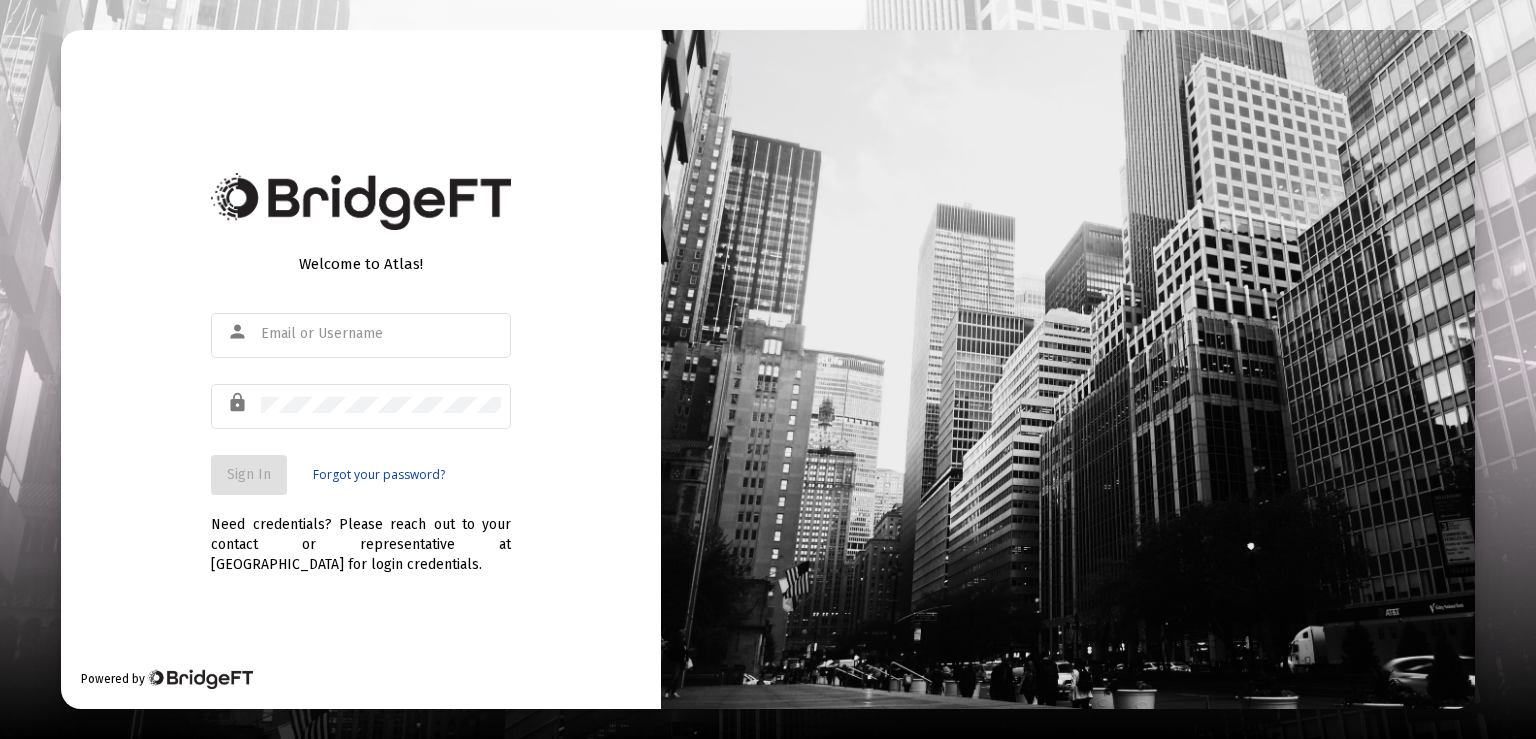 scroll, scrollTop: 0, scrollLeft: 0, axis: both 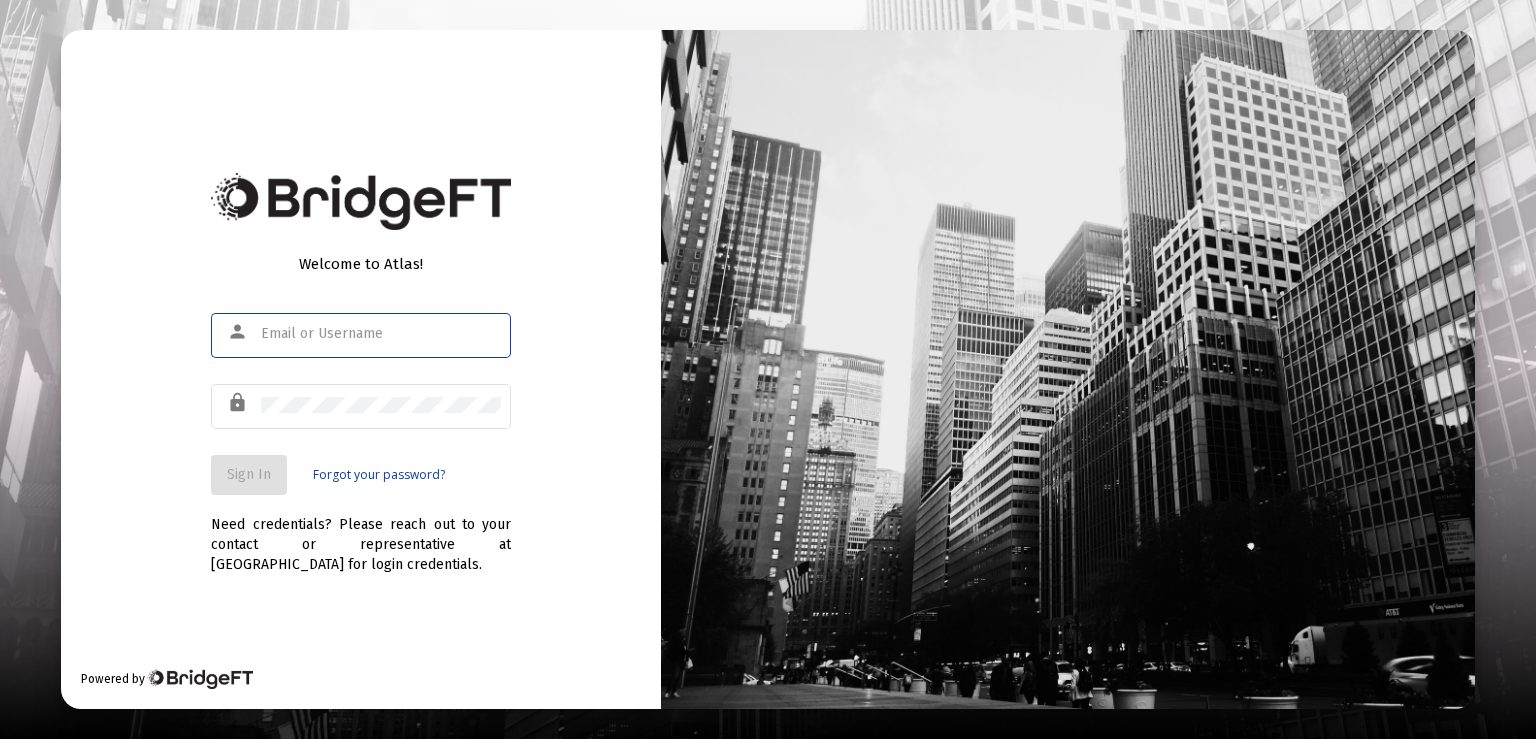 click at bounding box center (381, 334) 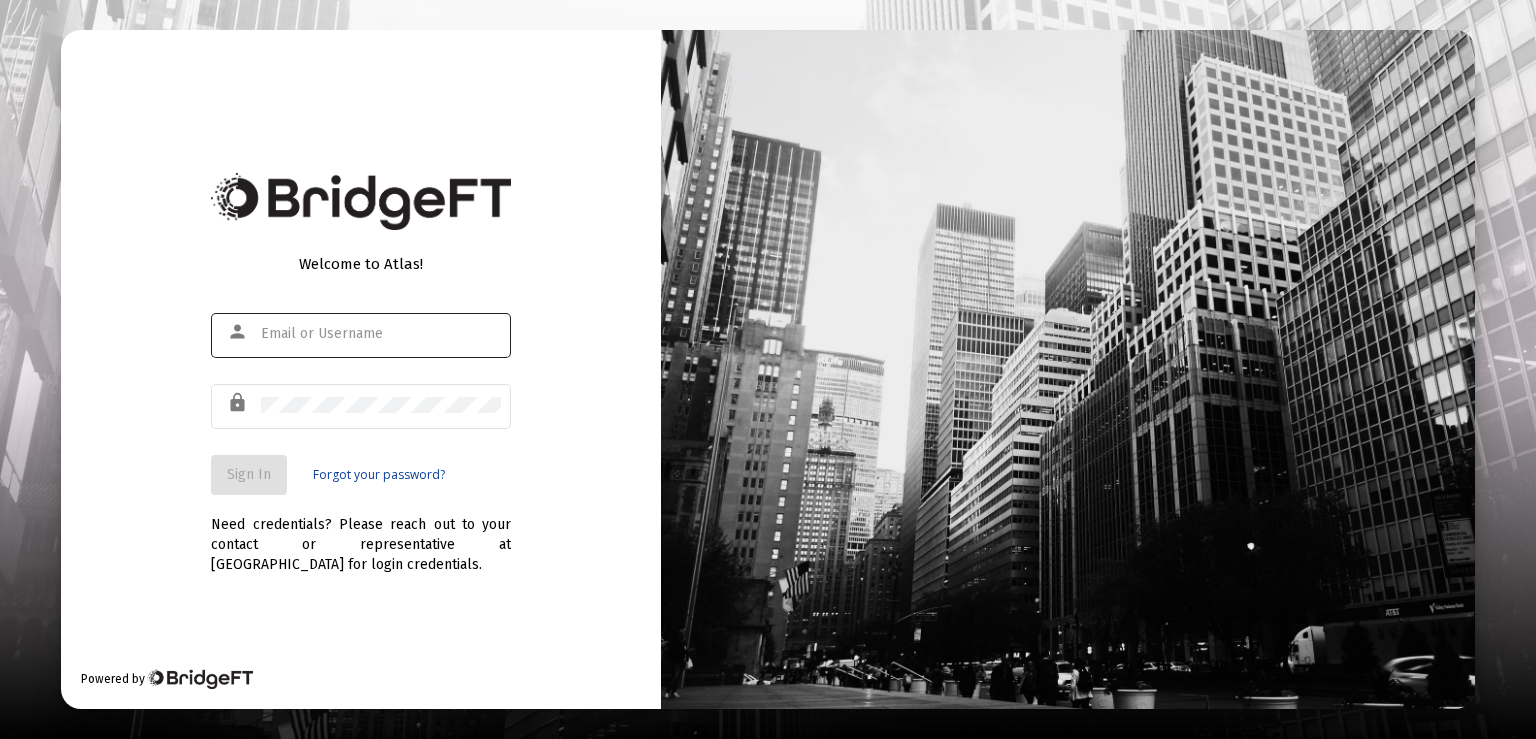 click at bounding box center [381, 334] 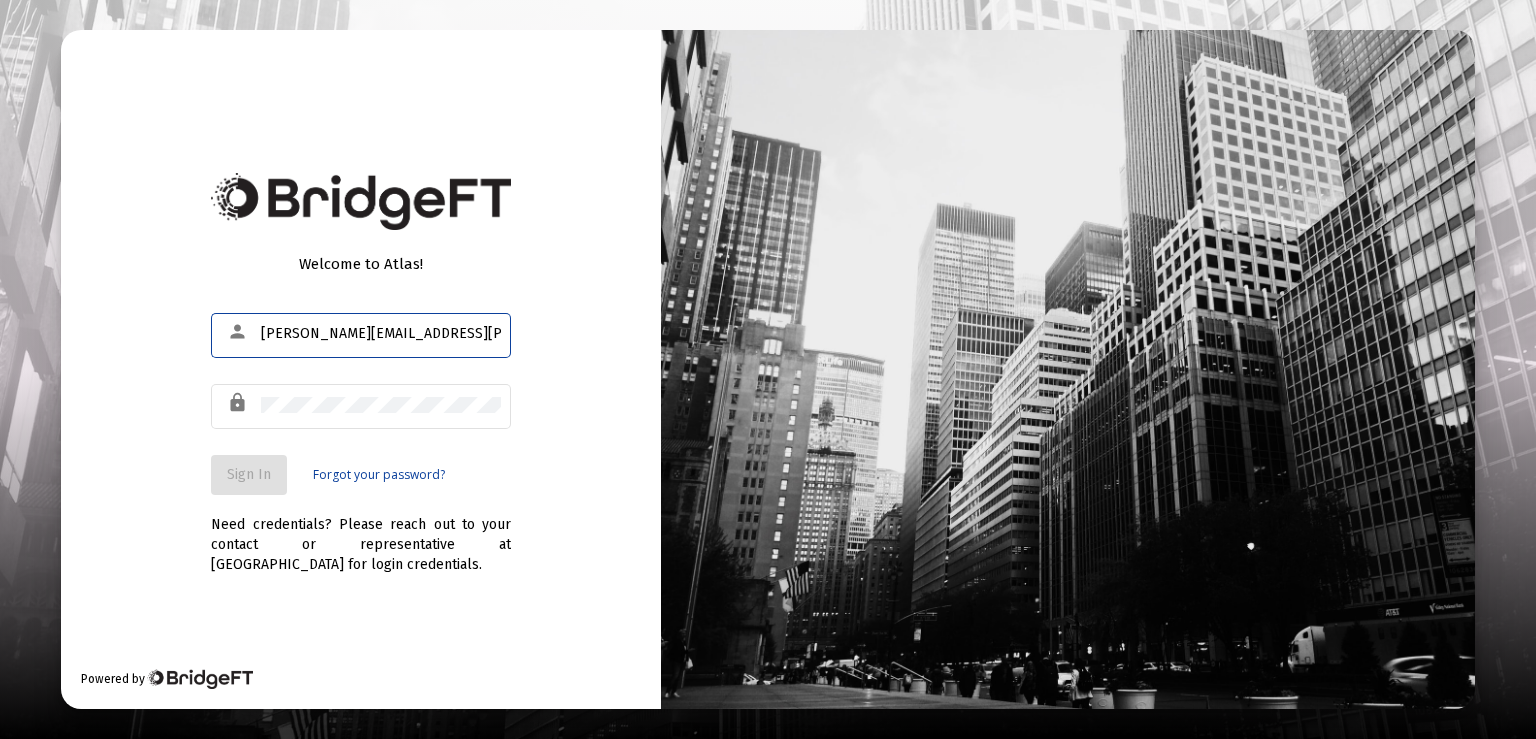 scroll, scrollTop: 0, scrollLeft: 20, axis: horizontal 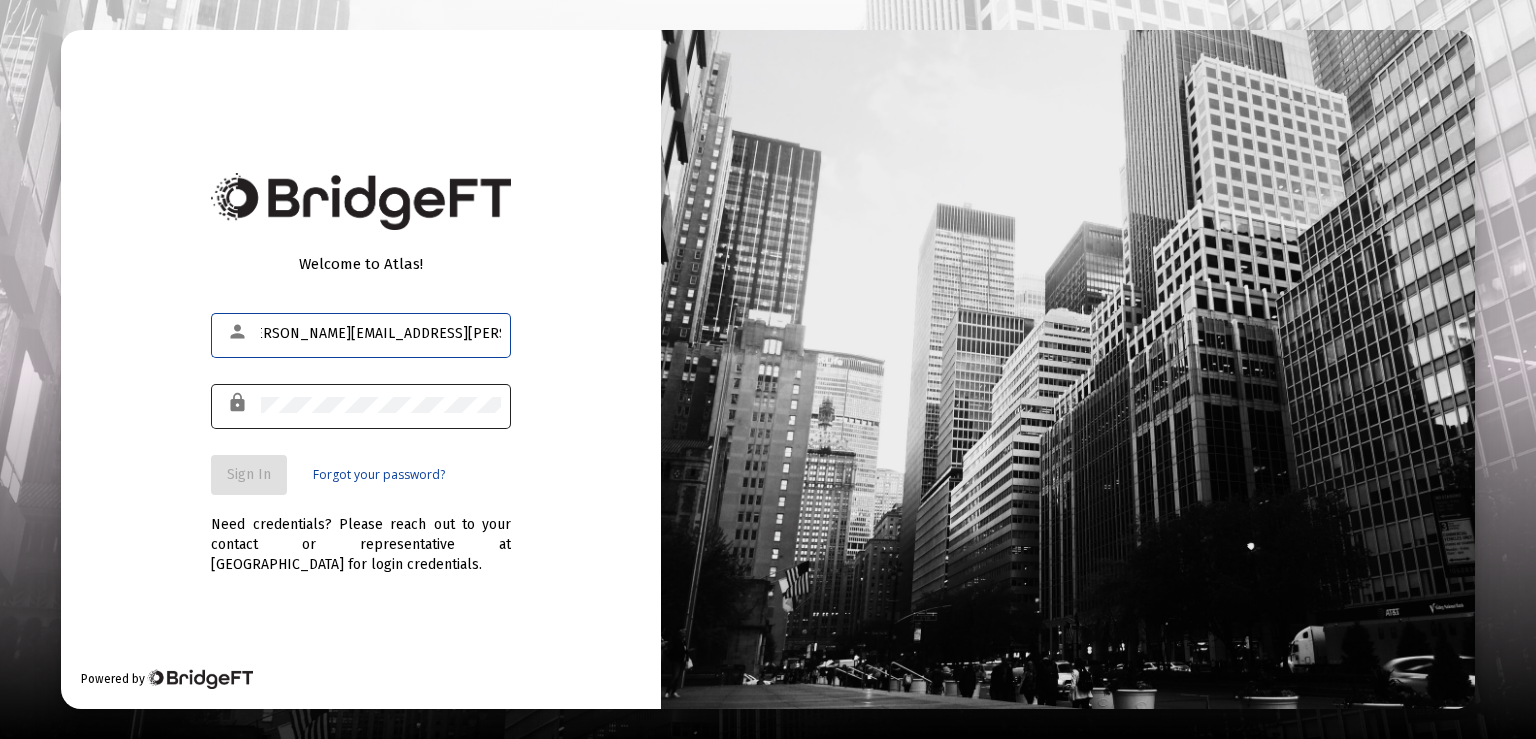 type on "[PERSON_NAME][EMAIL_ADDRESS][PERSON_NAME][DOMAIN_NAME]" 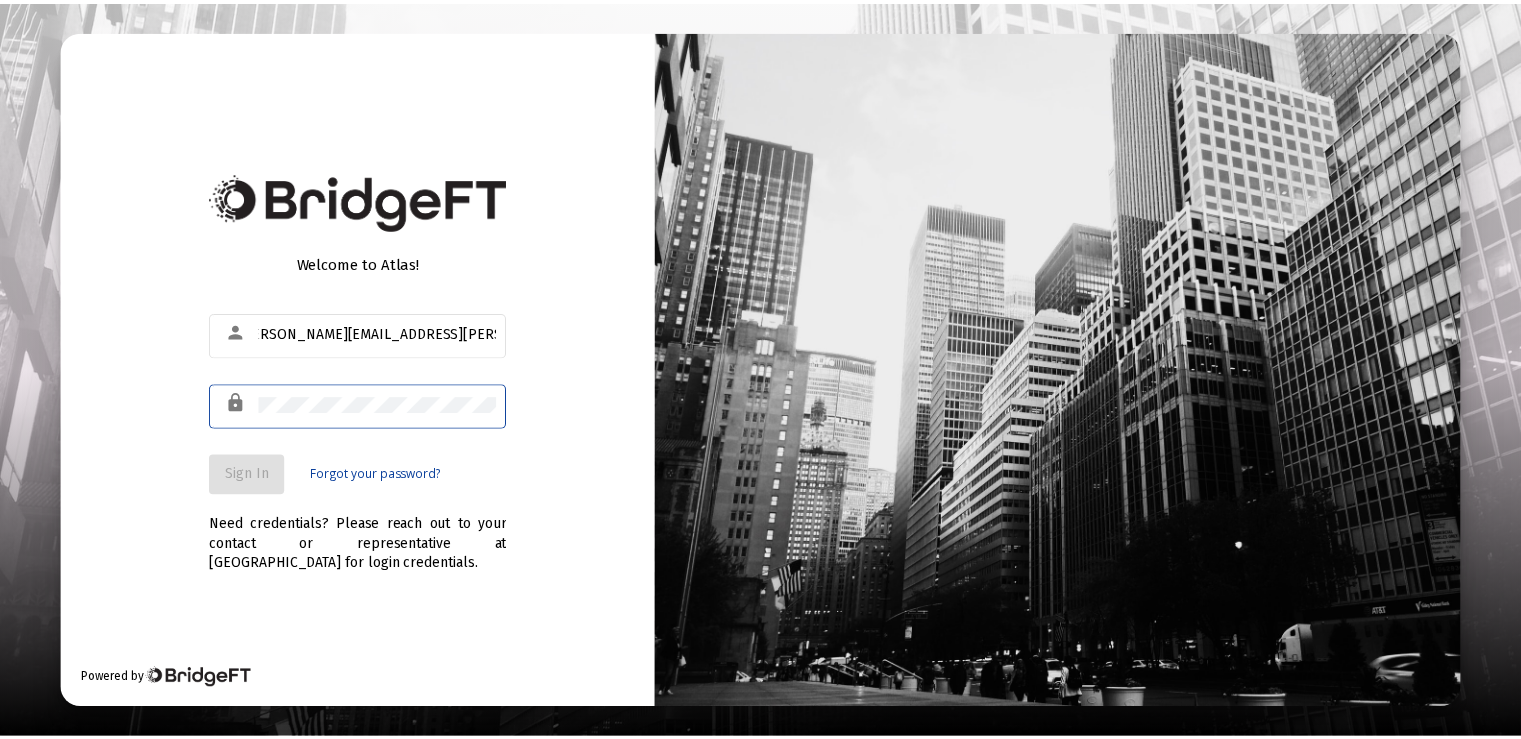 scroll, scrollTop: 0, scrollLeft: 0, axis: both 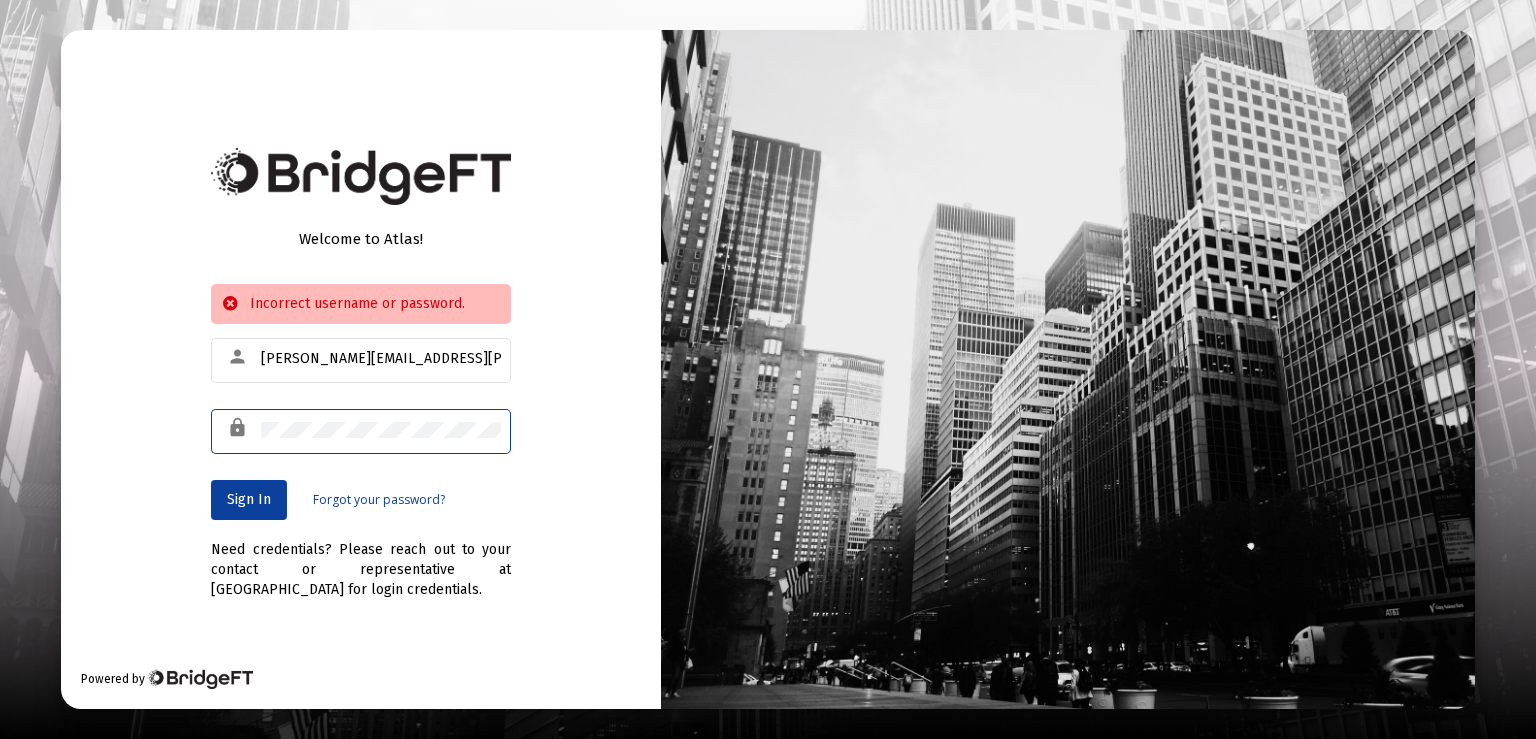 click on "Welcome to Atlas!   Incorrect username or password.  person [PERSON_NAME][EMAIL_ADDRESS][PERSON_NAME][DOMAIN_NAME] lock  Sign In  Forgot your password?  Need credentials? Please reach out to your contact or representative at [GEOGRAPHIC_DATA] for login credentials.   Powered by" 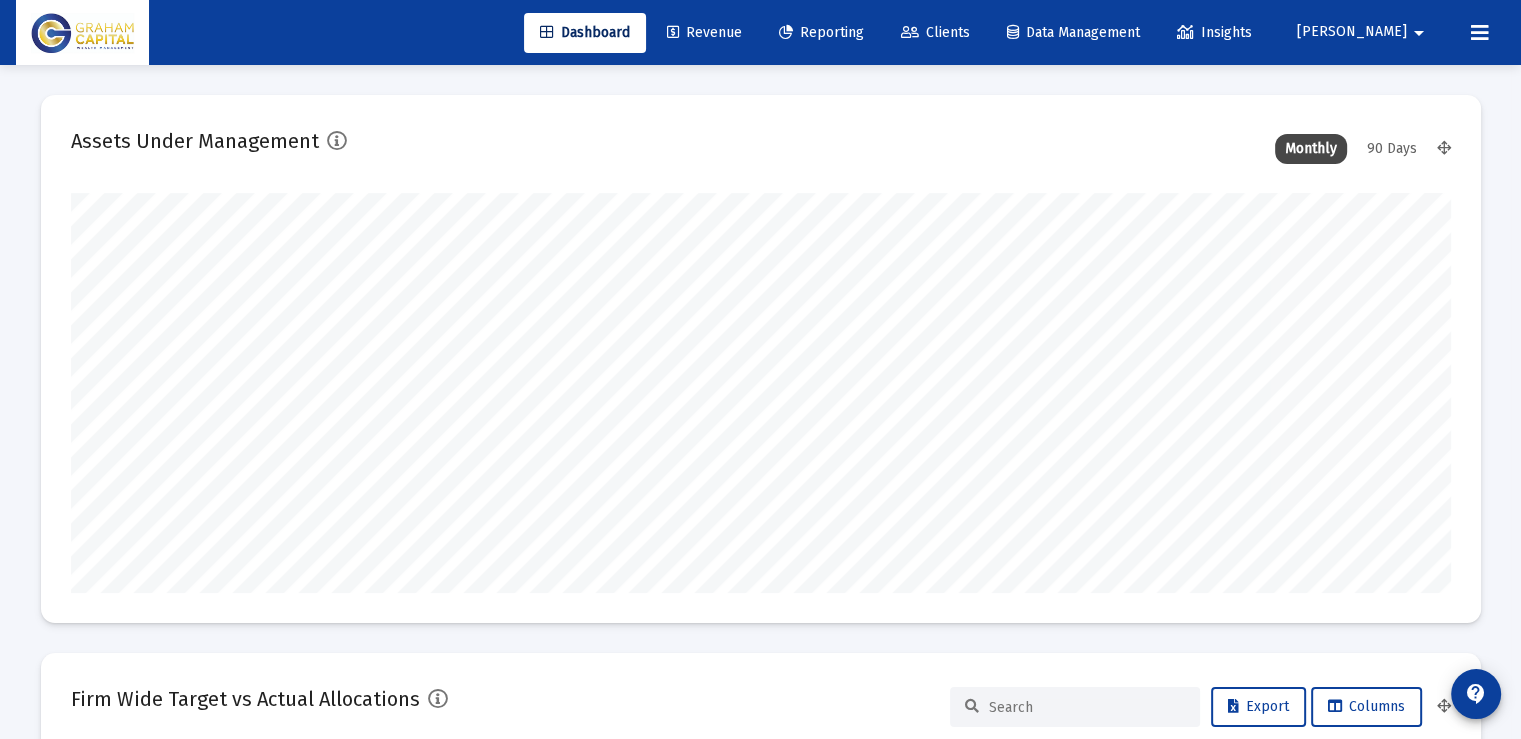 scroll, scrollTop: 999600, scrollLeft: 998620, axis: both 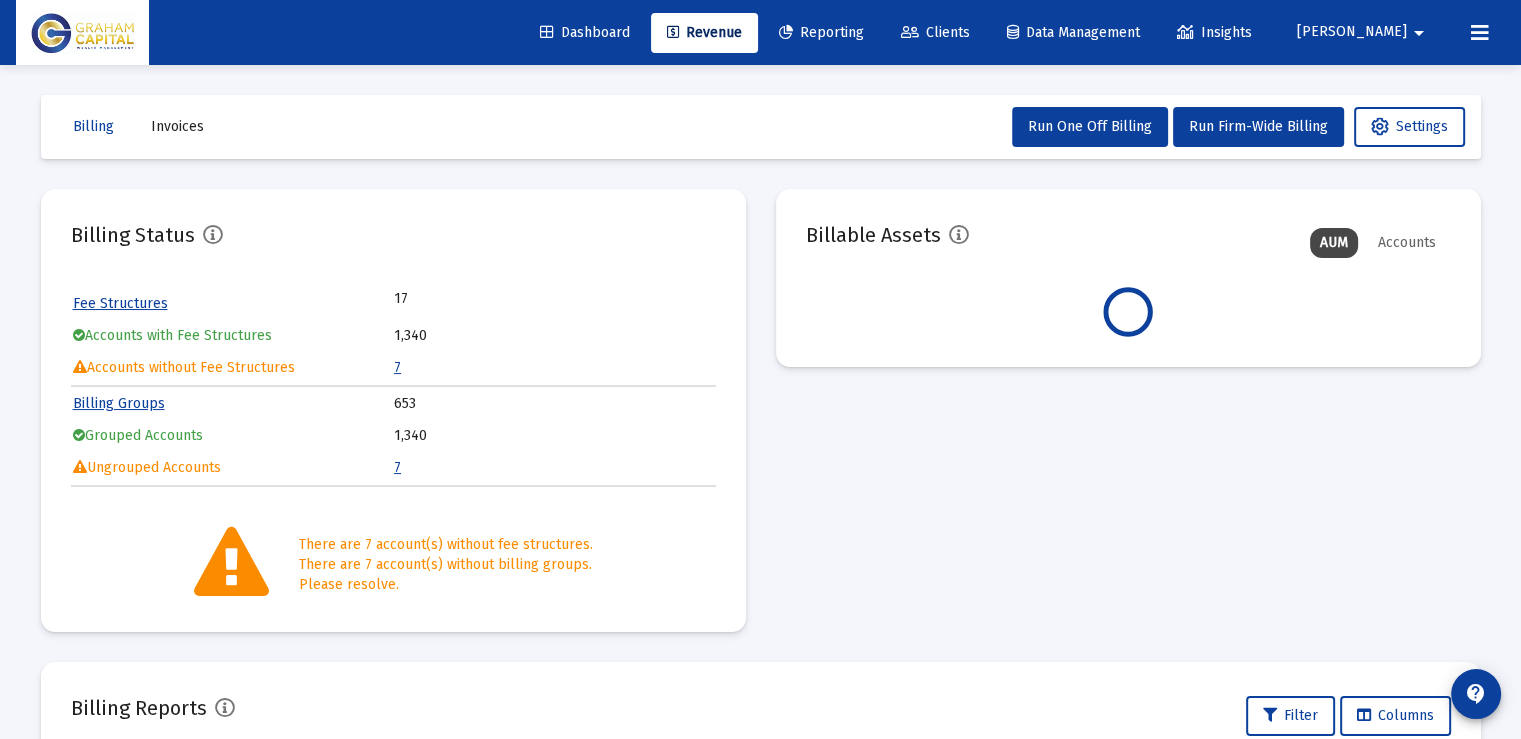 click on "Clients" 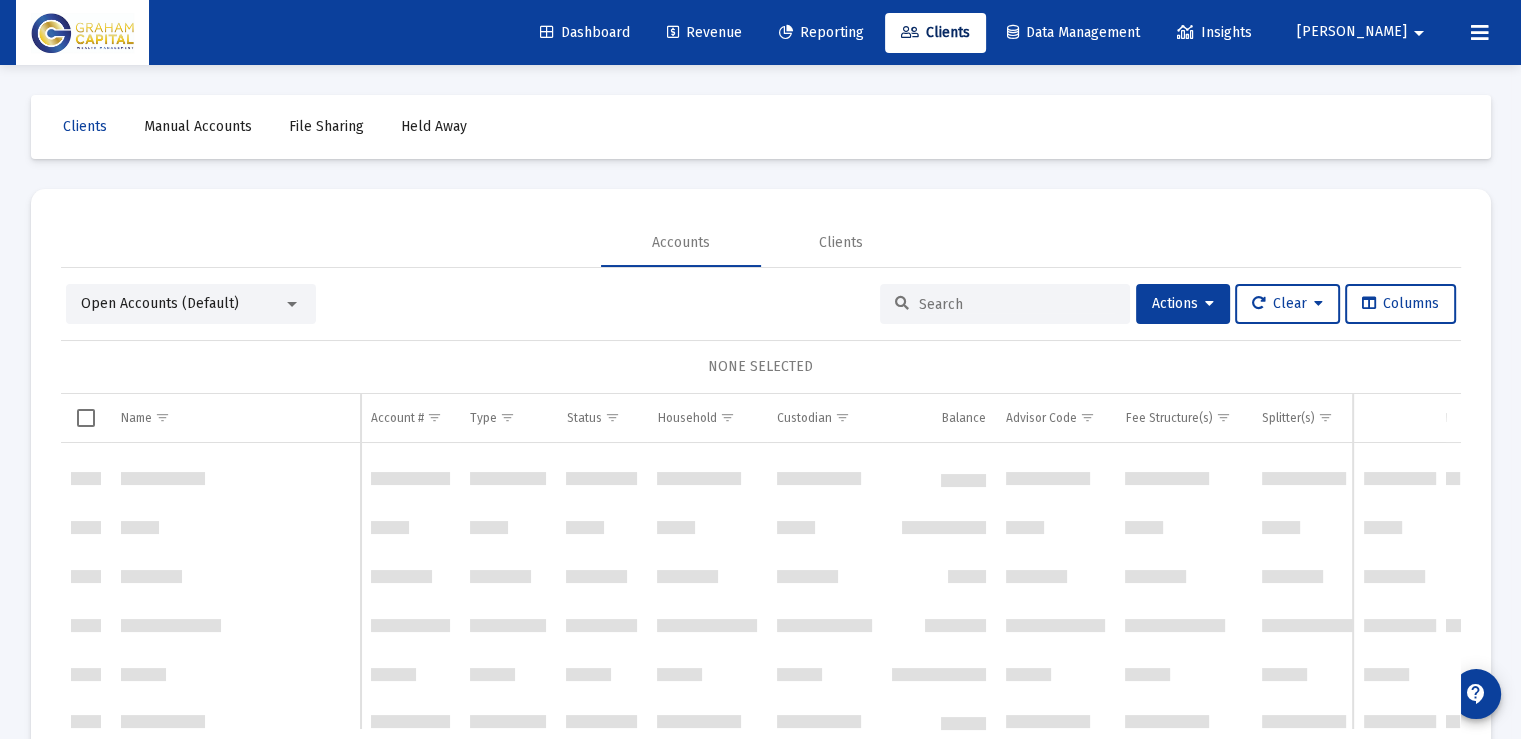 scroll, scrollTop: 66732, scrollLeft: 0, axis: vertical 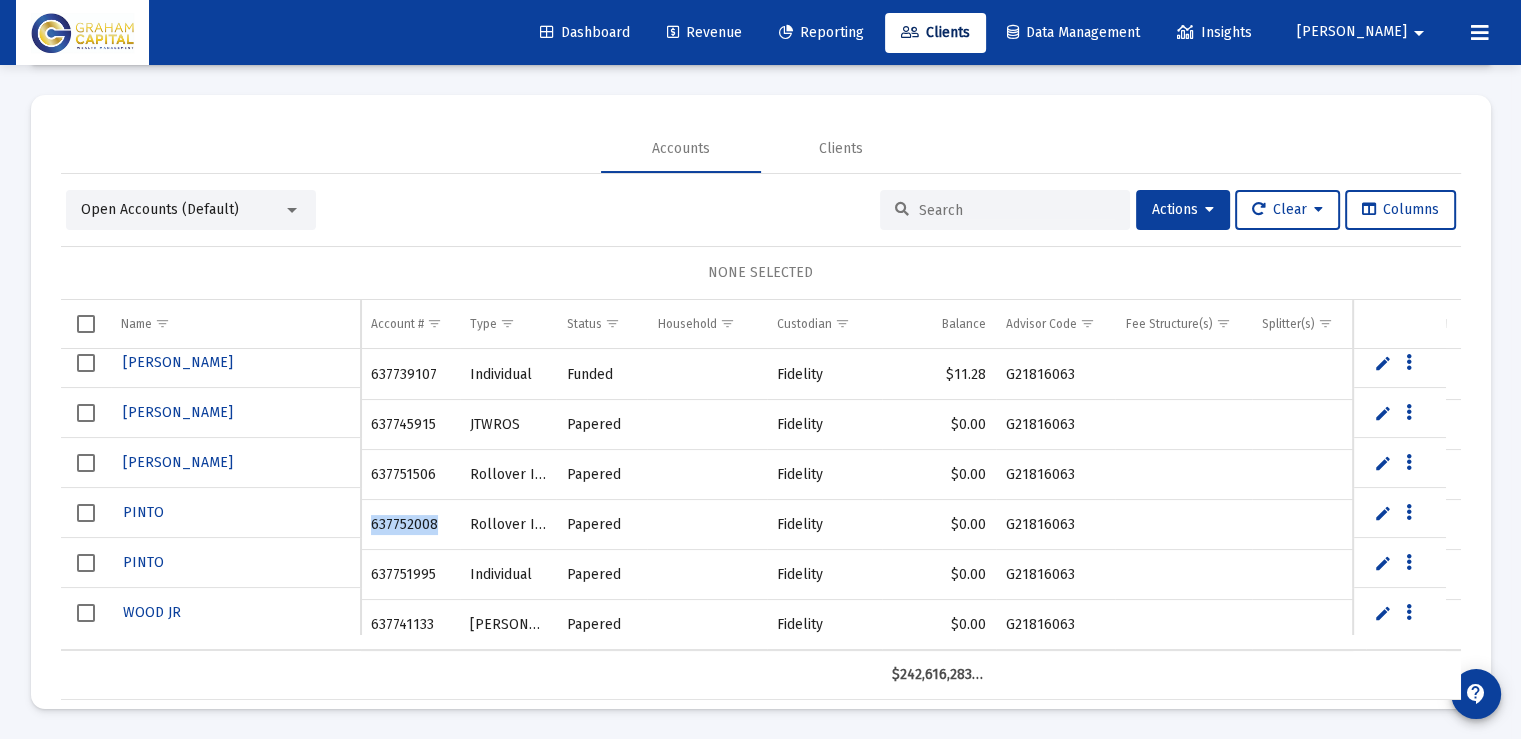 drag, startPoint x: 438, startPoint y: 505, endPoint x: 366, endPoint y: 501, distance: 72.11102 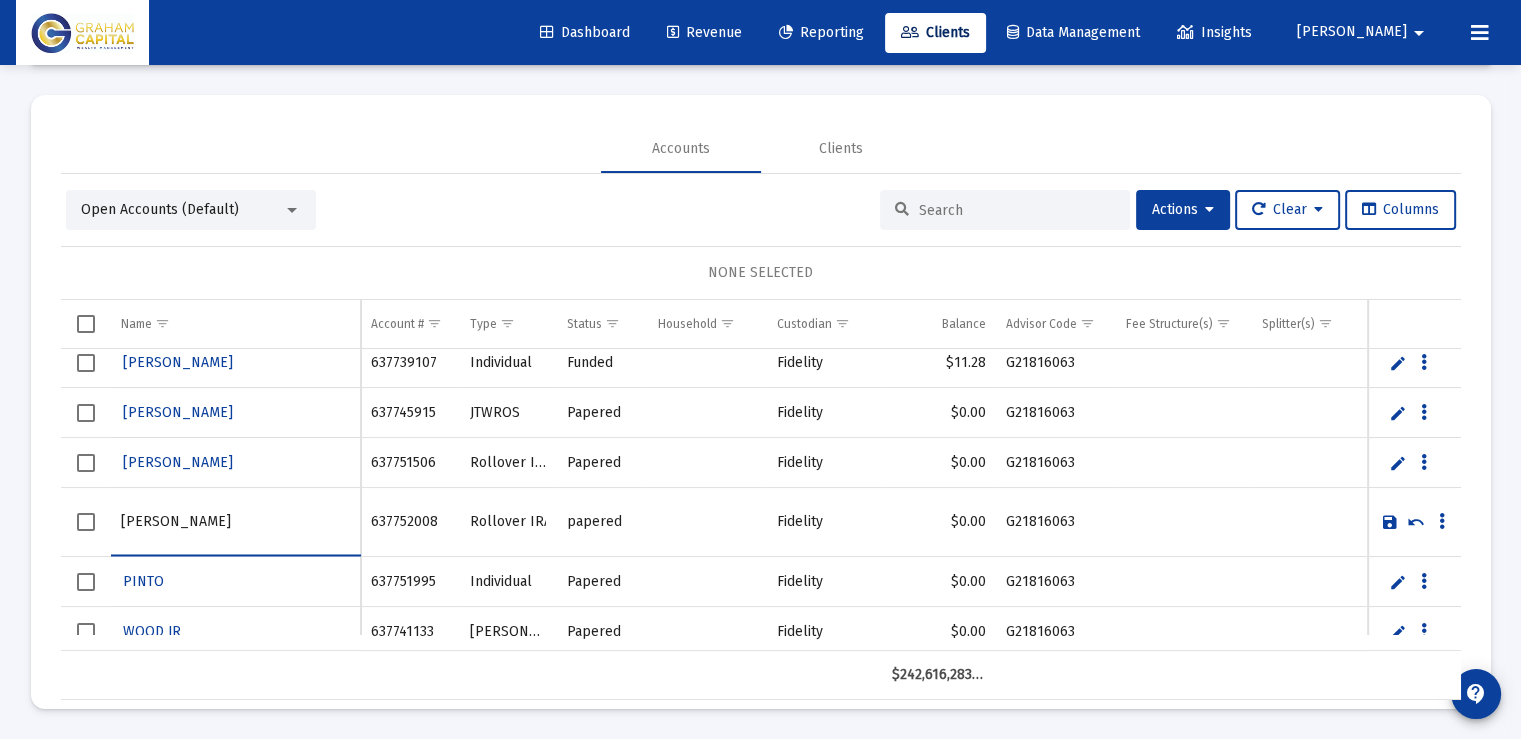 type on "[PERSON_NAME]" 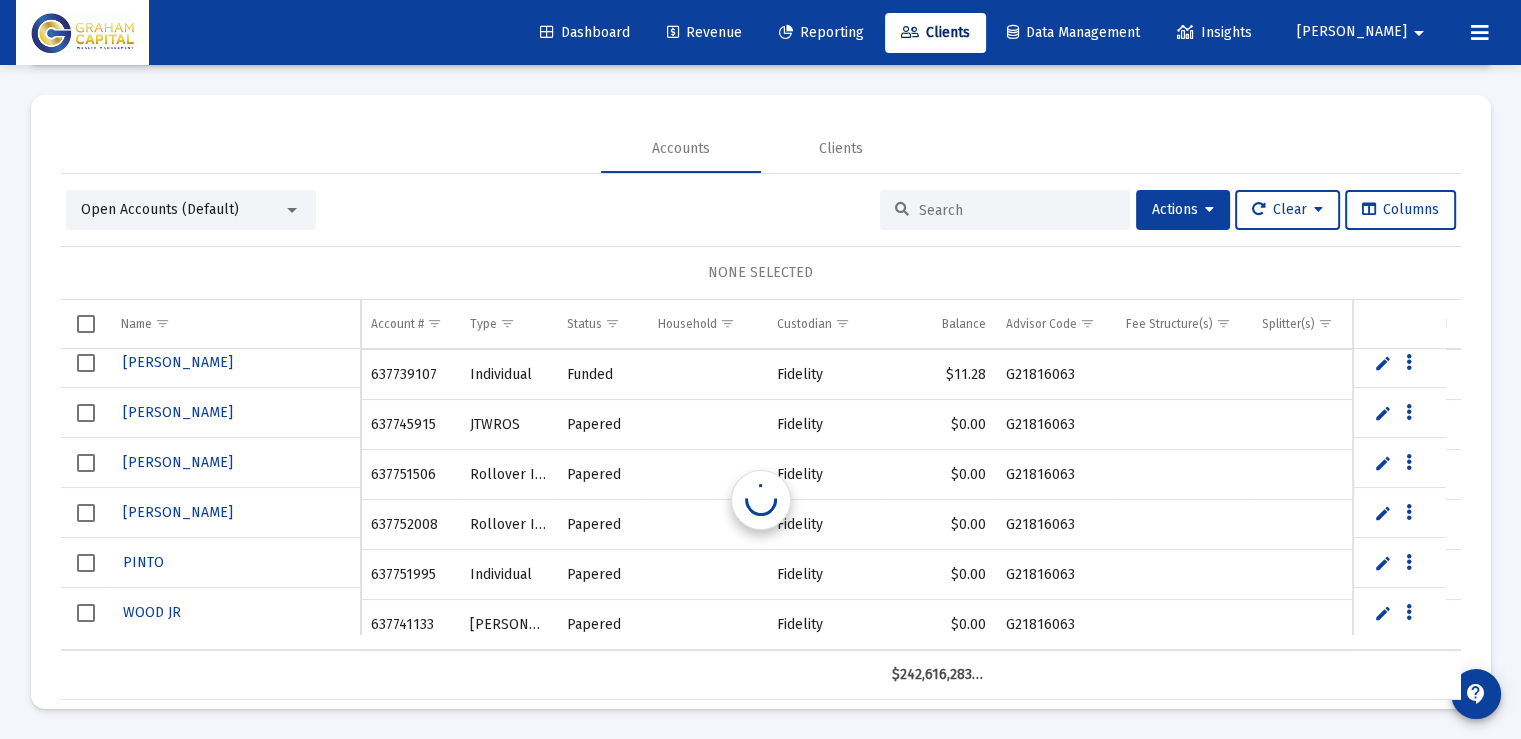 scroll, scrollTop: 66792, scrollLeft: 0, axis: vertical 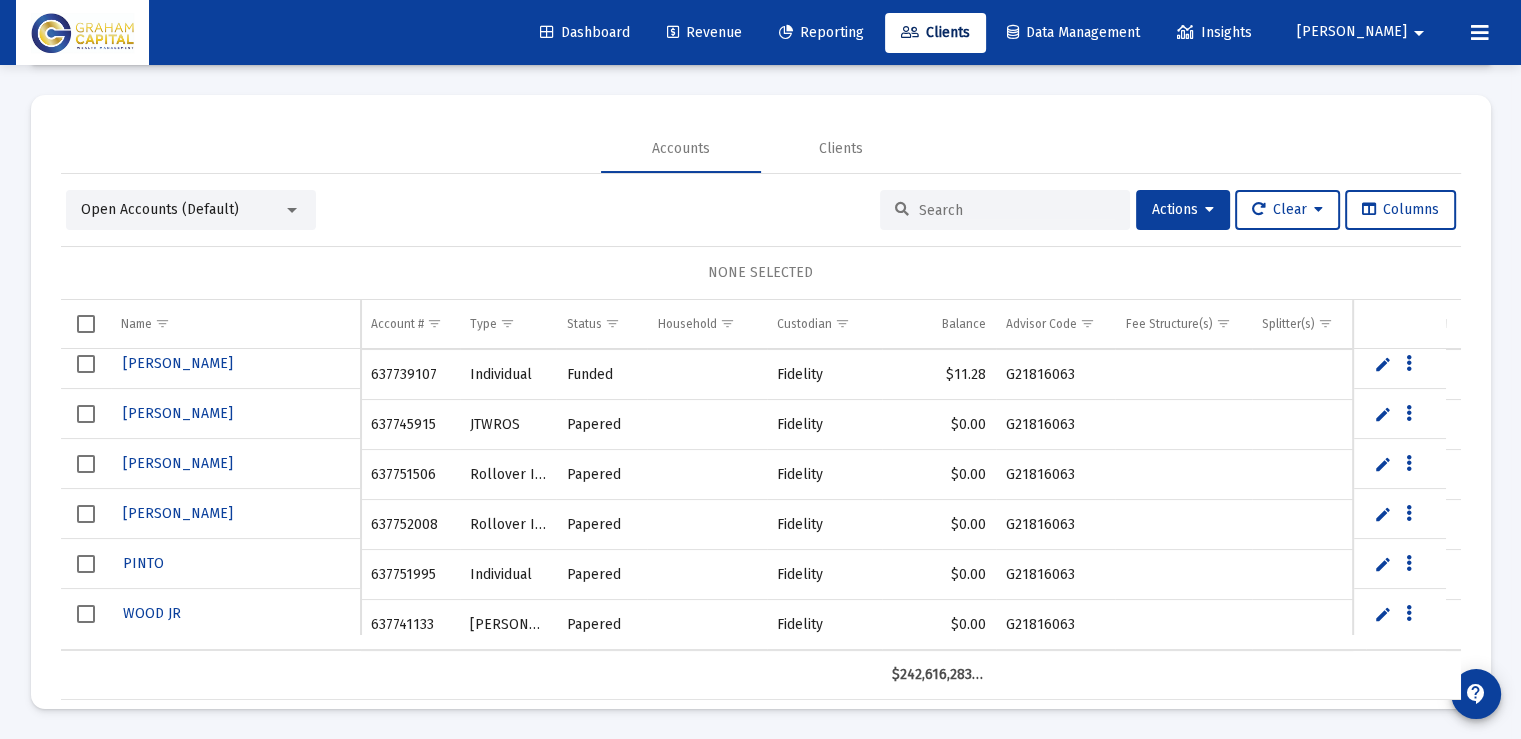 click at bounding box center (1383, 564) 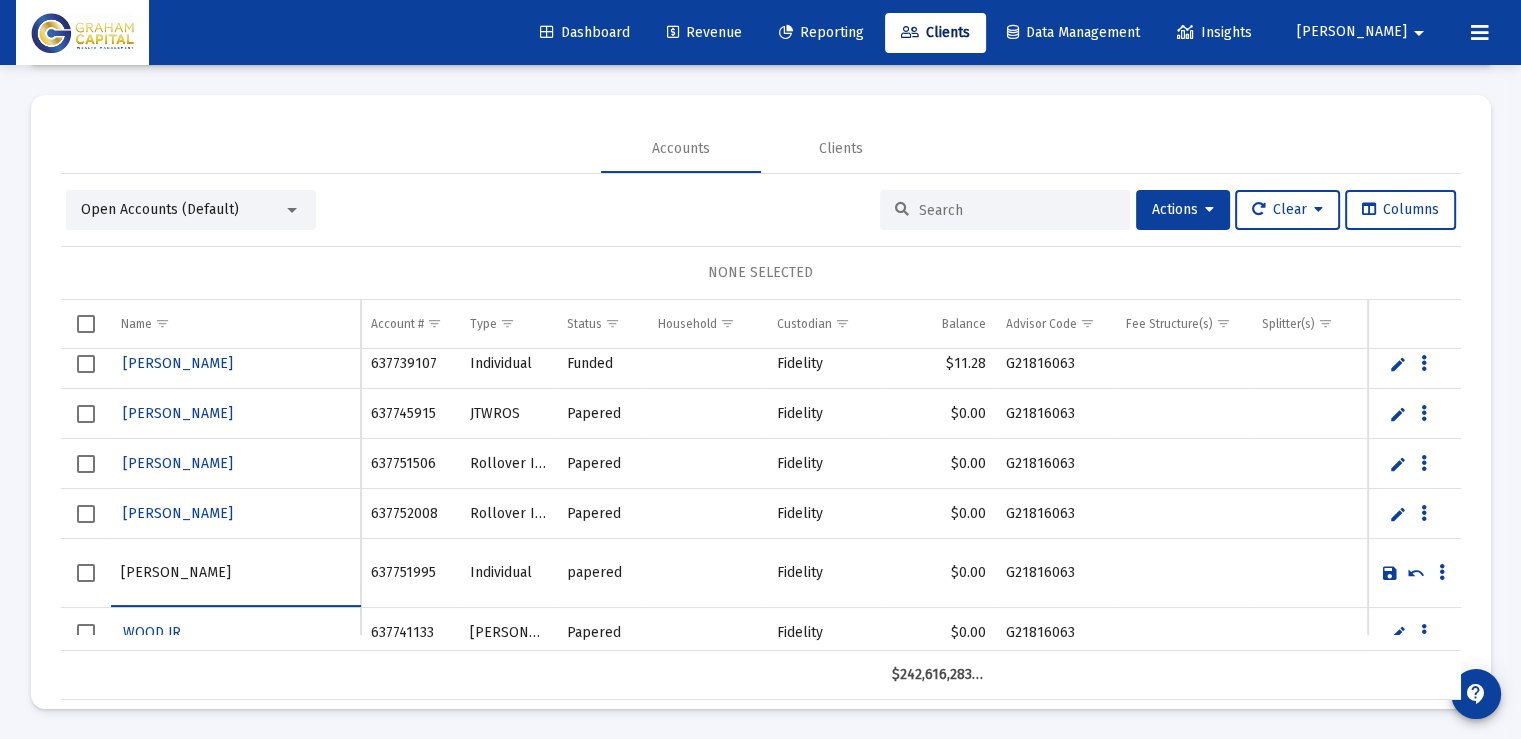 type on "[PERSON_NAME]" 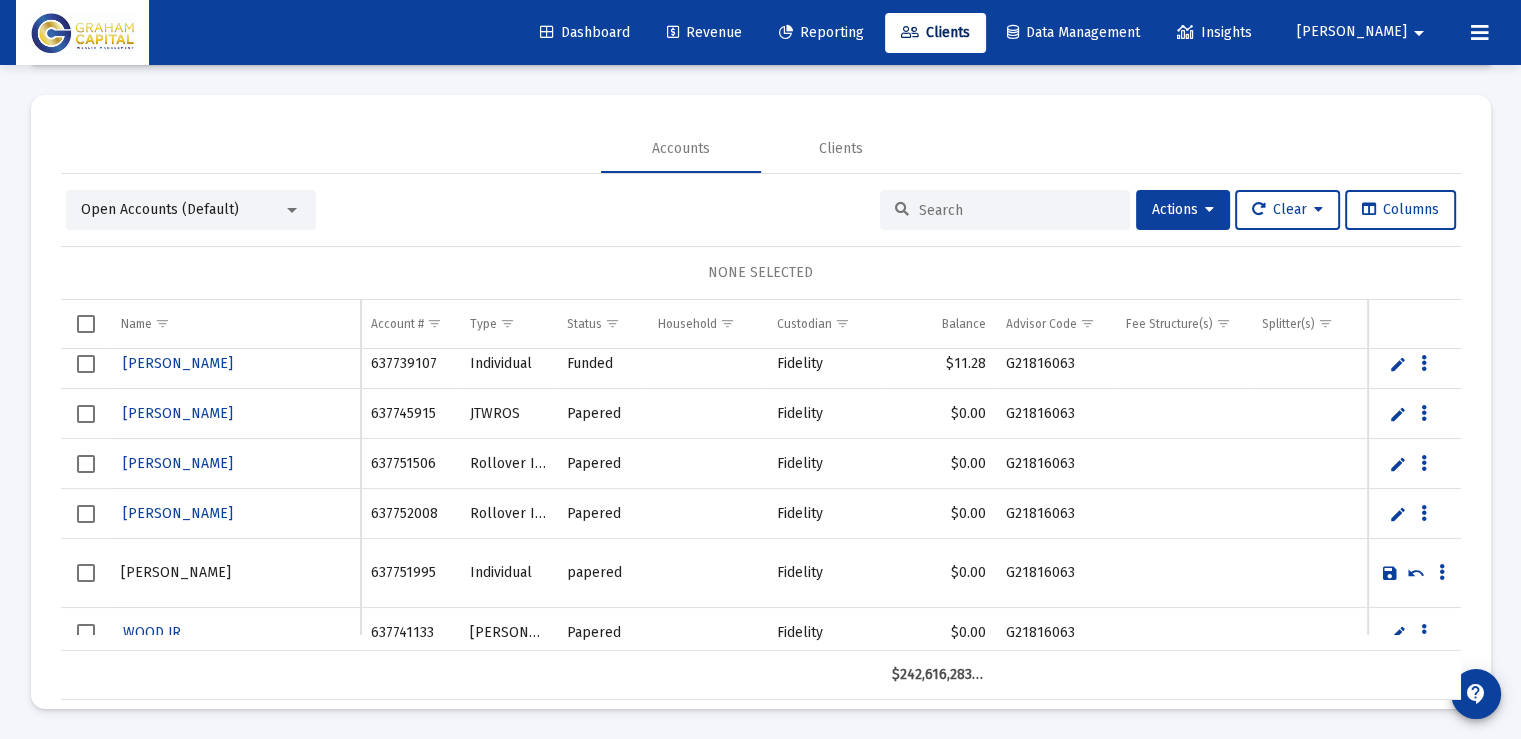 click at bounding box center (1390, 573) 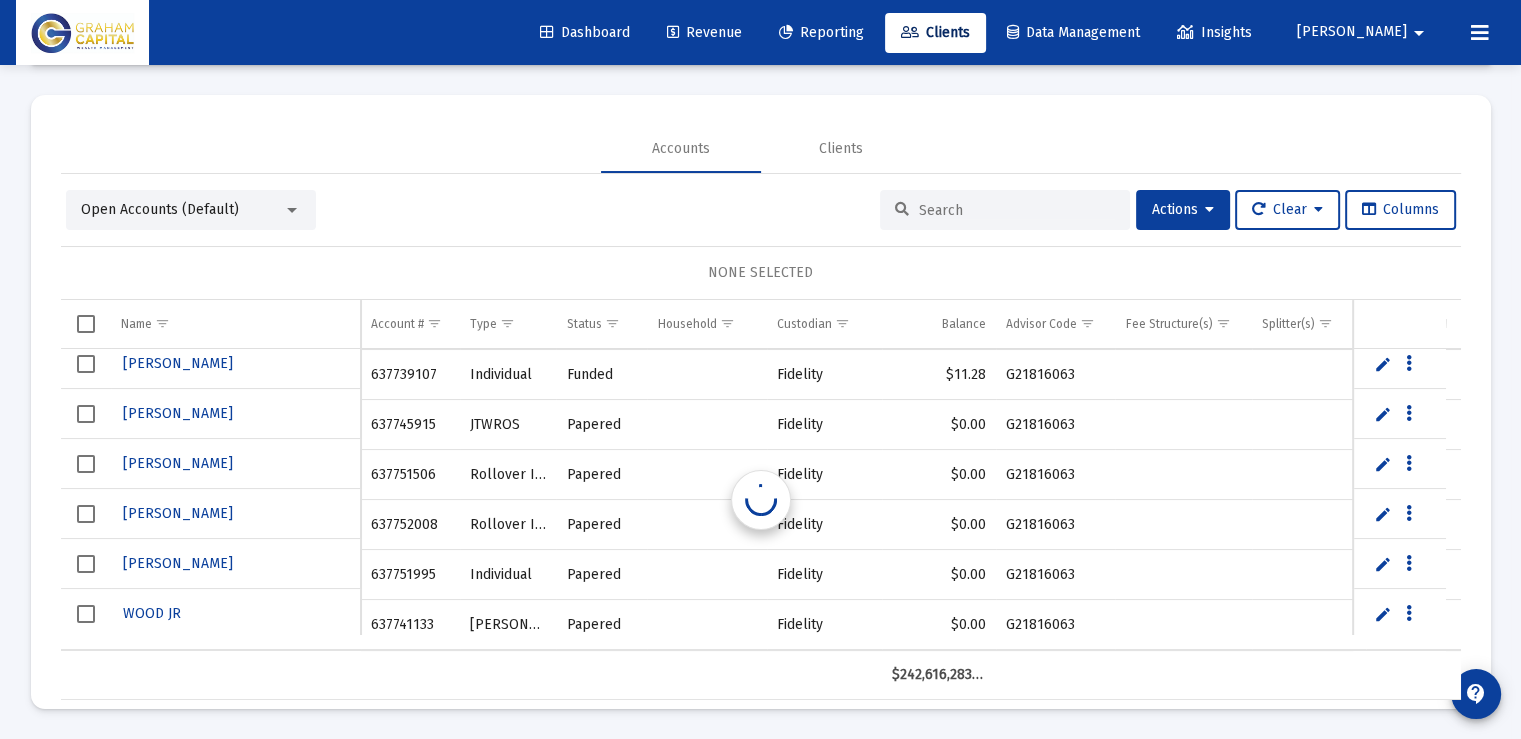 scroll, scrollTop: 66790, scrollLeft: 0, axis: vertical 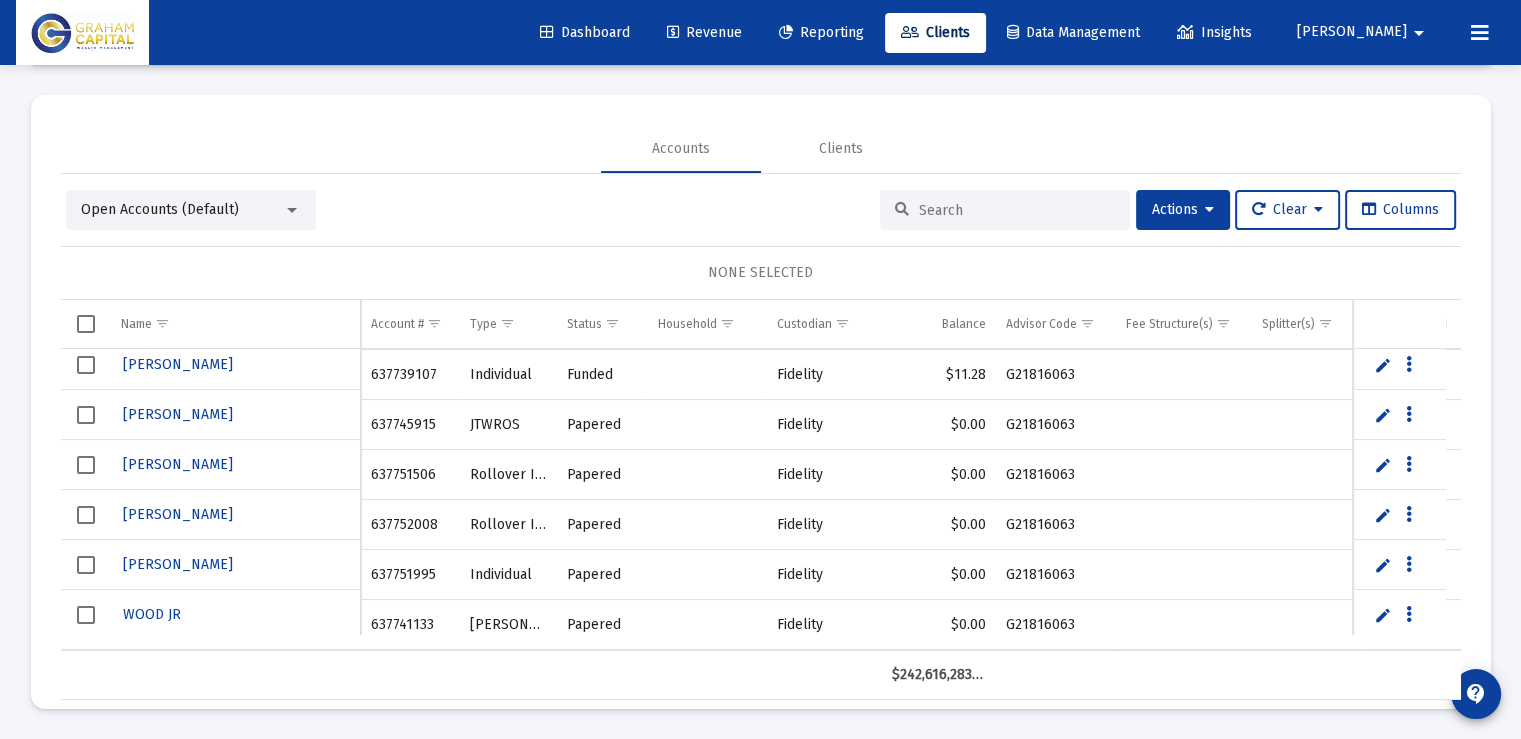 click at bounding box center (1383, 615) 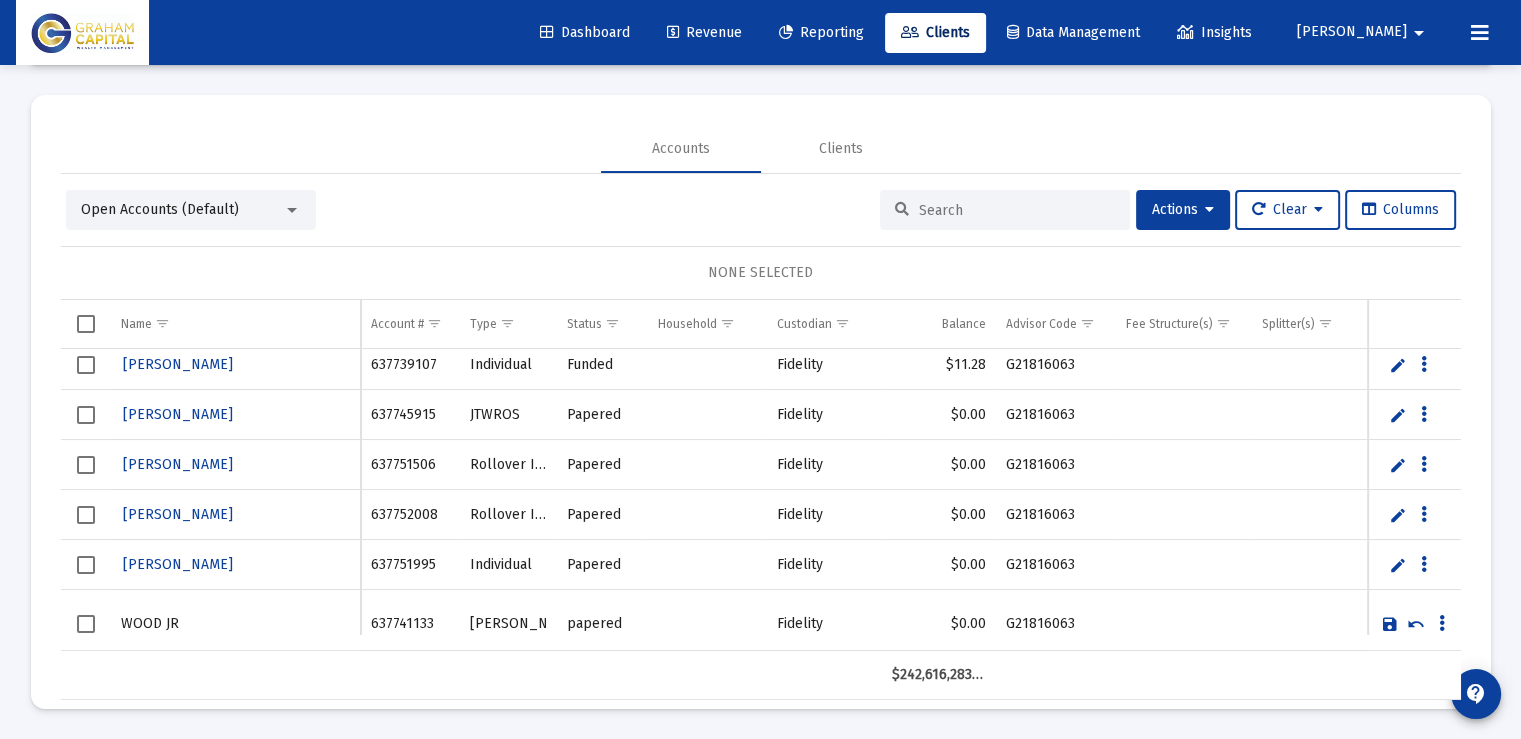 scroll, scrollTop: 66811, scrollLeft: 0, axis: vertical 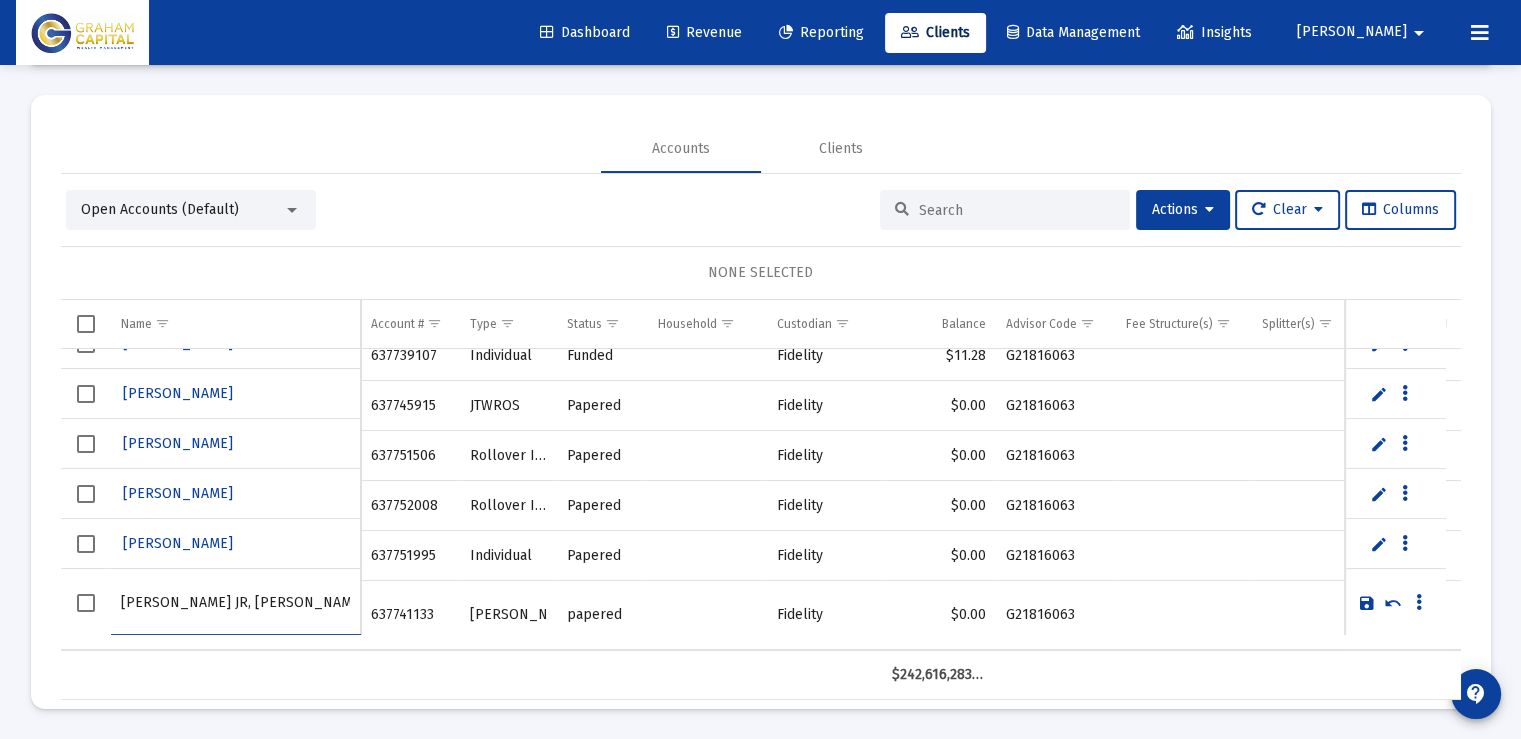 type on "[PERSON_NAME] JR, [PERSON_NAME]" 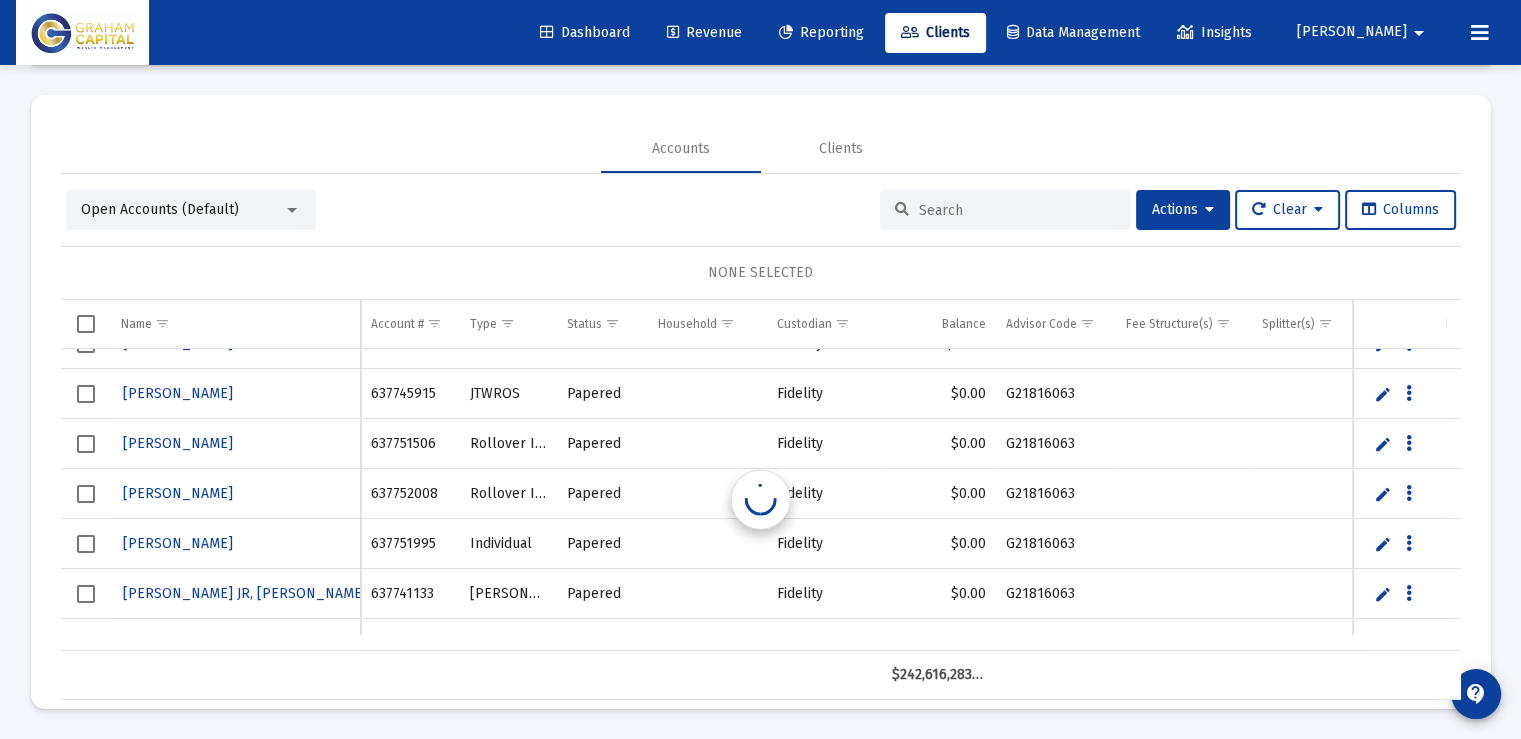 scroll, scrollTop: 66792, scrollLeft: 0, axis: vertical 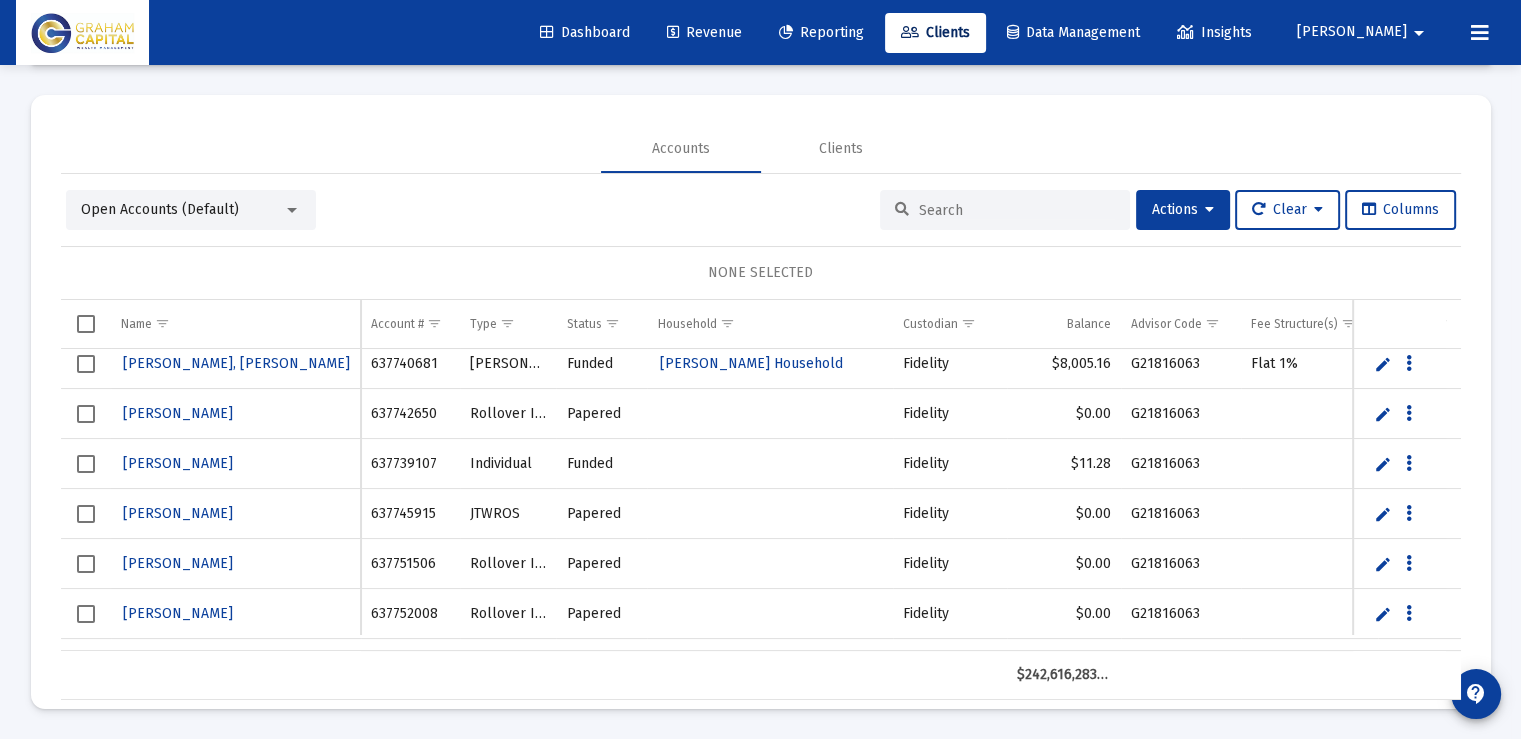 click at bounding box center (86, 414) 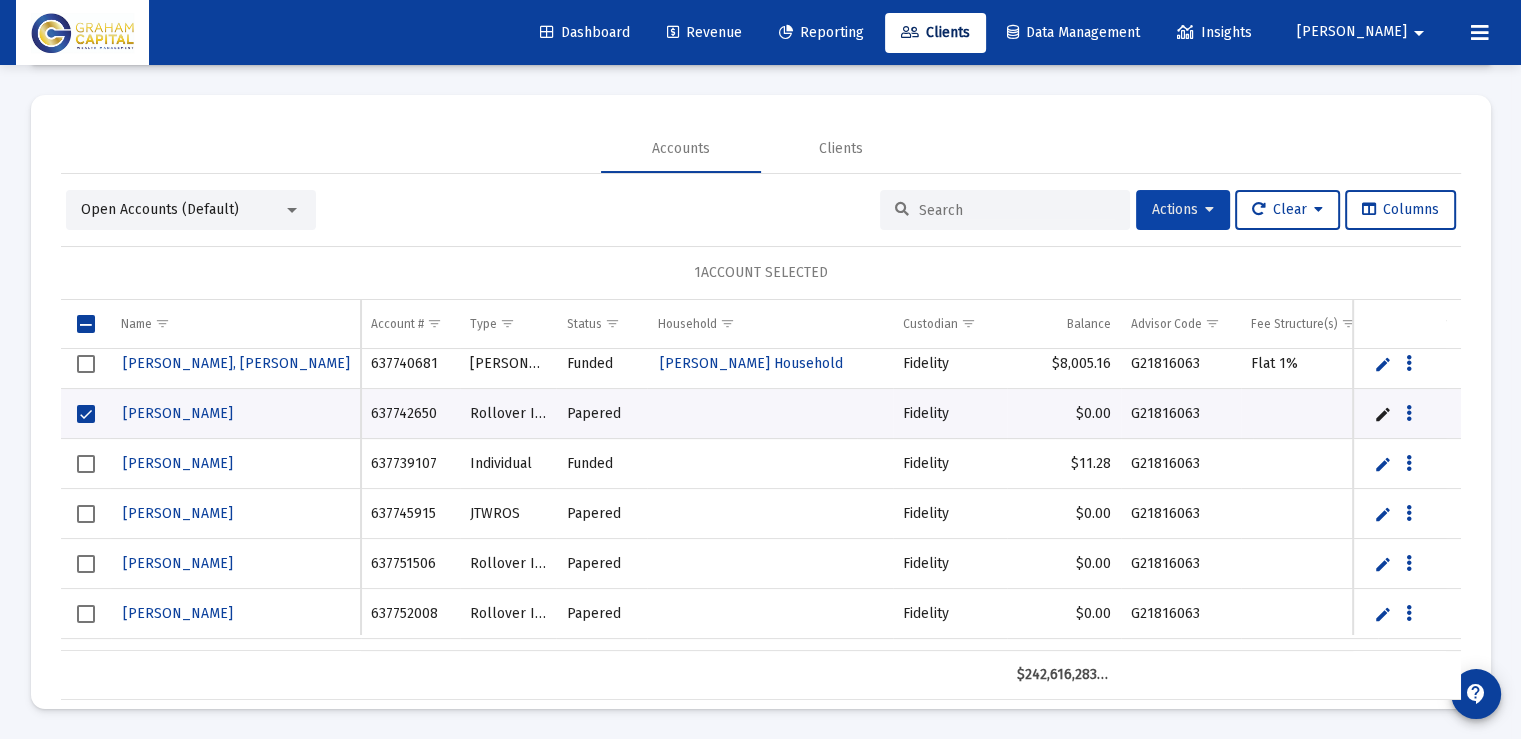 click on "Actions" at bounding box center [1183, 209] 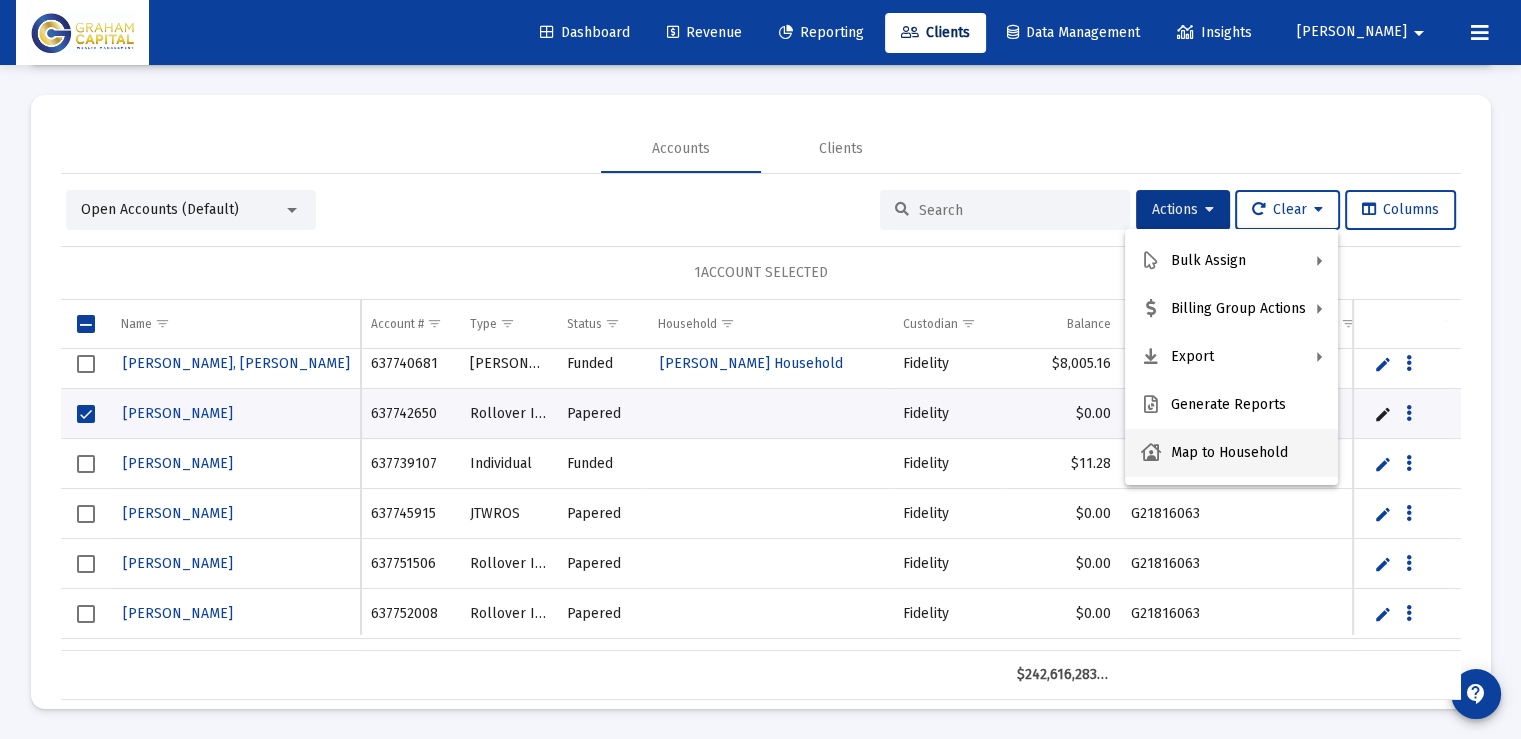 click on "Map to Household" at bounding box center [1231, 453] 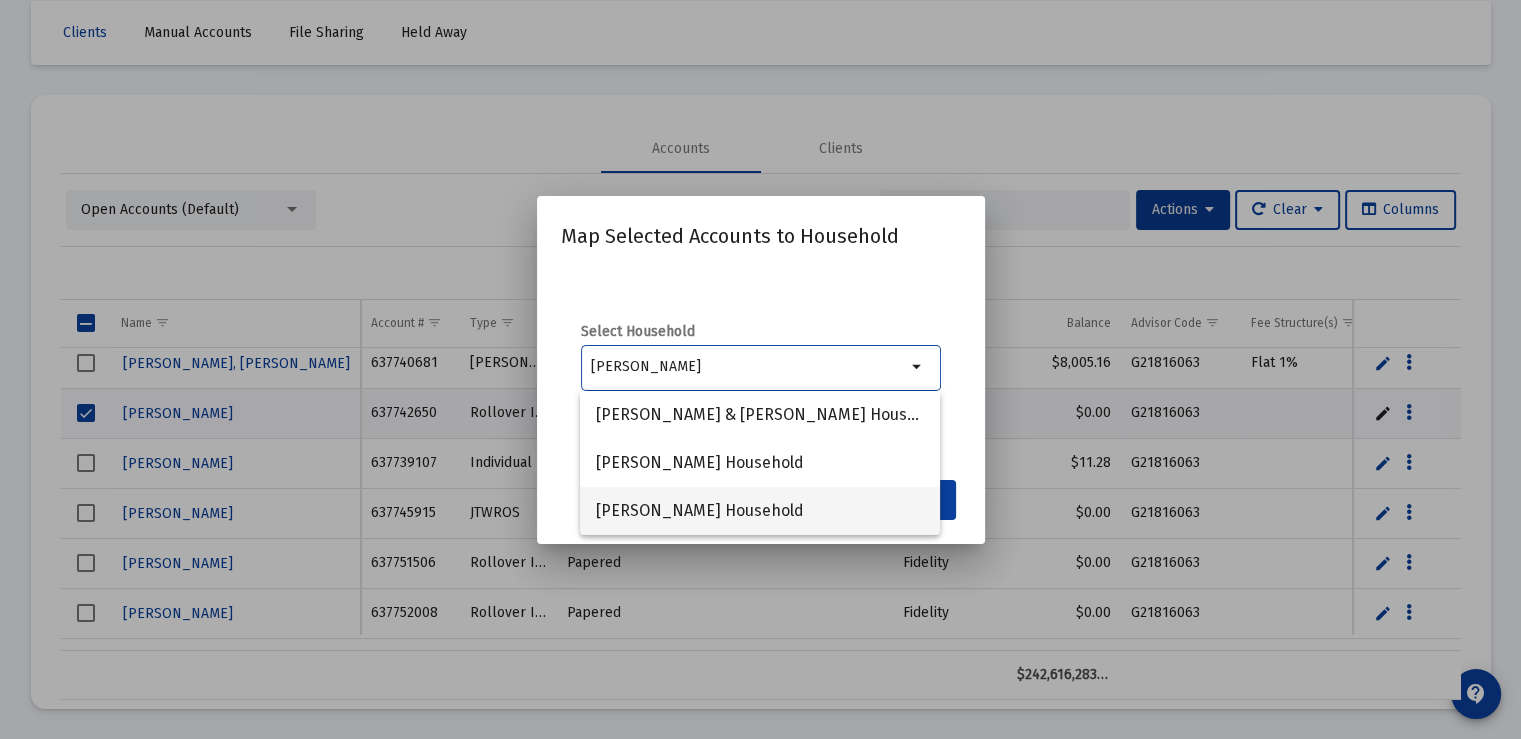 click on "[PERSON_NAME] Household" at bounding box center (760, 511) 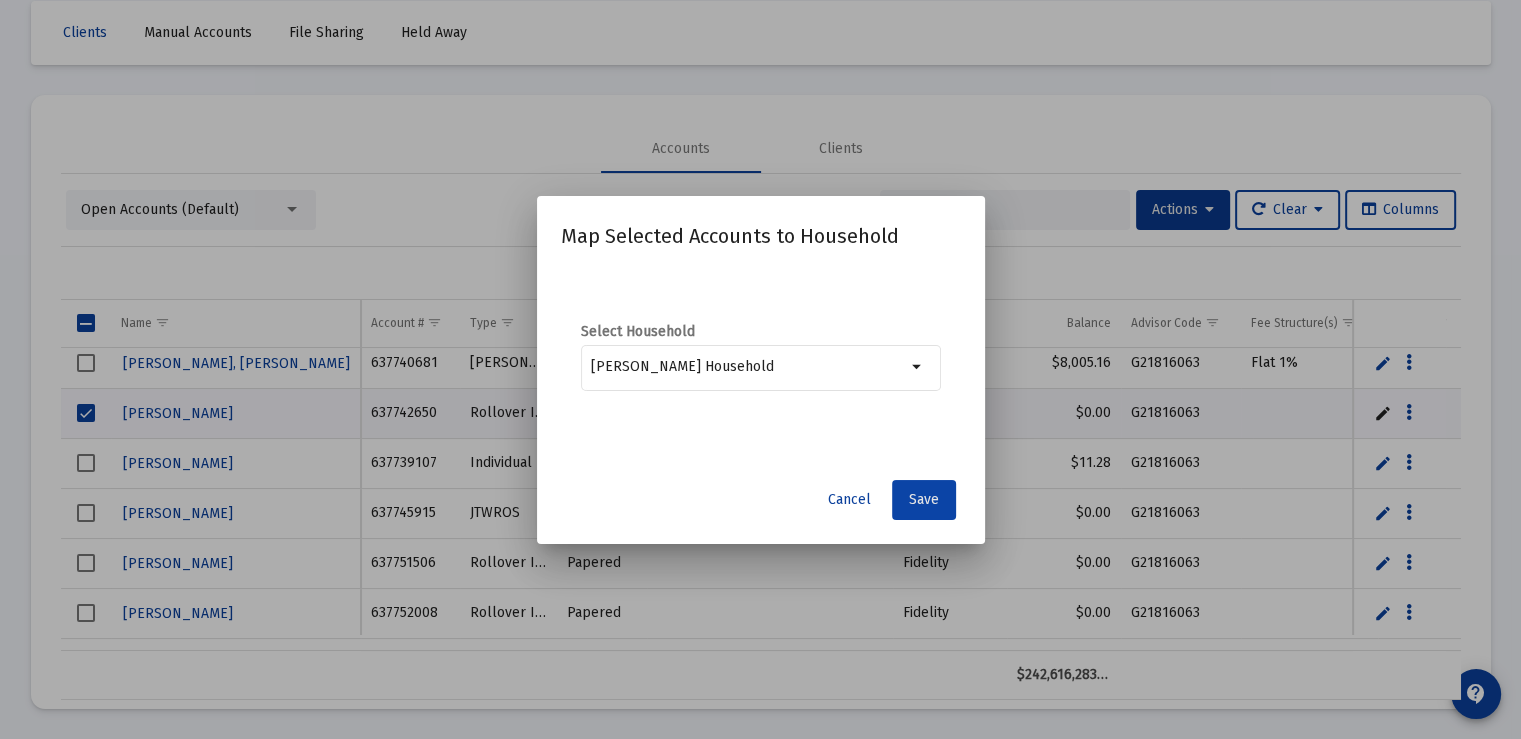 click on "Save" at bounding box center [924, 499] 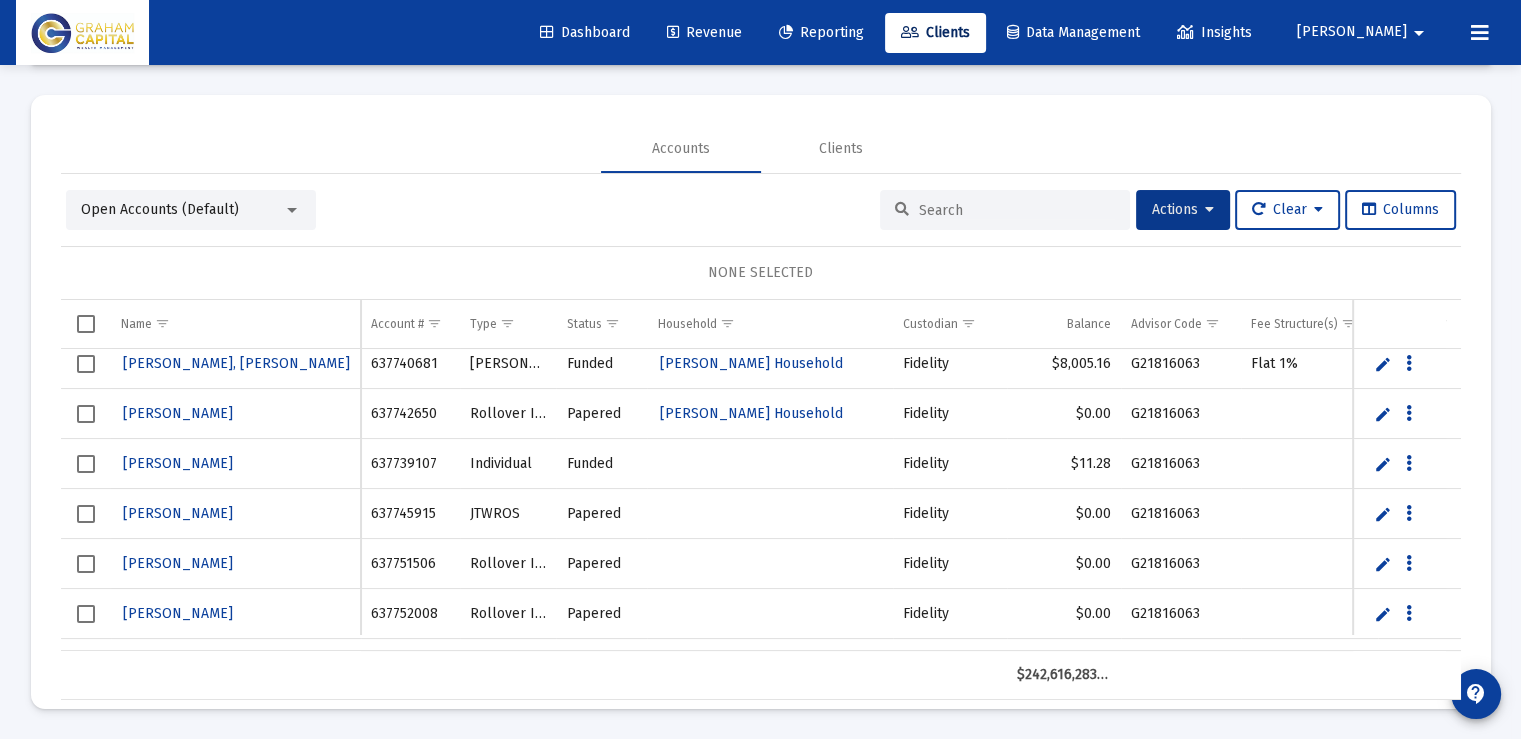 click at bounding box center [86, 514] 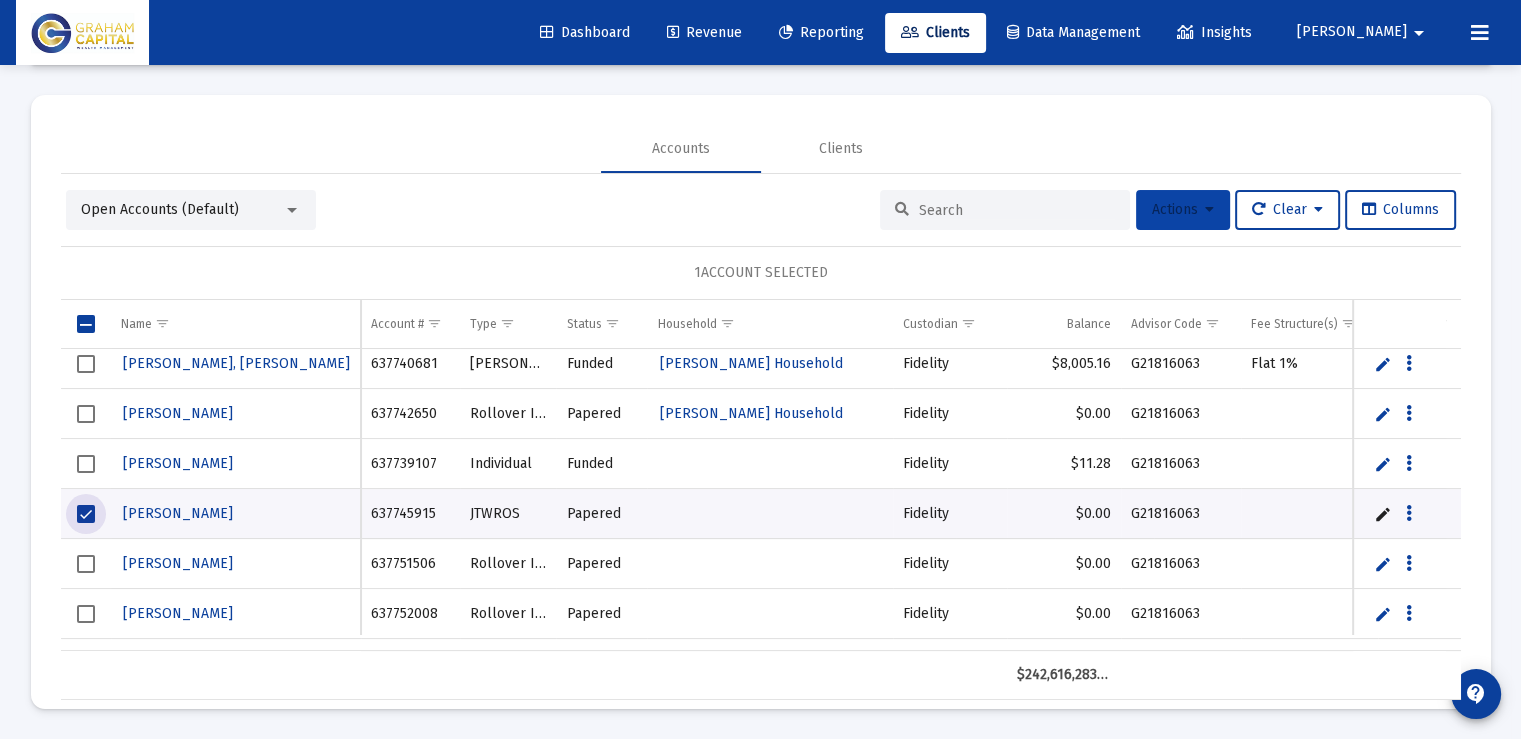 click on "Actions" at bounding box center [1183, 209] 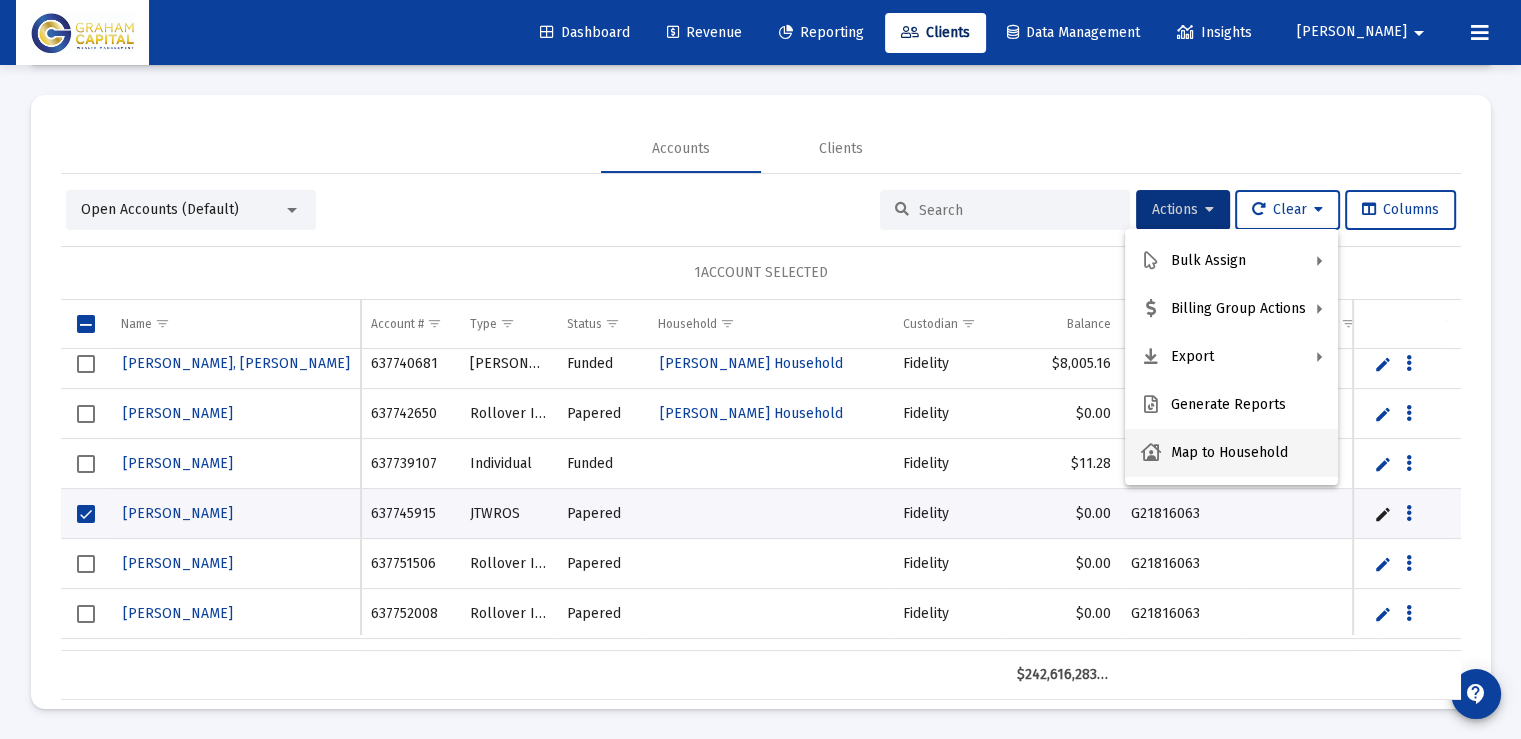 click on "Map to Household" at bounding box center [1231, 453] 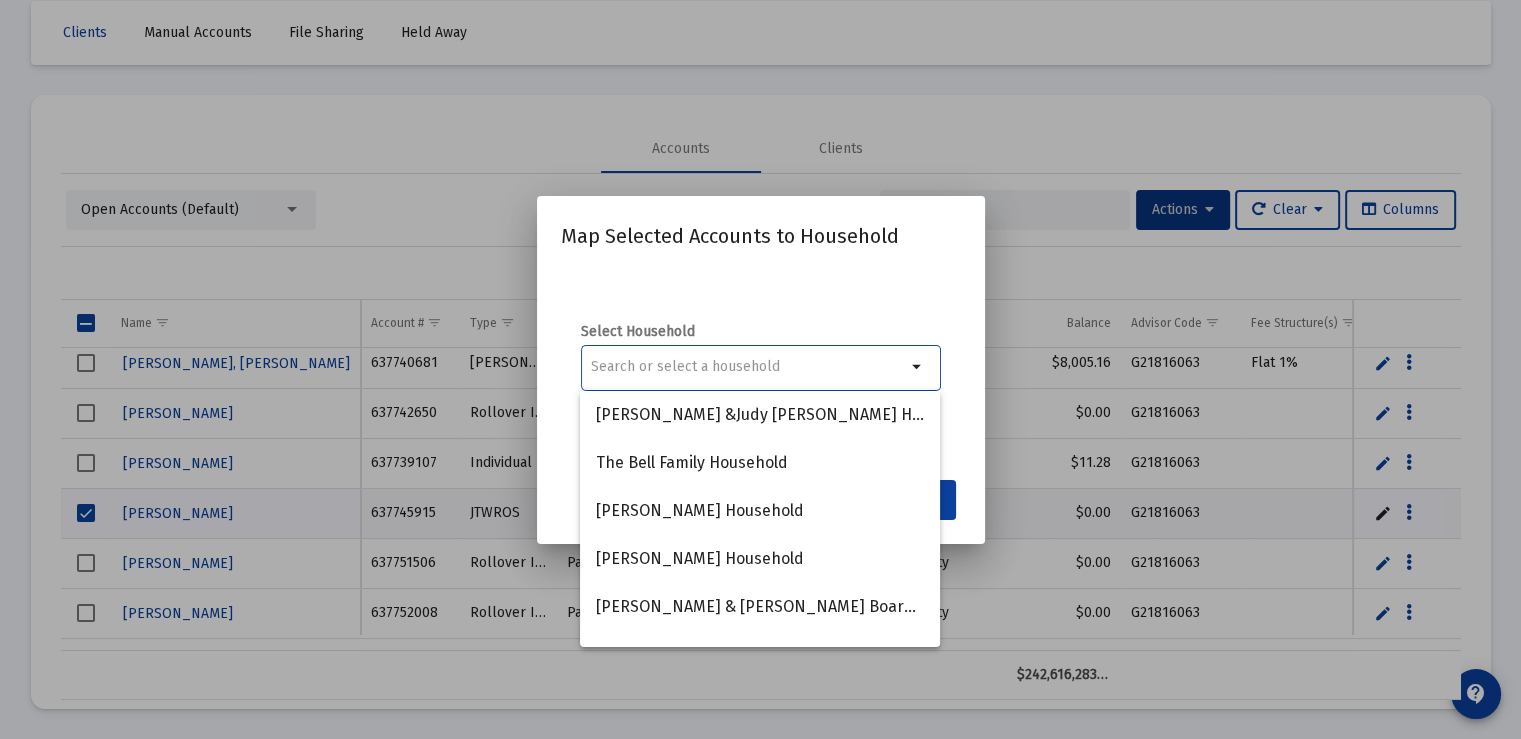 click at bounding box center (748, 367) 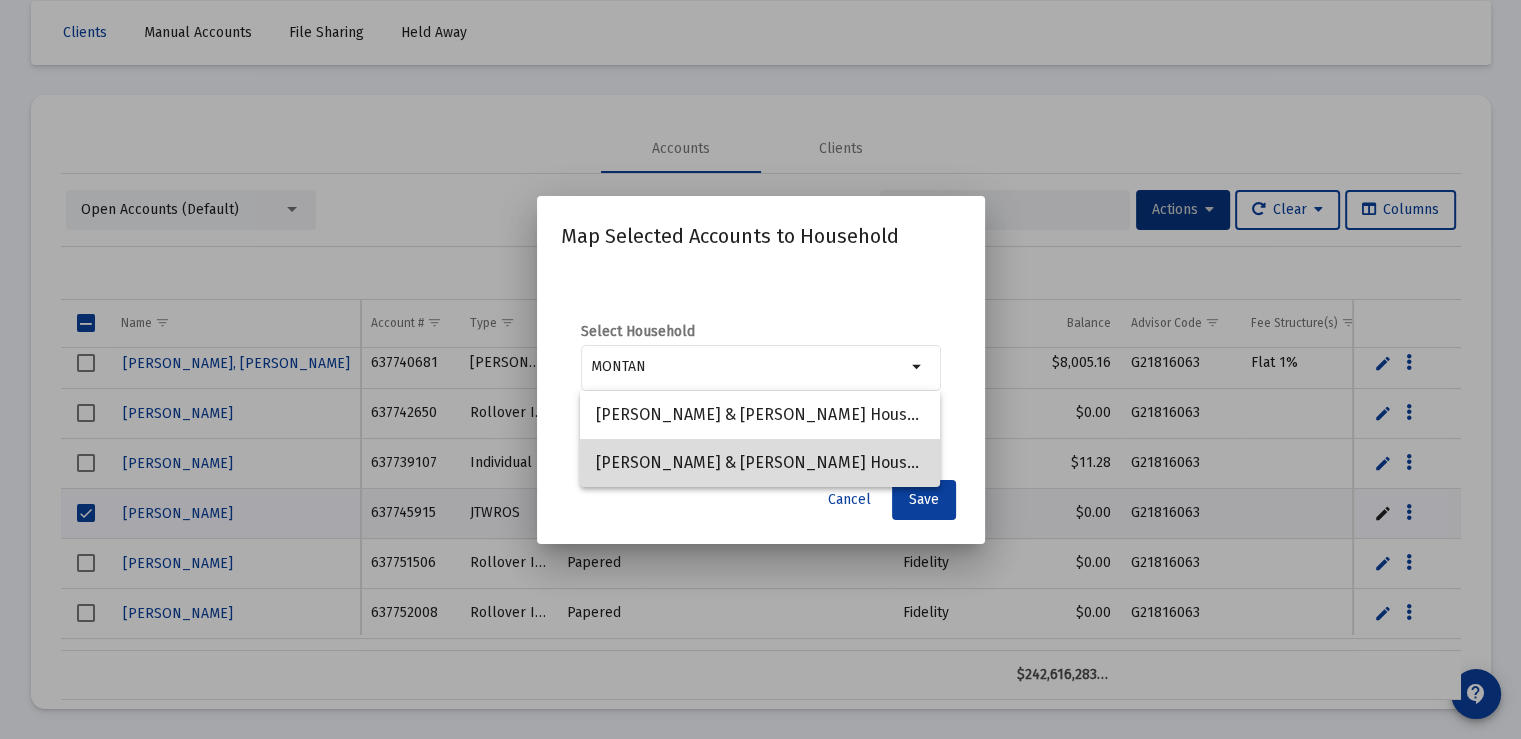 click on "[PERSON_NAME] & [PERSON_NAME] Household" at bounding box center [760, 463] 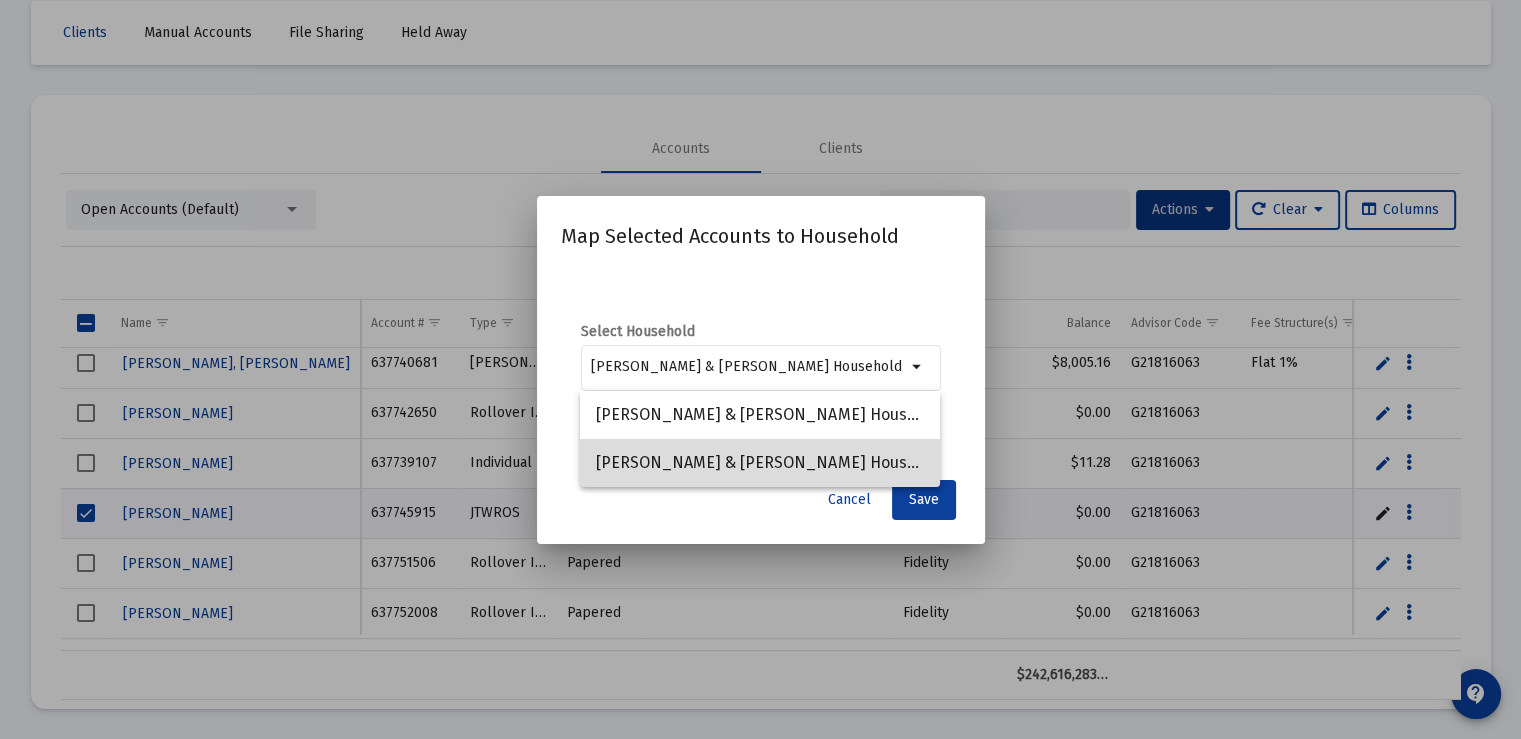 scroll, scrollTop: 0, scrollLeft: 17, axis: horizontal 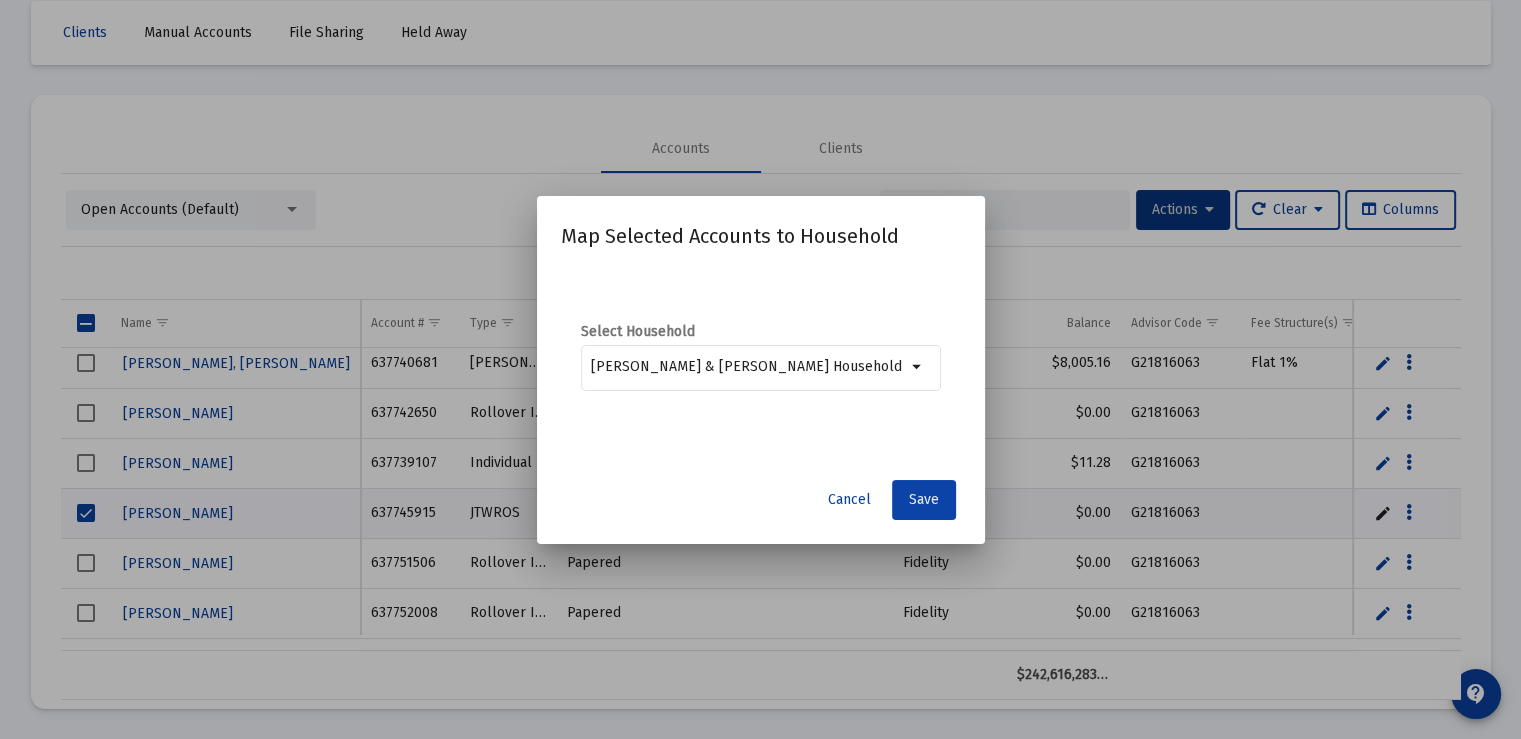 click on "Save" at bounding box center (924, 499) 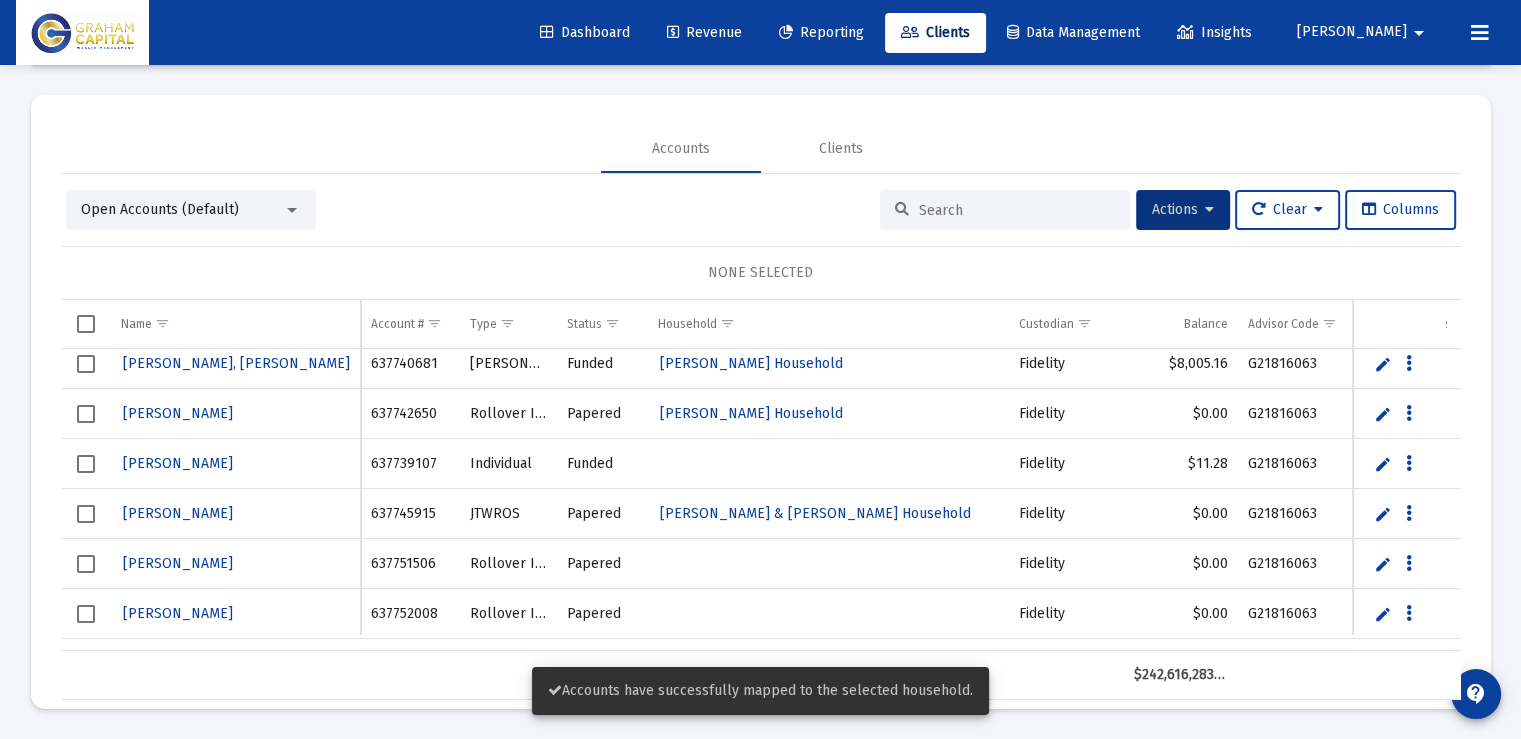 drag, startPoint x: 83, startPoint y: 457, endPoint x: 1016, endPoint y: 188, distance: 971.00464 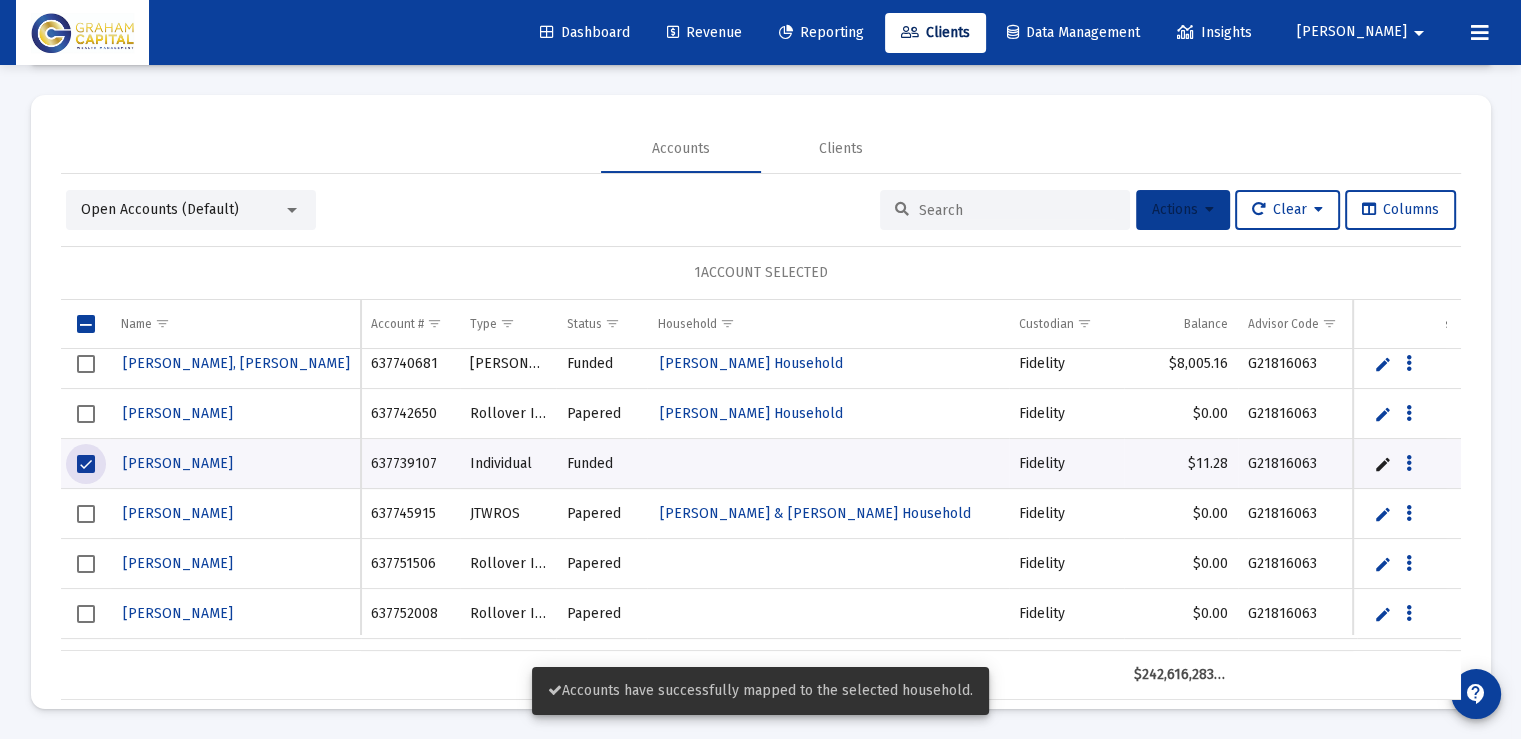 click on "Actions" at bounding box center [1183, 210] 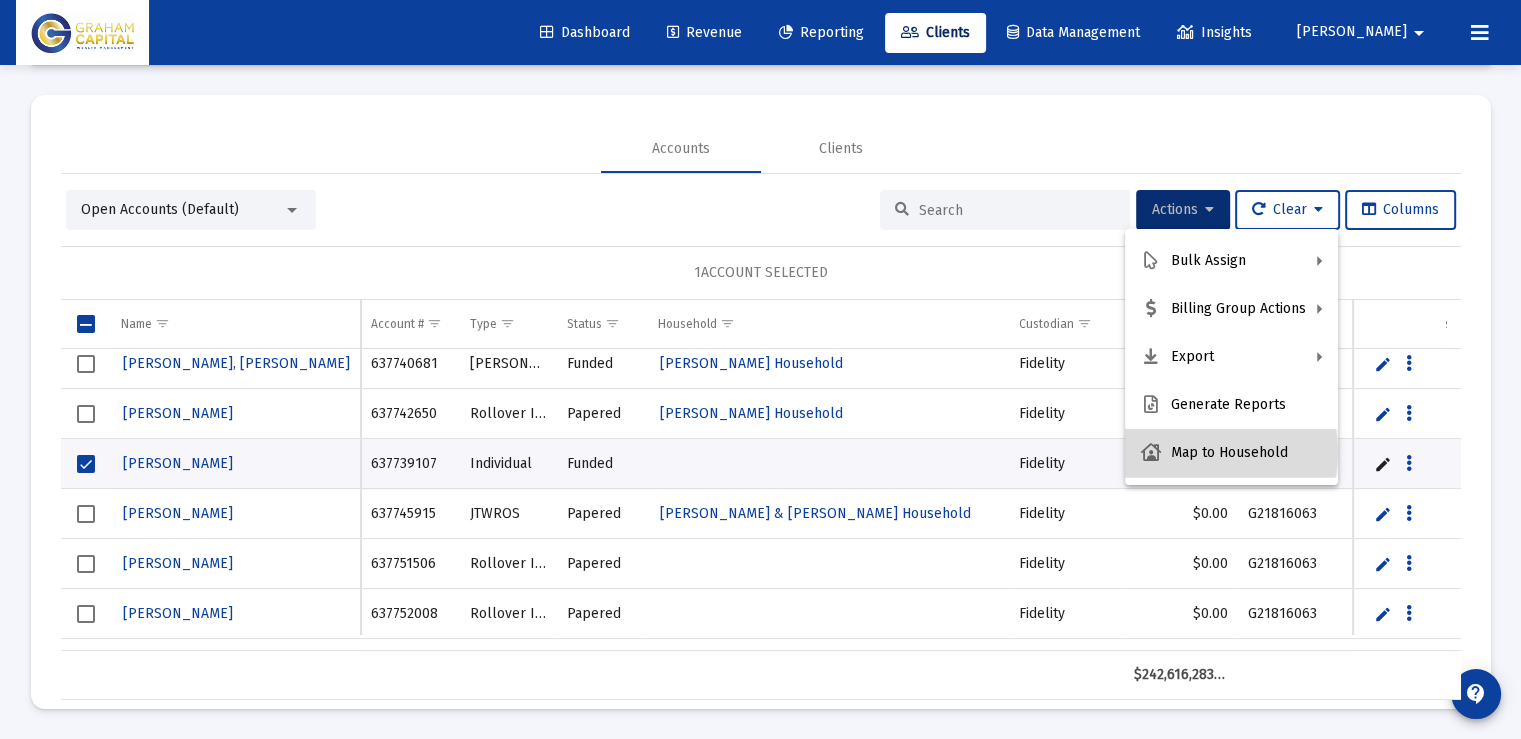 click on "Map to Household" at bounding box center [1231, 453] 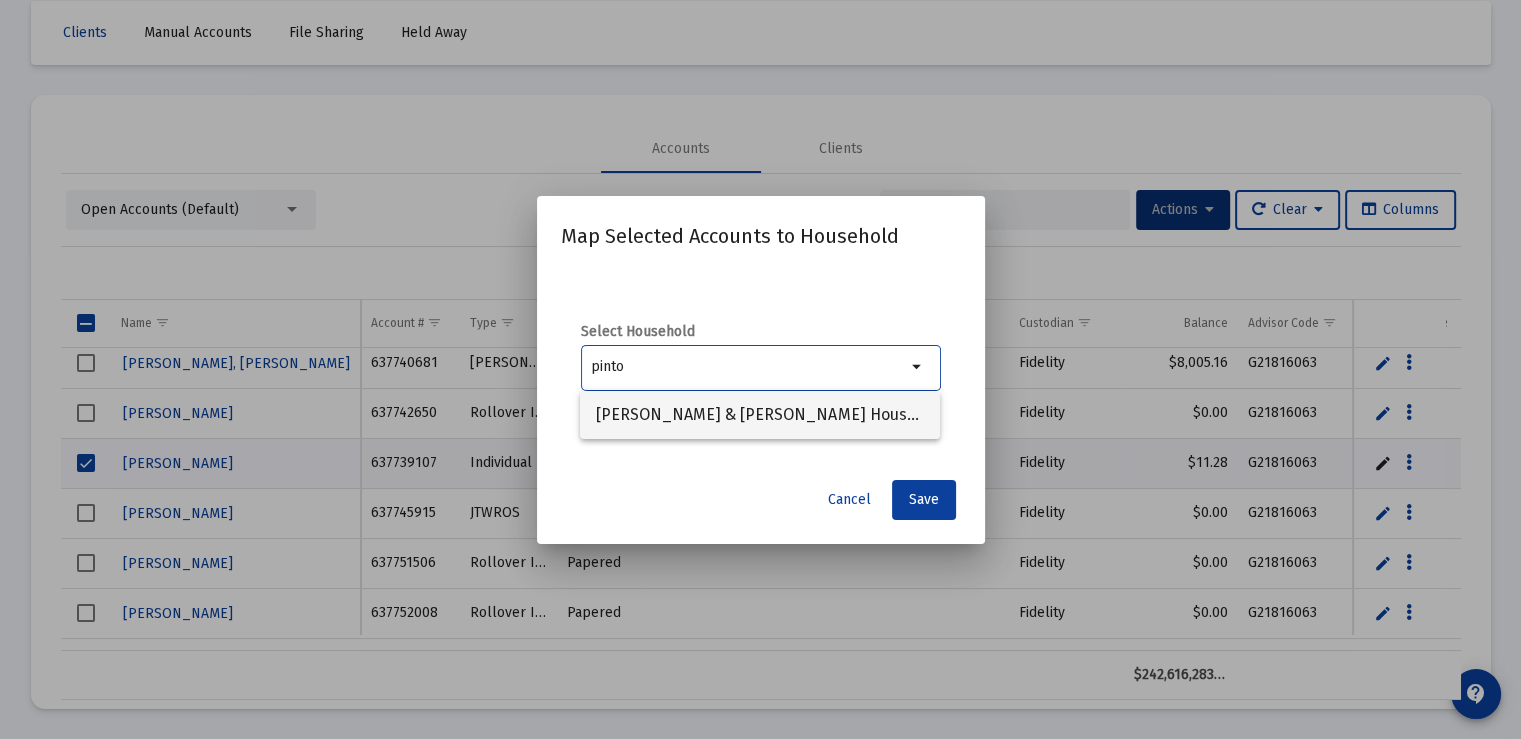 click on "[PERSON_NAME] & [PERSON_NAME] Household" at bounding box center [760, 415] 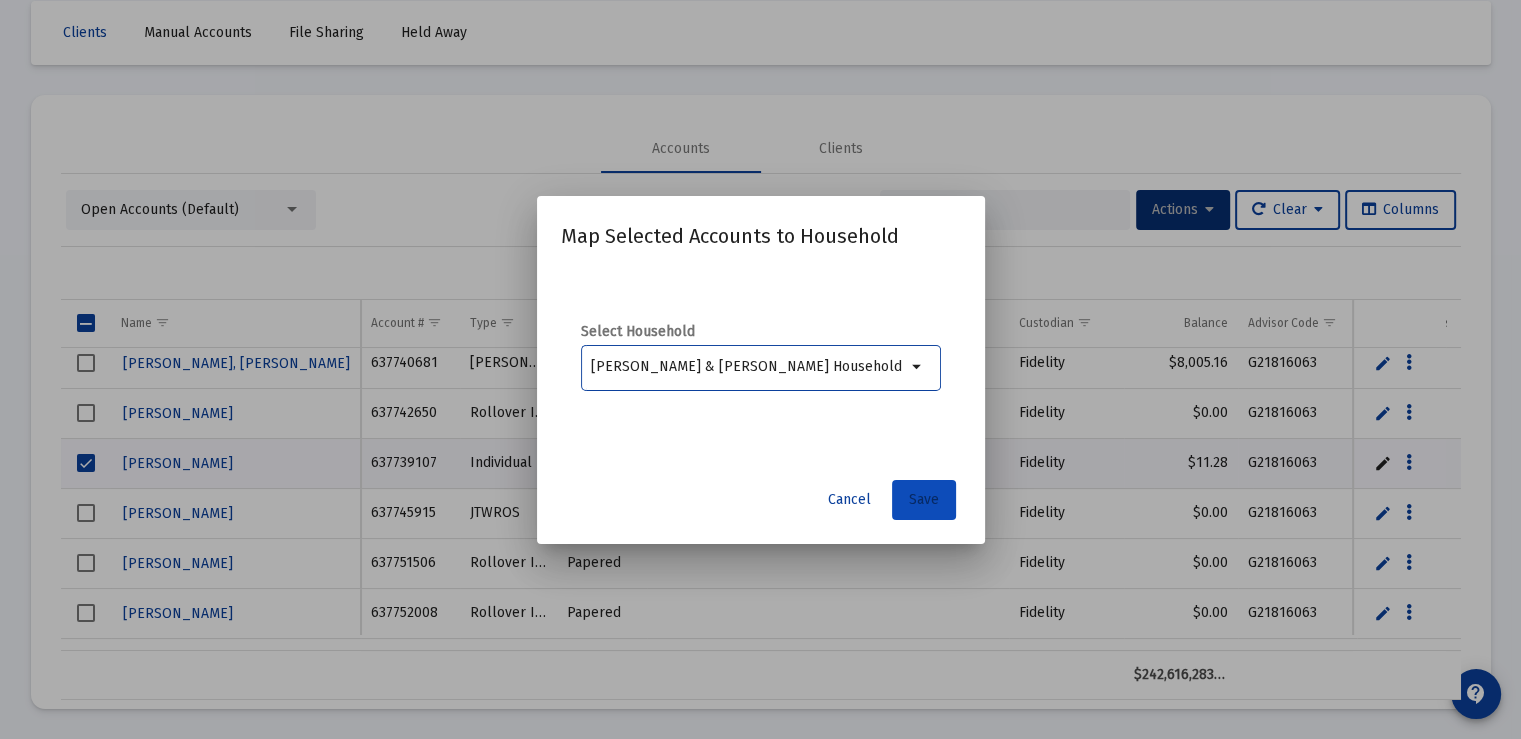 click on "Save" at bounding box center [924, 499] 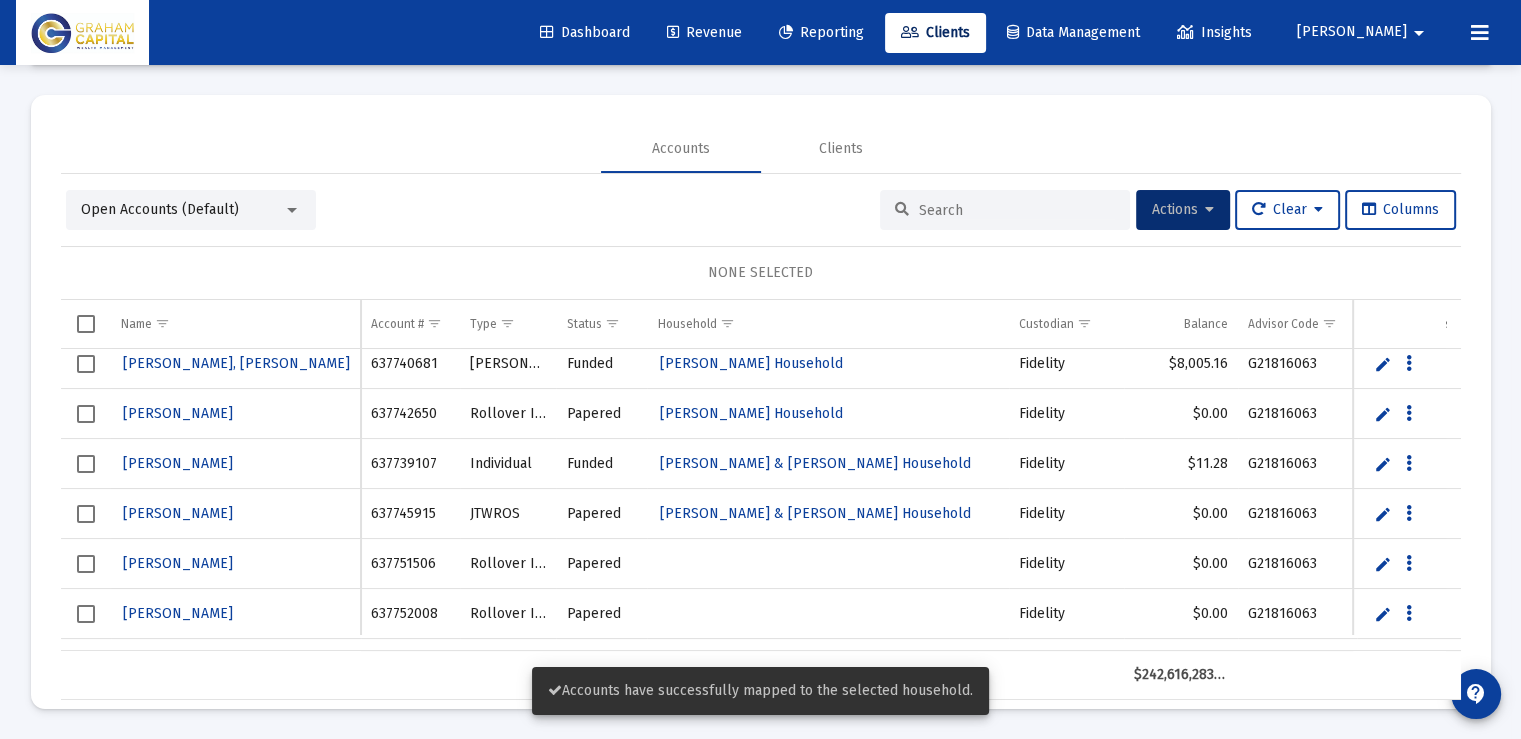 click at bounding box center [86, 614] 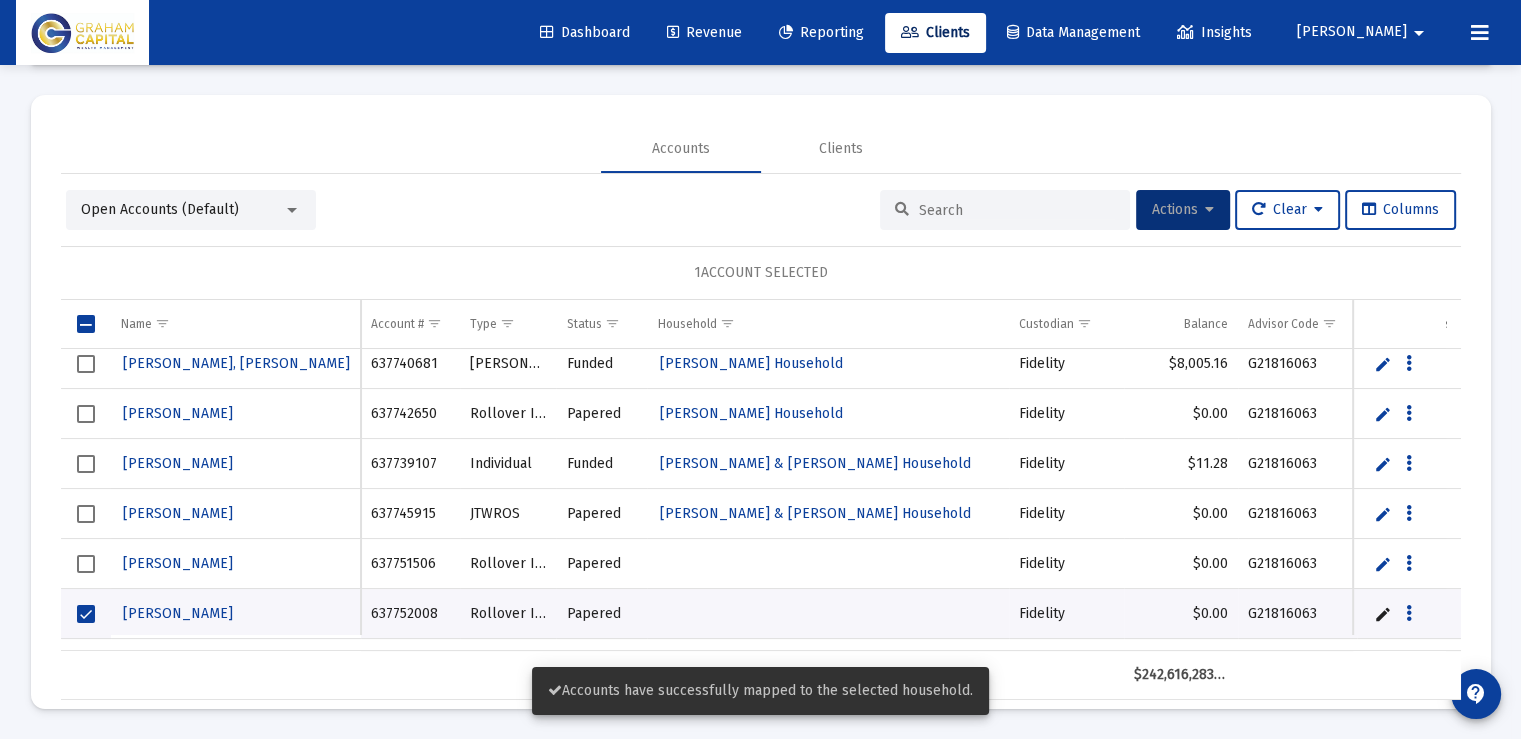 click at bounding box center (1209, 210) 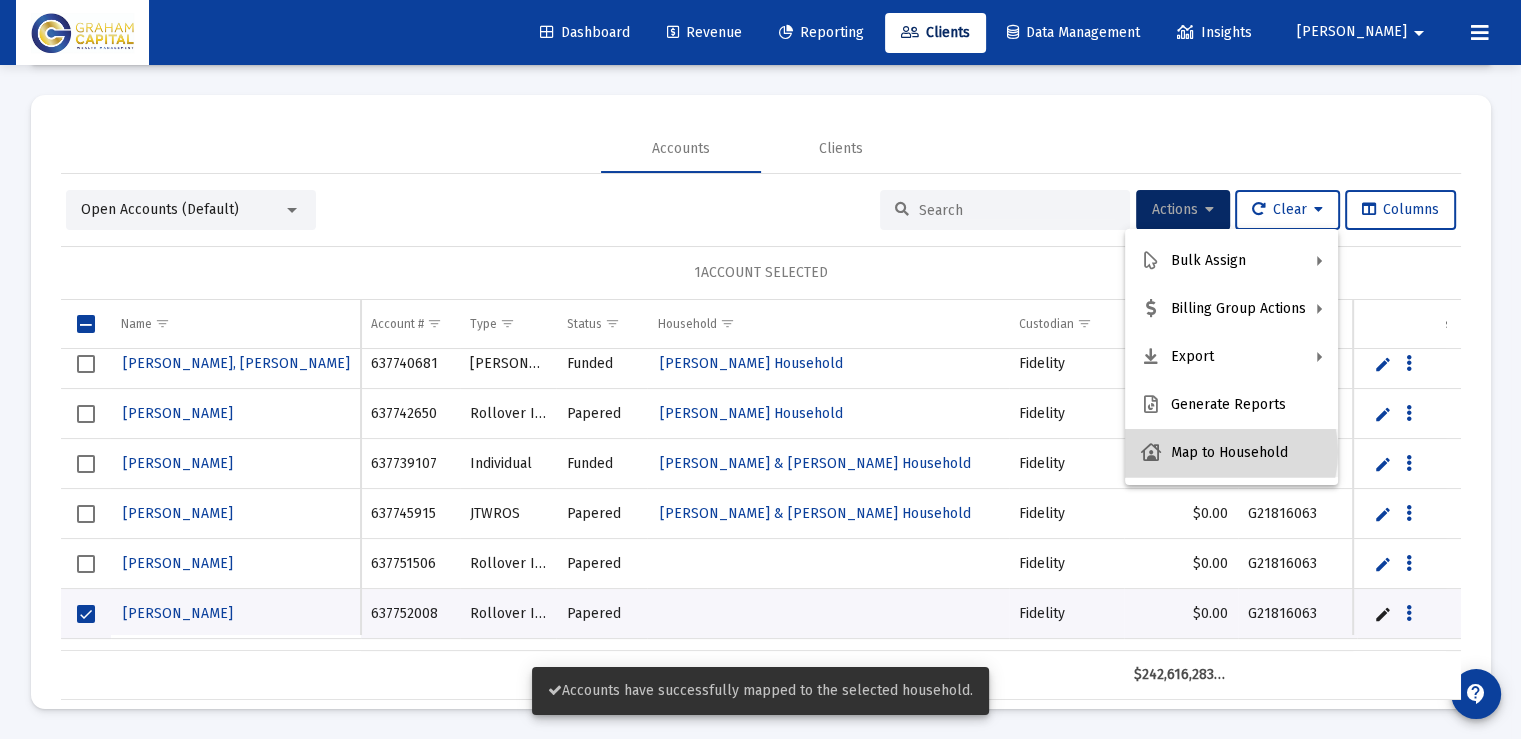 click on "Map to Household" at bounding box center (1231, 453) 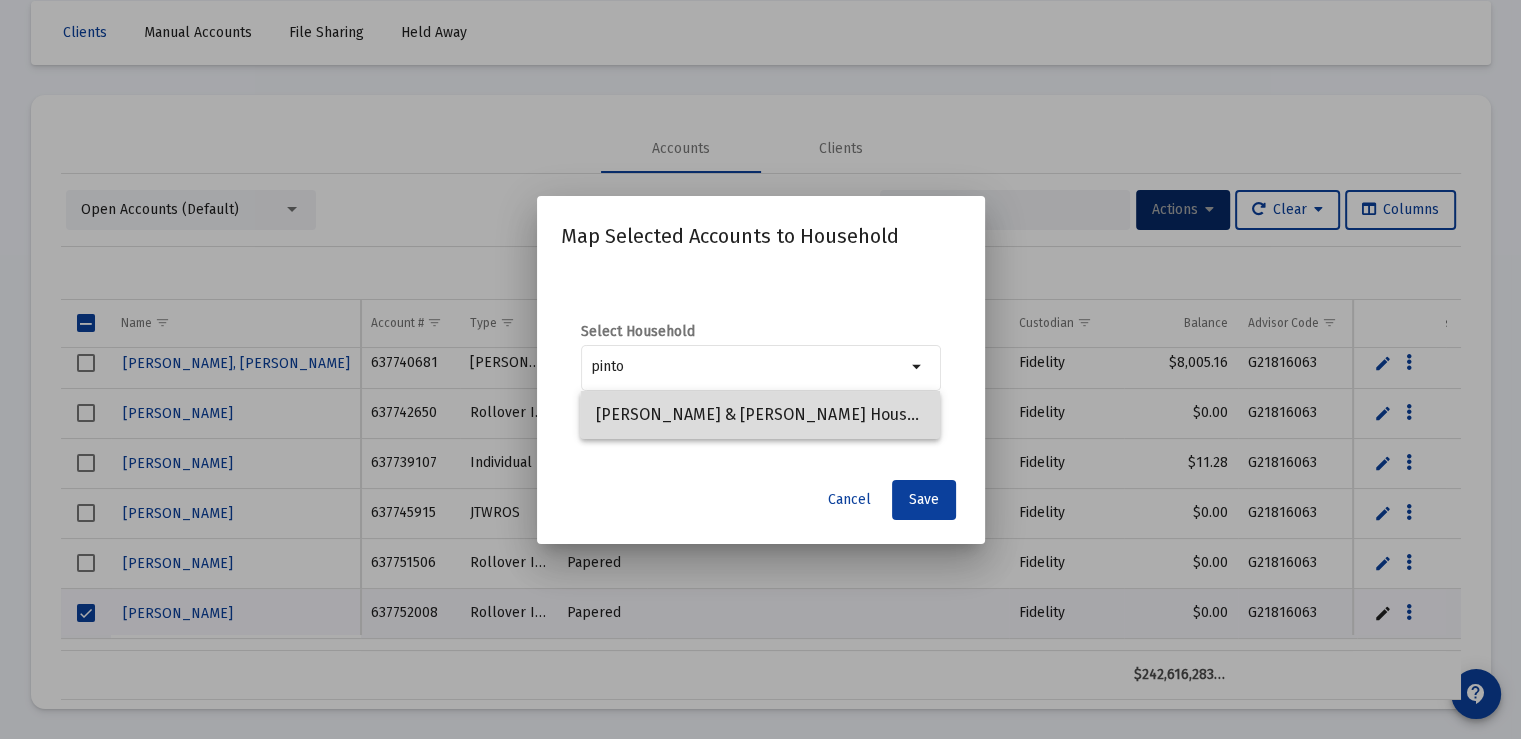 click on "[PERSON_NAME] & [PERSON_NAME] Household" at bounding box center (760, 415) 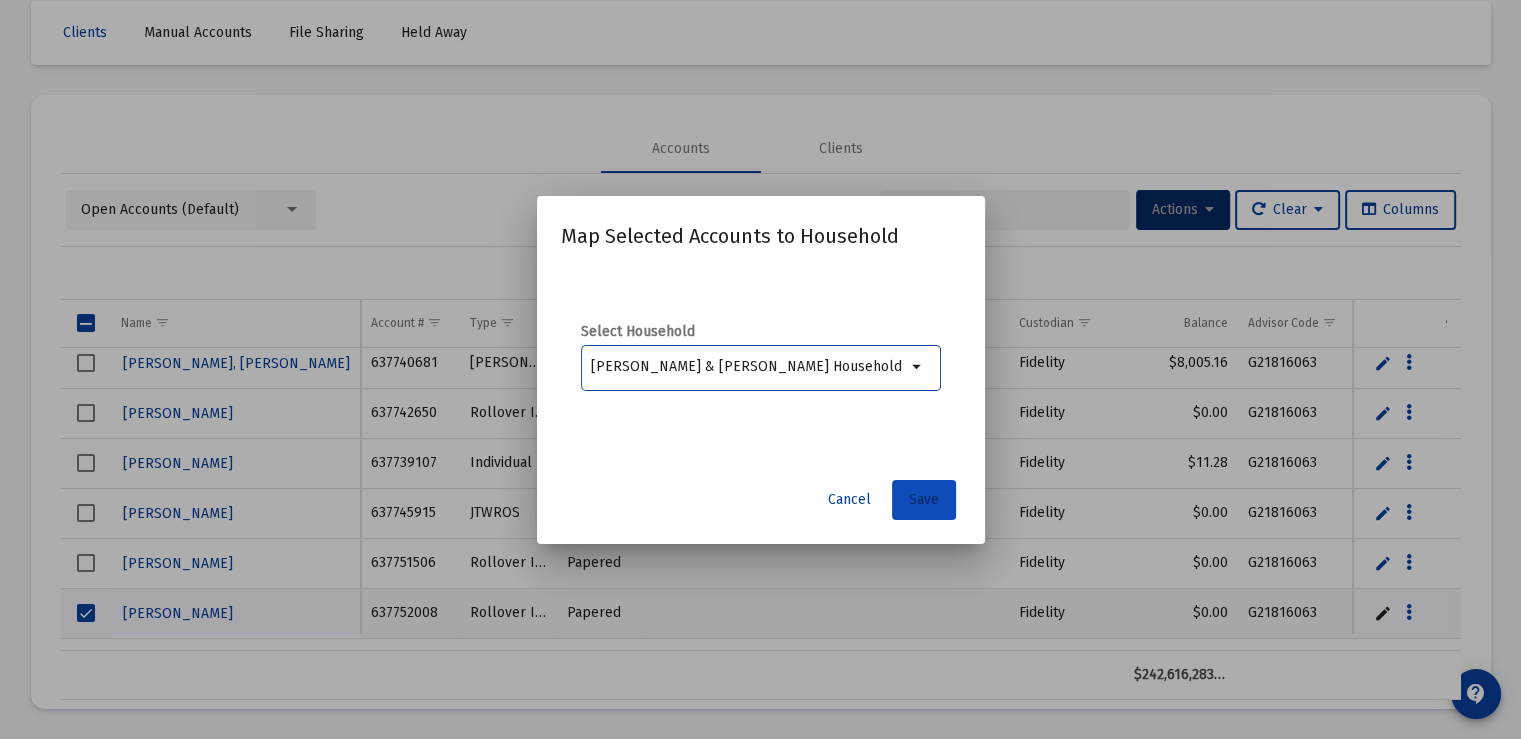 drag, startPoint x: 928, startPoint y: 499, endPoint x: 907, endPoint y: 486, distance: 24.698177 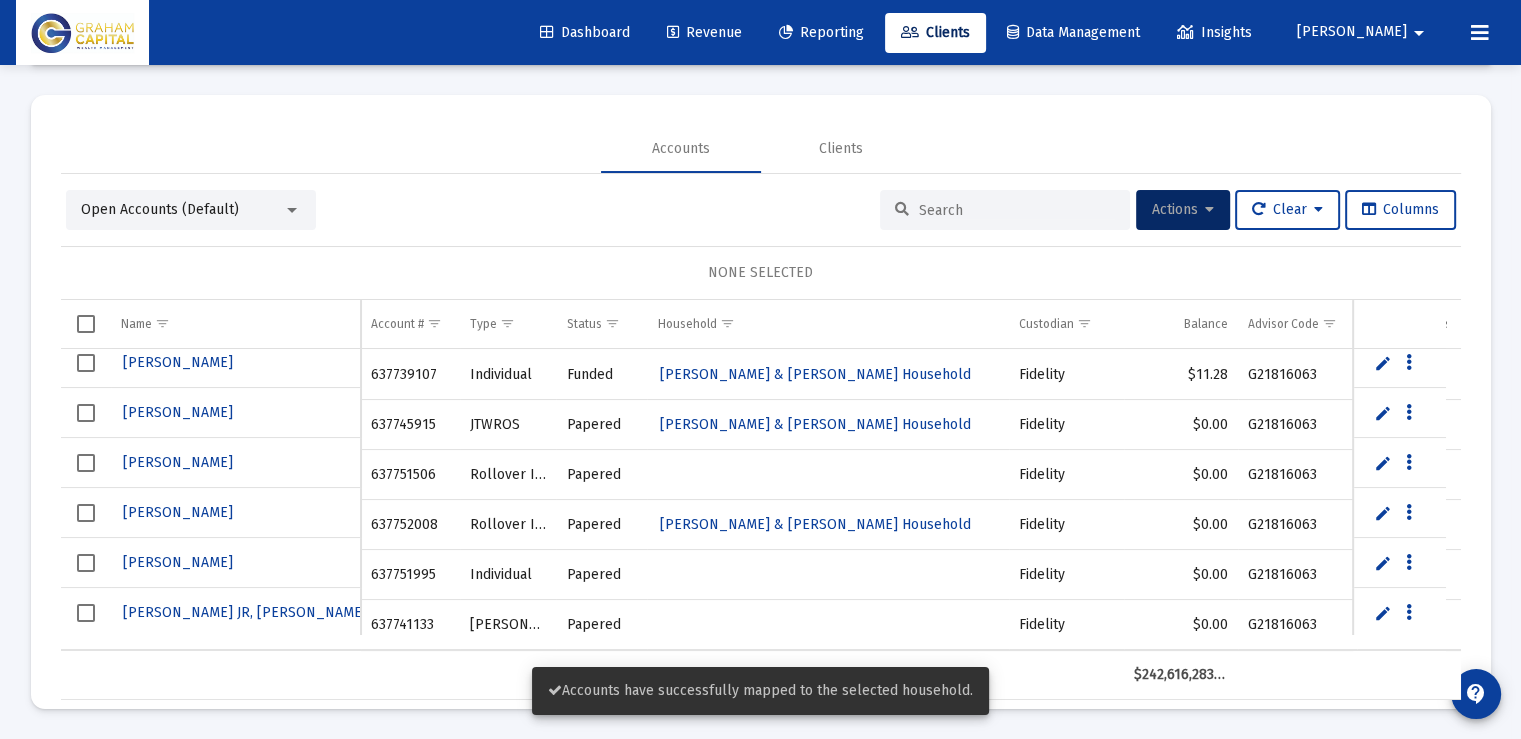 click at bounding box center [86, 563] 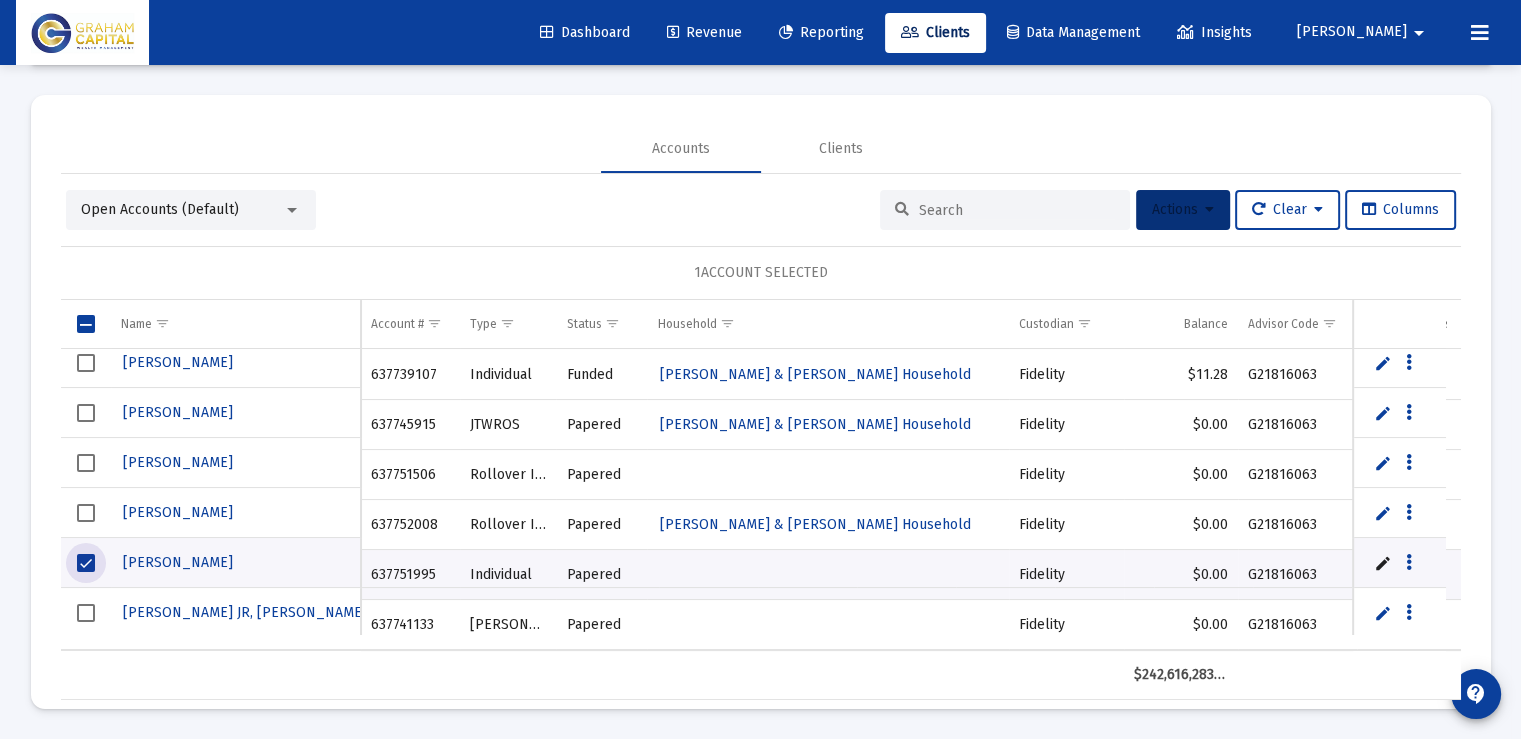 click on "Actions" at bounding box center [1183, 209] 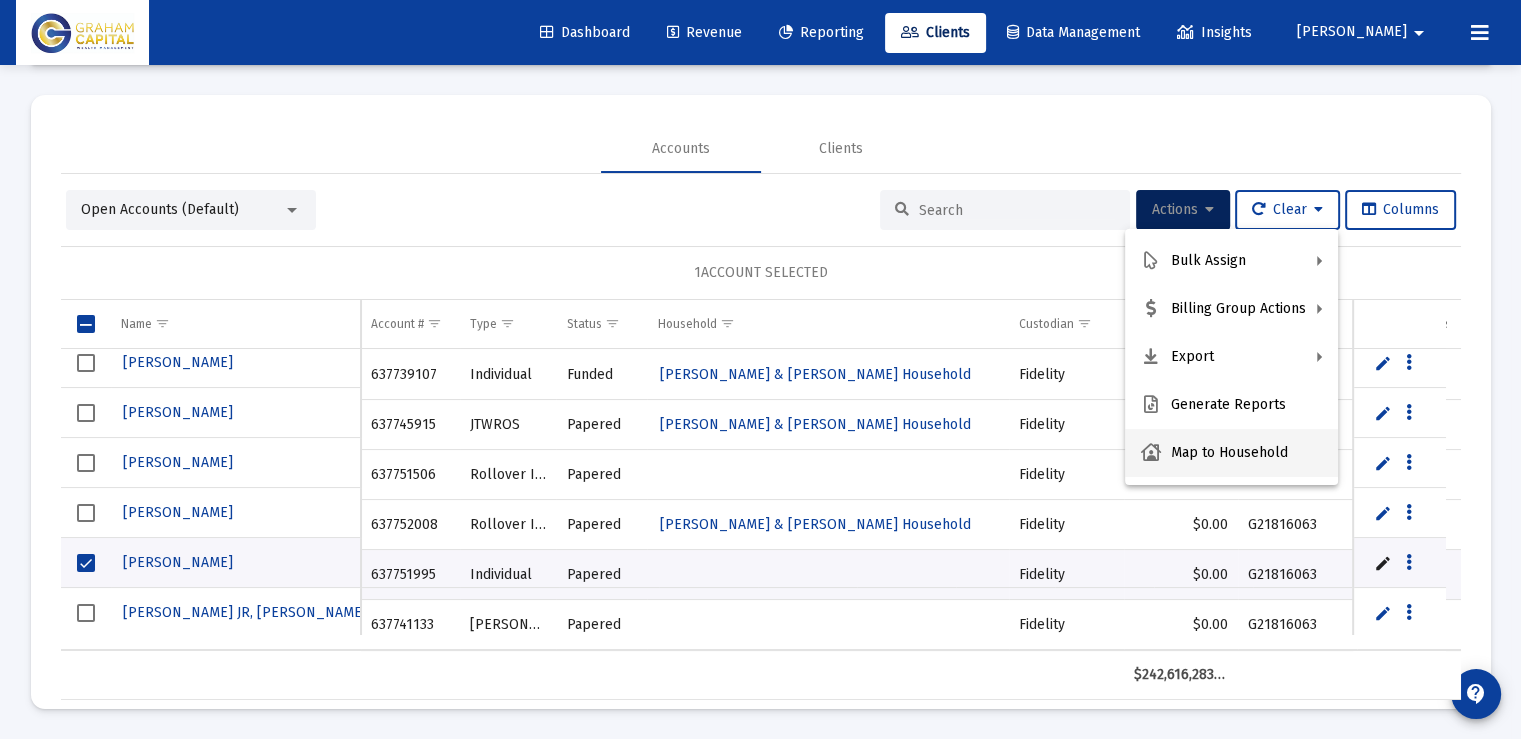 click on "Map to Household" at bounding box center [1231, 453] 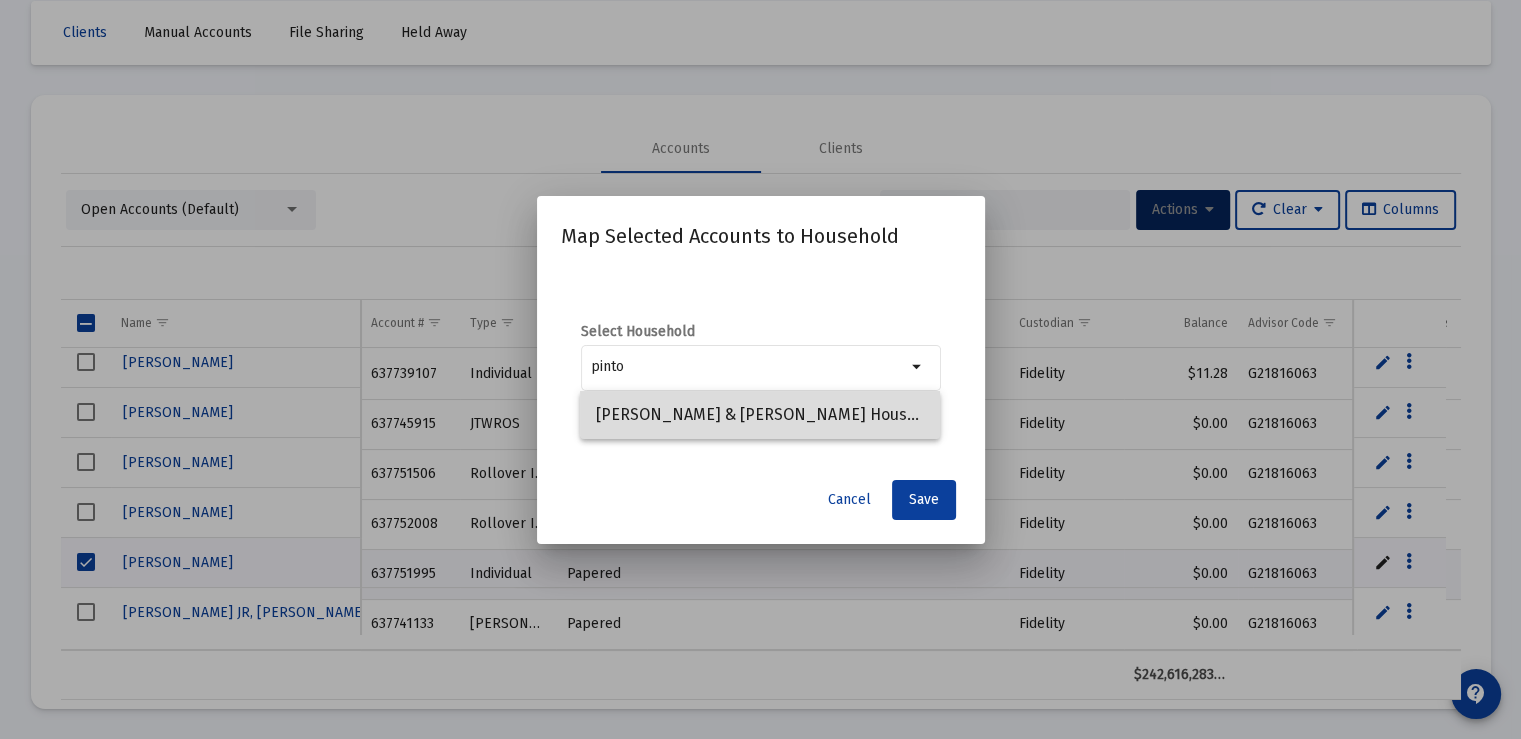 click on "[PERSON_NAME] & [PERSON_NAME] Household" at bounding box center [760, 415] 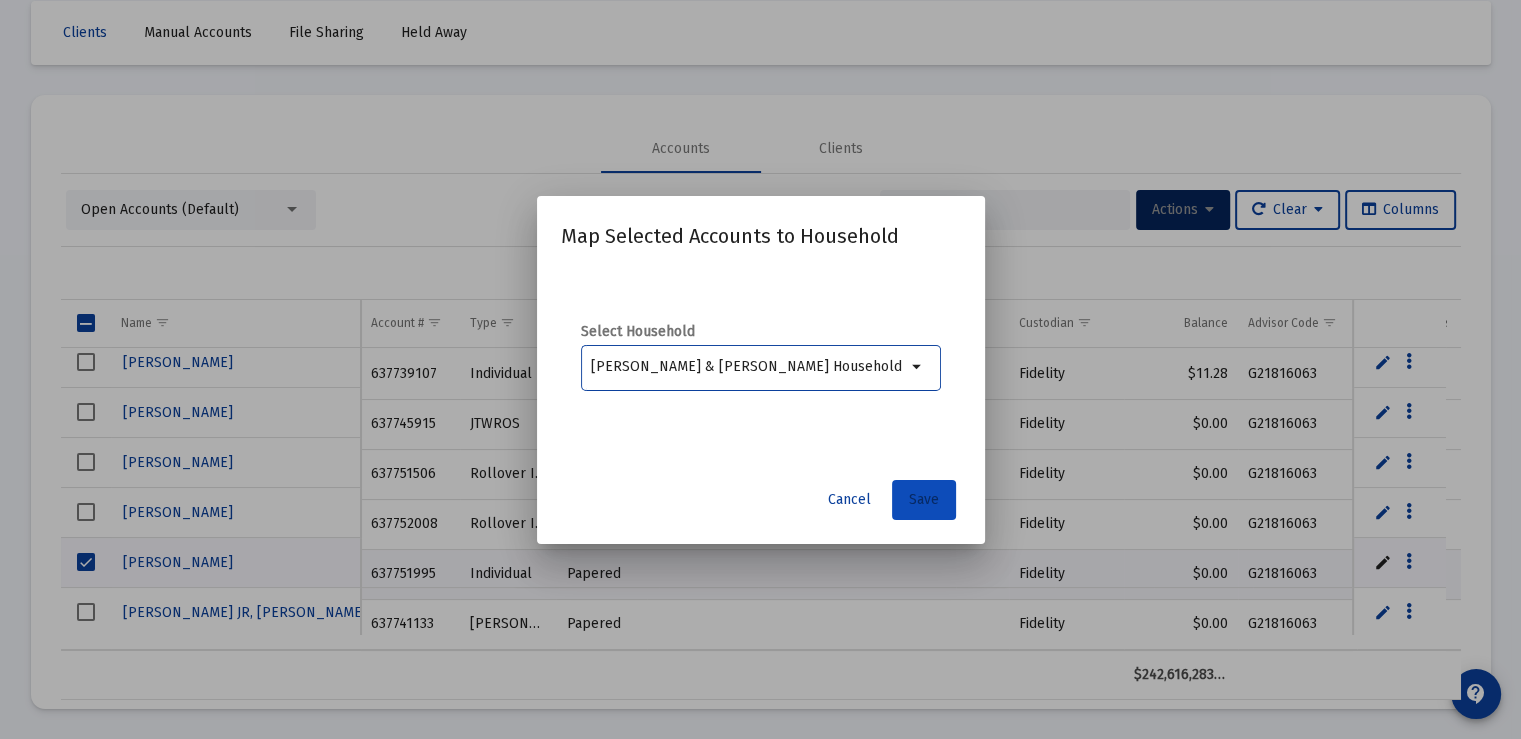 click on "Save" at bounding box center [924, 500] 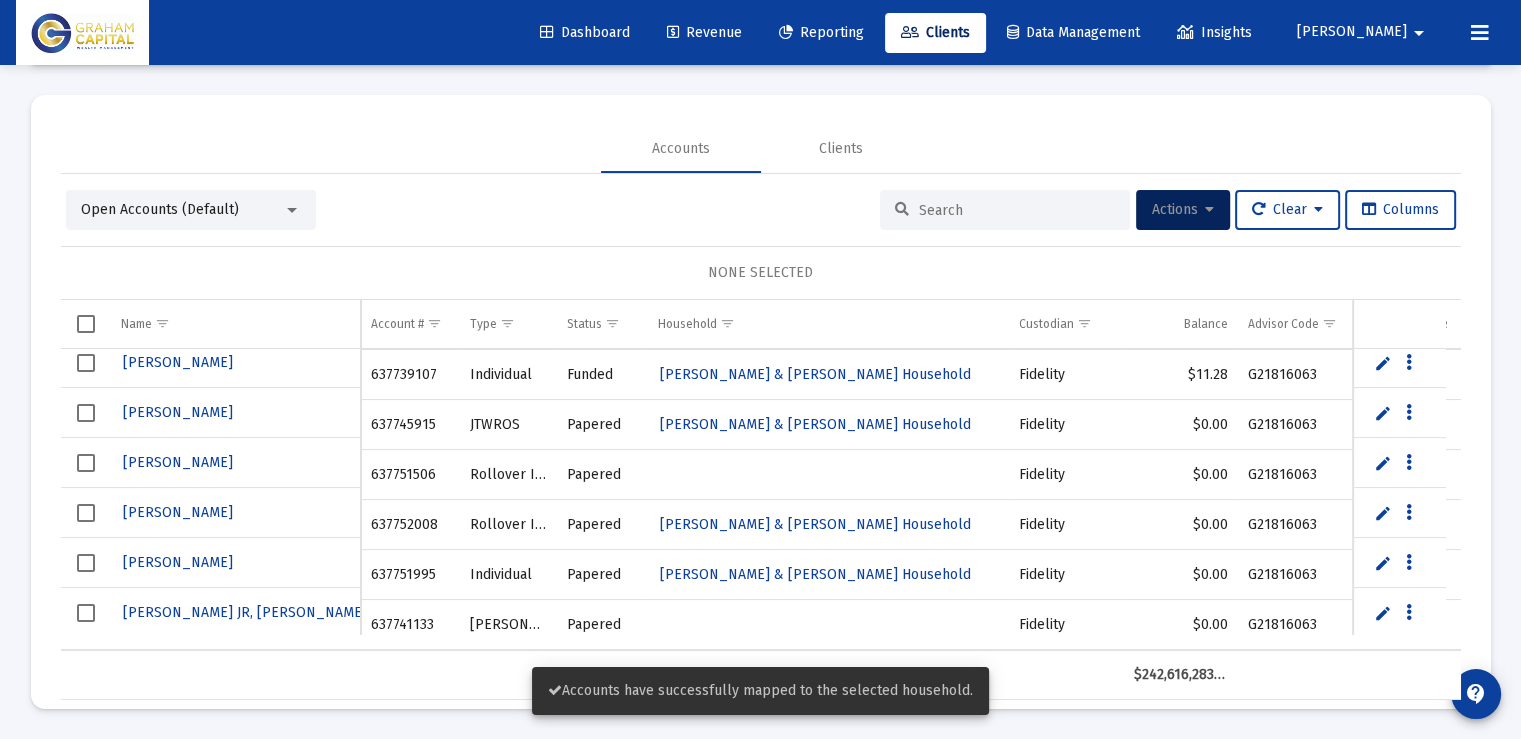 click at bounding box center [86, 463] 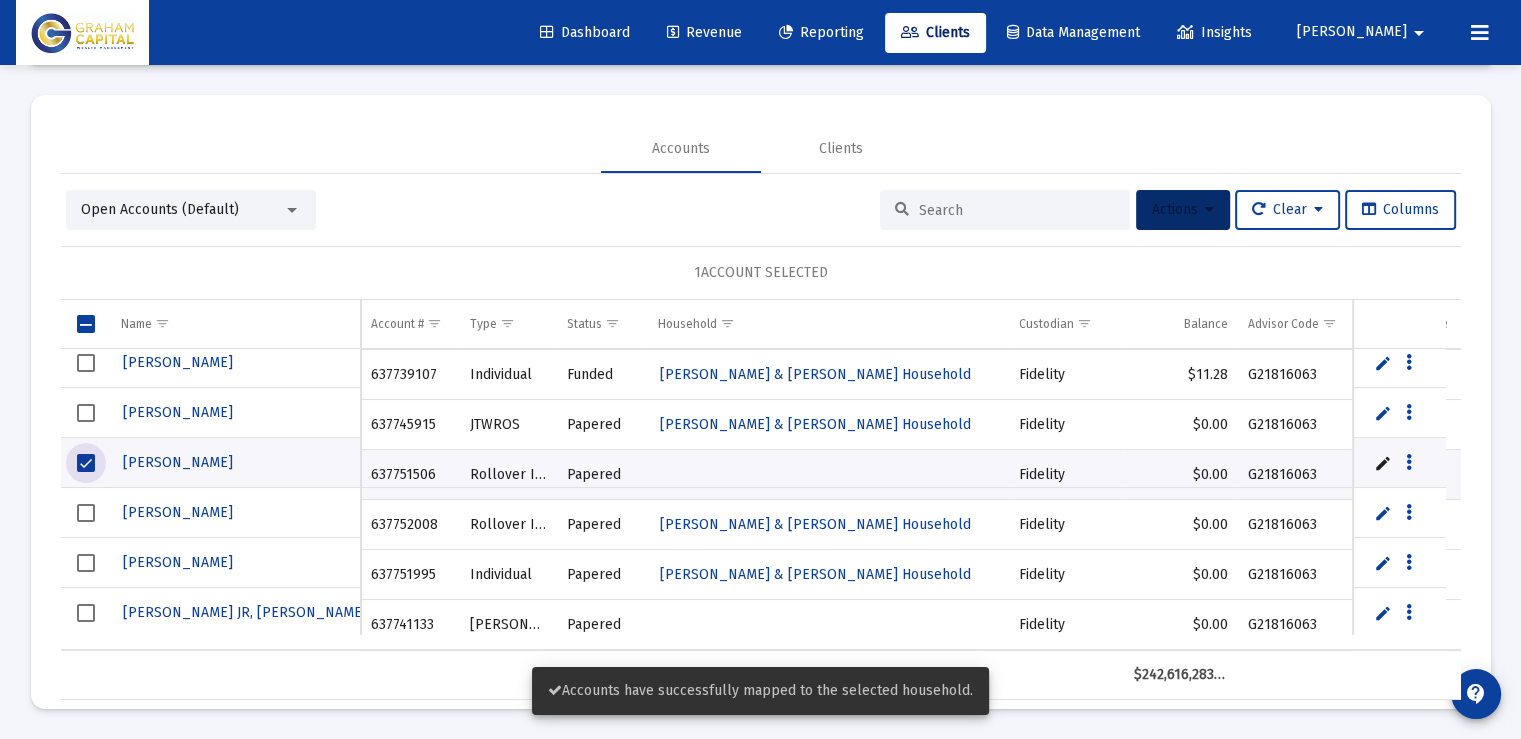 click on "Actions" at bounding box center [1183, 209] 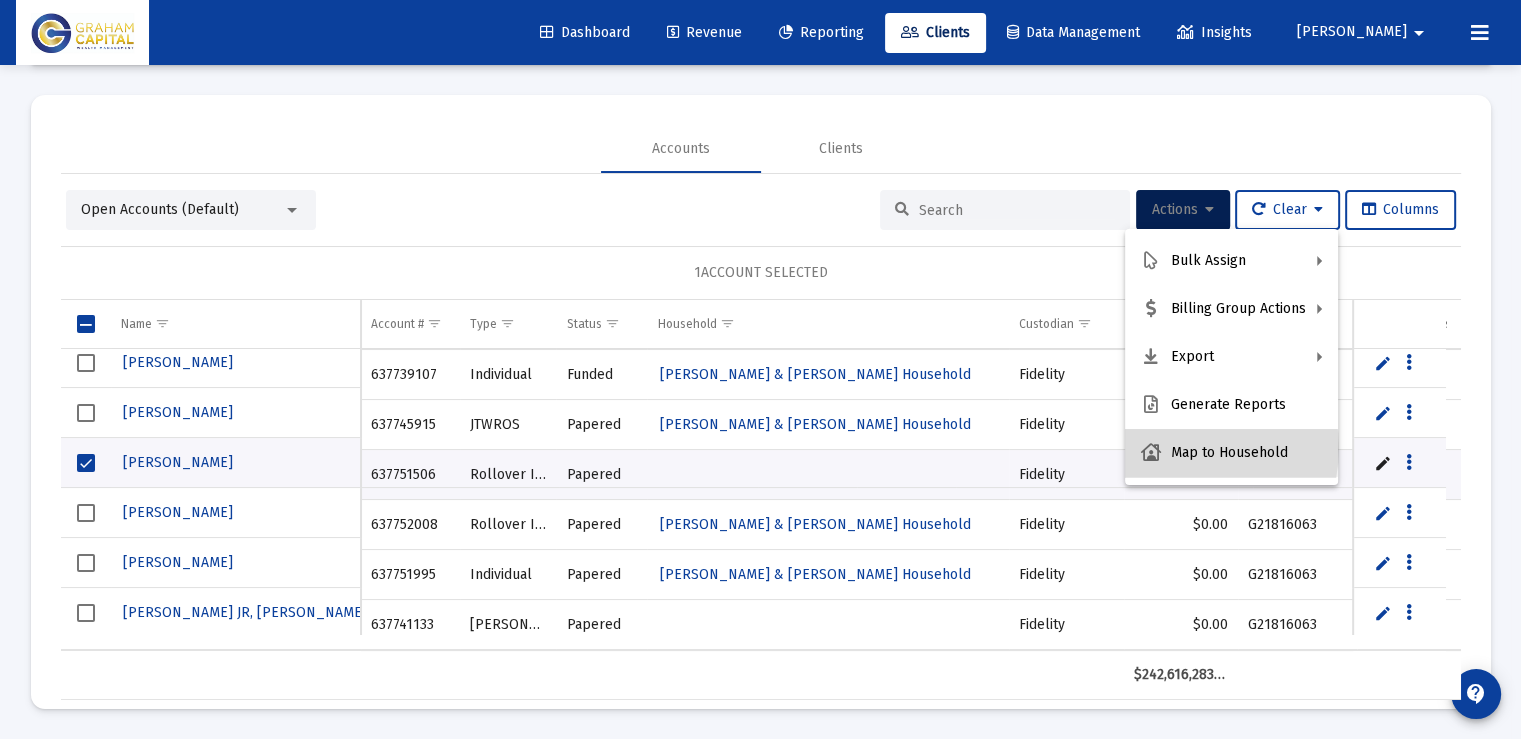 click on "Map to Household" at bounding box center [1231, 453] 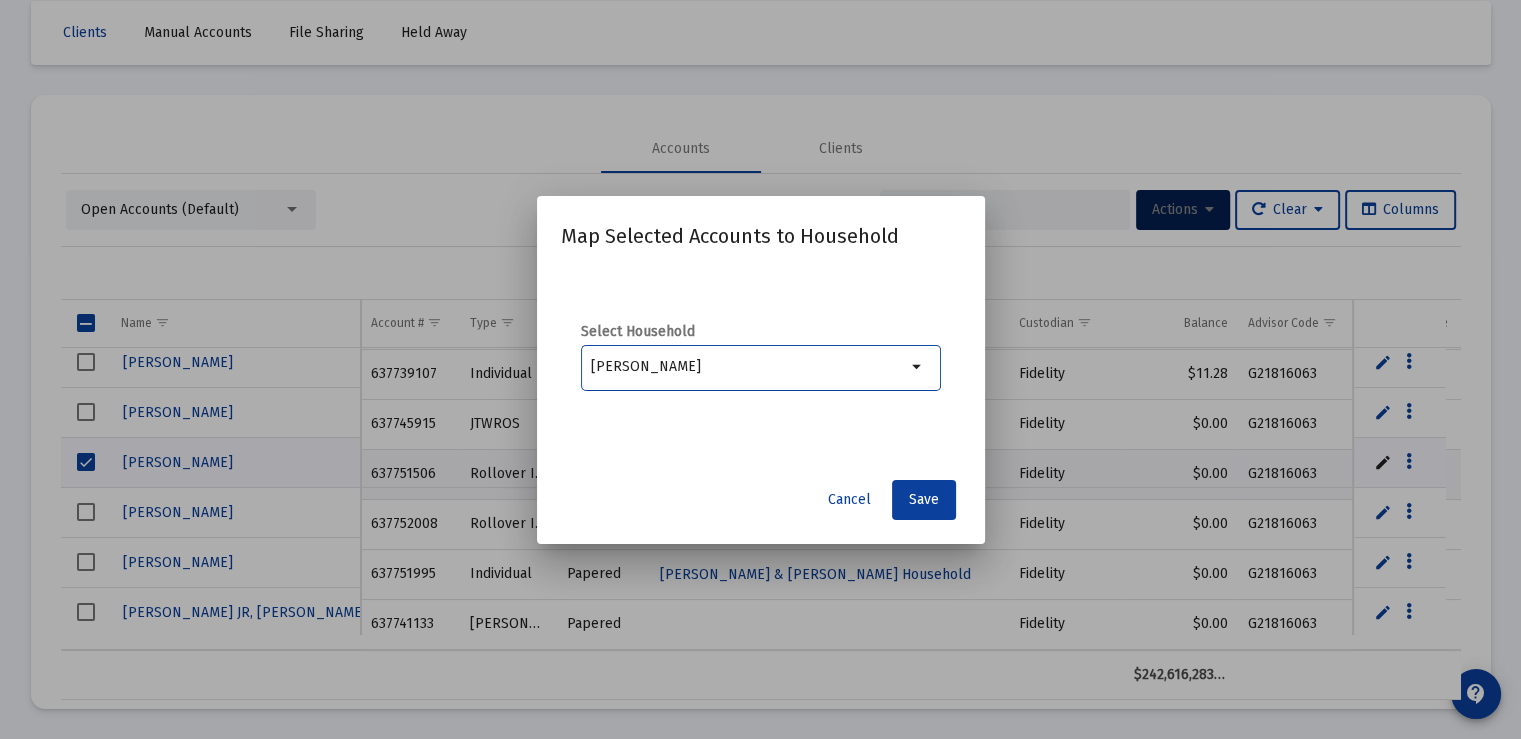 type on "[PERSON_NAME]" 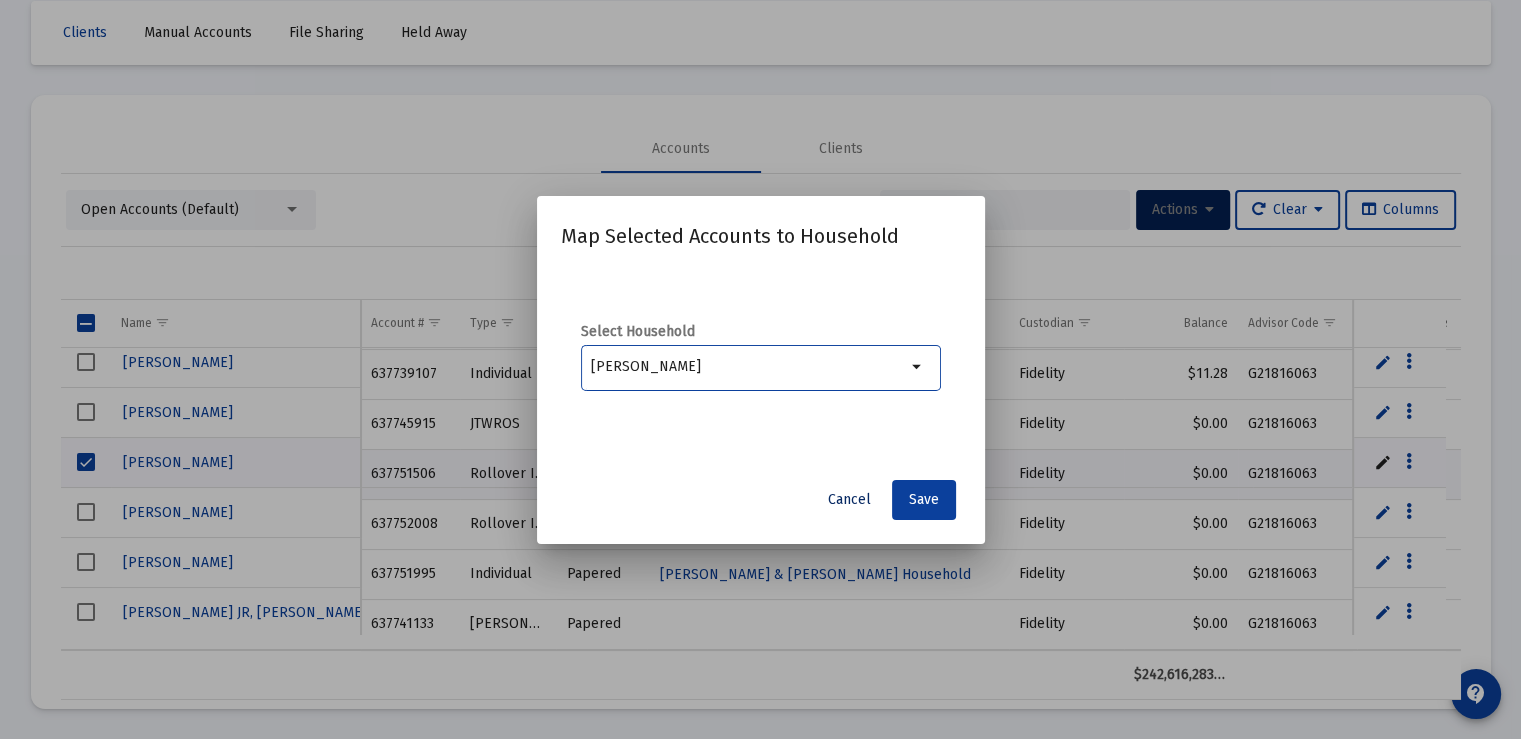 click on "Cancel" at bounding box center [849, 499] 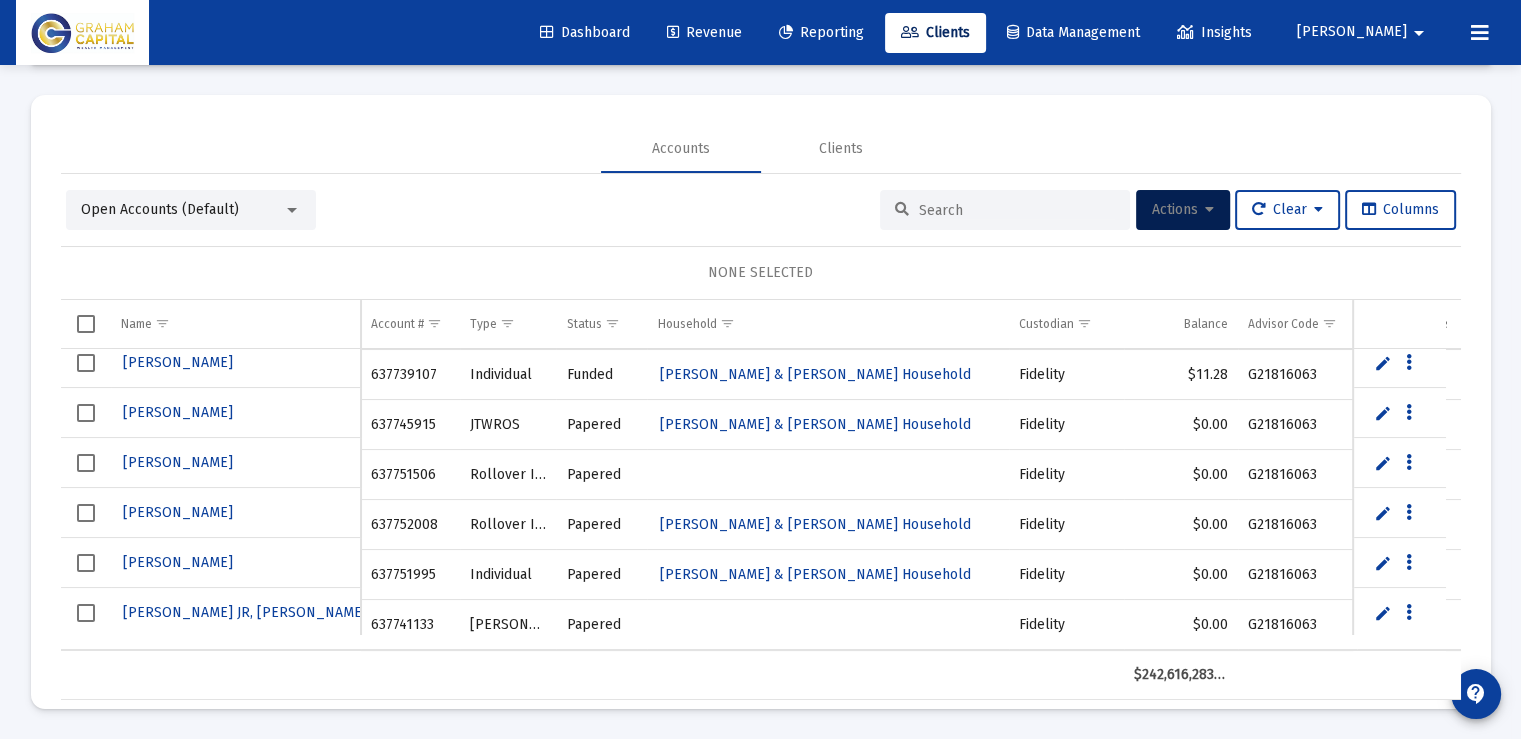 click at bounding box center [86, 613] 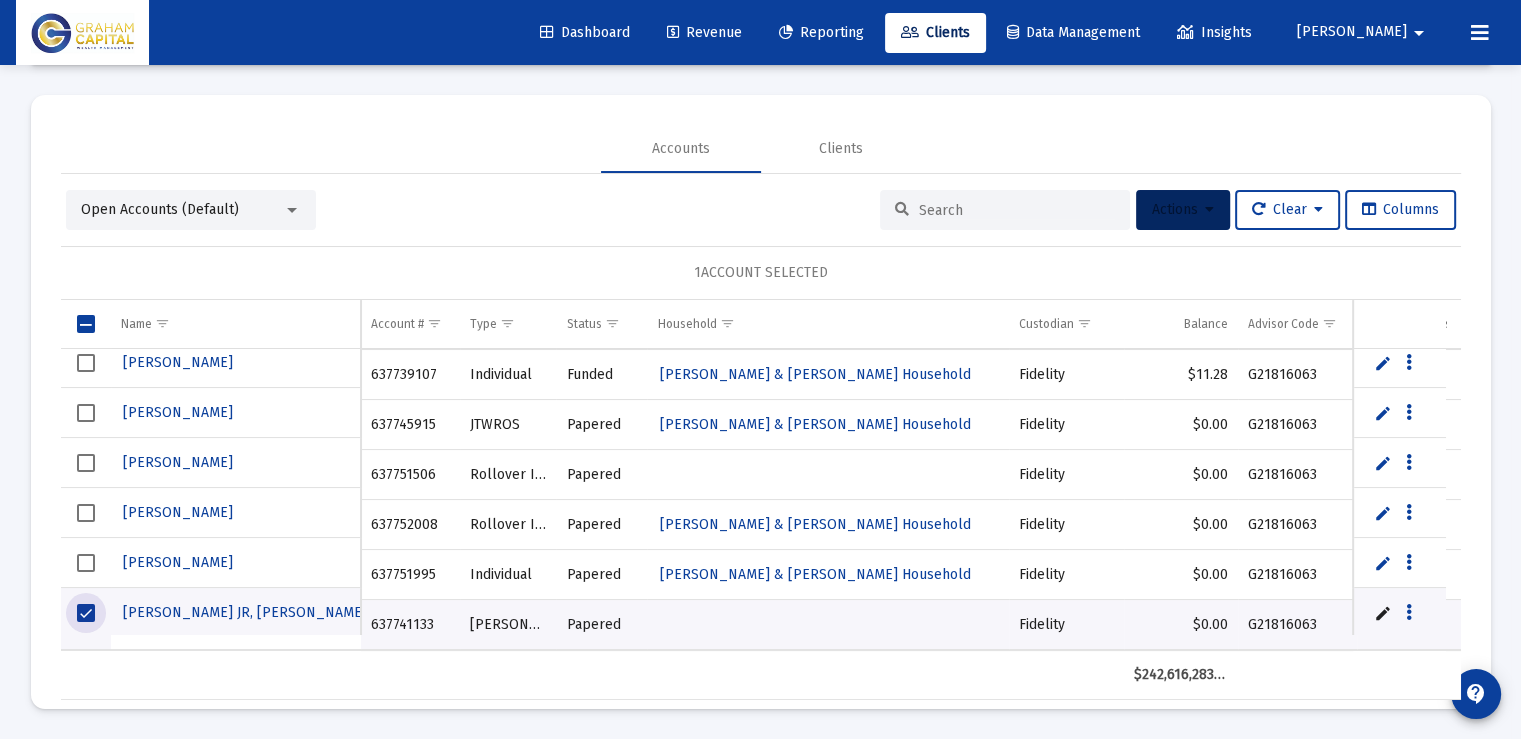 click on "Actions" at bounding box center [1183, 210] 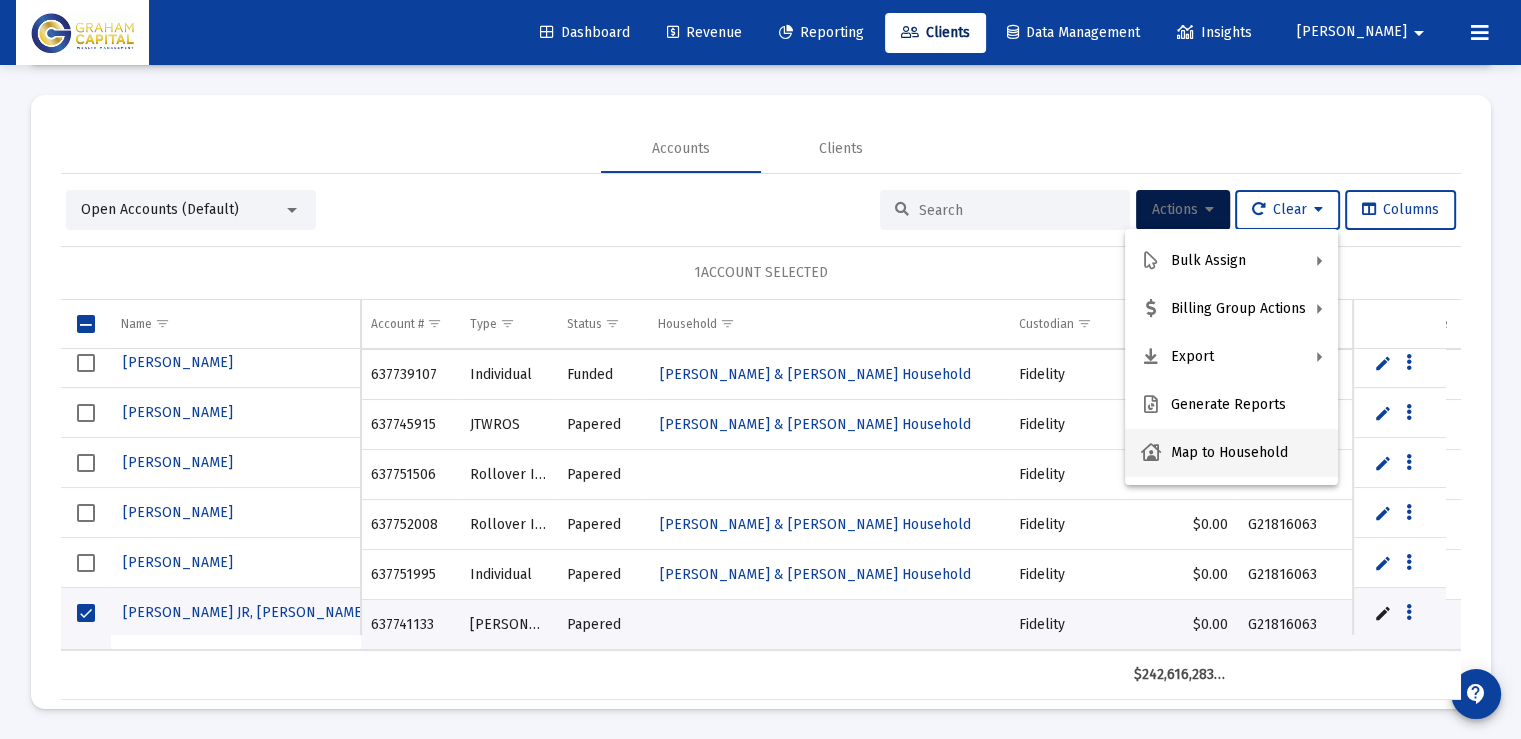 click on "Map to Household" at bounding box center (1231, 453) 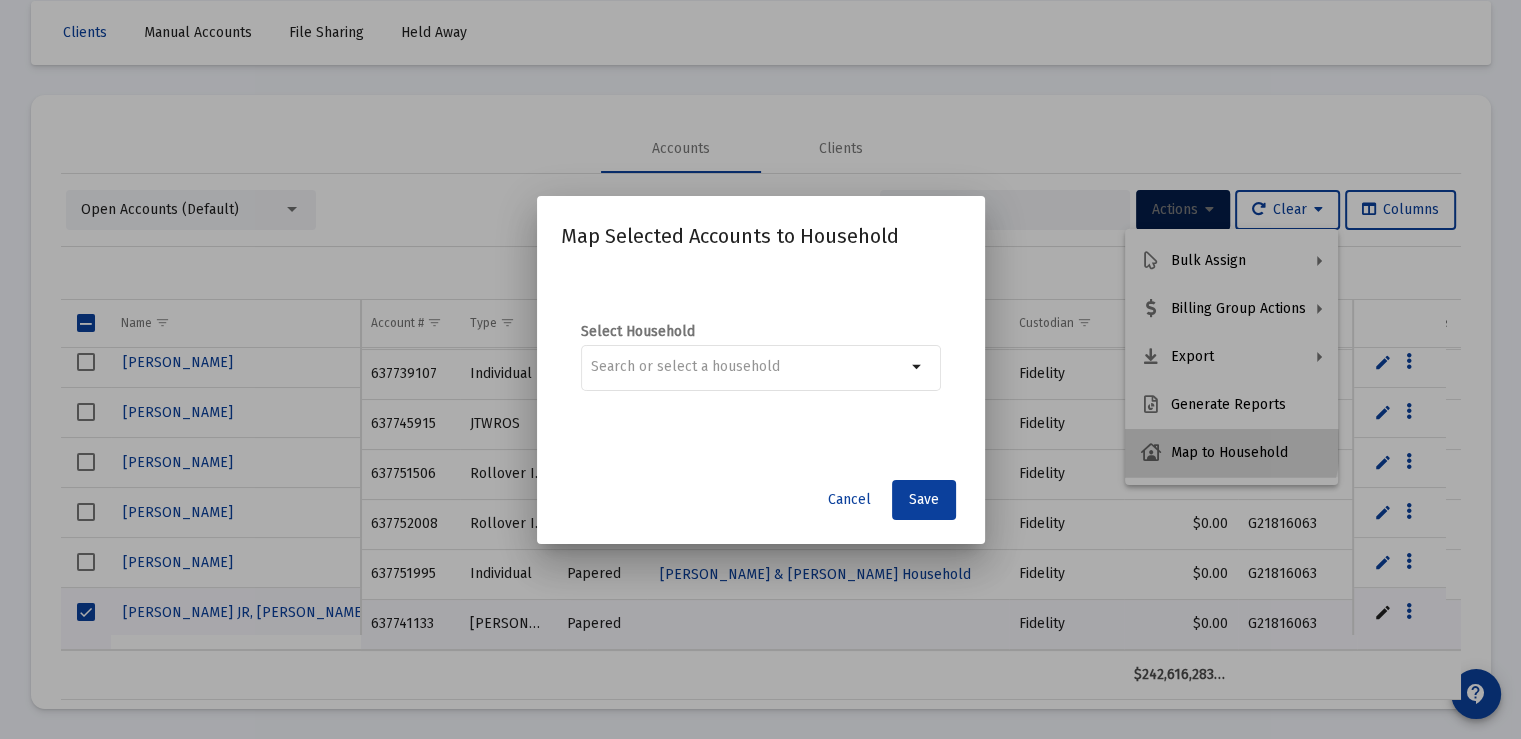 scroll, scrollTop: 0, scrollLeft: 0, axis: both 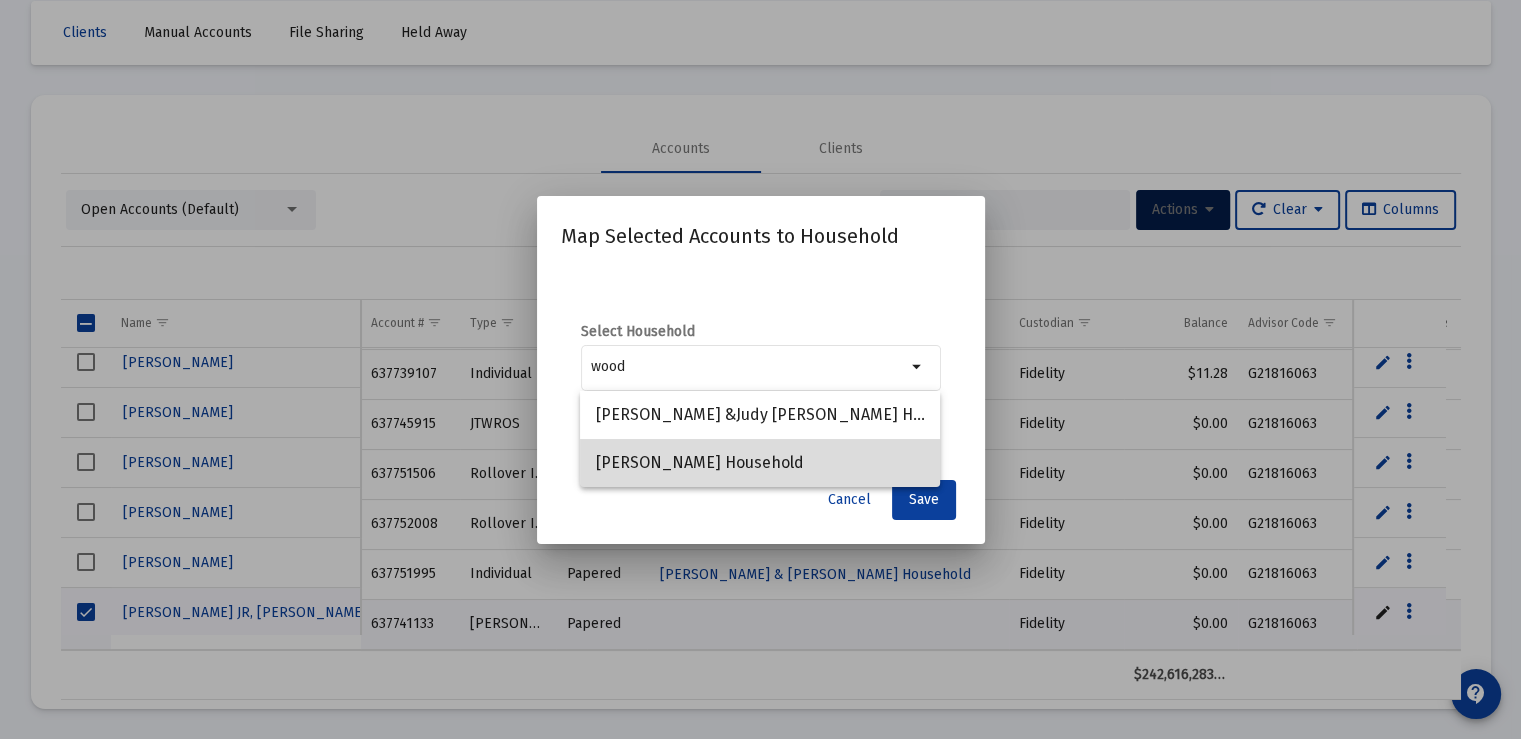 click on "[PERSON_NAME] Household" at bounding box center [760, 463] 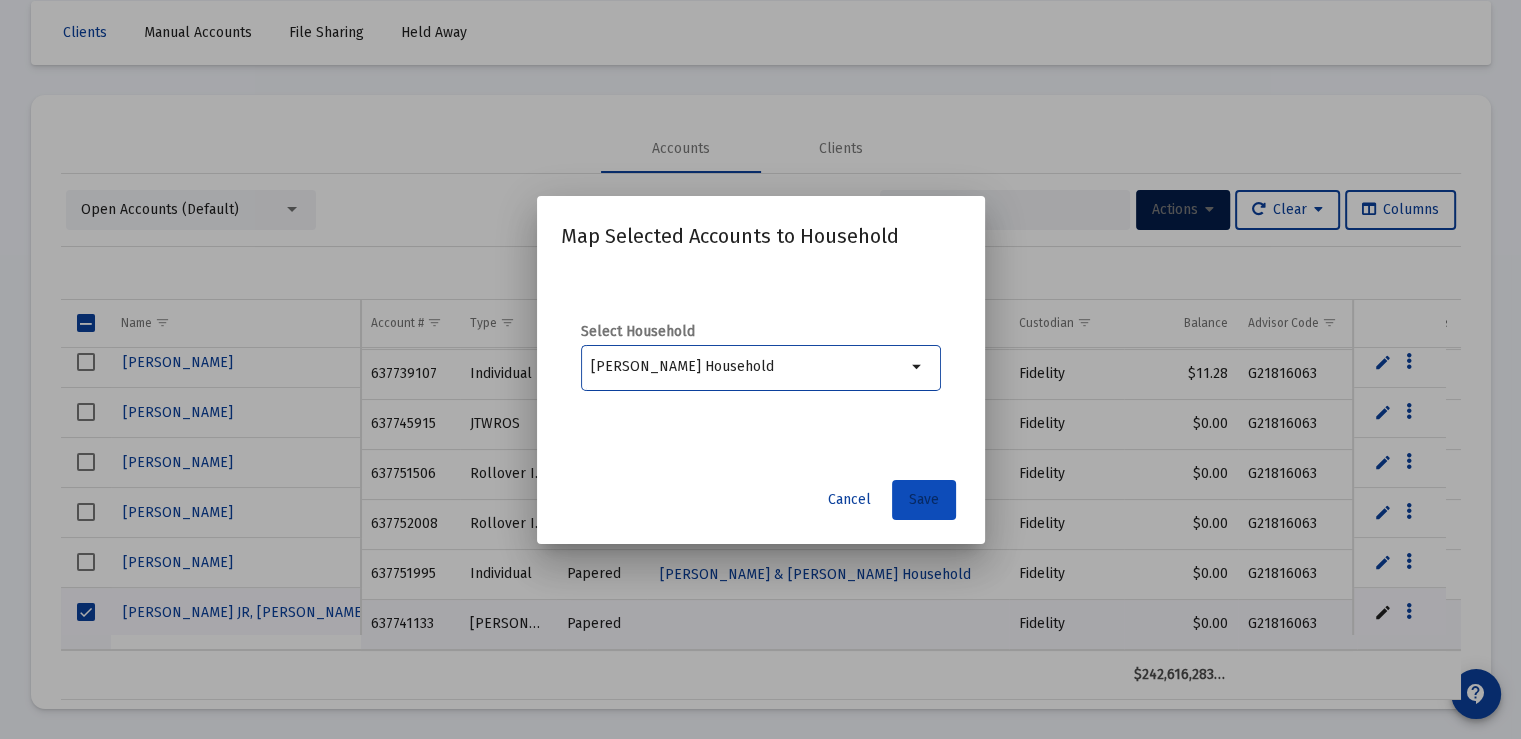 click on "Save" at bounding box center (924, 499) 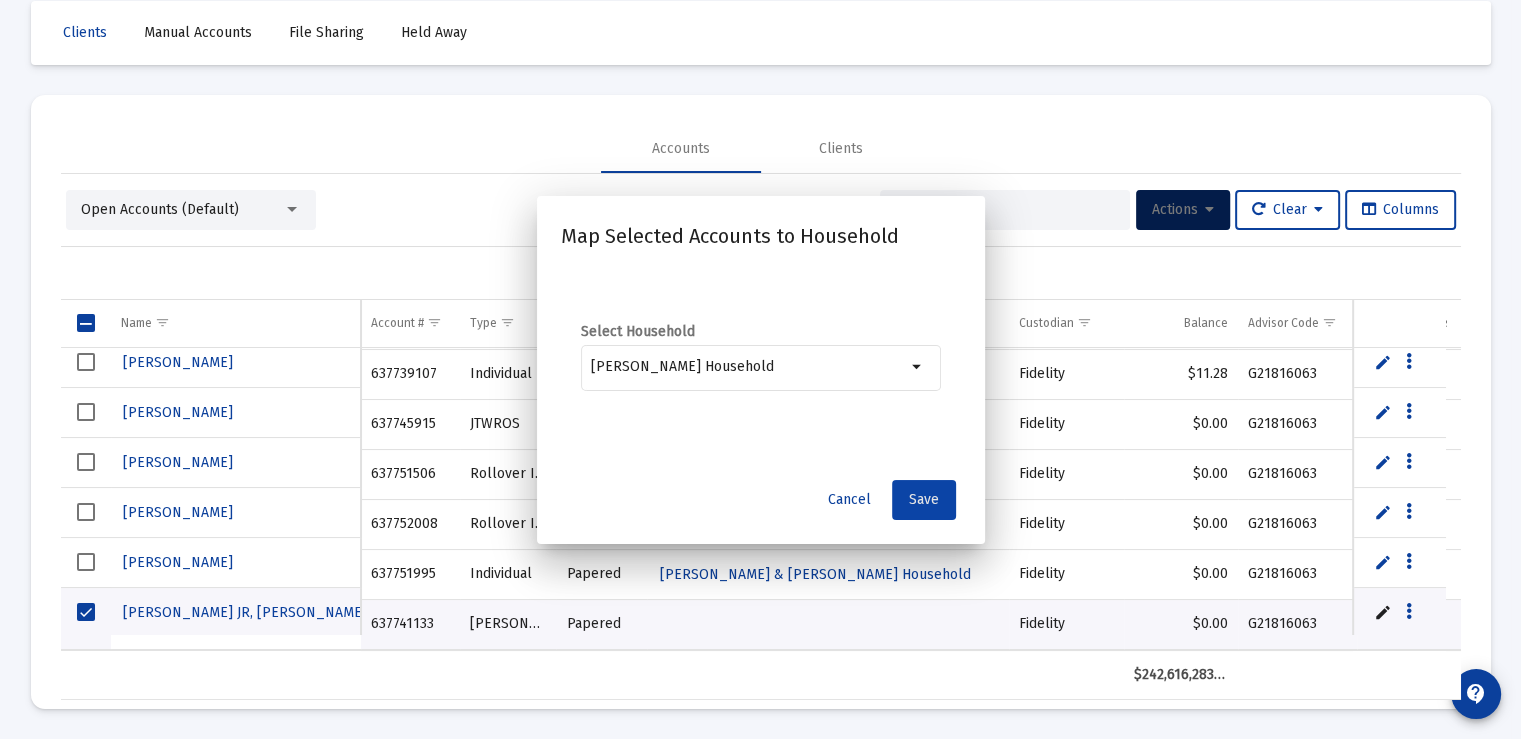 scroll, scrollTop: 94, scrollLeft: 0, axis: vertical 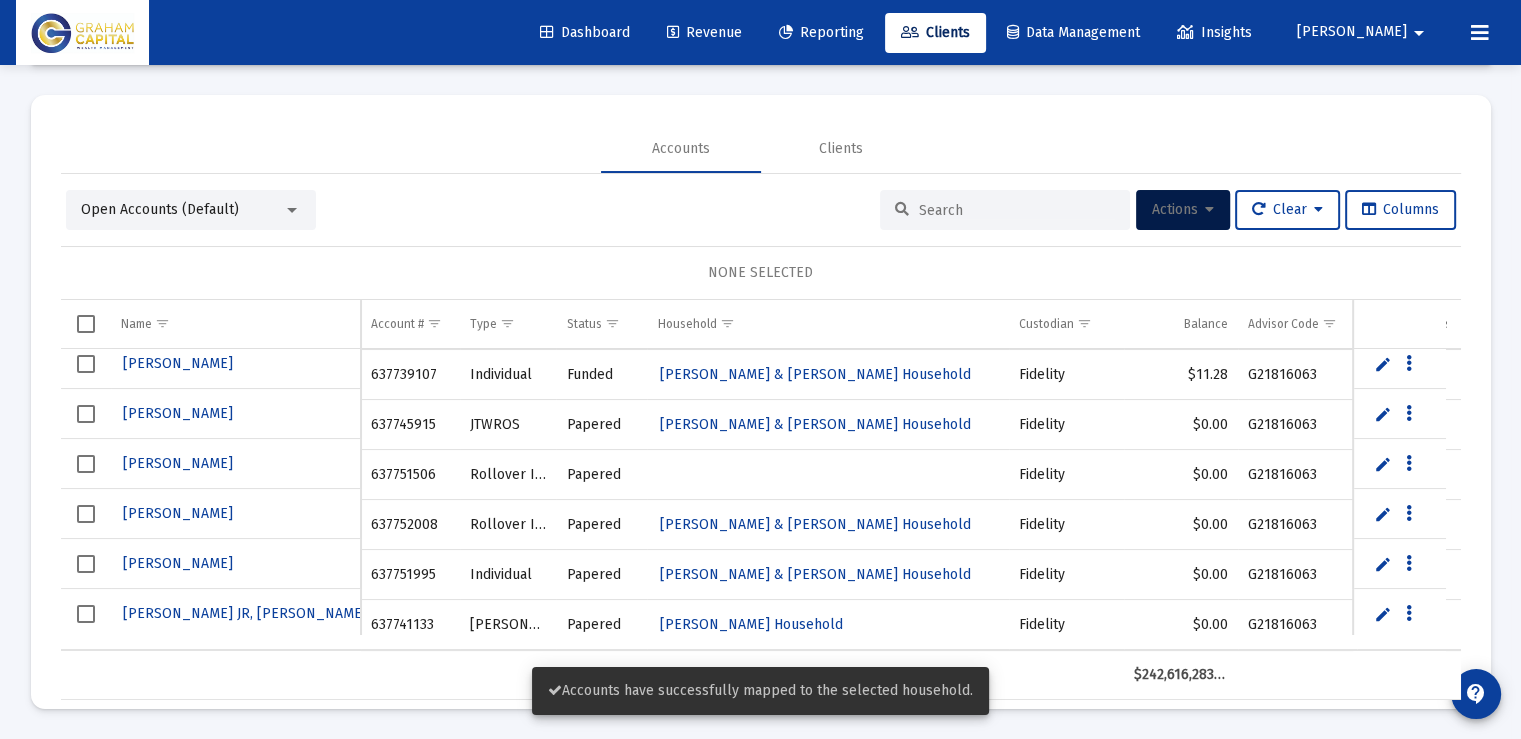 click on "Open Accounts (Default)" at bounding box center [182, 210] 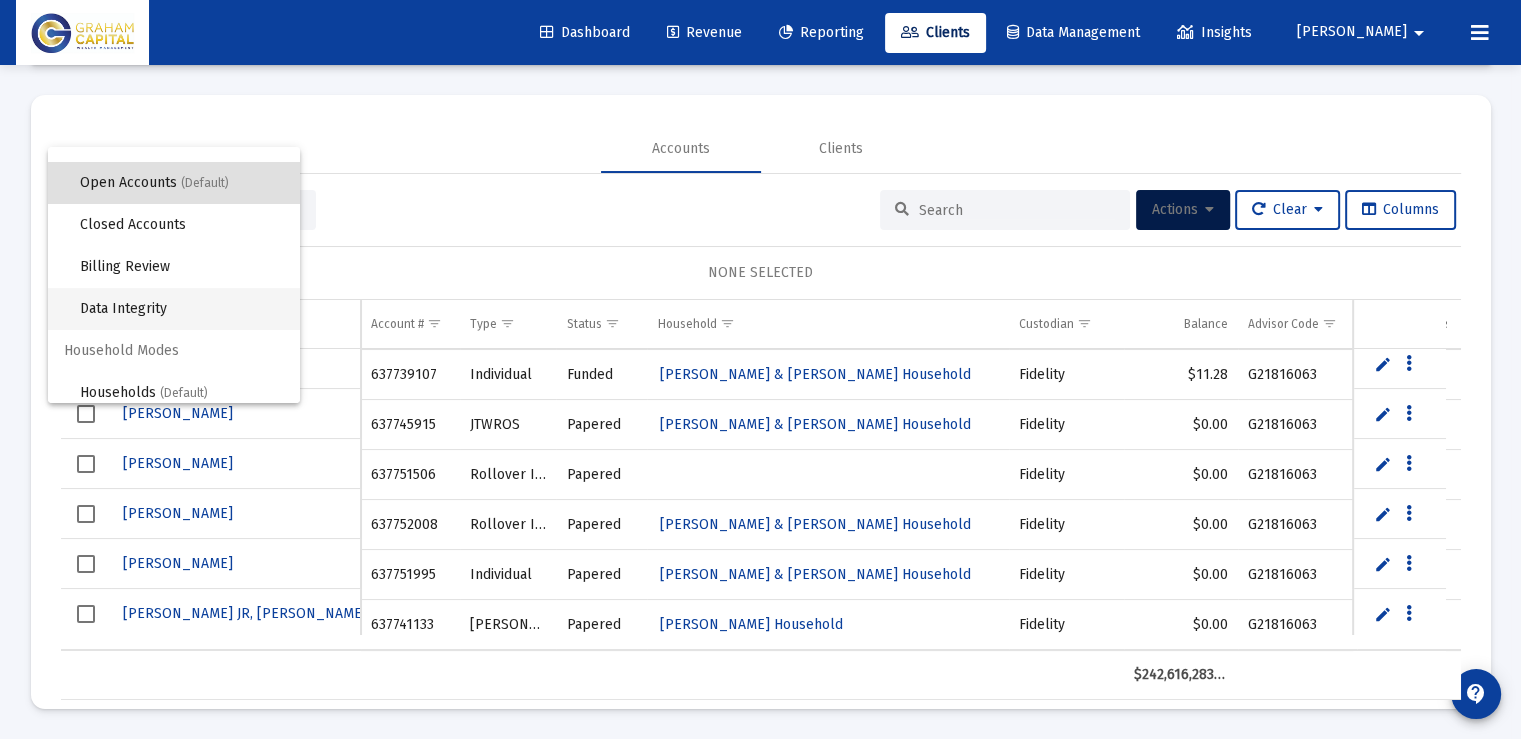 scroll, scrollTop: 37, scrollLeft: 0, axis: vertical 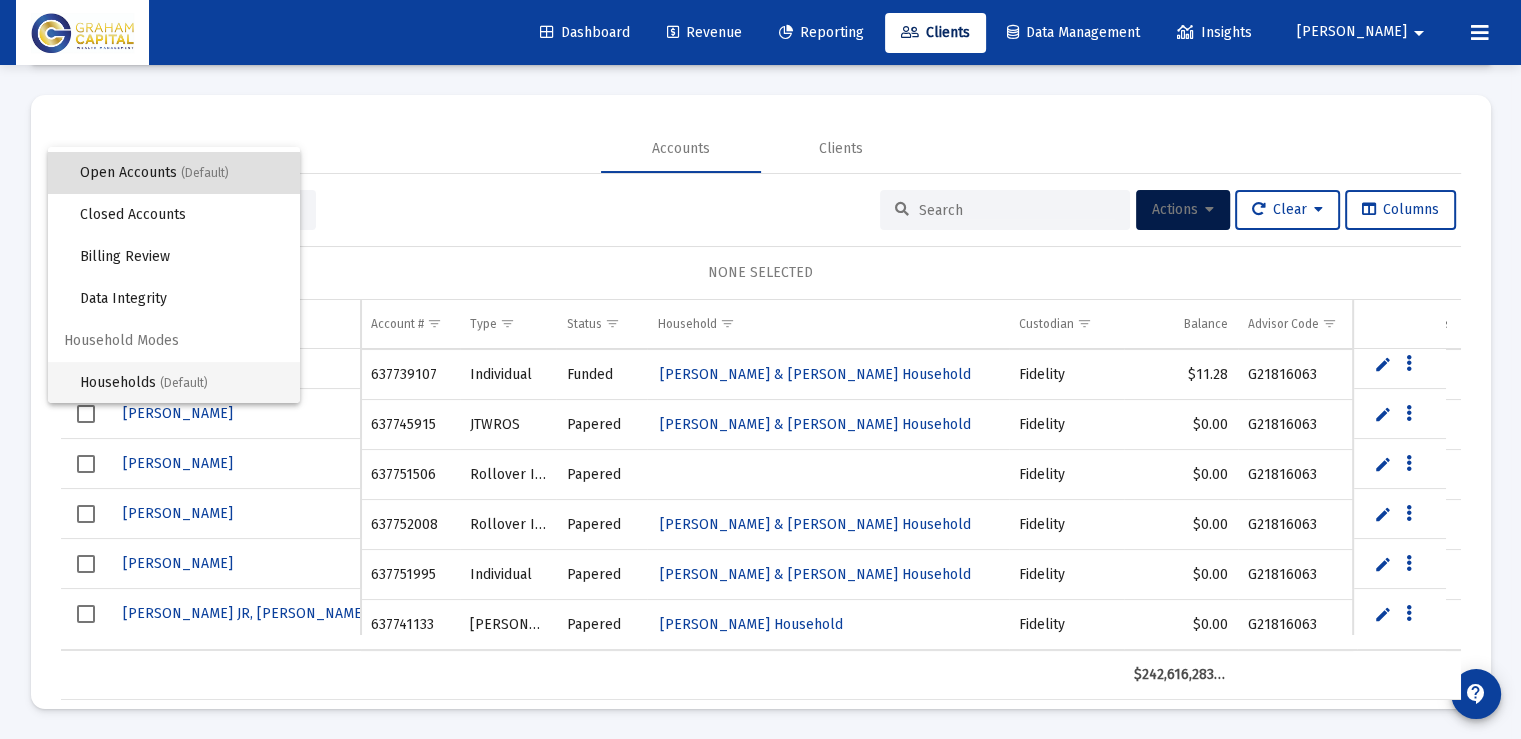click on "Households  (Default)" at bounding box center [182, 383] 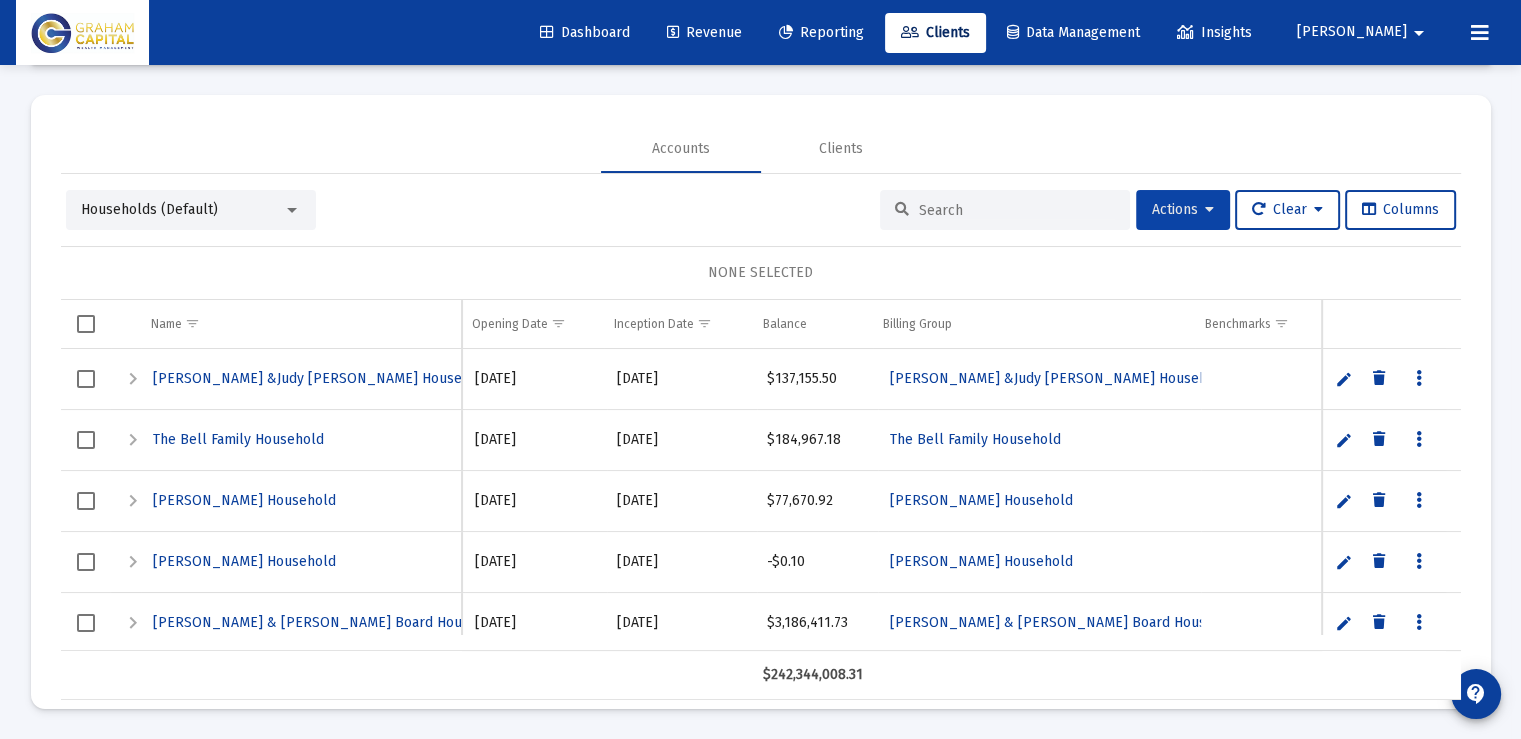 click on "Actions" at bounding box center (1183, 209) 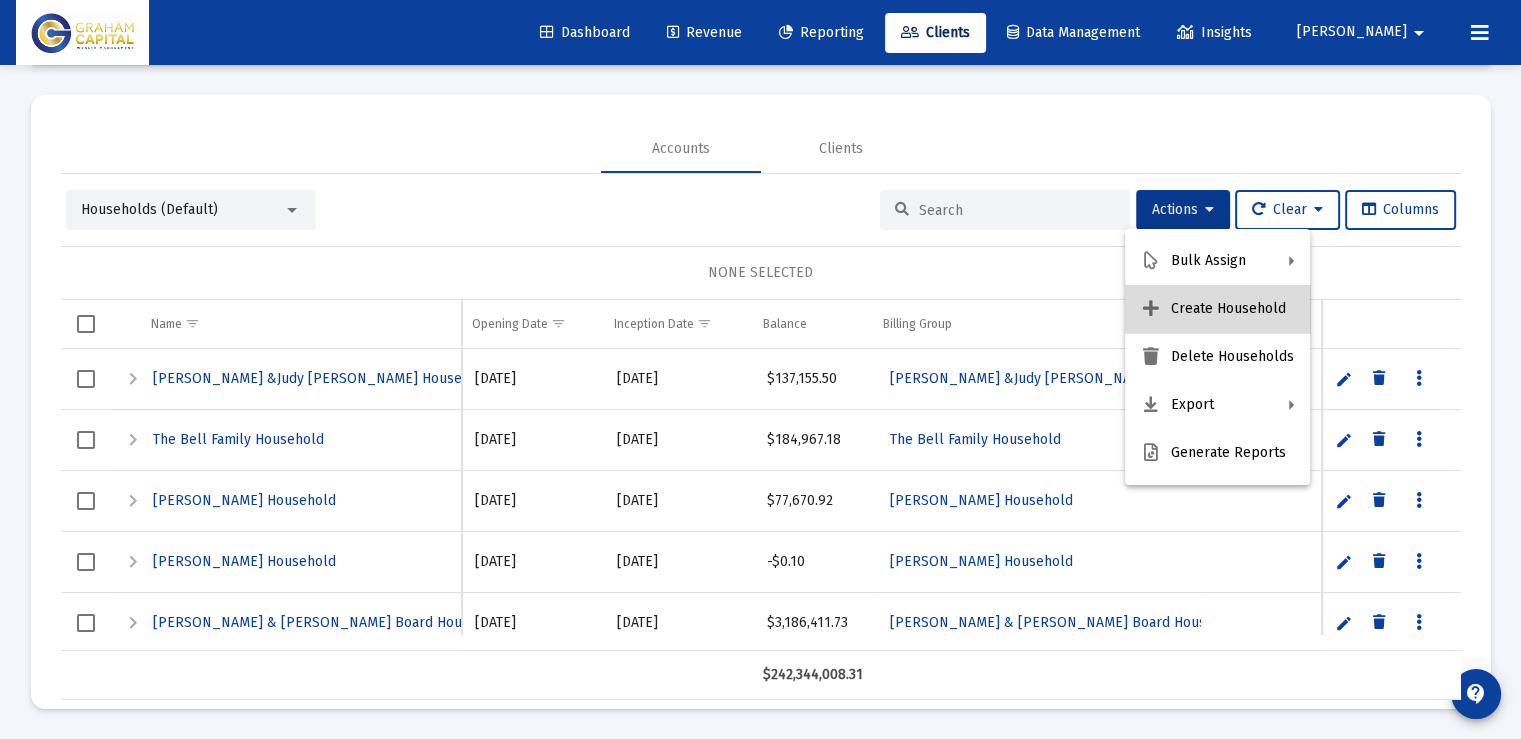 click on "Create Household" at bounding box center (1217, 309) 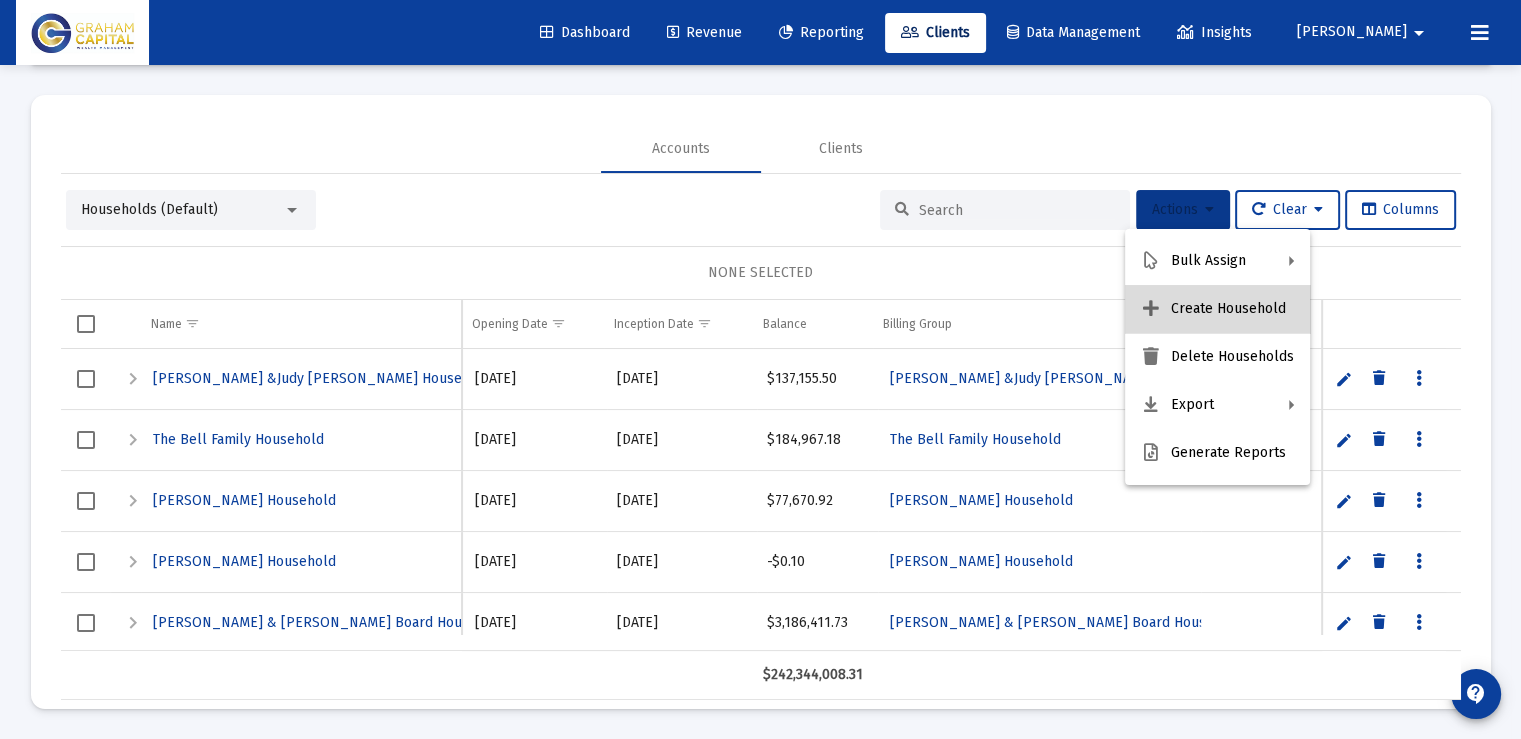 scroll, scrollTop: 0, scrollLeft: 0, axis: both 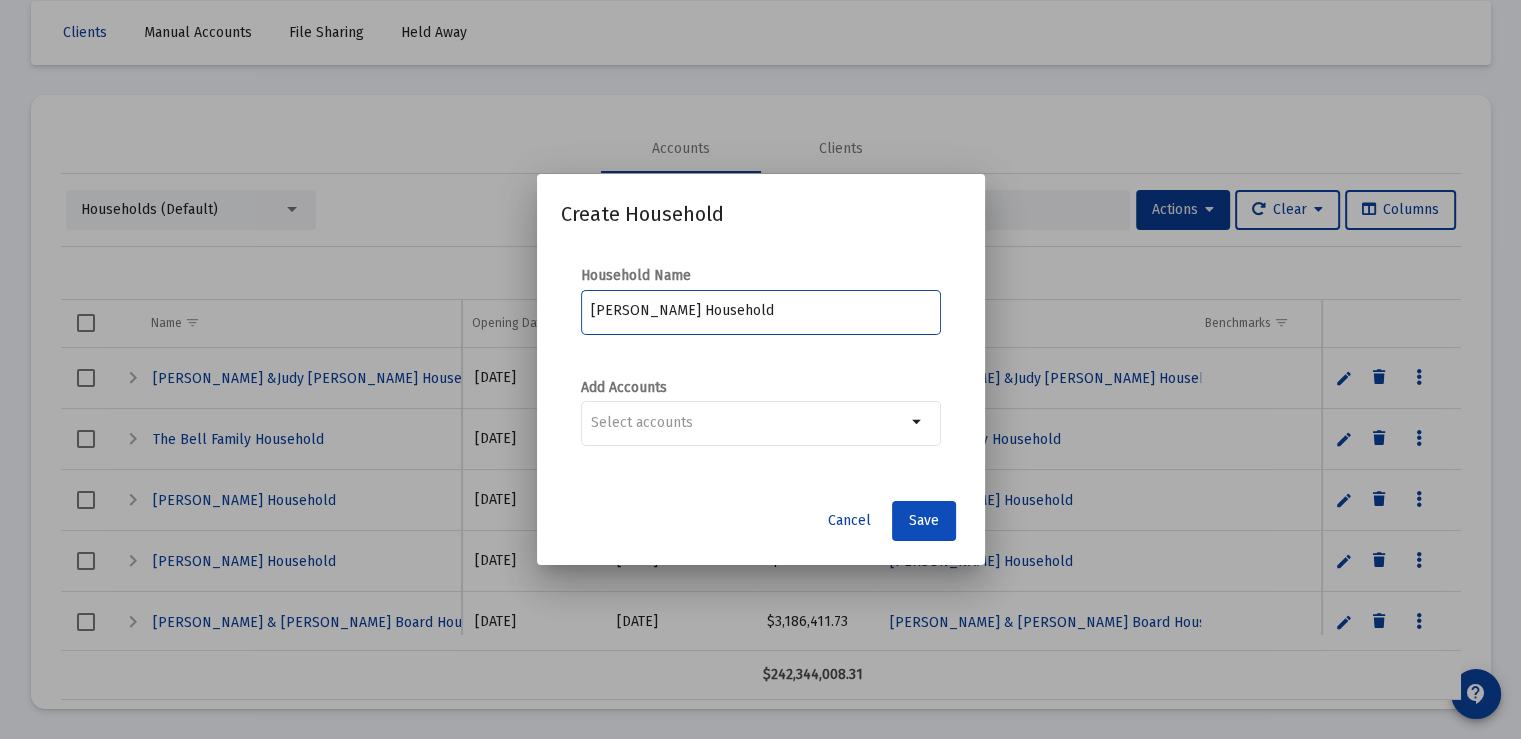type on "[PERSON_NAME] Household" 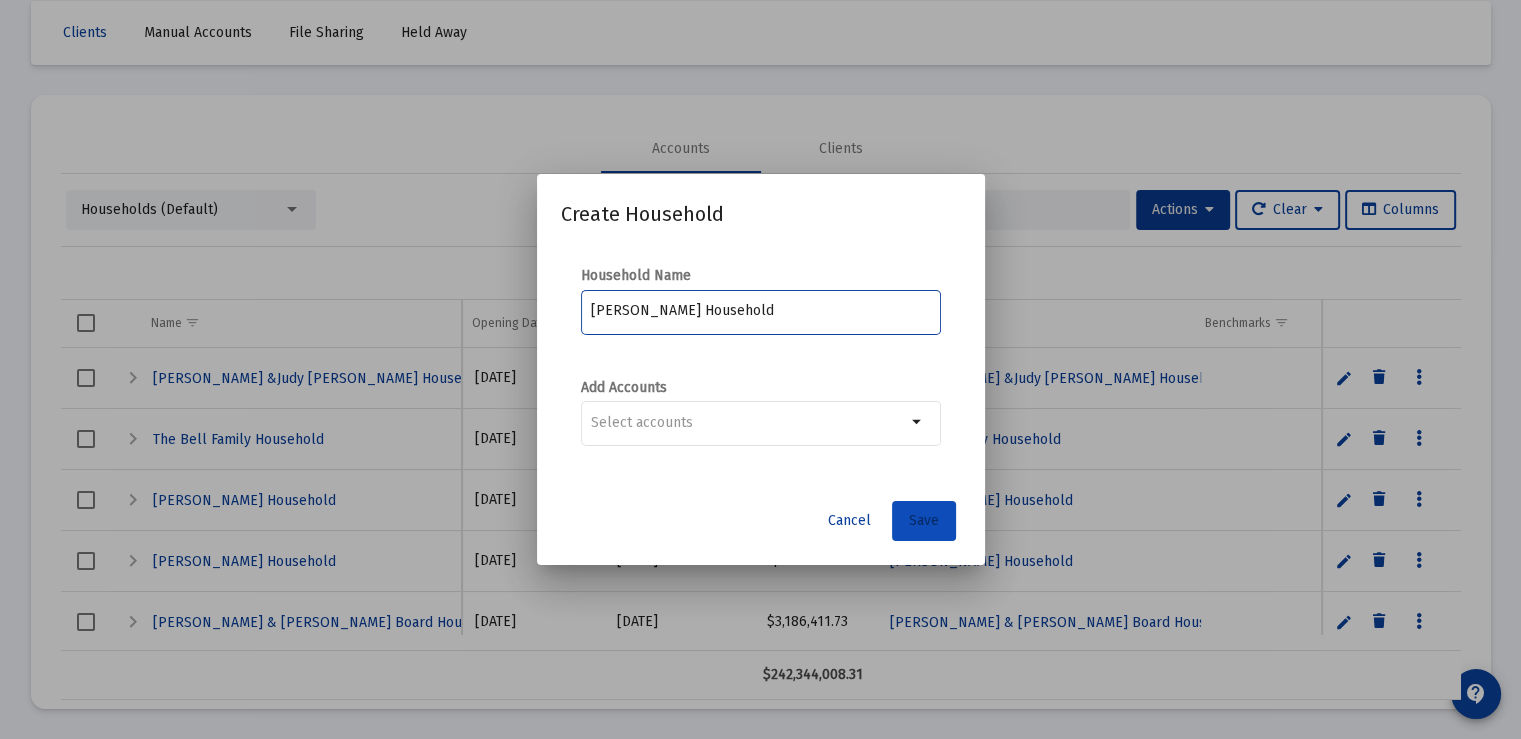 click on "Save" at bounding box center [924, 520] 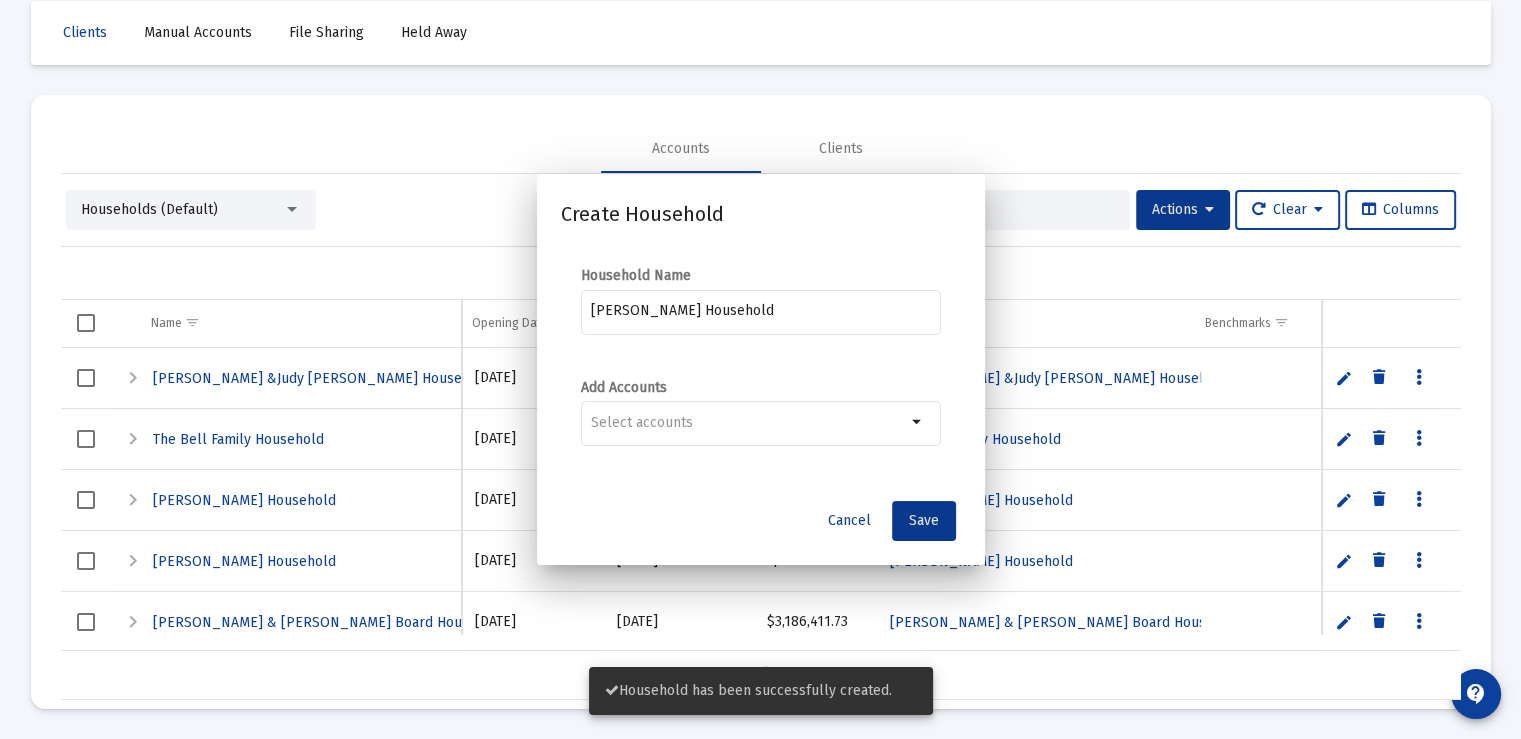 scroll, scrollTop: 94, scrollLeft: 0, axis: vertical 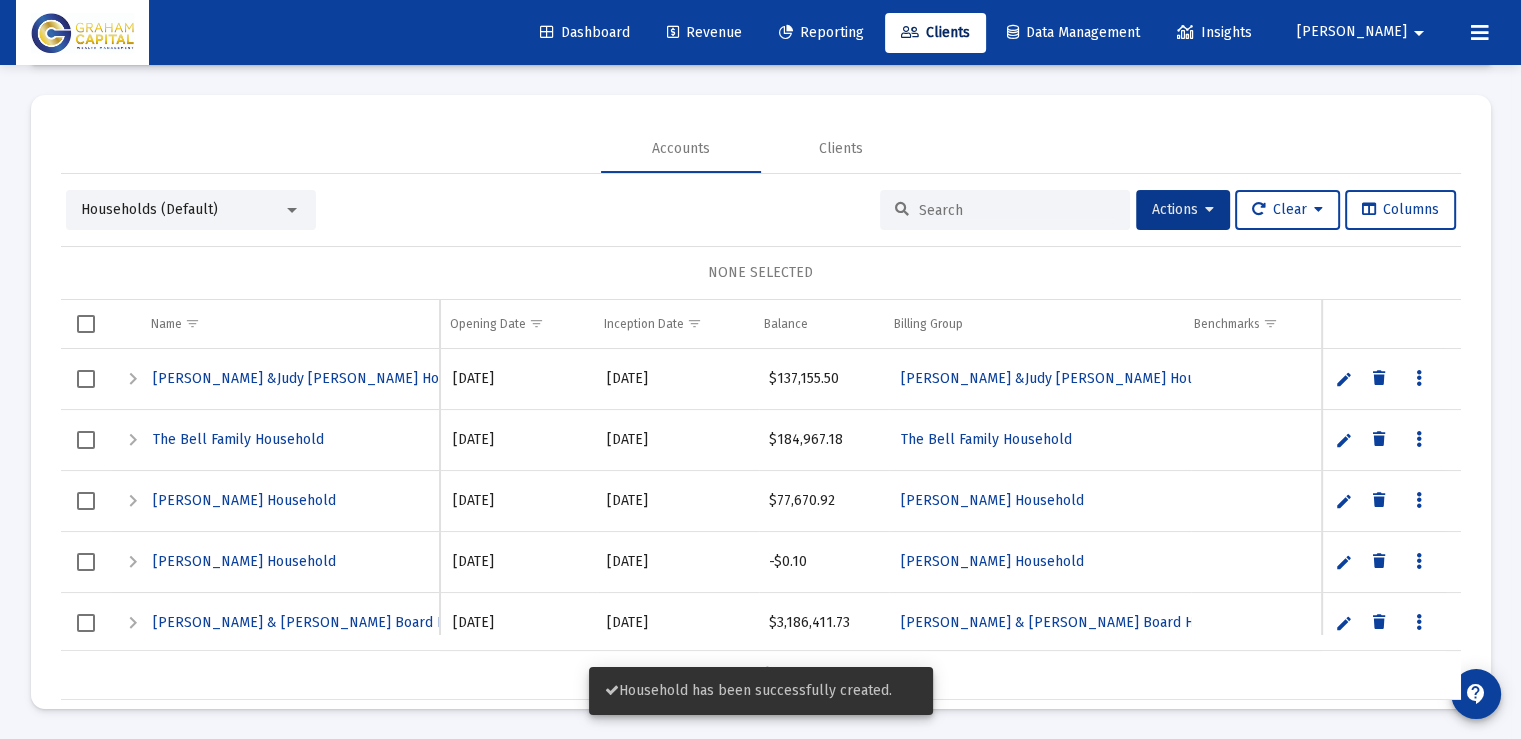 click on "Revenue" 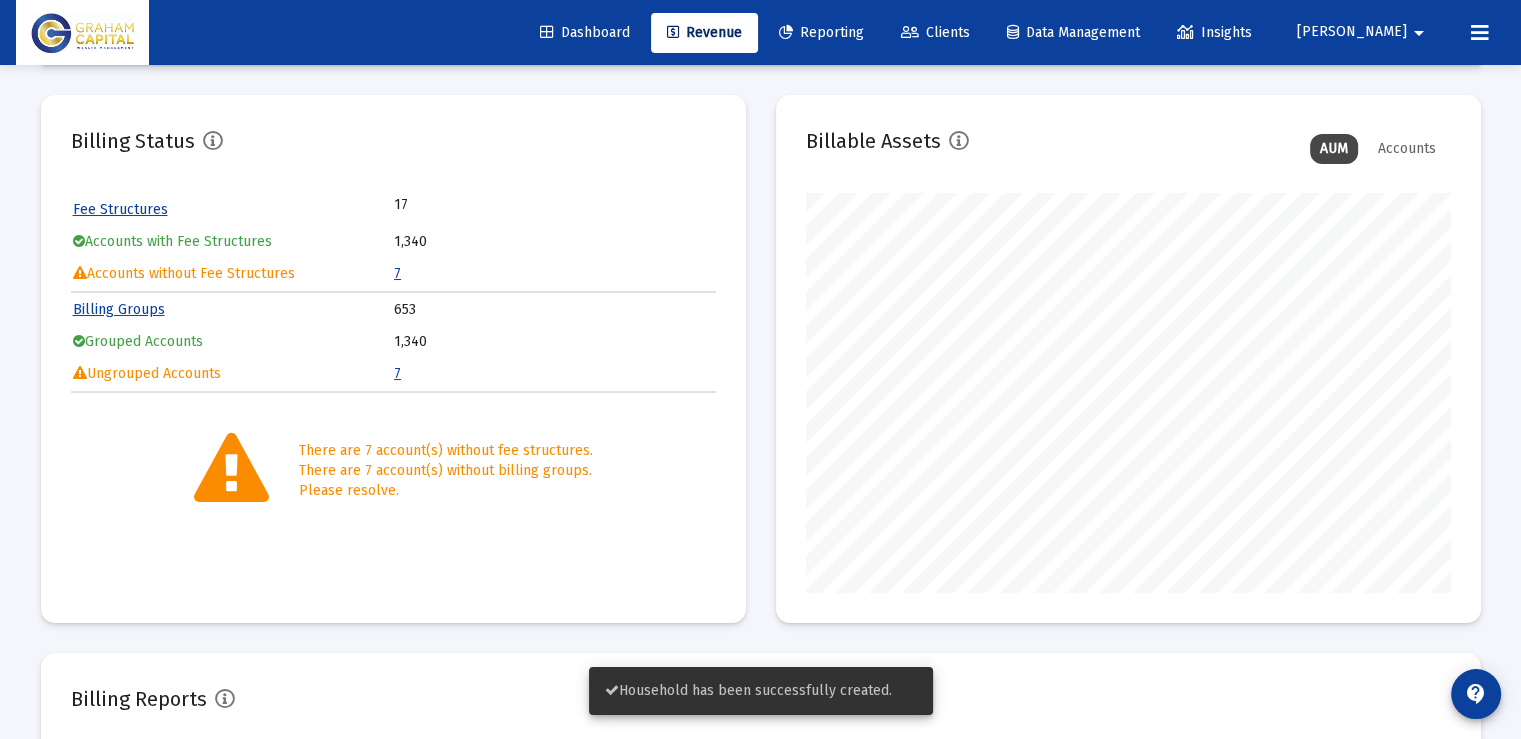 scroll, scrollTop: 999600, scrollLeft: 999355, axis: both 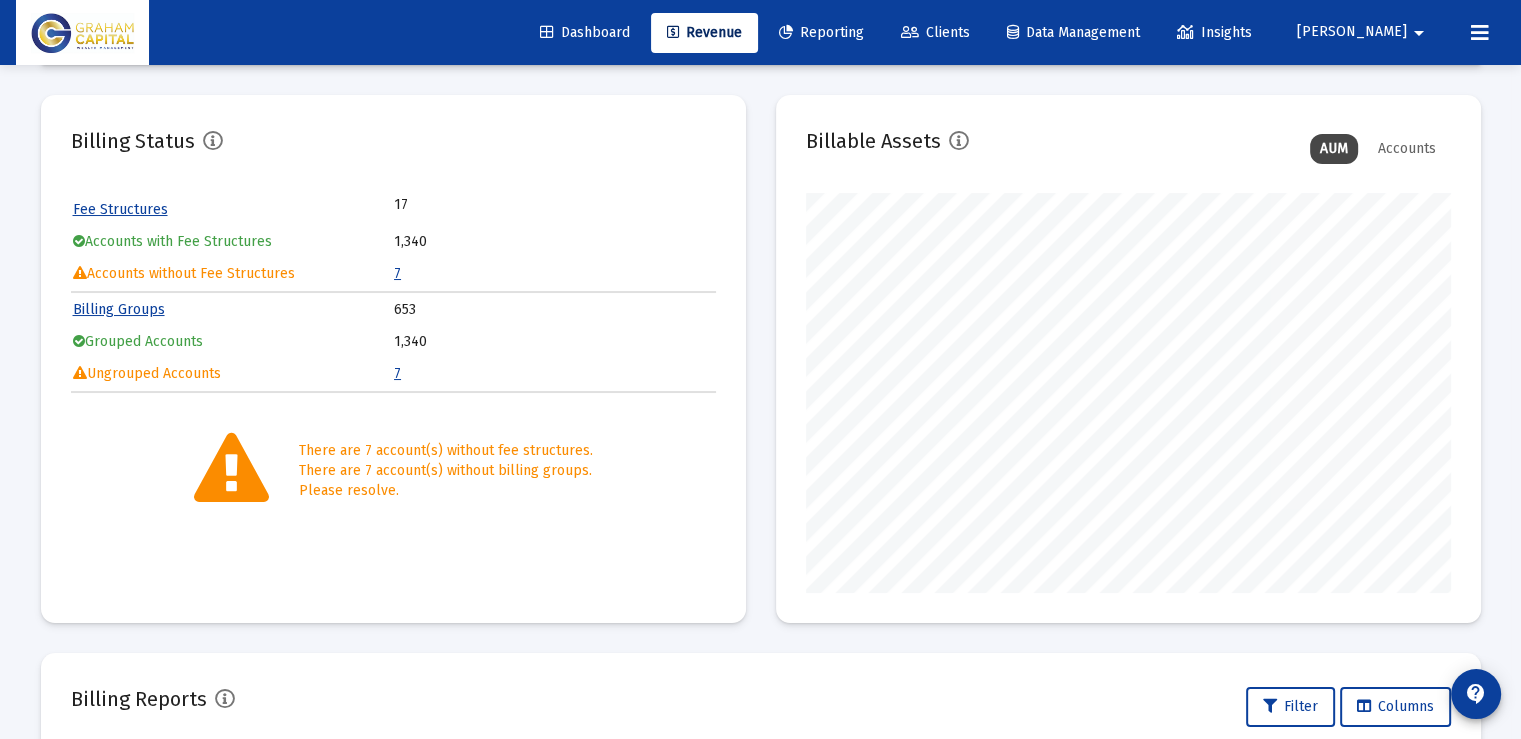 click on "7" 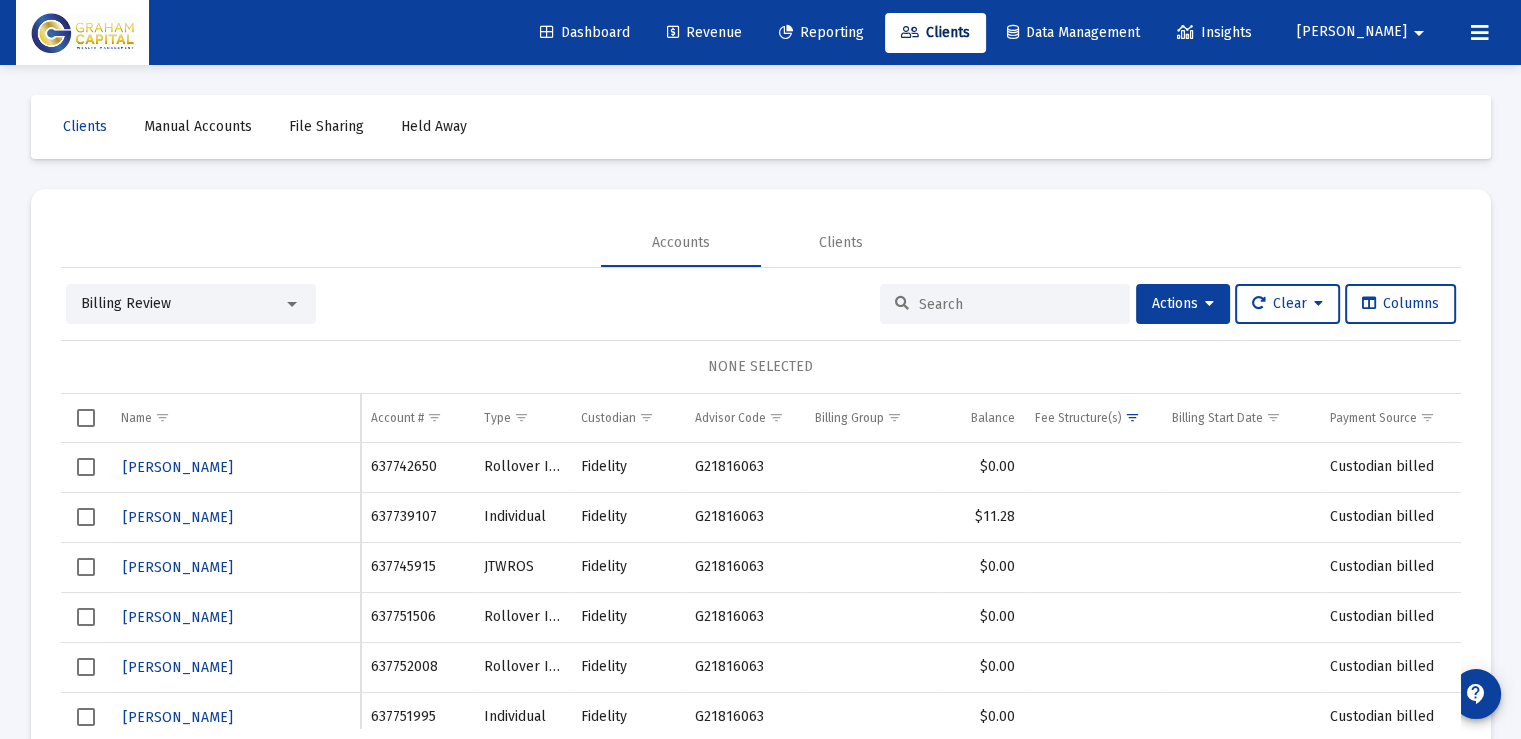 scroll, scrollTop: 94, scrollLeft: 0, axis: vertical 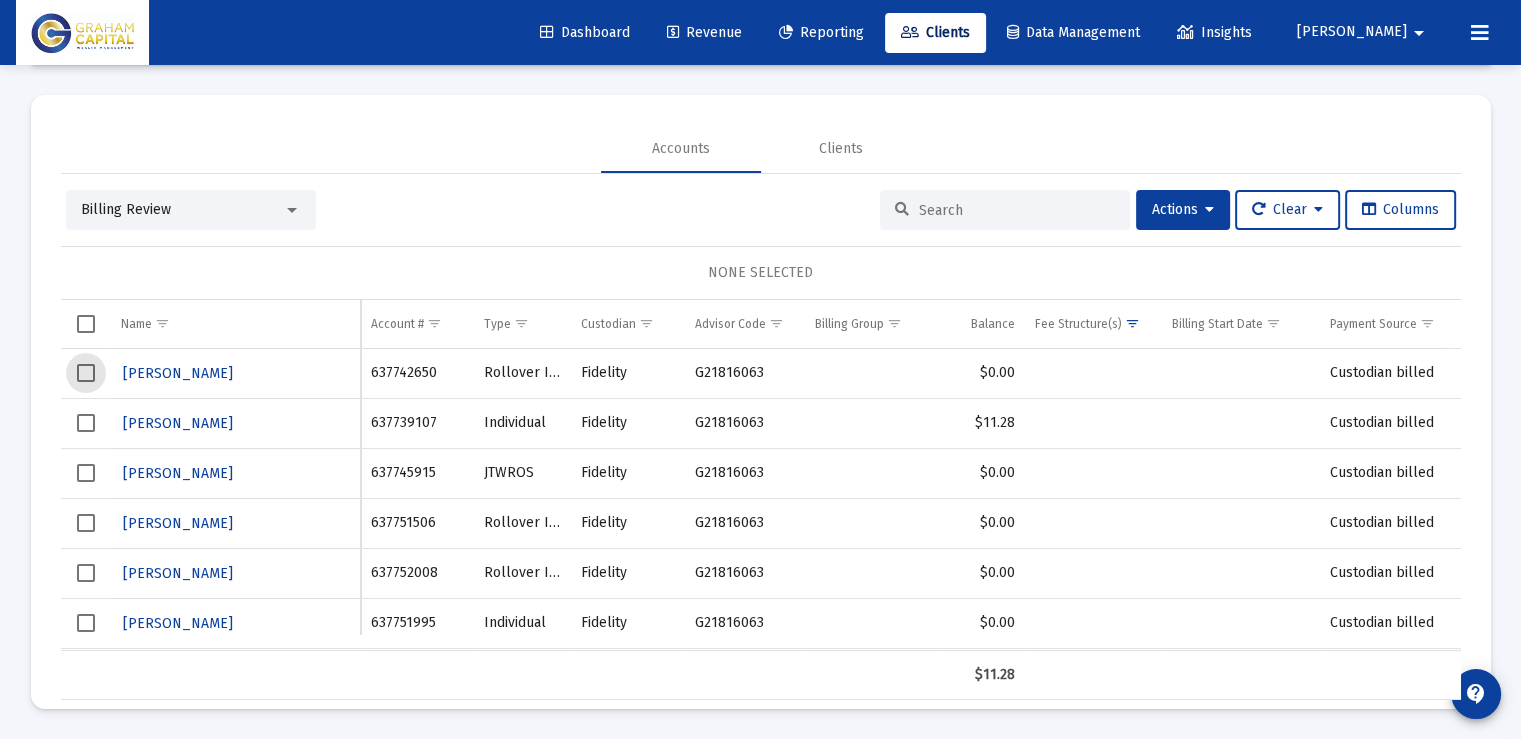 click at bounding box center (86, 373) 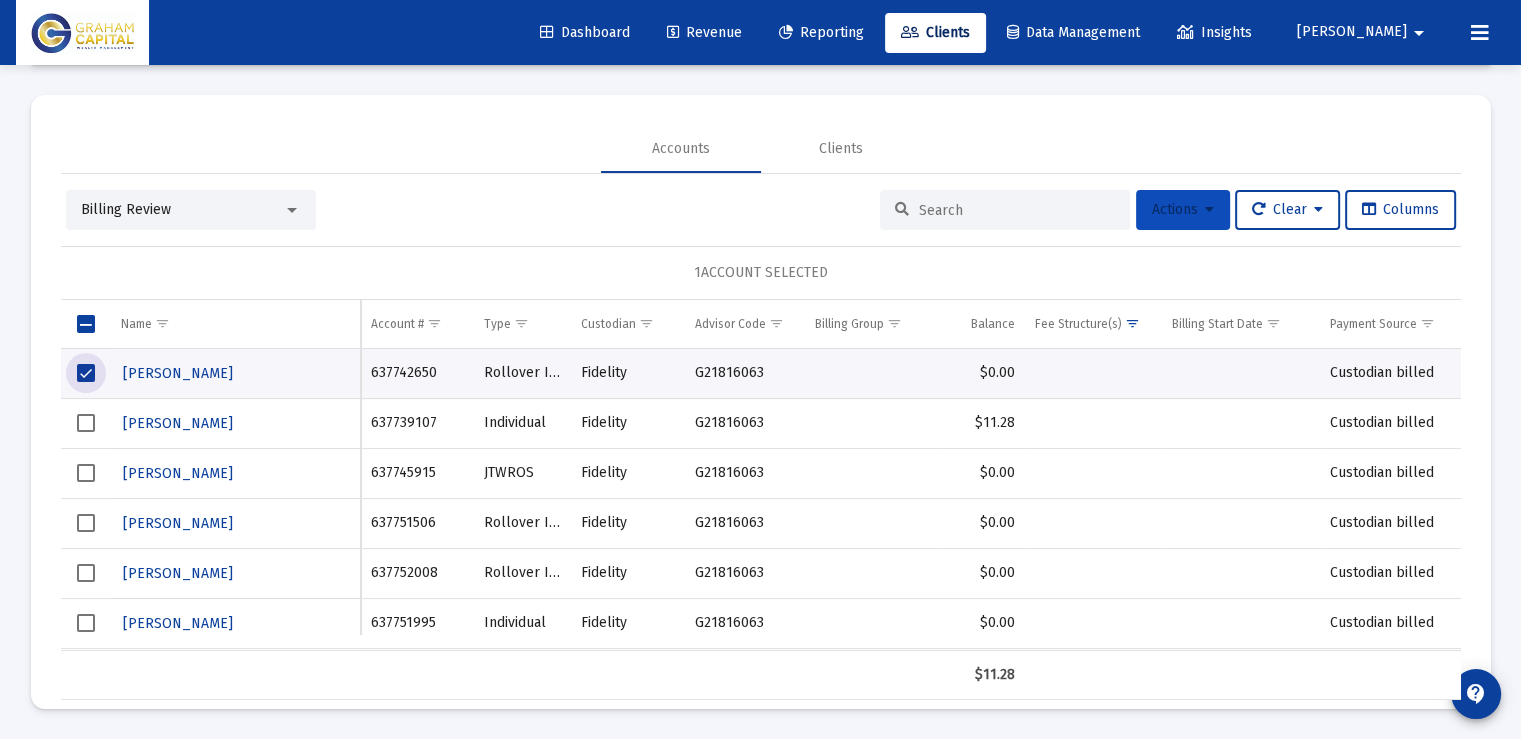click on "Actions" at bounding box center (1183, 210) 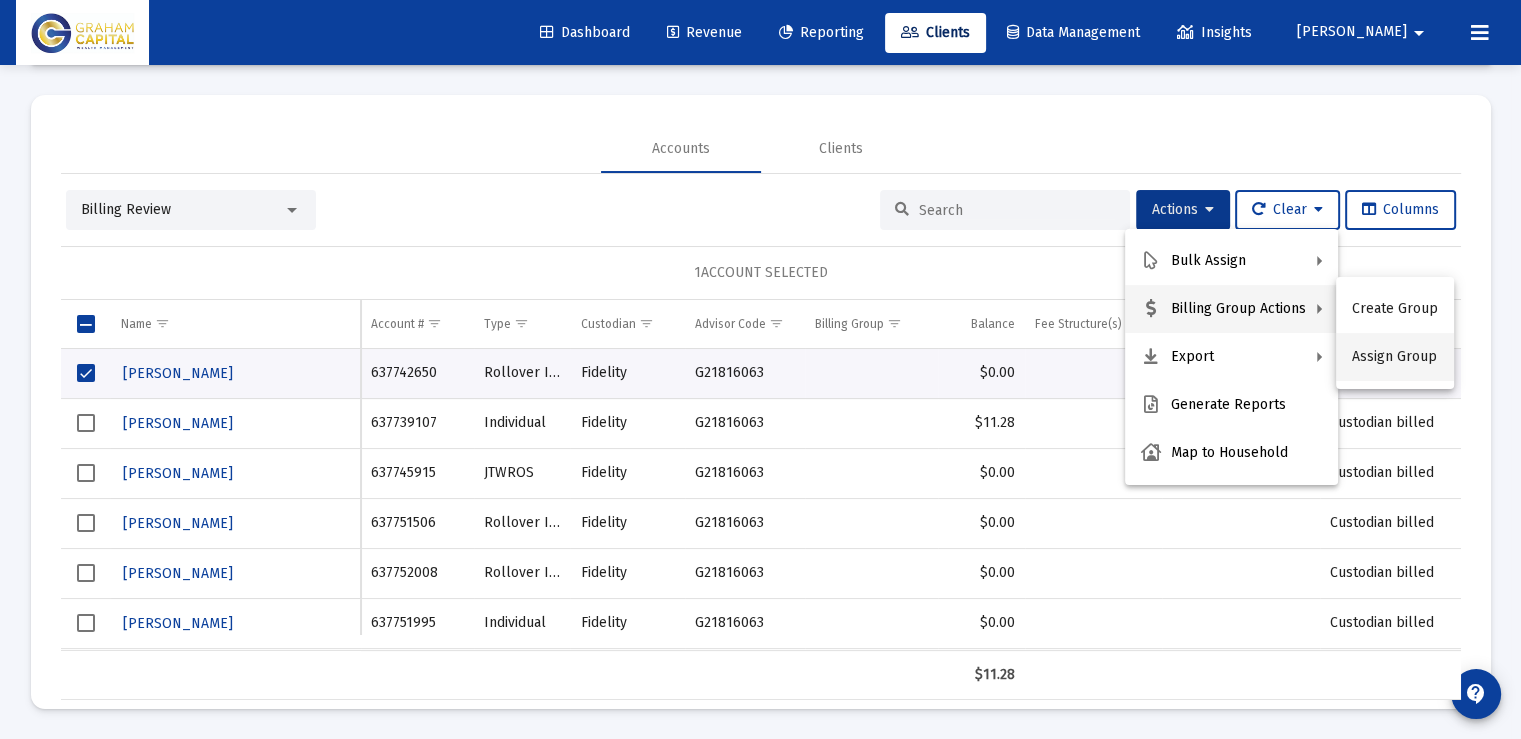 click on "Assign Group" at bounding box center [1395, 357] 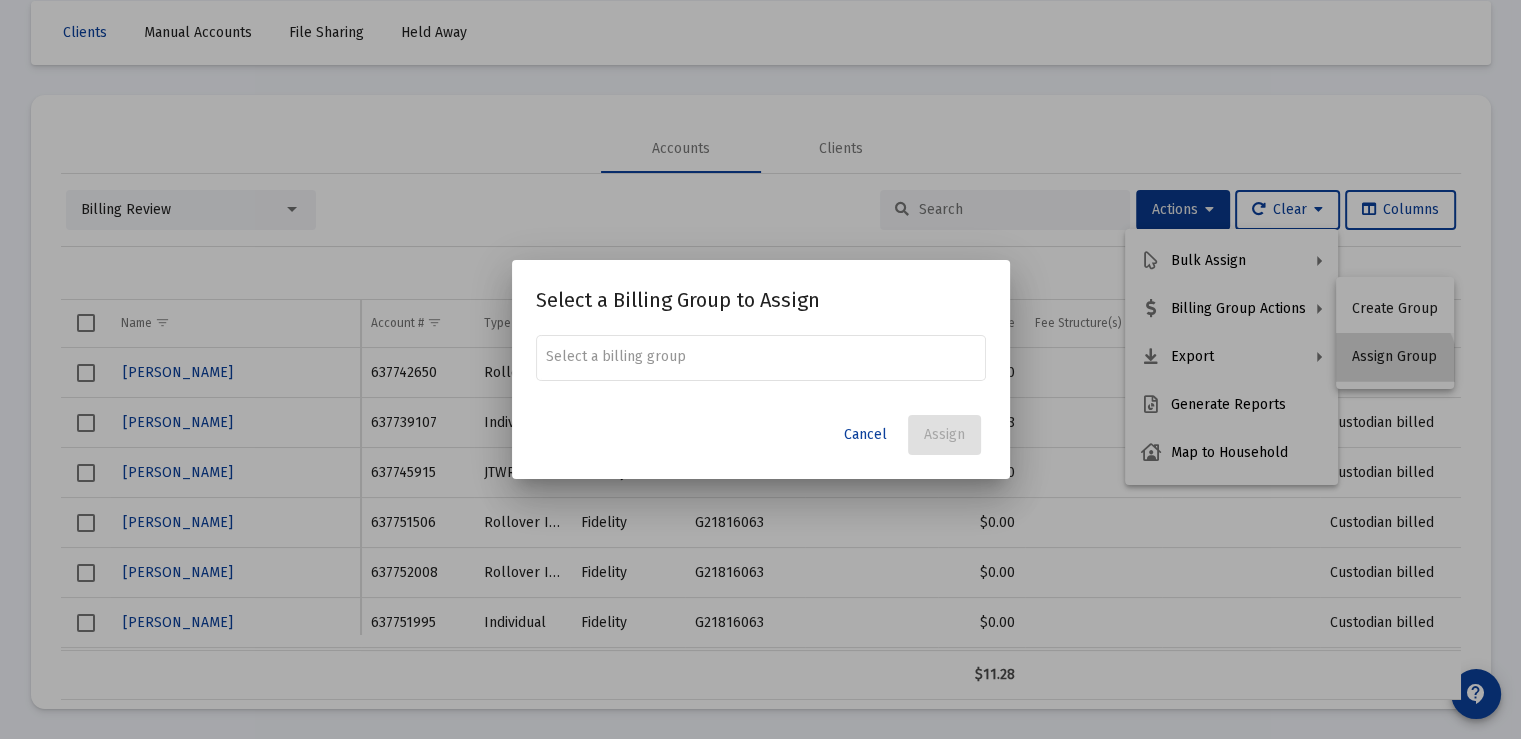 scroll, scrollTop: 0, scrollLeft: 0, axis: both 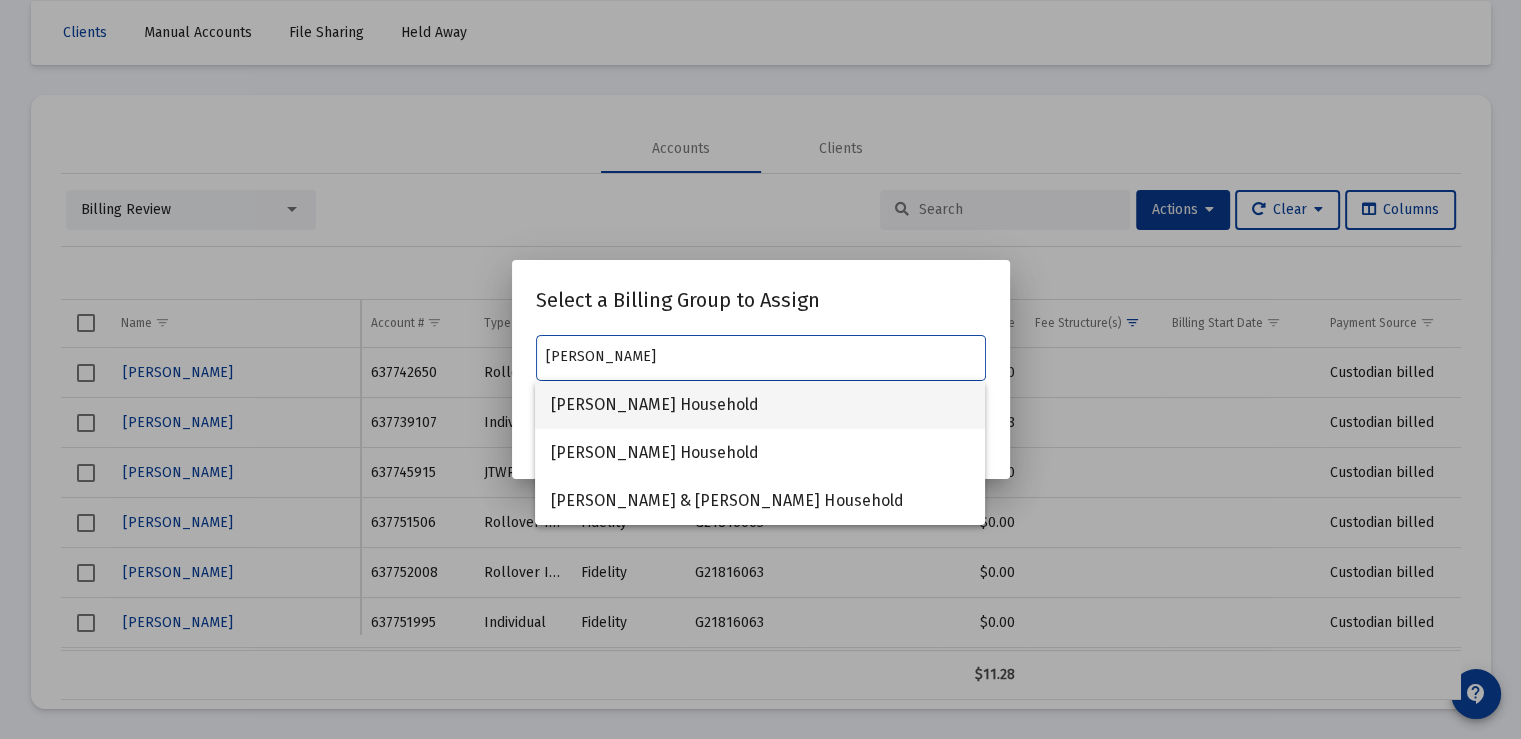 click on "[PERSON_NAME] Household" at bounding box center (760, 405) 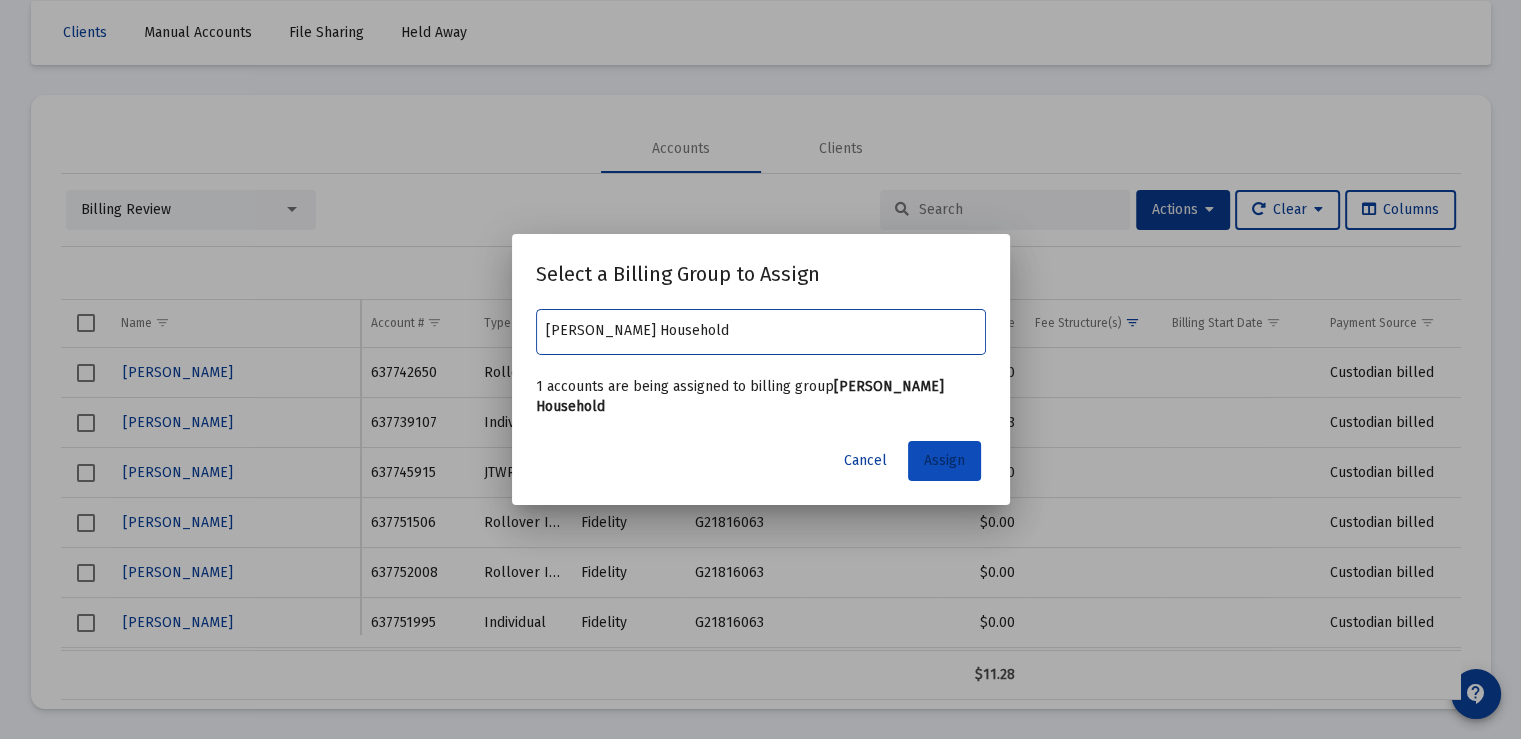 click on "Assign" at bounding box center [944, 460] 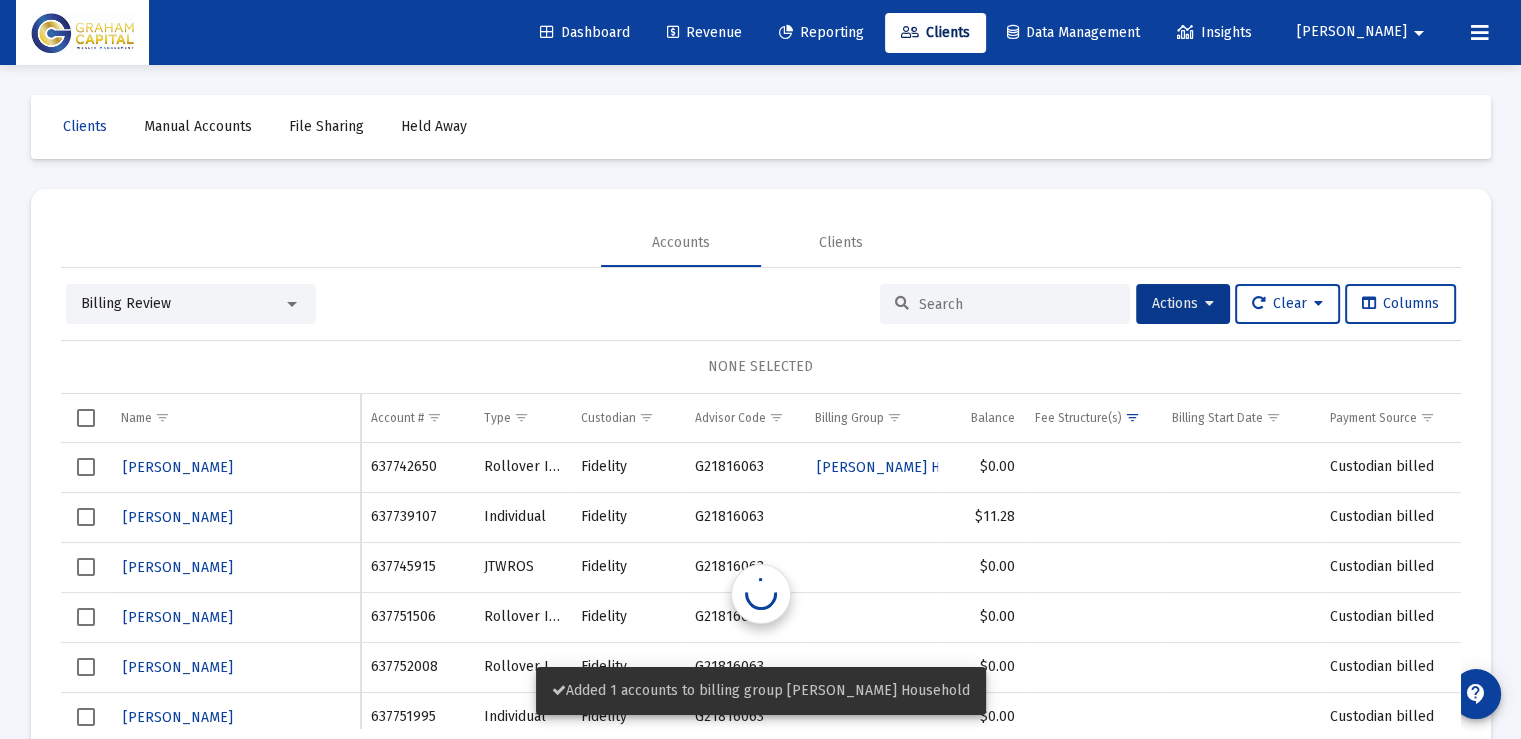 scroll, scrollTop: 94, scrollLeft: 0, axis: vertical 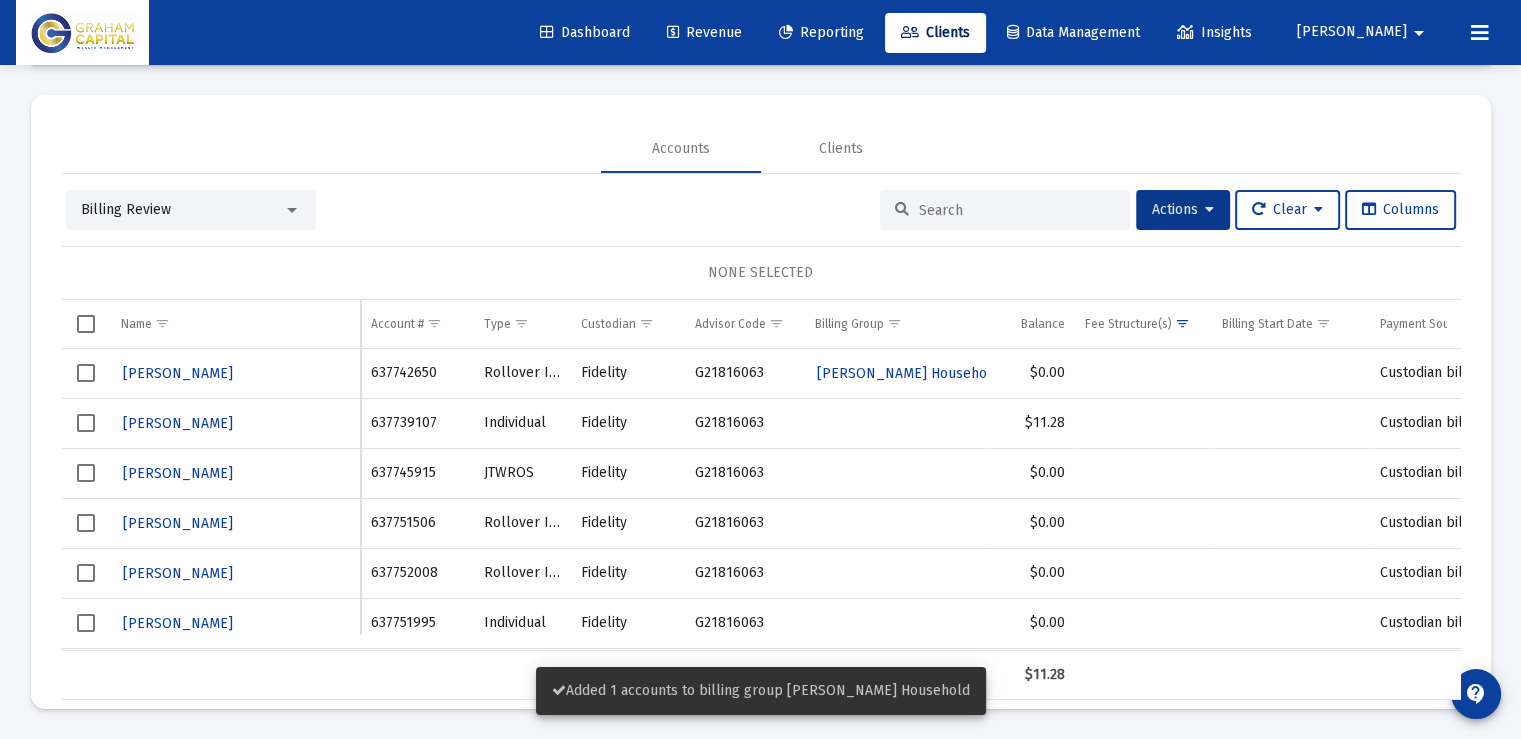 click at bounding box center (86, 423) 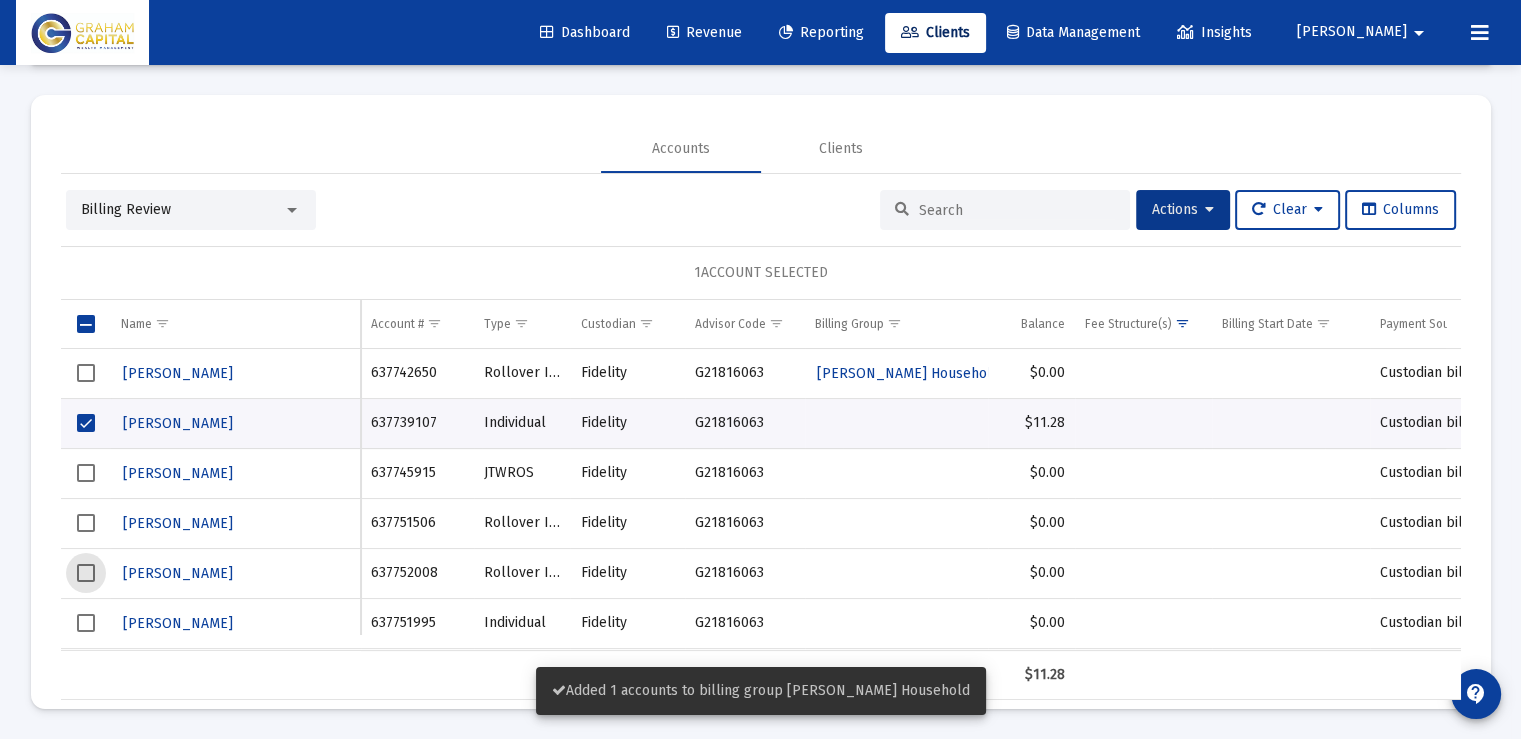 click at bounding box center (86, 573) 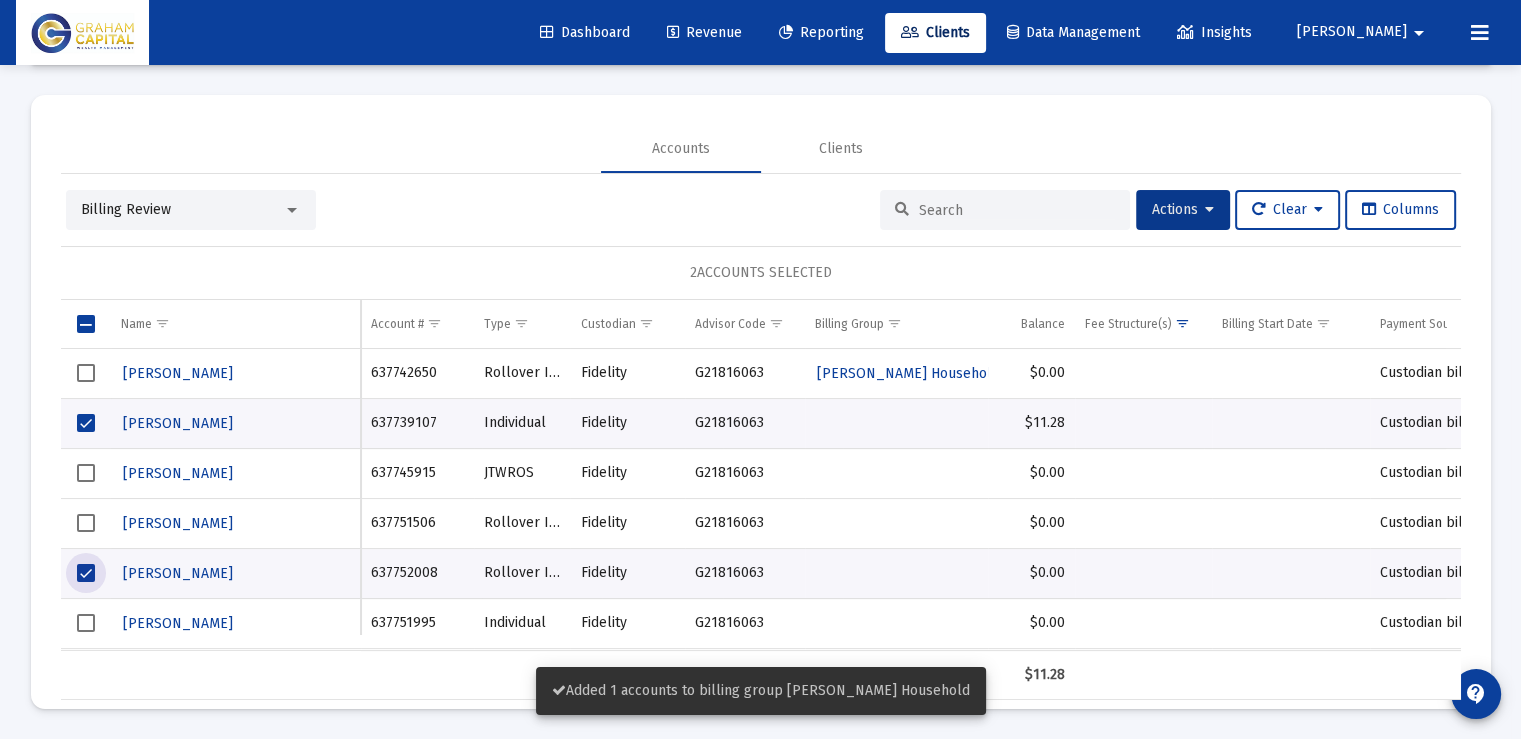click at bounding box center (86, 623) 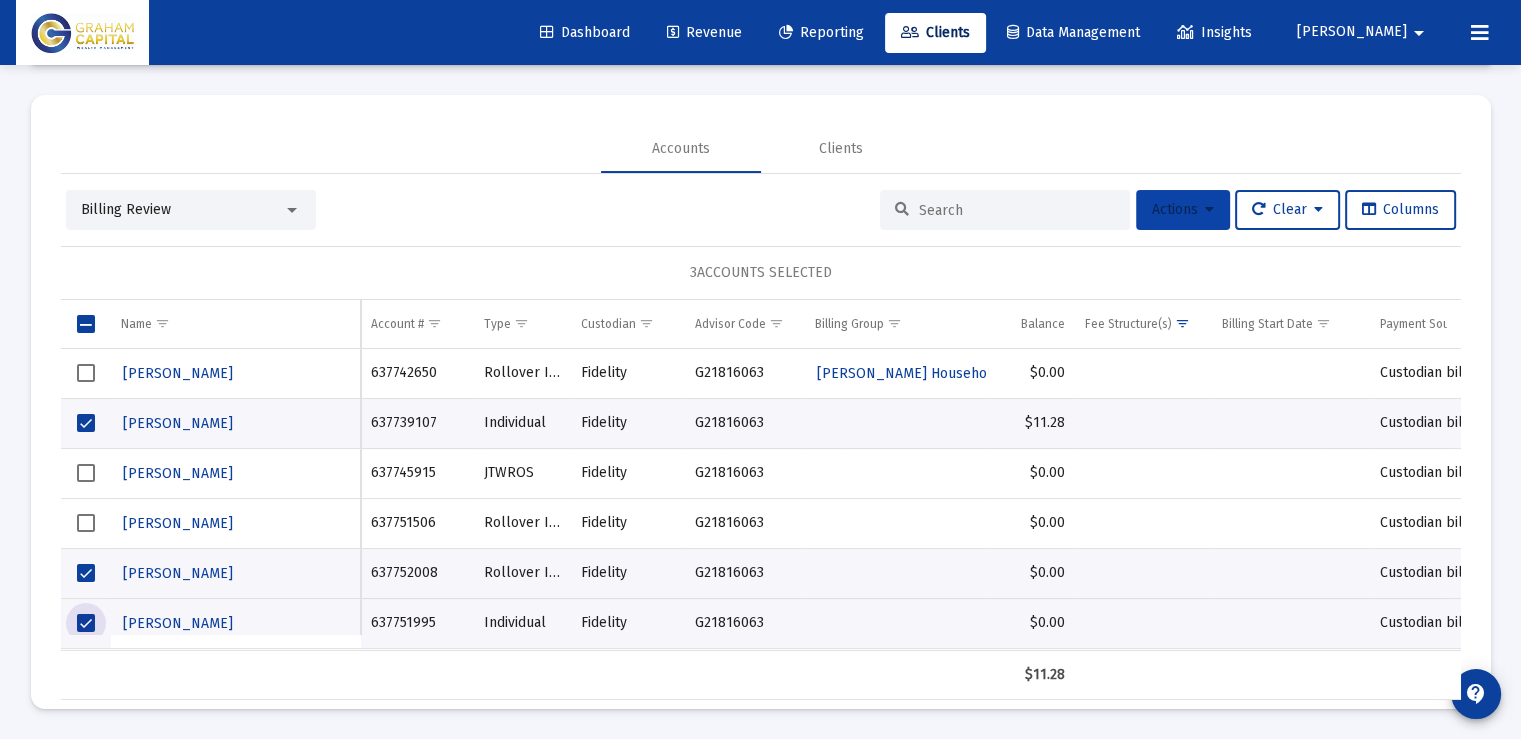 click on "Actions" at bounding box center [1183, 209] 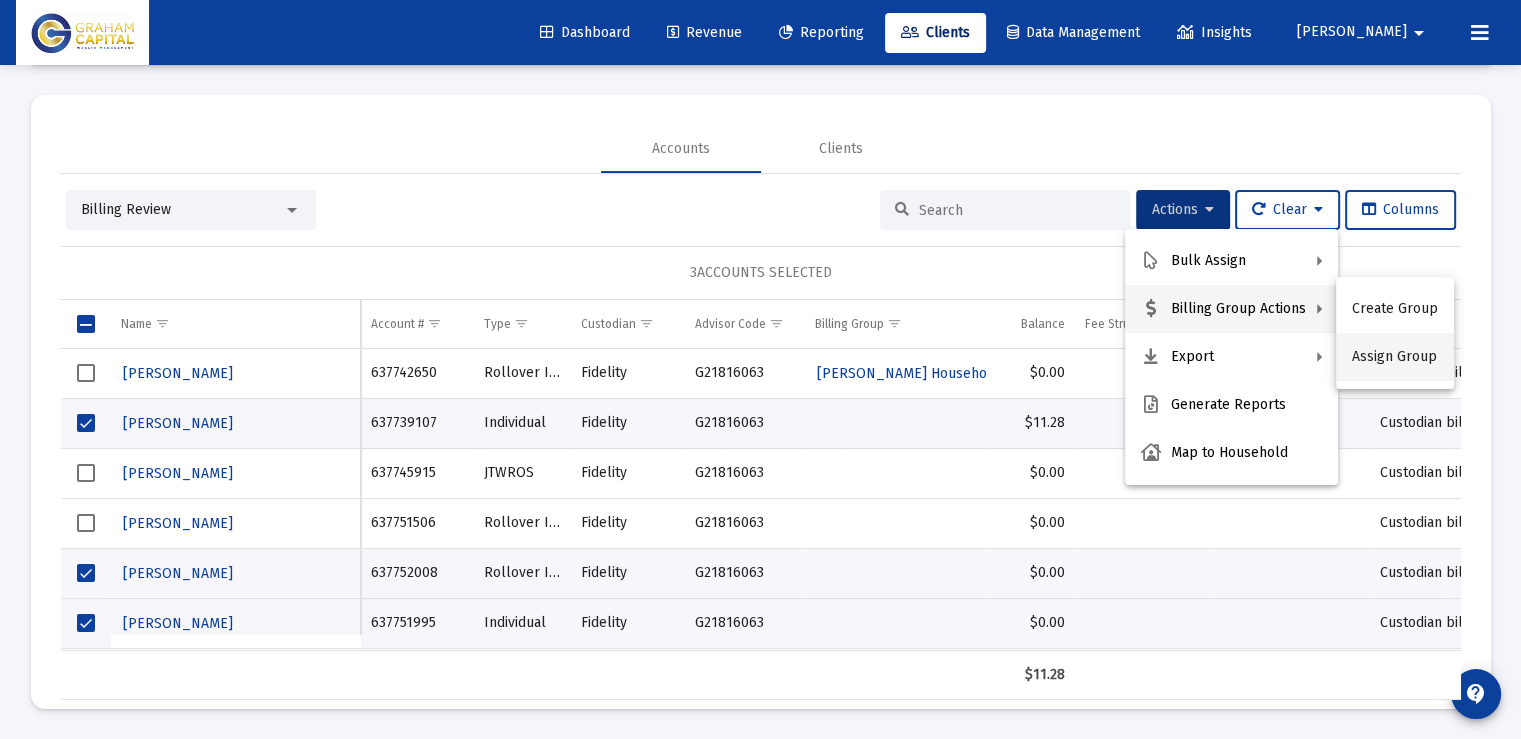 click on "Assign Group" at bounding box center (1395, 357) 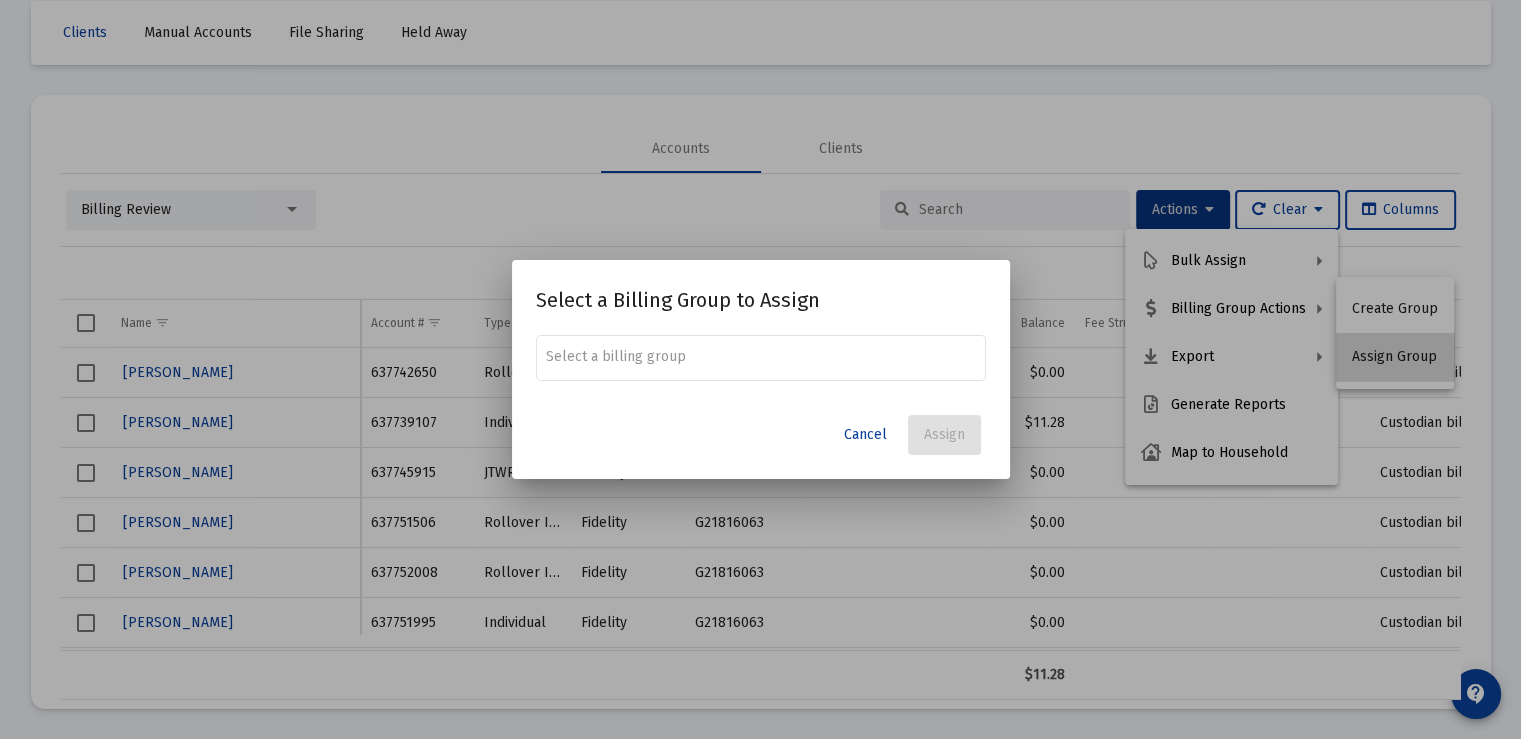 scroll, scrollTop: 0, scrollLeft: 0, axis: both 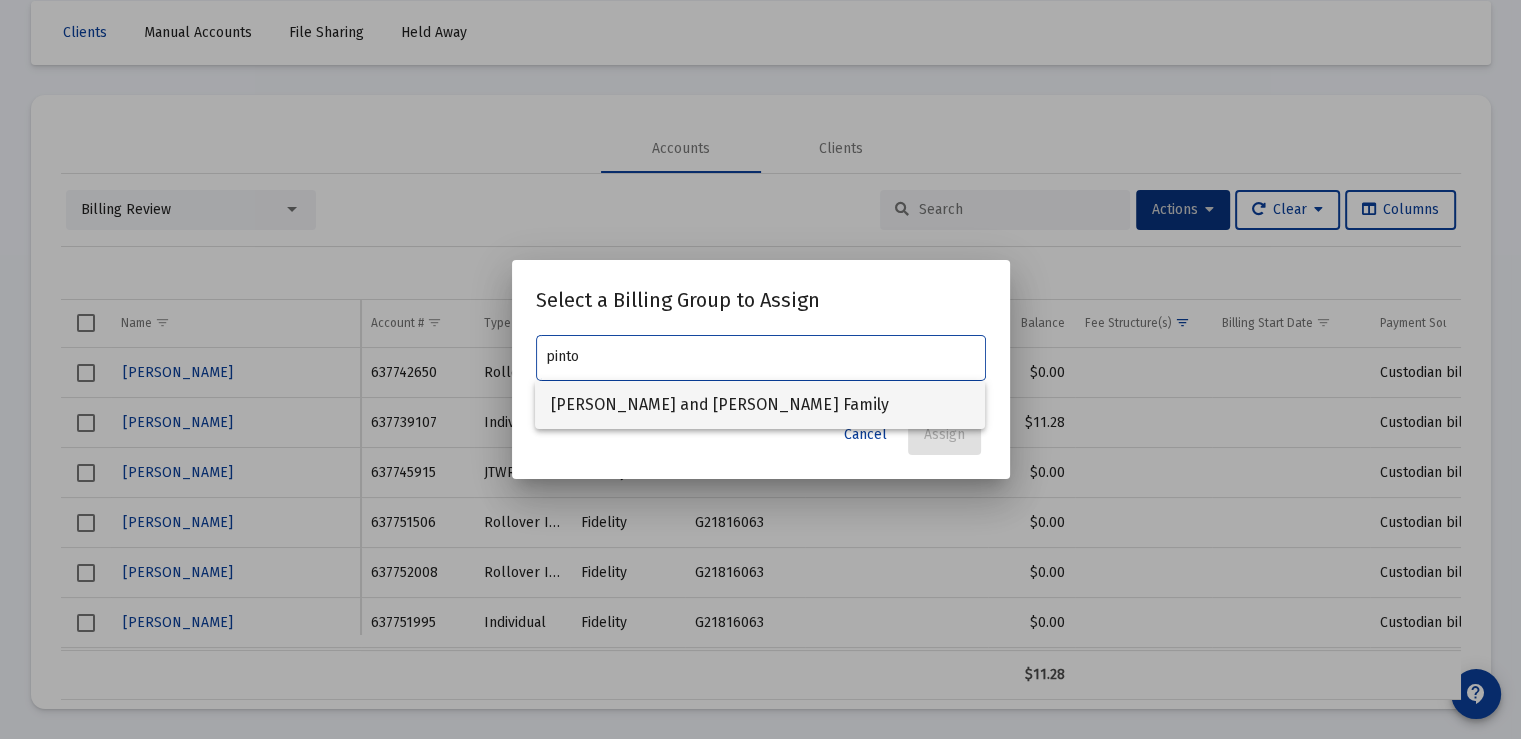 click on "[PERSON_NAME] and [PERSON_NAME] Family" at bounding box center (760, 405) 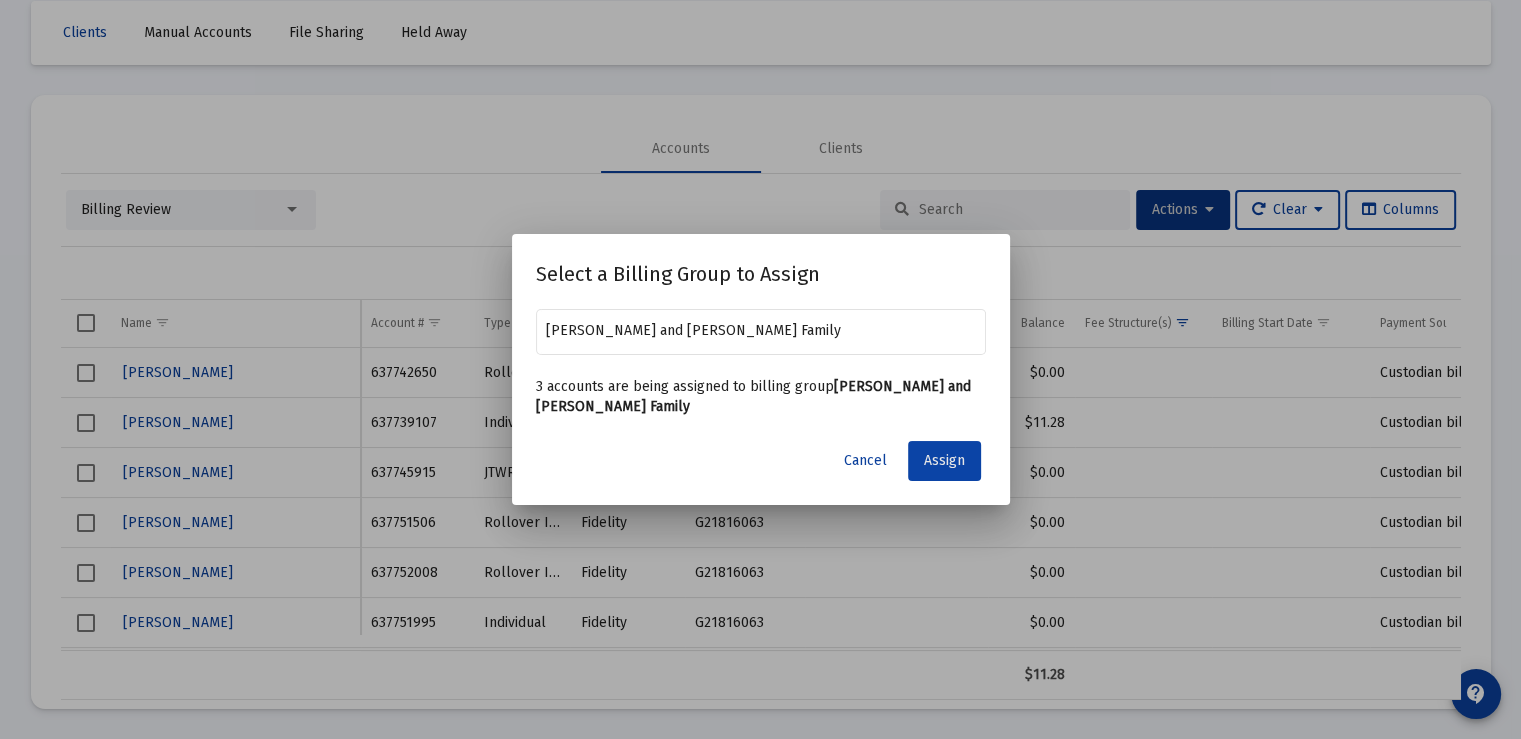 click on "Assign" at bounding box center (944, 460) 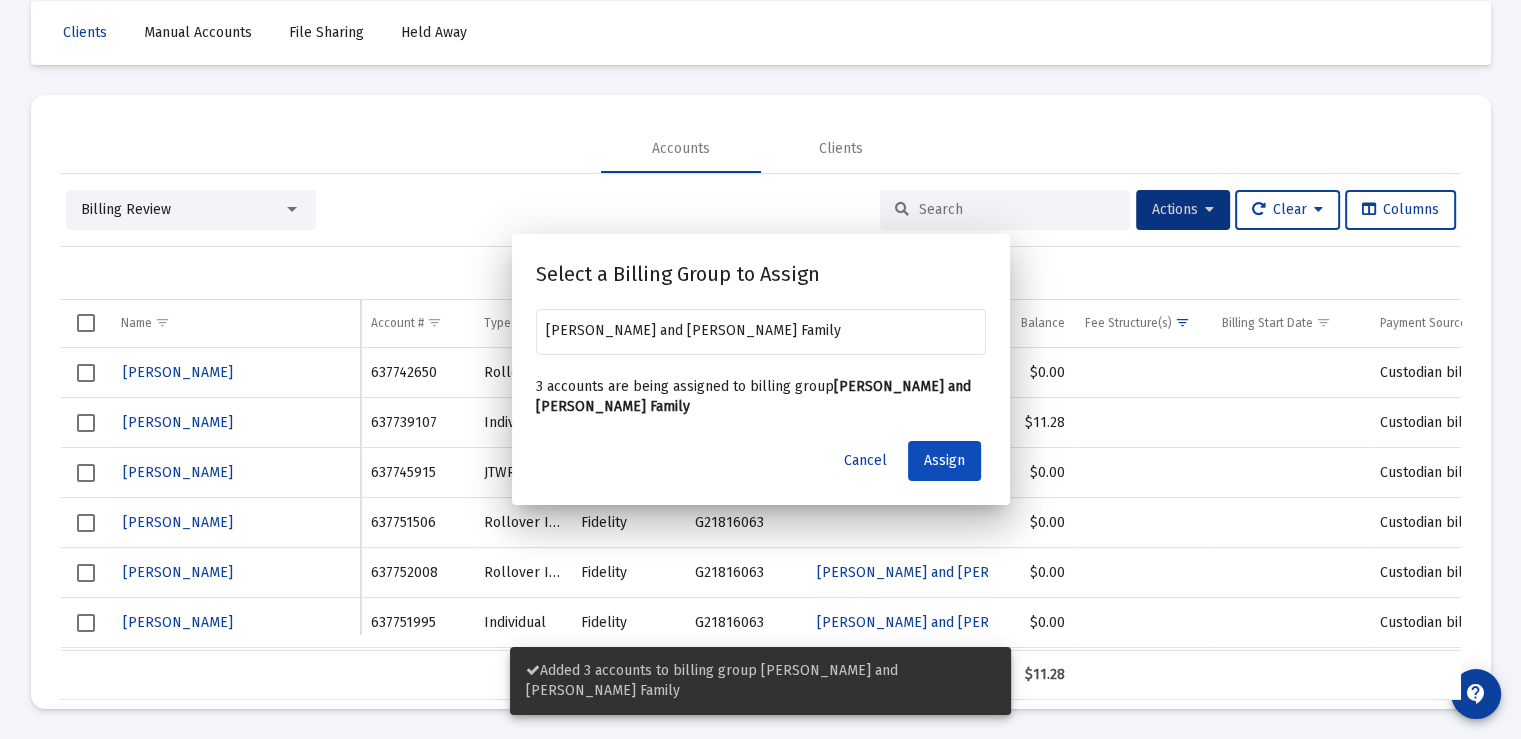 scroll, scrollTop: 94, scrollLeft: 0, axis: vertical 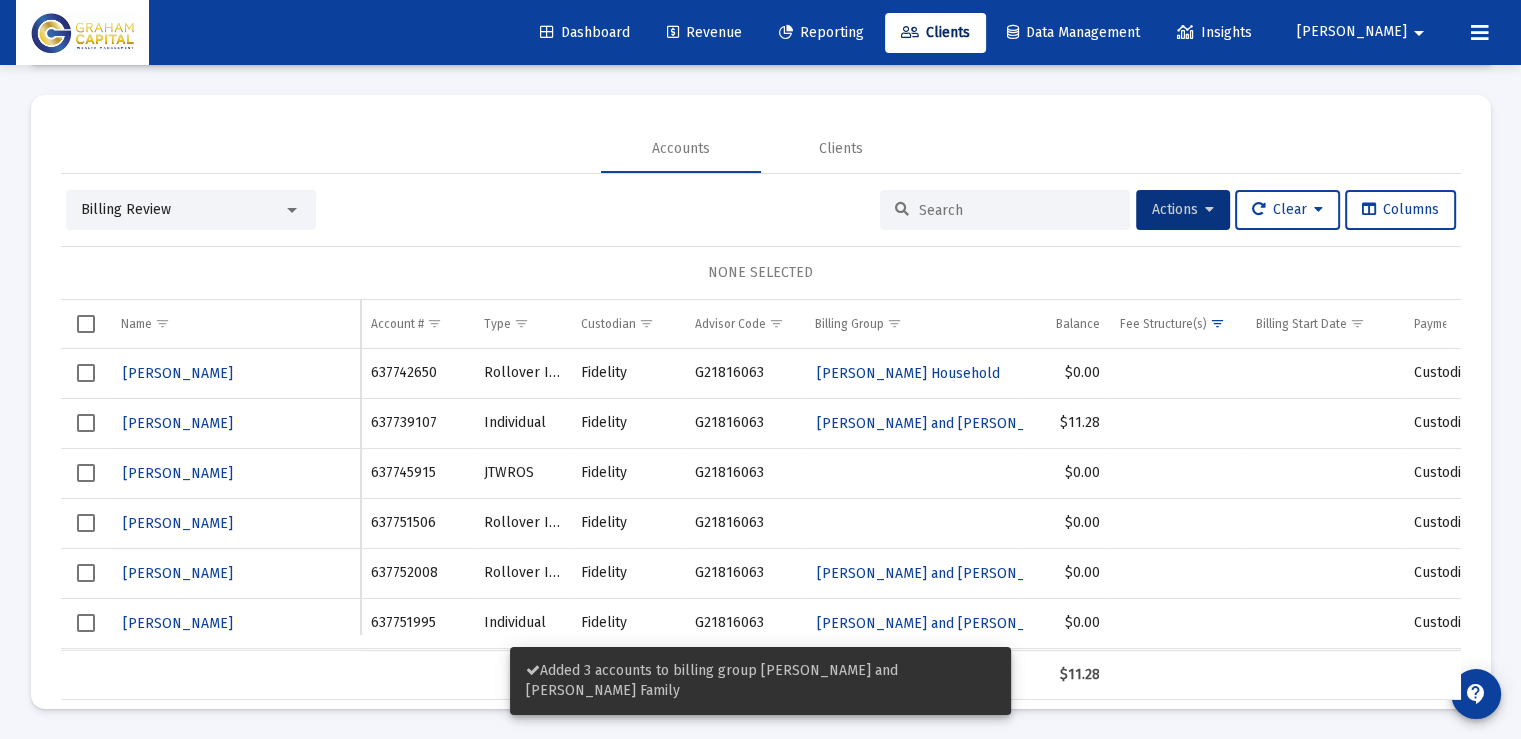 click at bounding box center (86, 473) 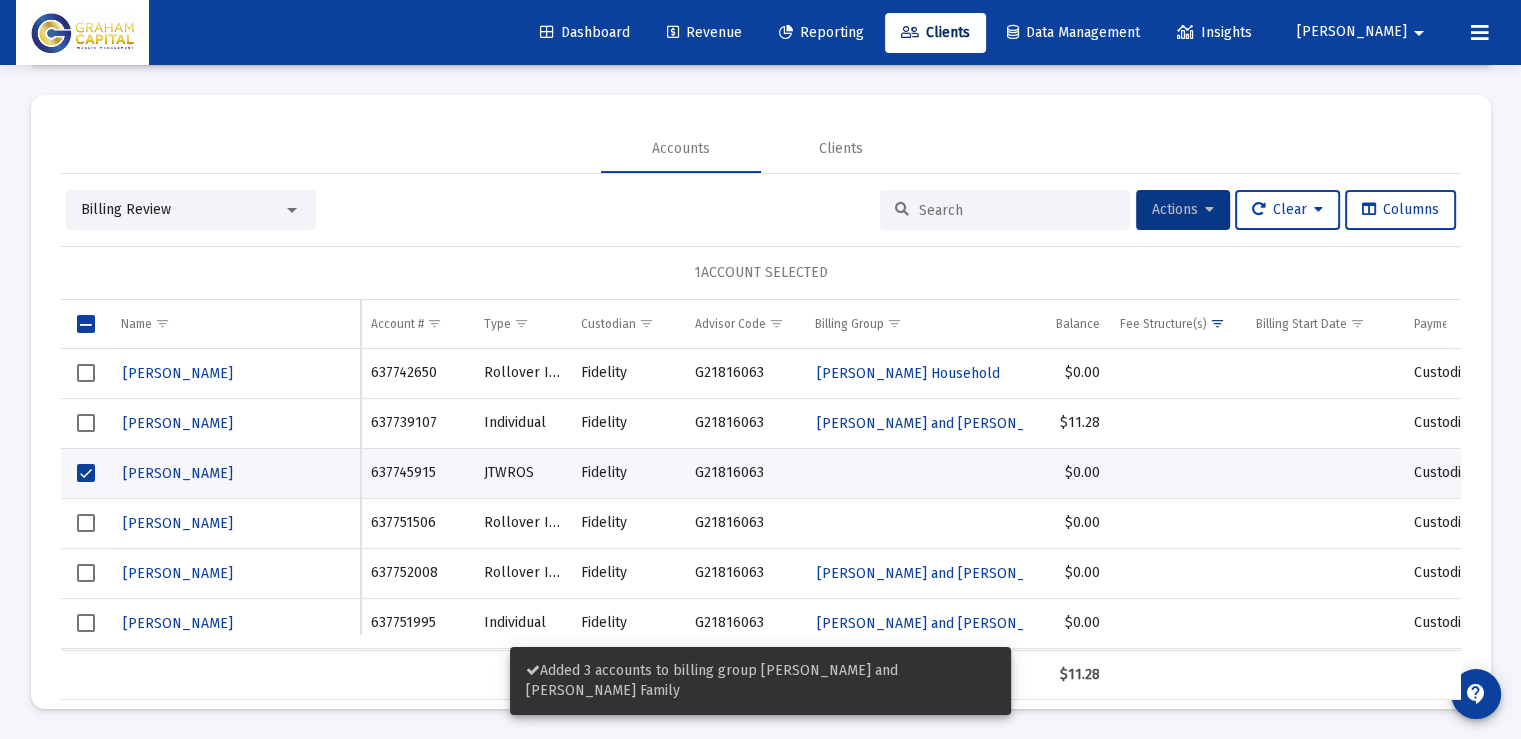 click on "Actions" at bounding box center (1183, 209) 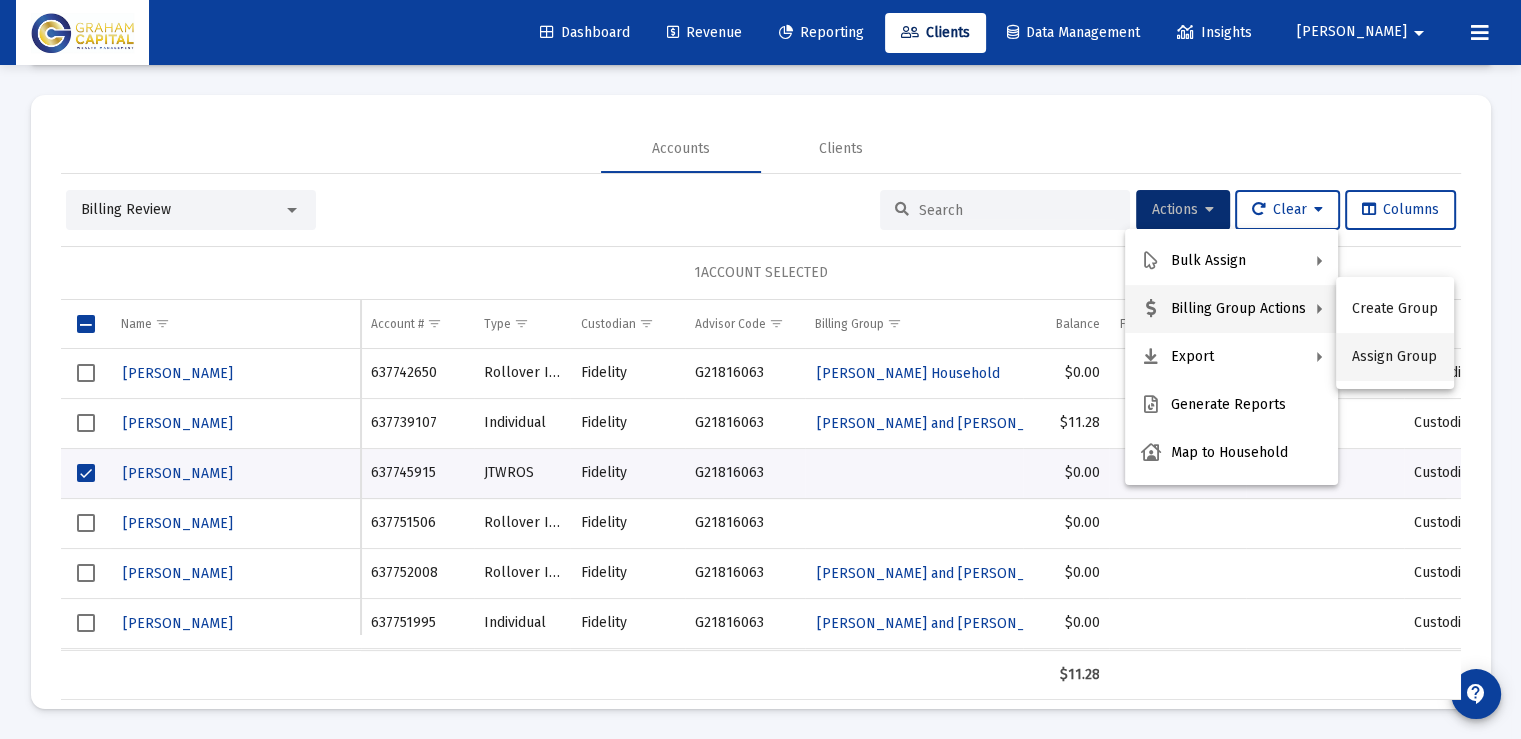 click on "Assign Group" at bounding box center (1395, 357) 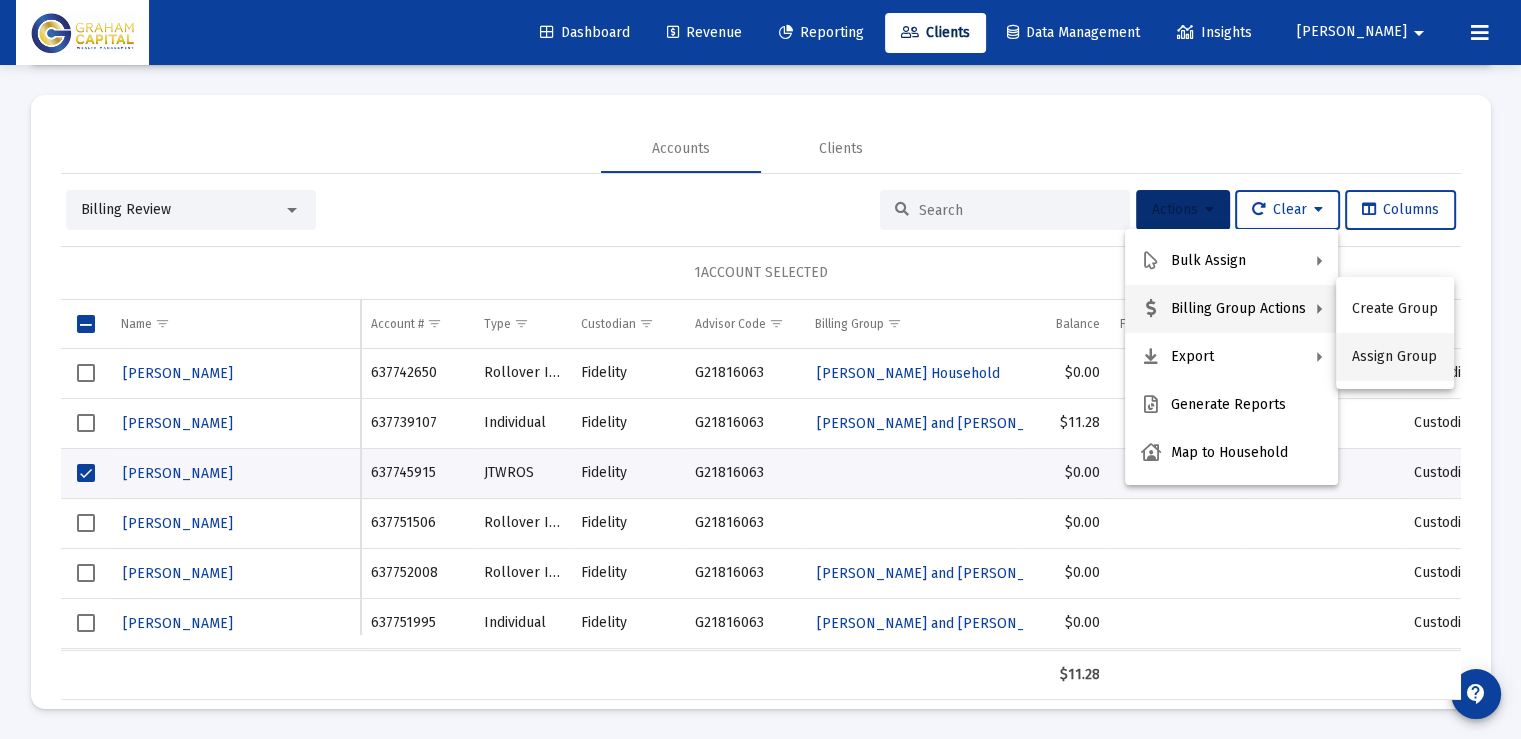 scroll, scrollTop: 0, scrollLeft: 0, axis: both 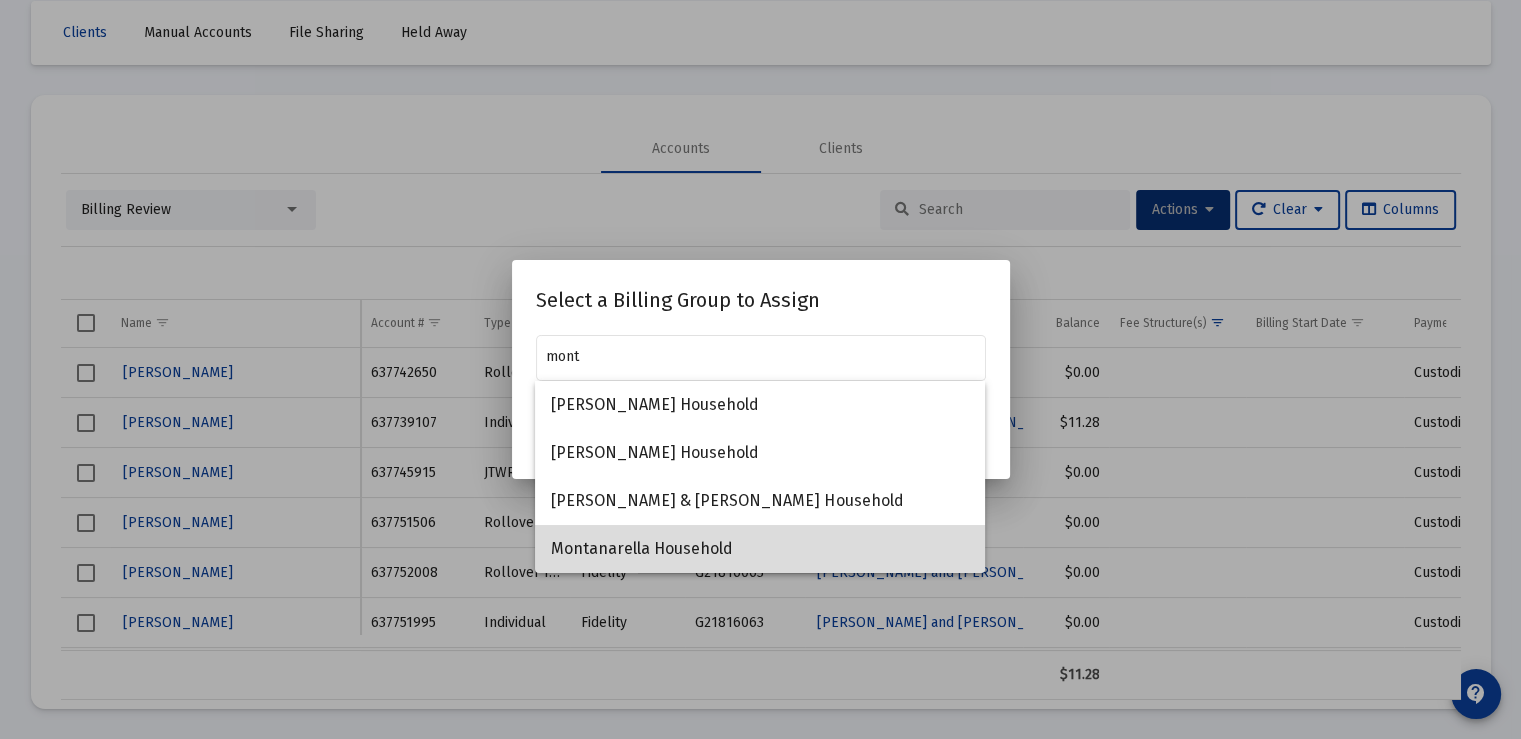 click on "Montanarella Household" at bounding box center [760, 549] 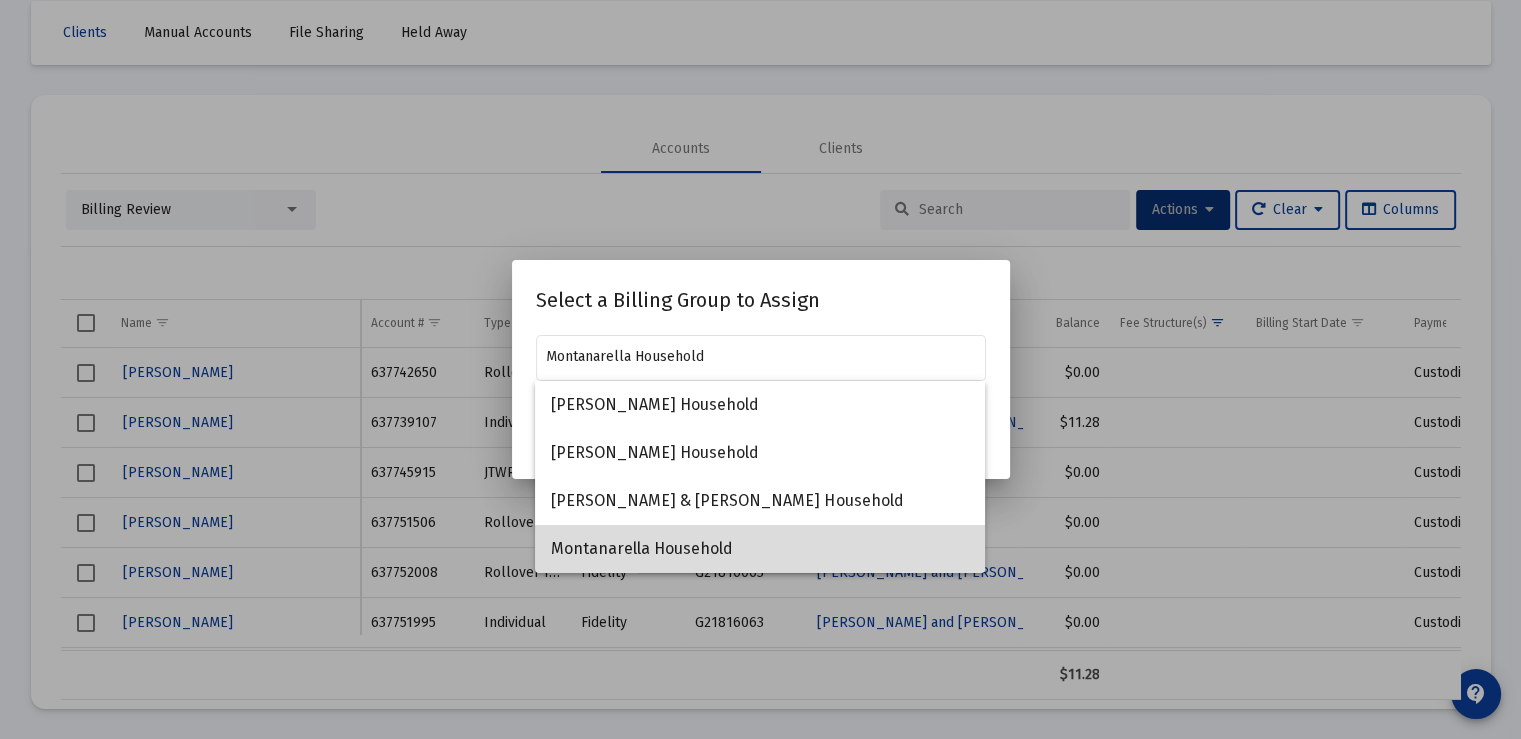 click at bounding box center (760, 369) 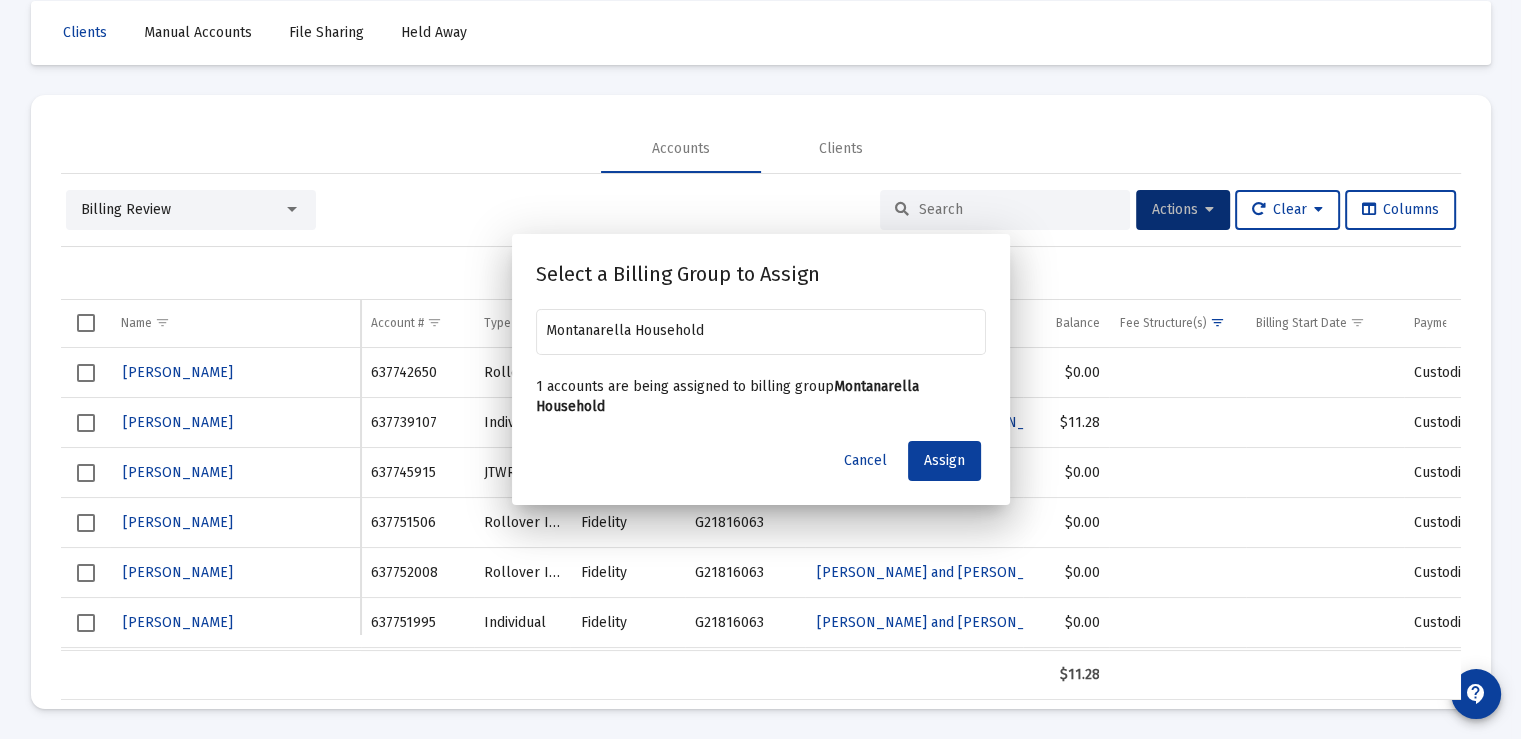 scroll, scrollTop: 94, scrollLeft: 0, axis: vertical 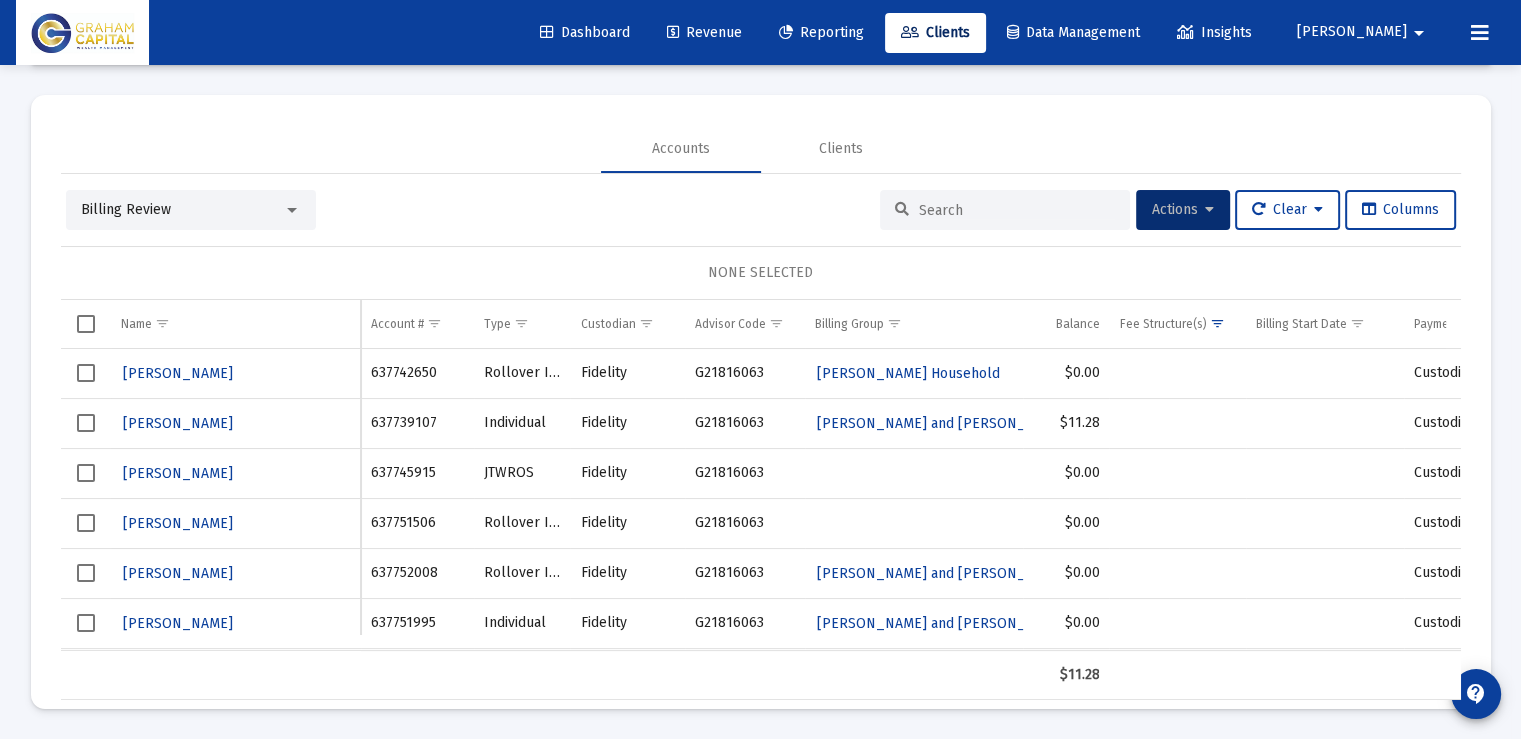 click at bounding box center [86, 473] 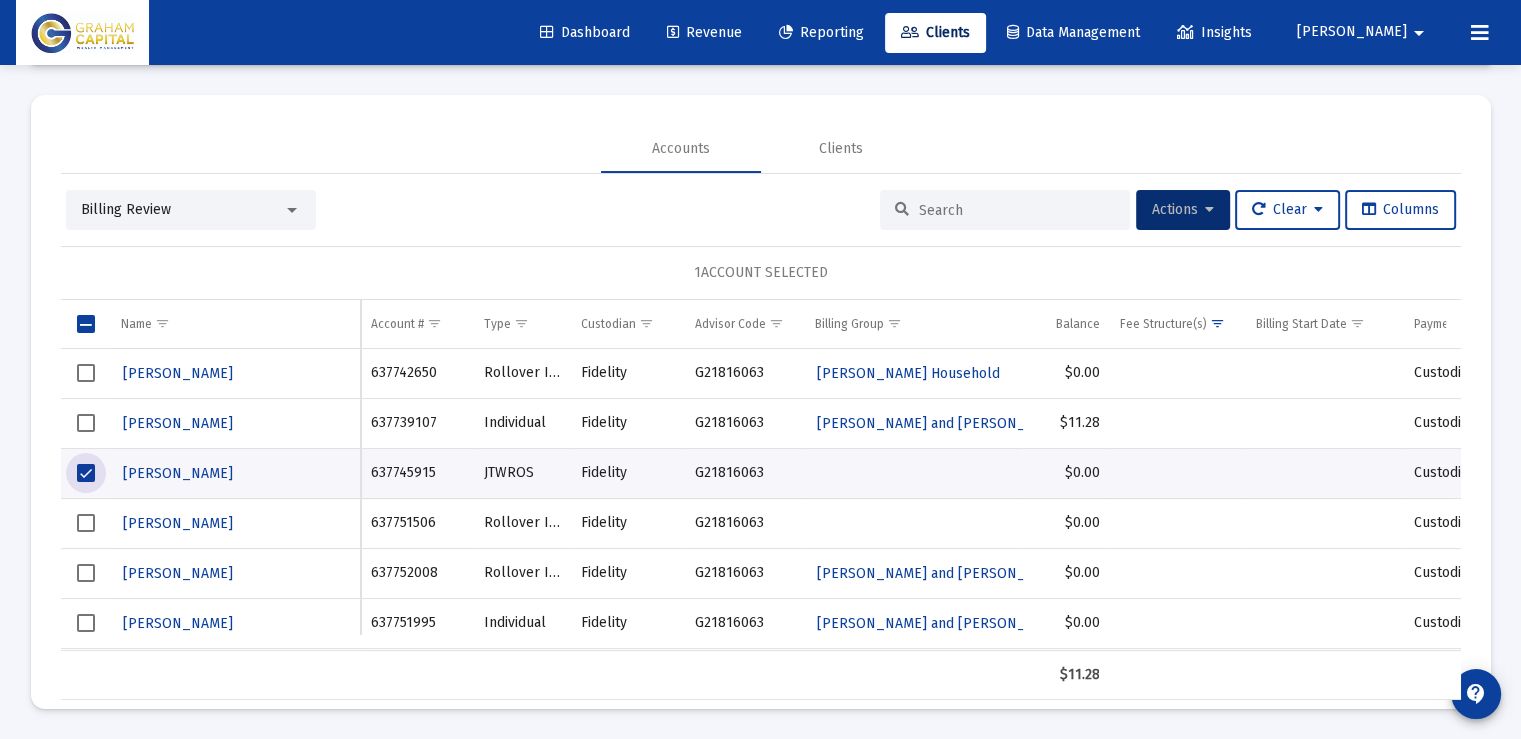 click at bounding box center (86, 473) 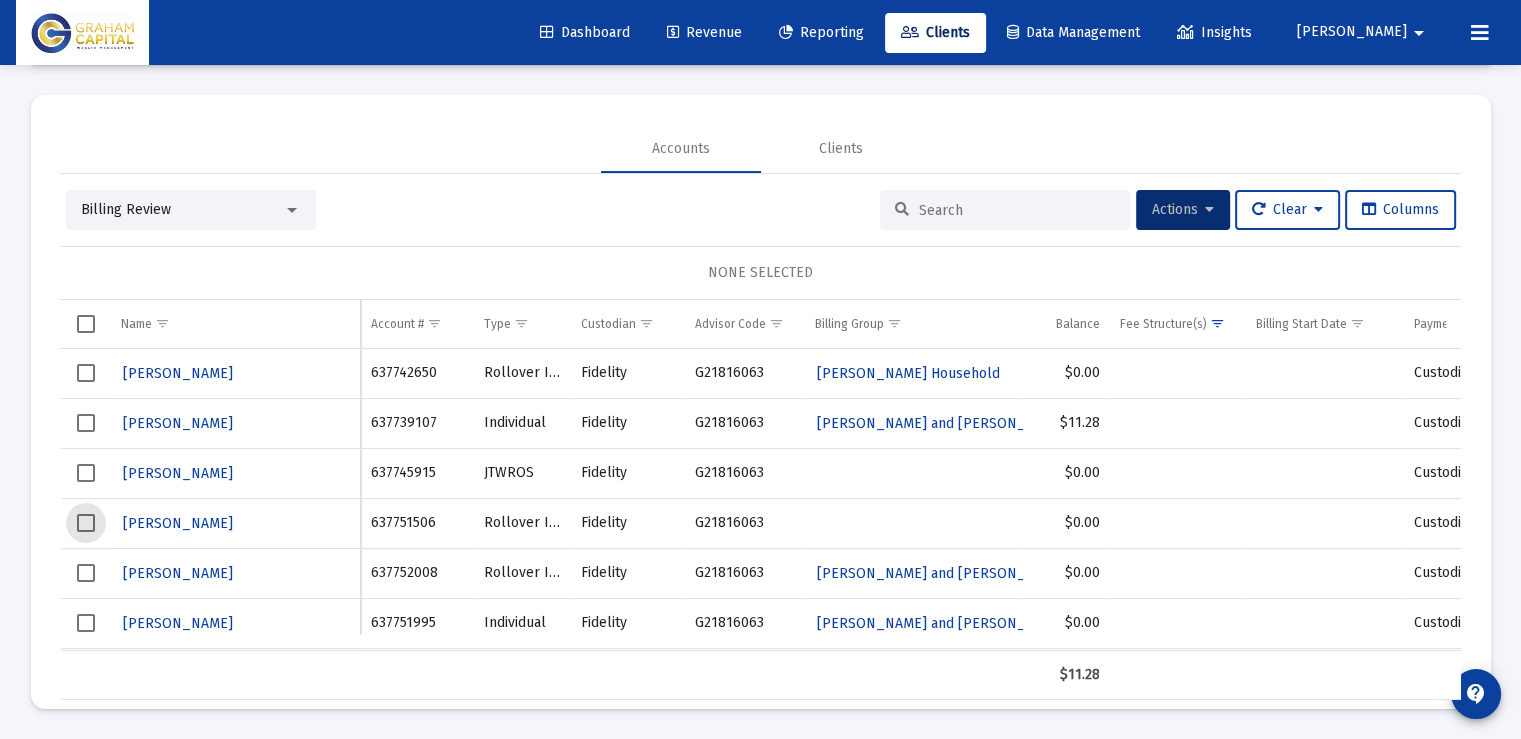 click at bounding box center (86, 523) 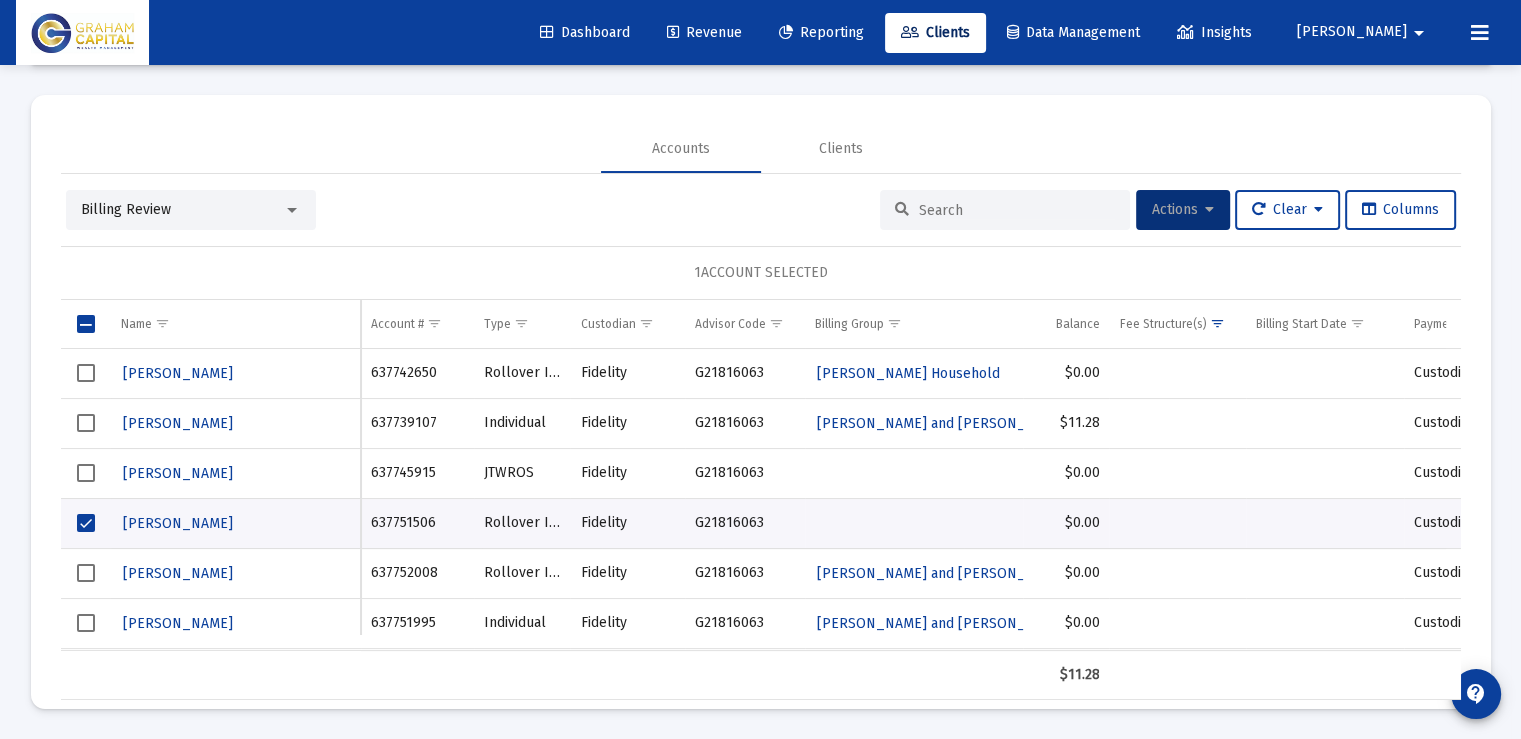 click on "Actions" at bounding box center (1183, 210) 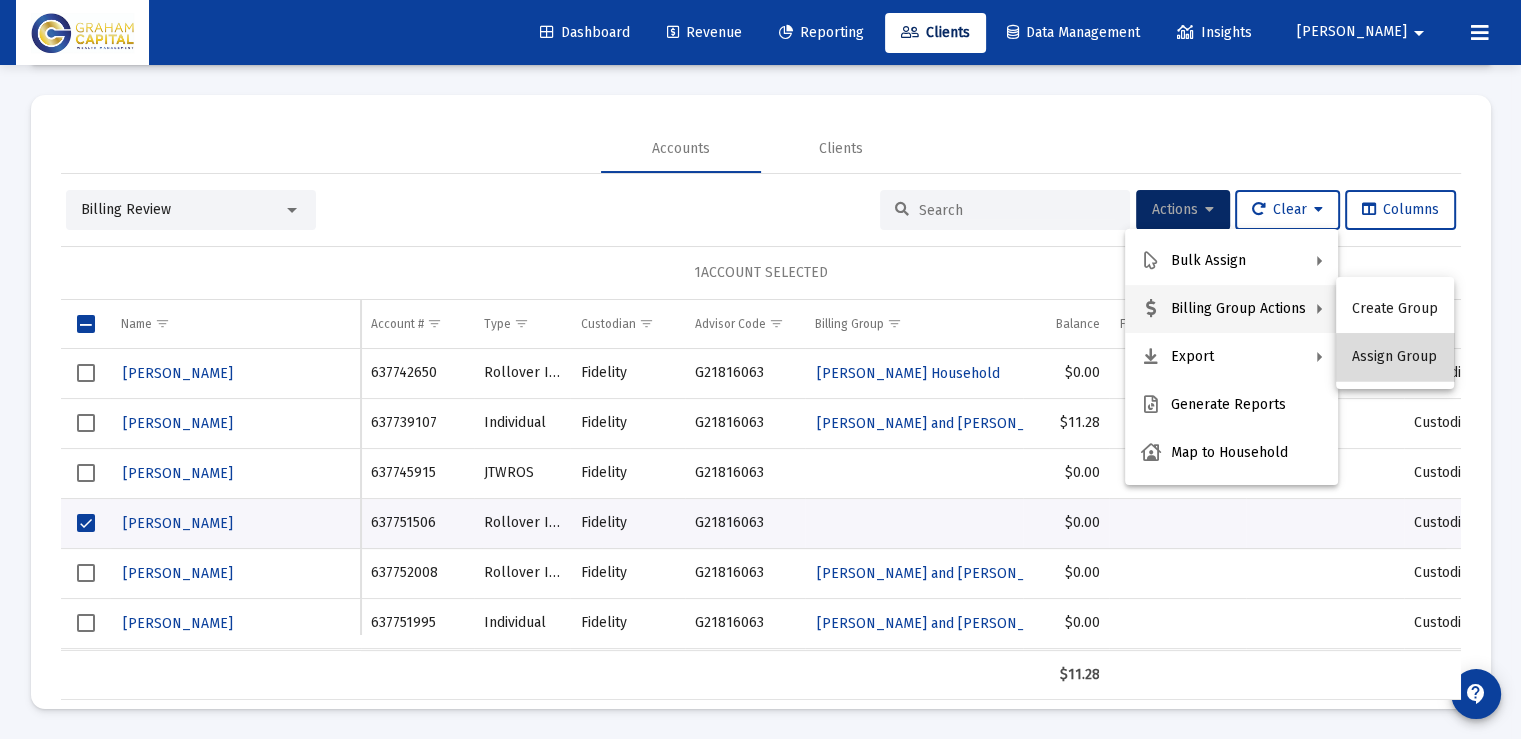 click on "Assign Group" at bounding box center [1395, 357] 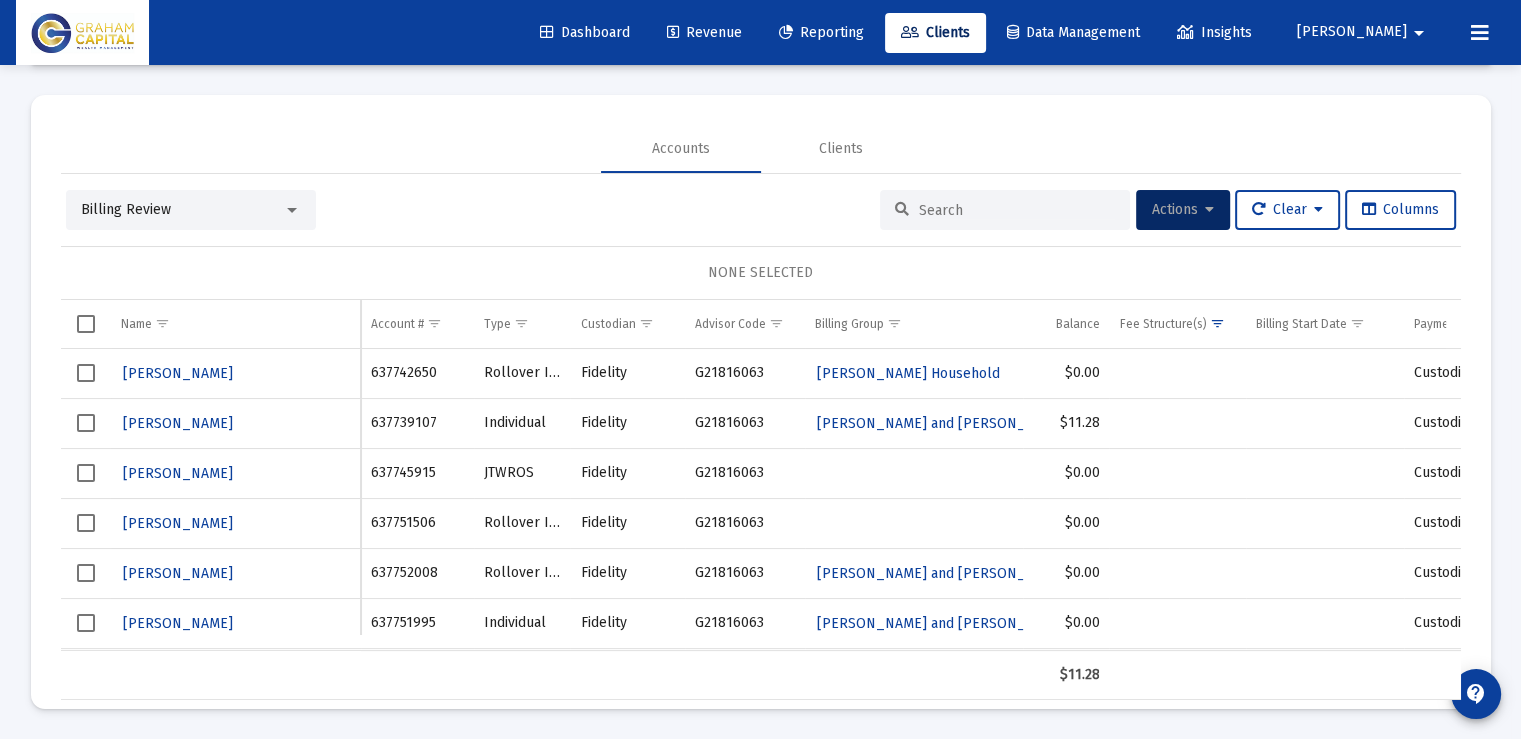 scroll, scrollTop: 60, scrollLeft: 0, axis: vertical 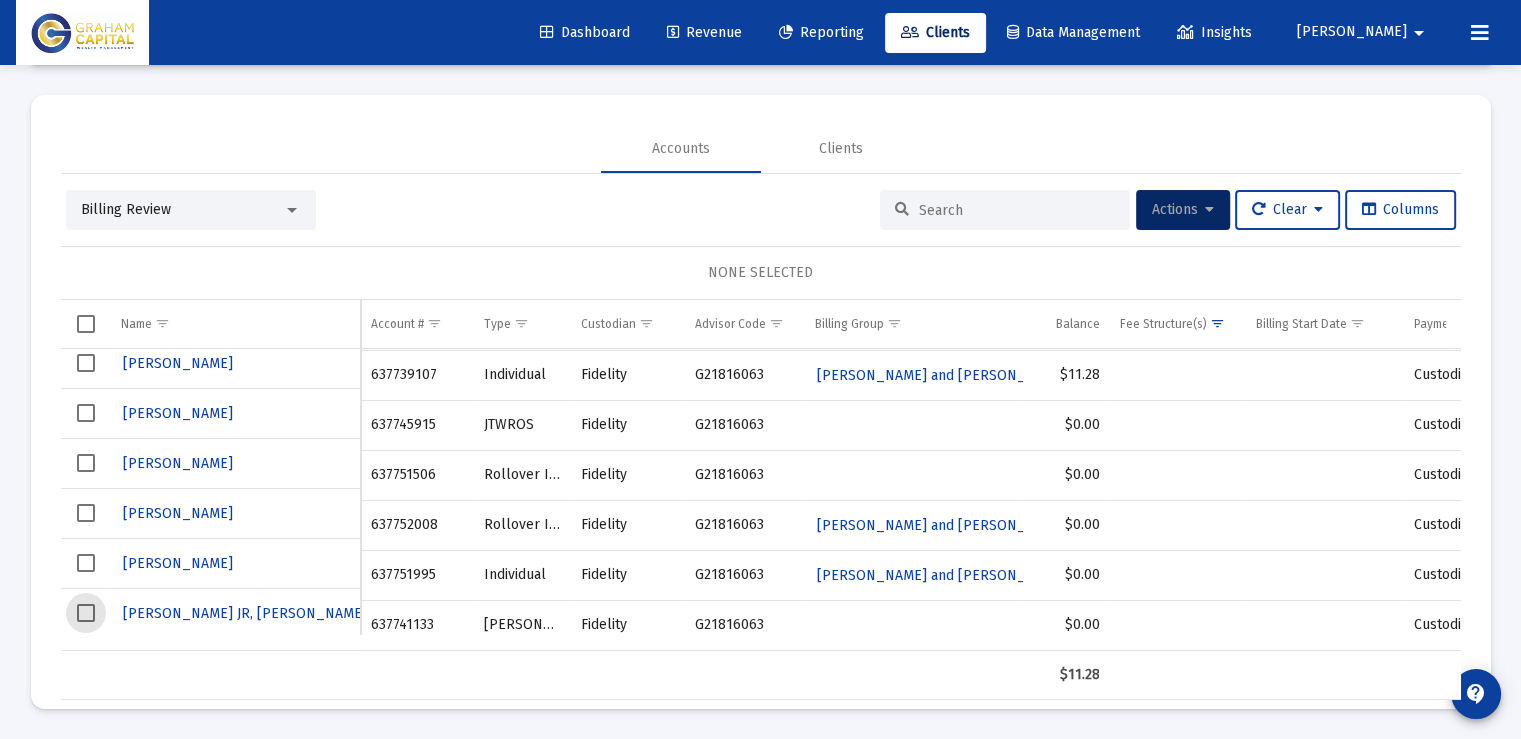 click at bounding box center [86, 613] 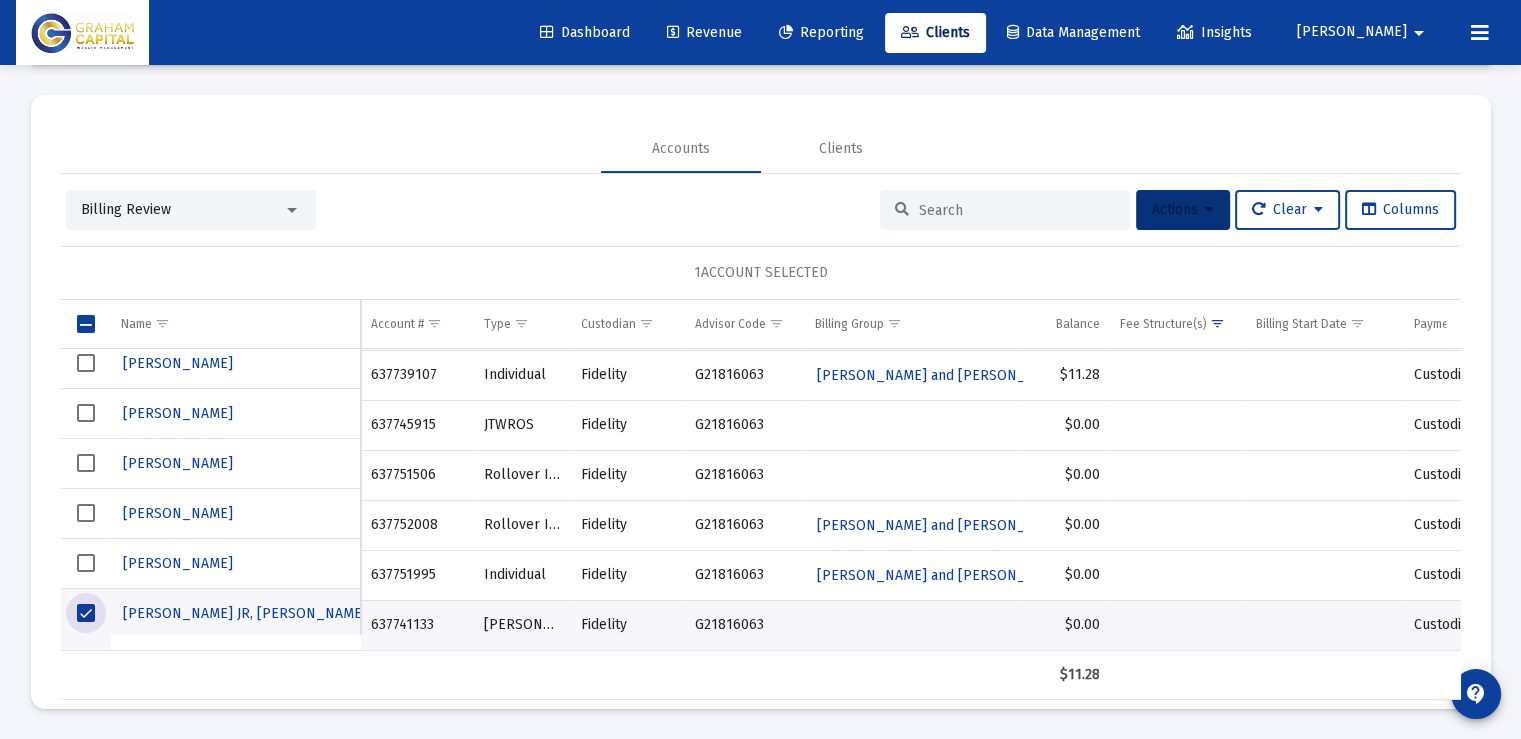 click on "Actions" at bounding box center (1183, 210) 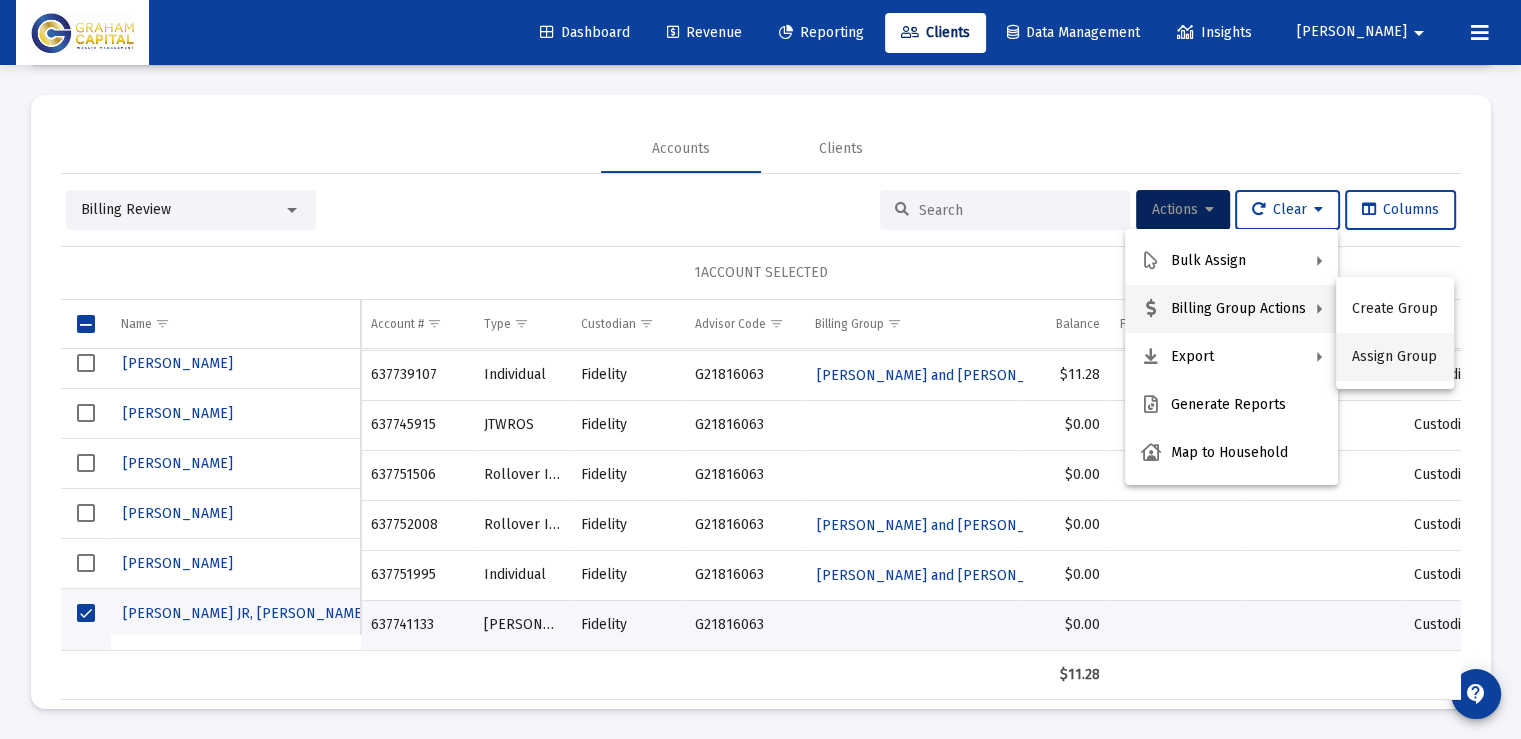 click on "Assign Group" at bounding box center (1395, 357) 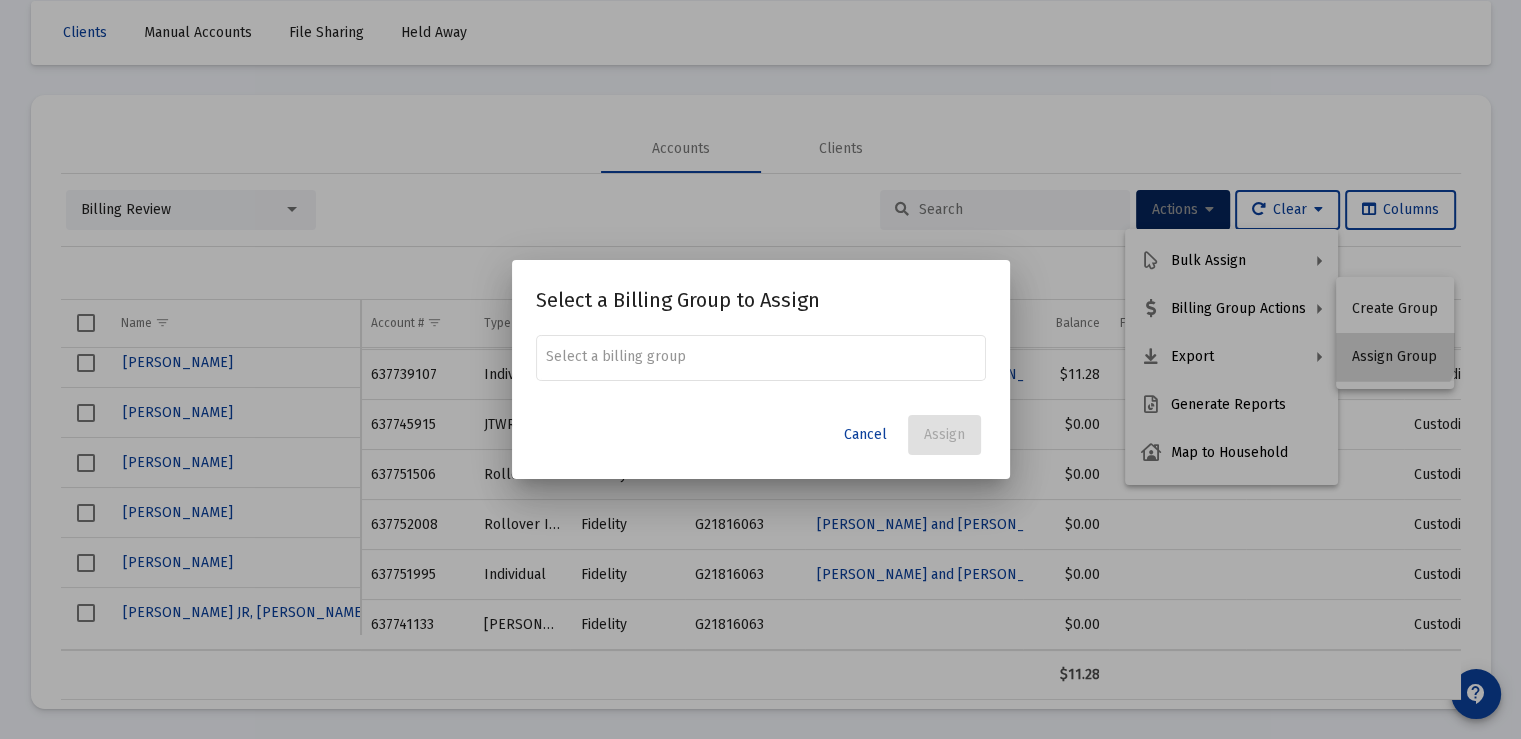 scroll, scrollTop: 0, scrollLeft: 0, axis: both 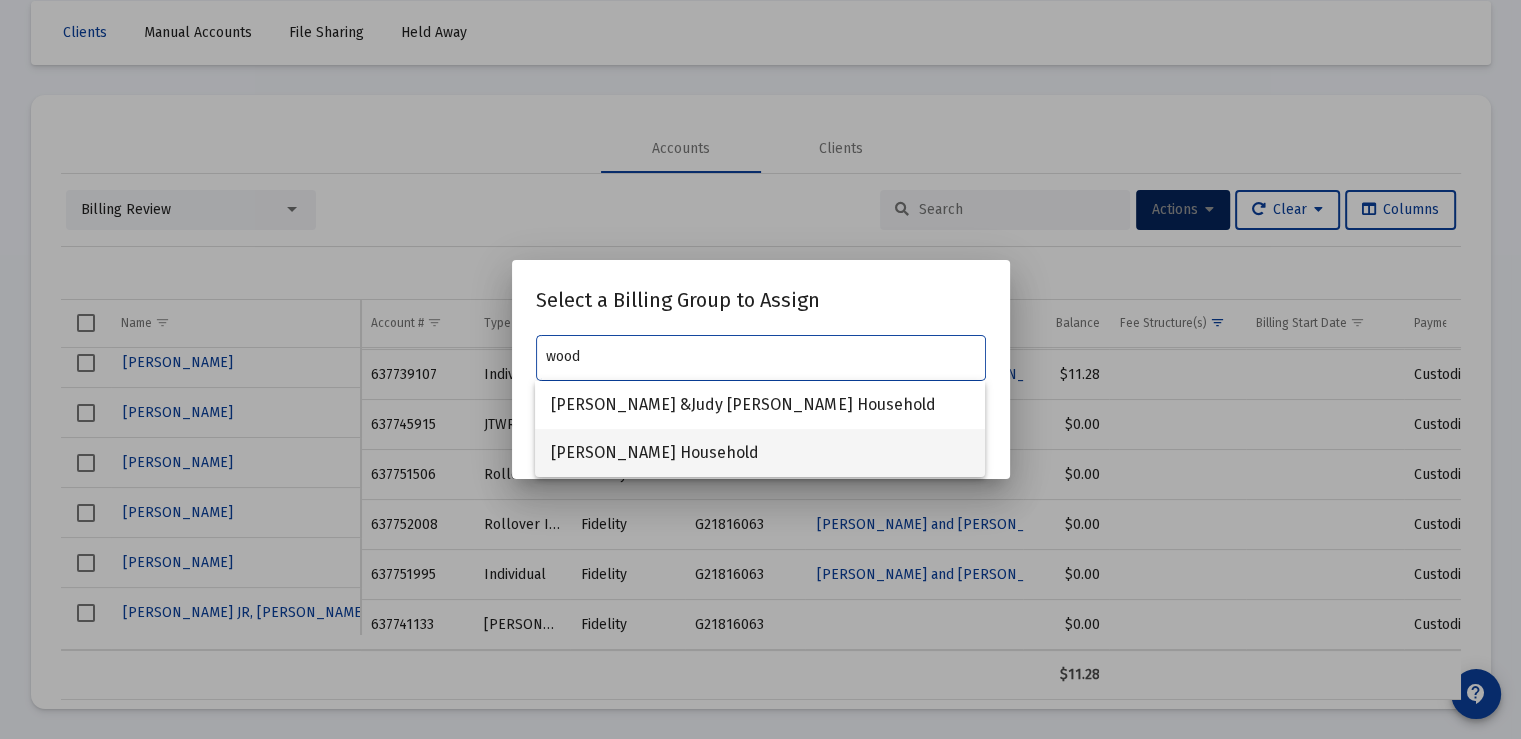 click on "[PERSON_NAME] Household" at bounding box center [760, 453] 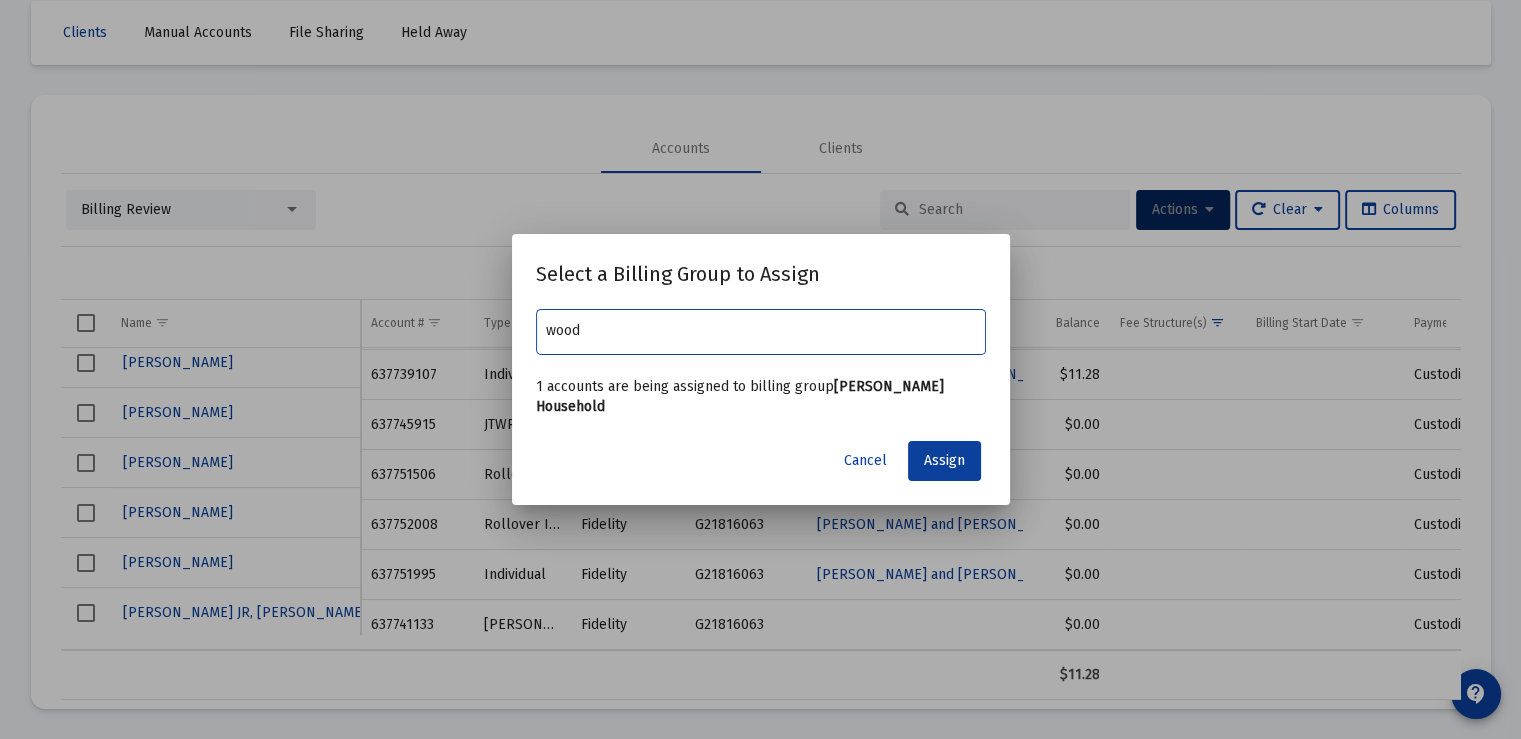 type on "[PERSON_NAME] Household" 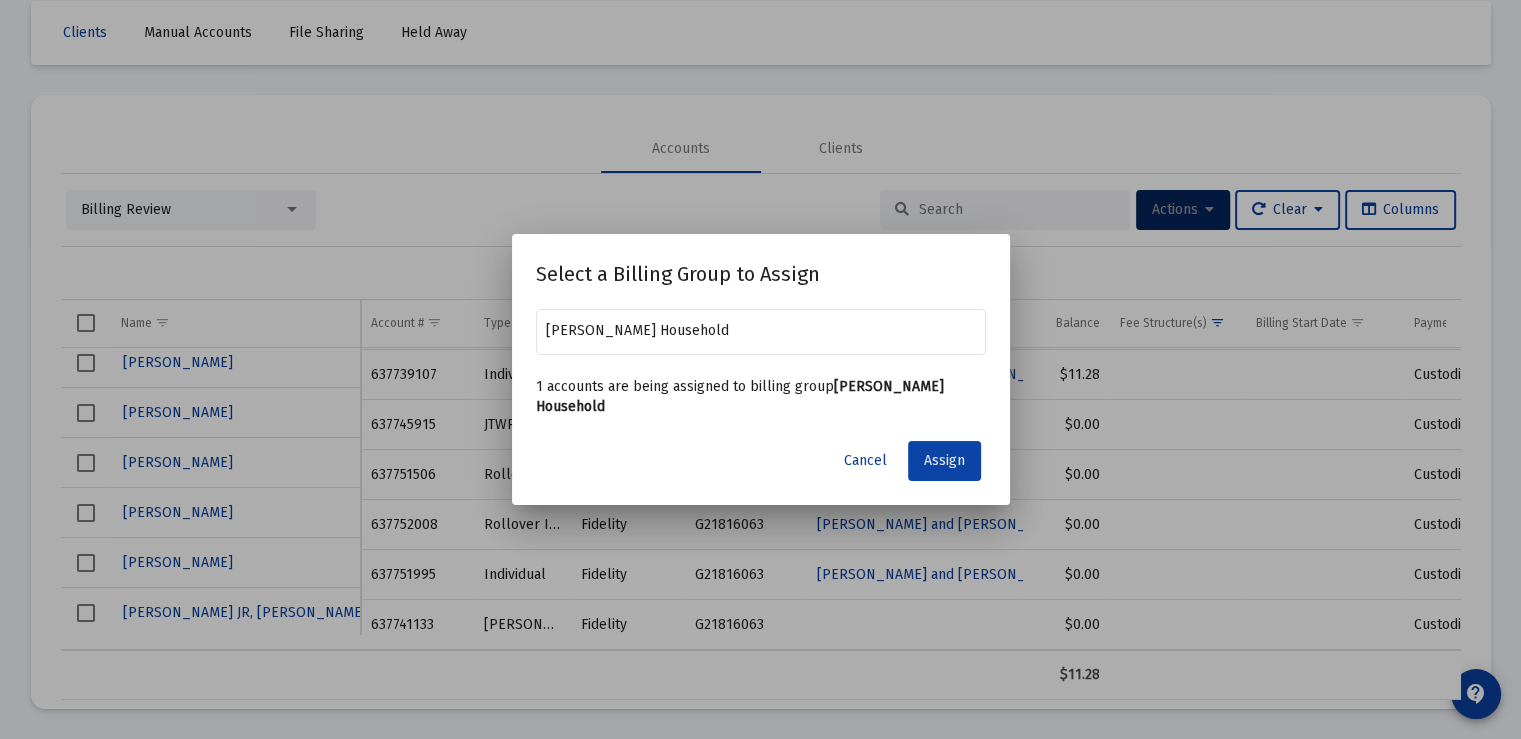 click on "Assign" at bounding box center [944, 460] 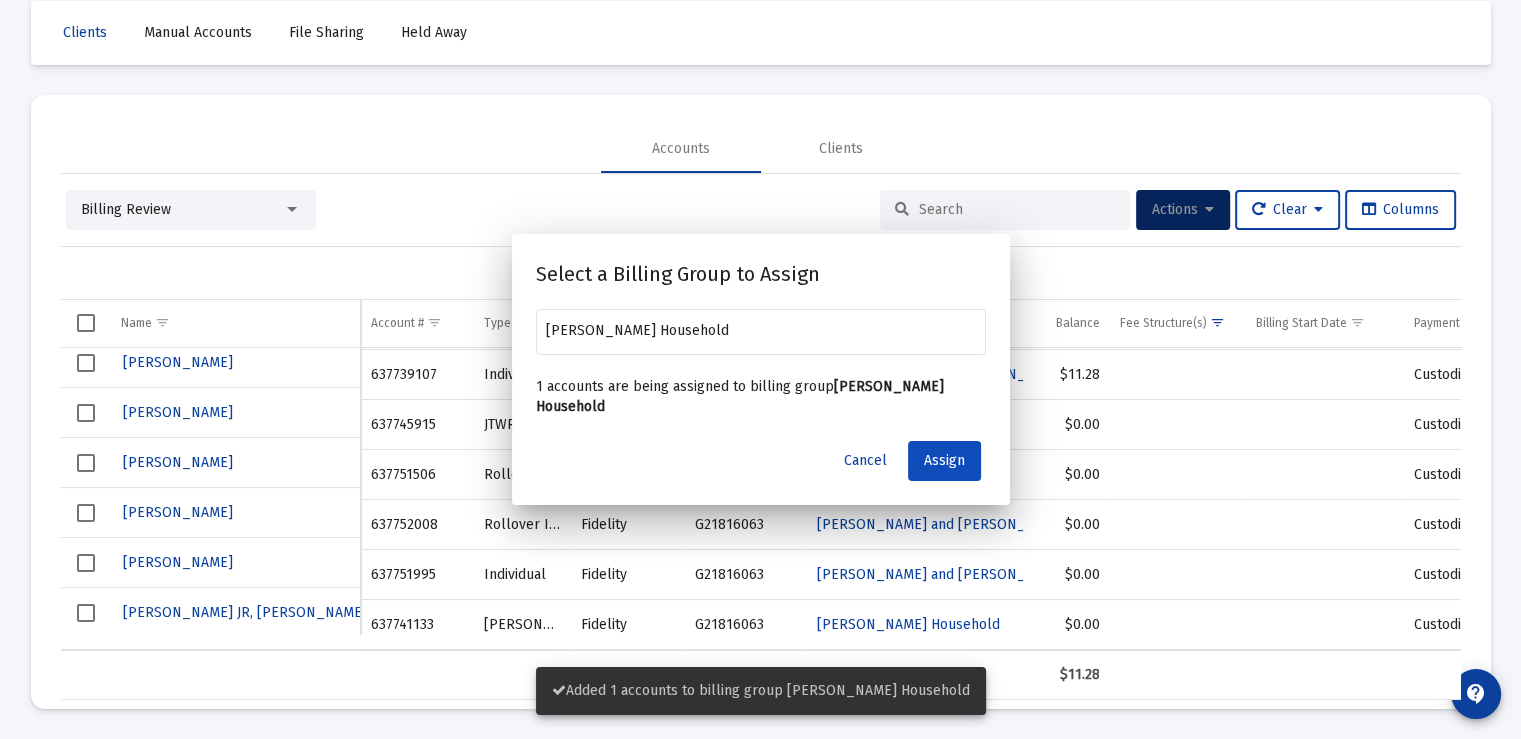 scroll, scrollTop: 94, scrollLeft: 0, axis: vertical 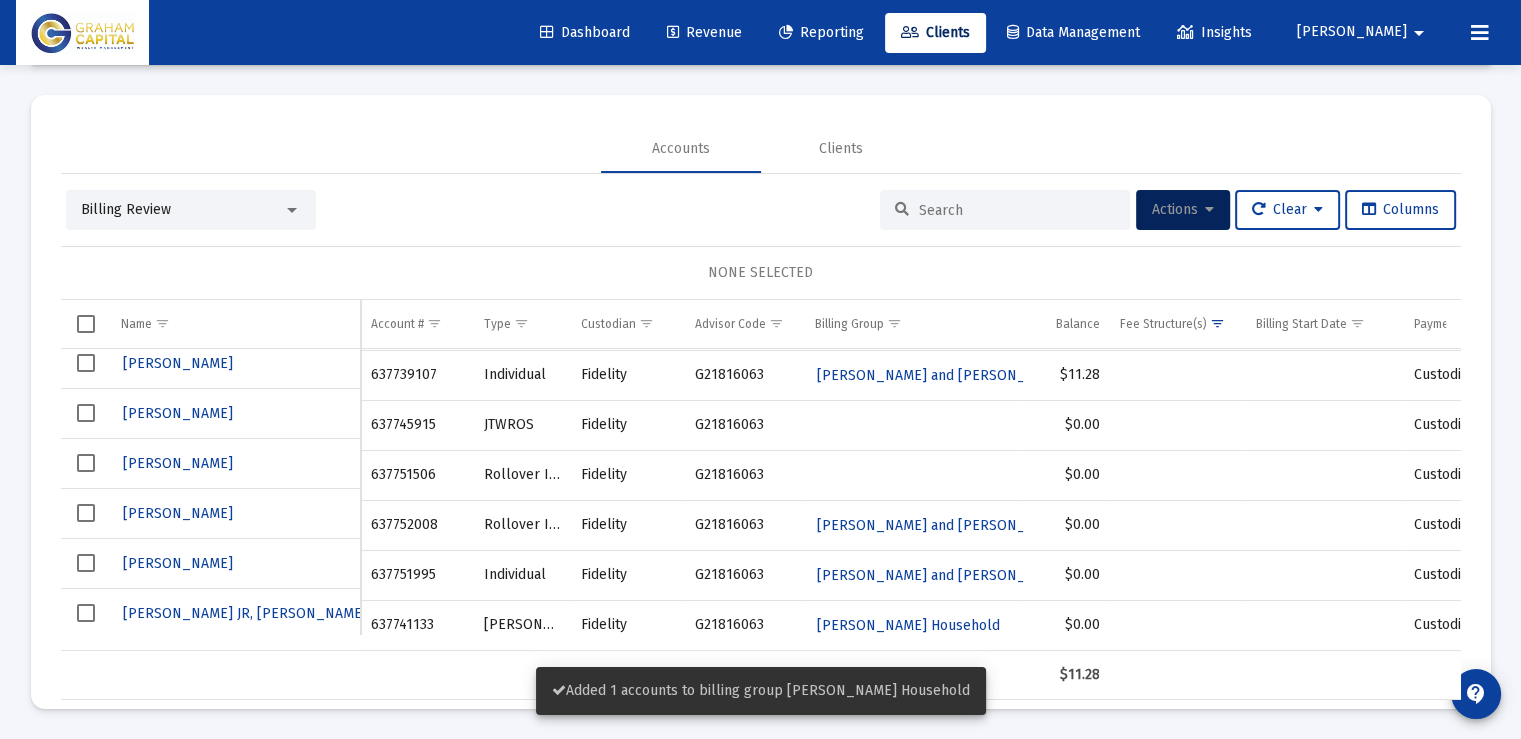 click at bounding box center [86, 413] 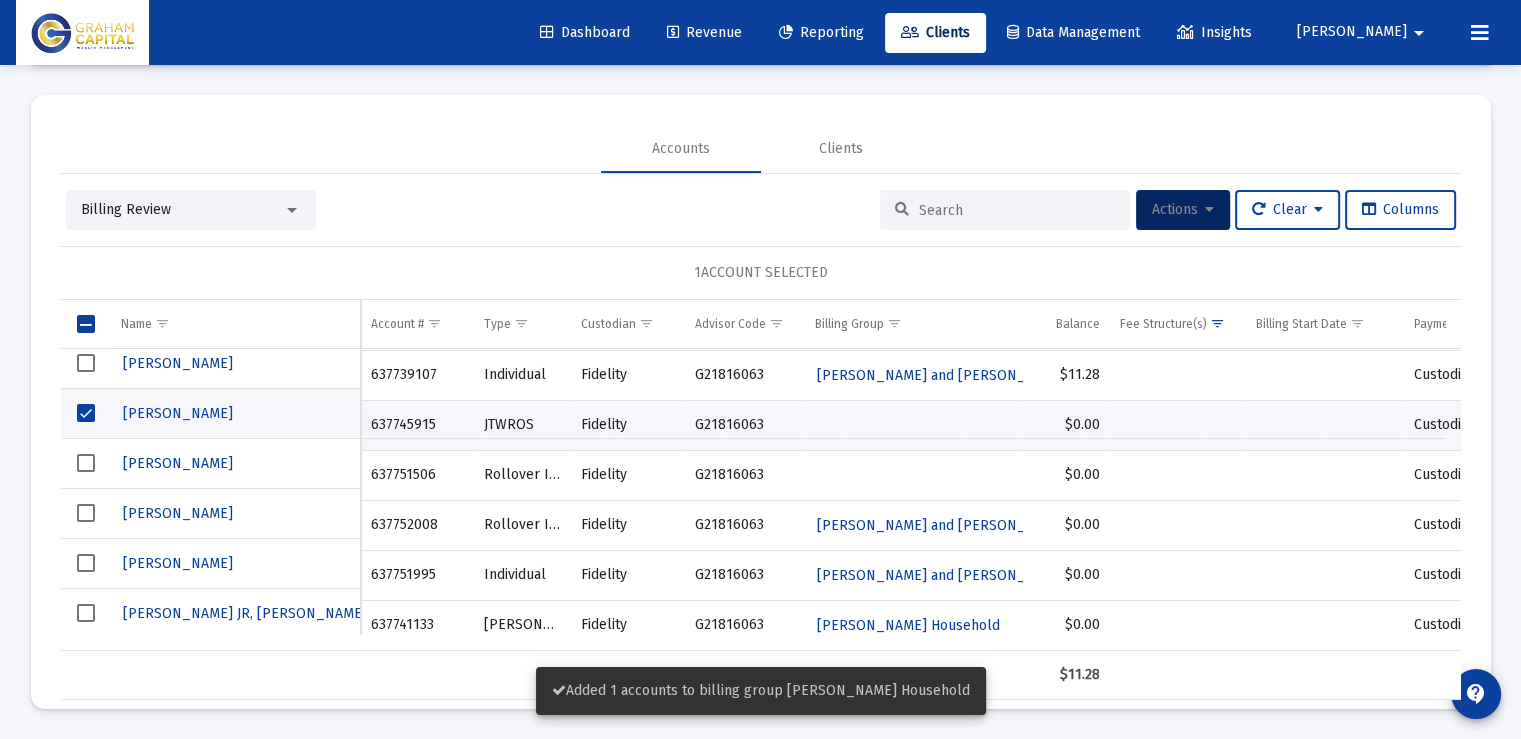click on "Actions" at bounding box center [1183, 209] 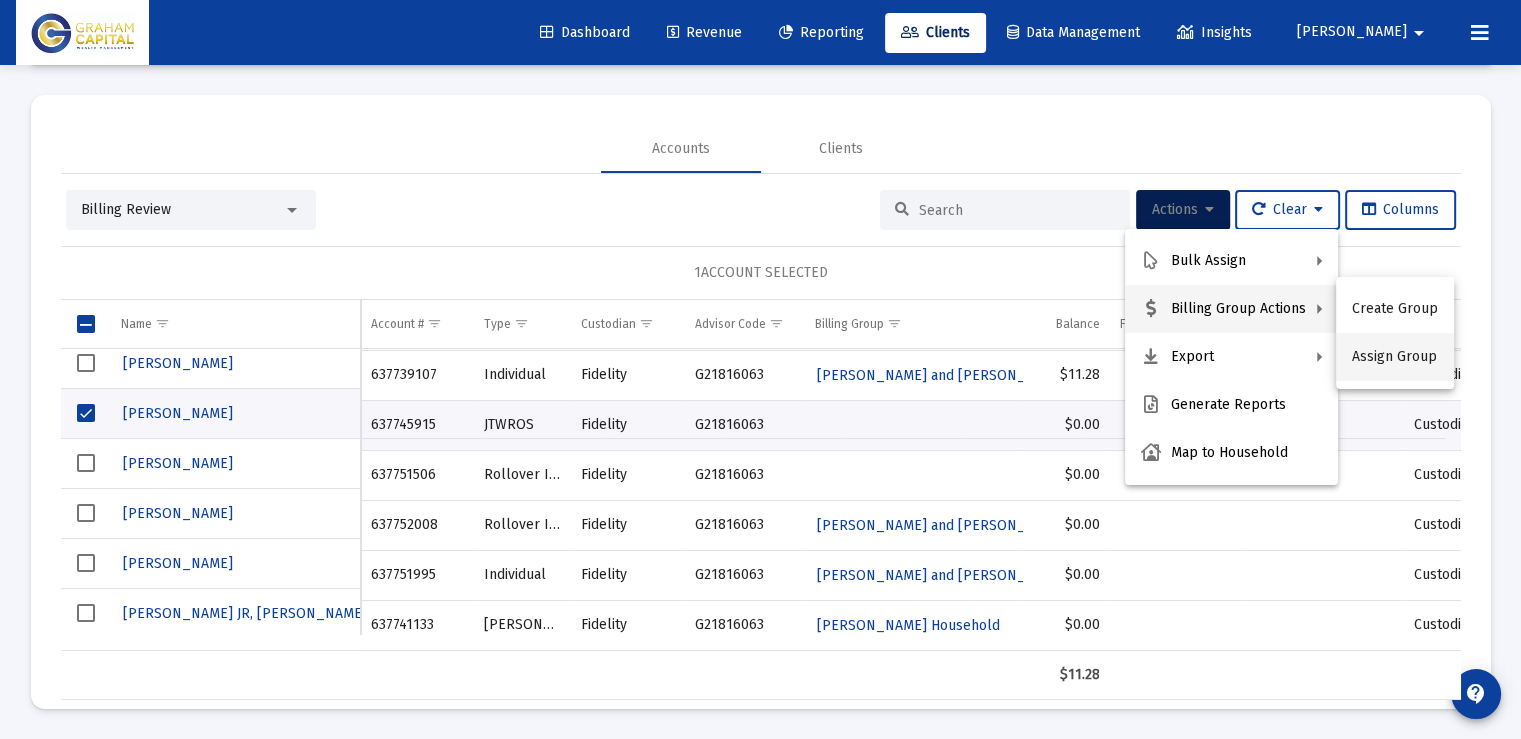 click on "Assign Group" at bounding box center [1395, 357] 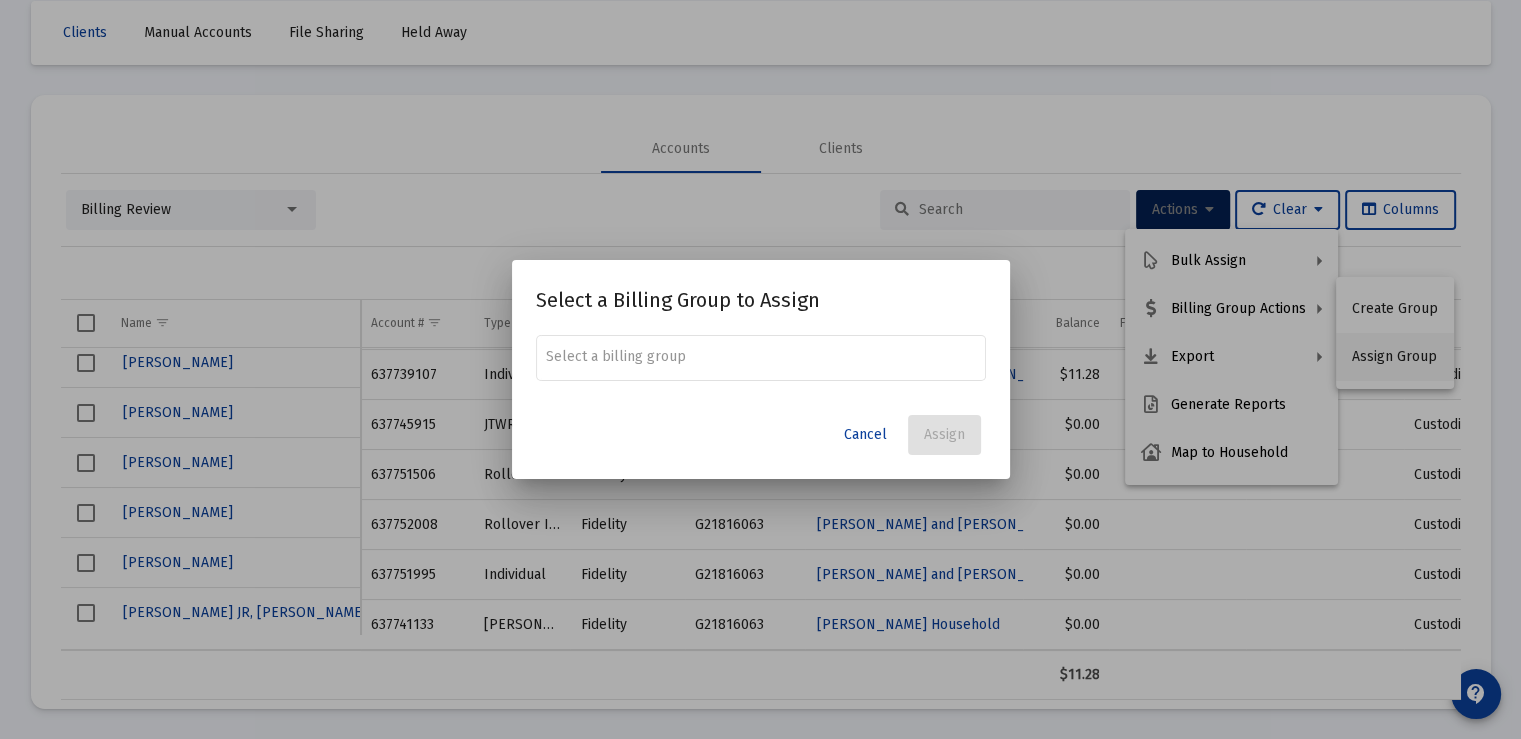 scroll, scrollTop: 0, scrollLeft: 0, axis: both 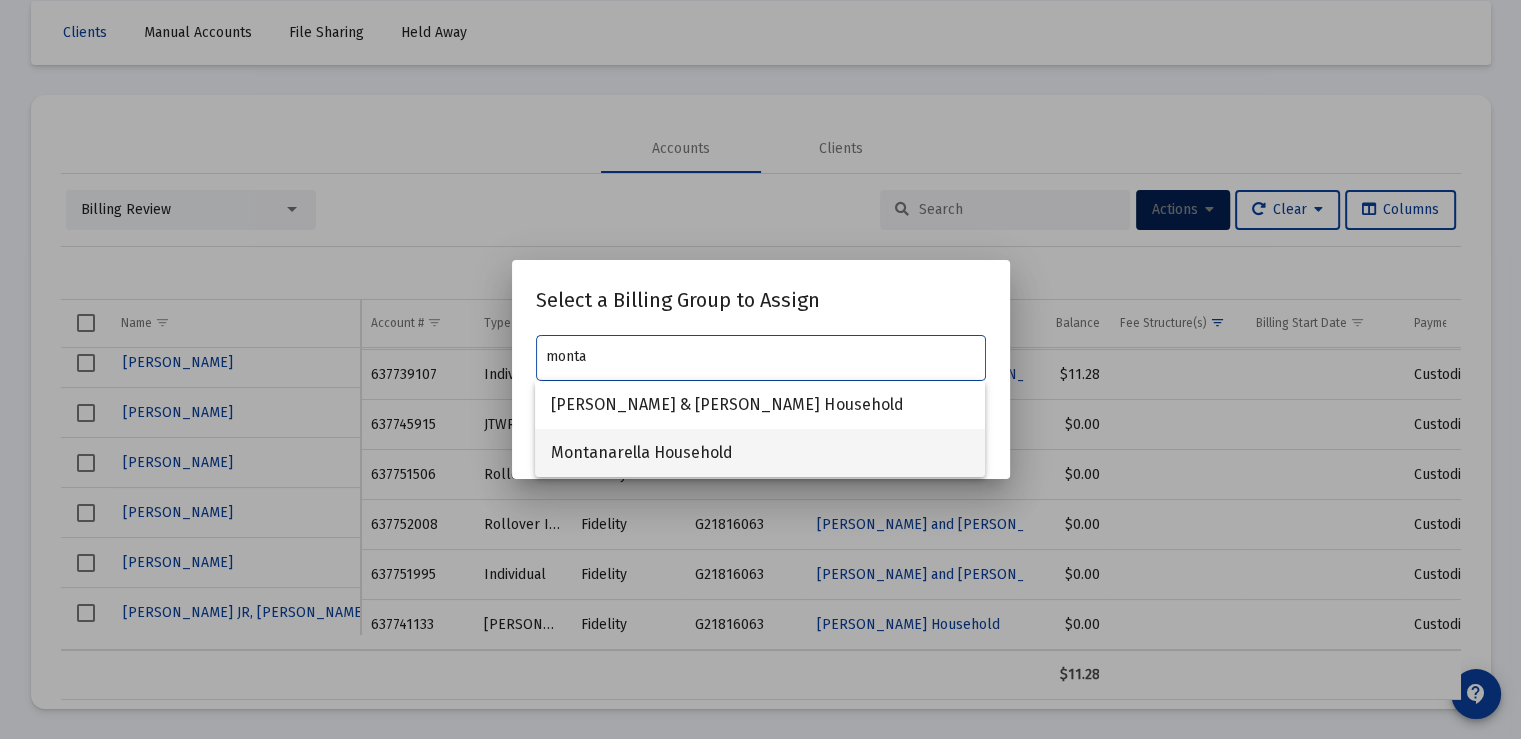 click on "Montanarella Household" at bounding box center [760, 453] 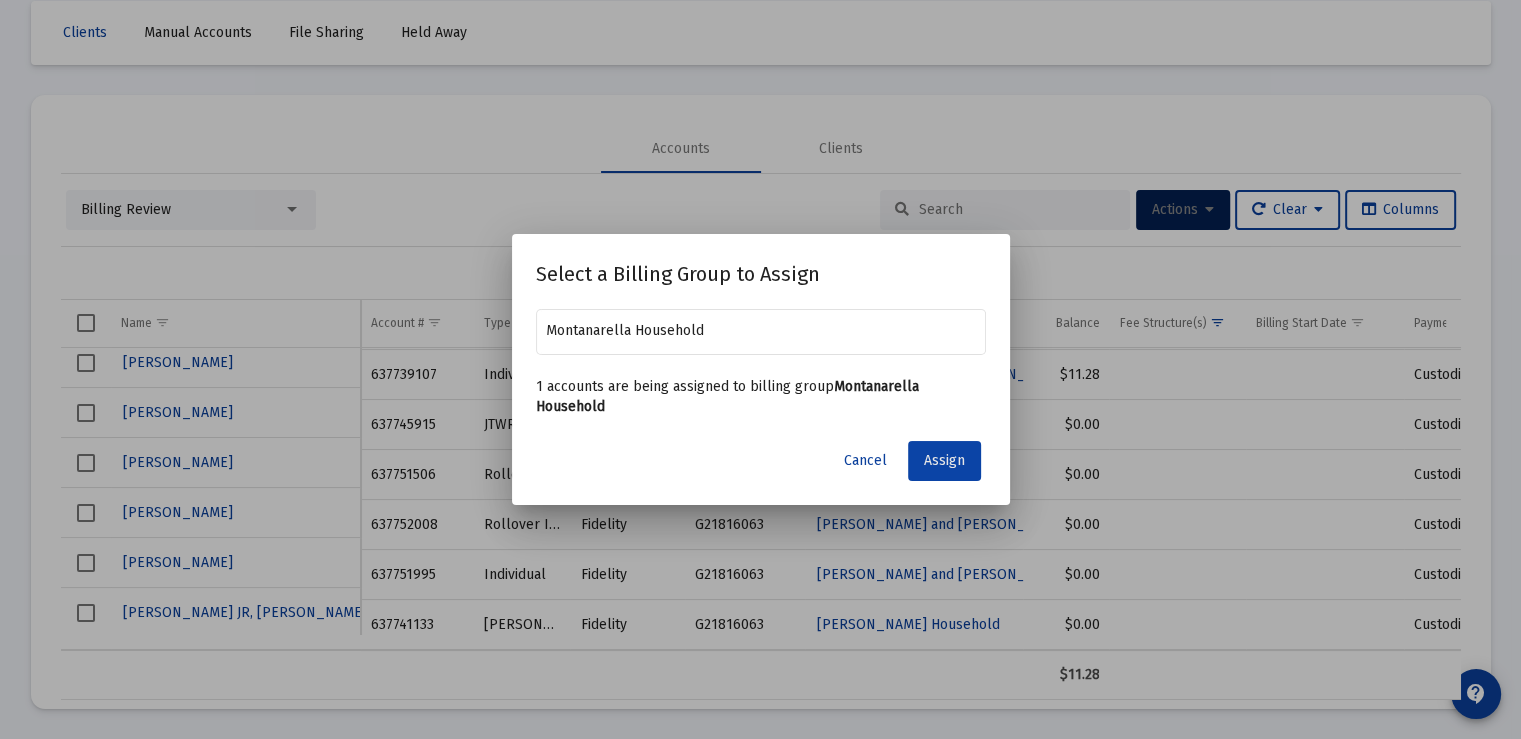 click on "Assign" at bounding box center (944, 460) 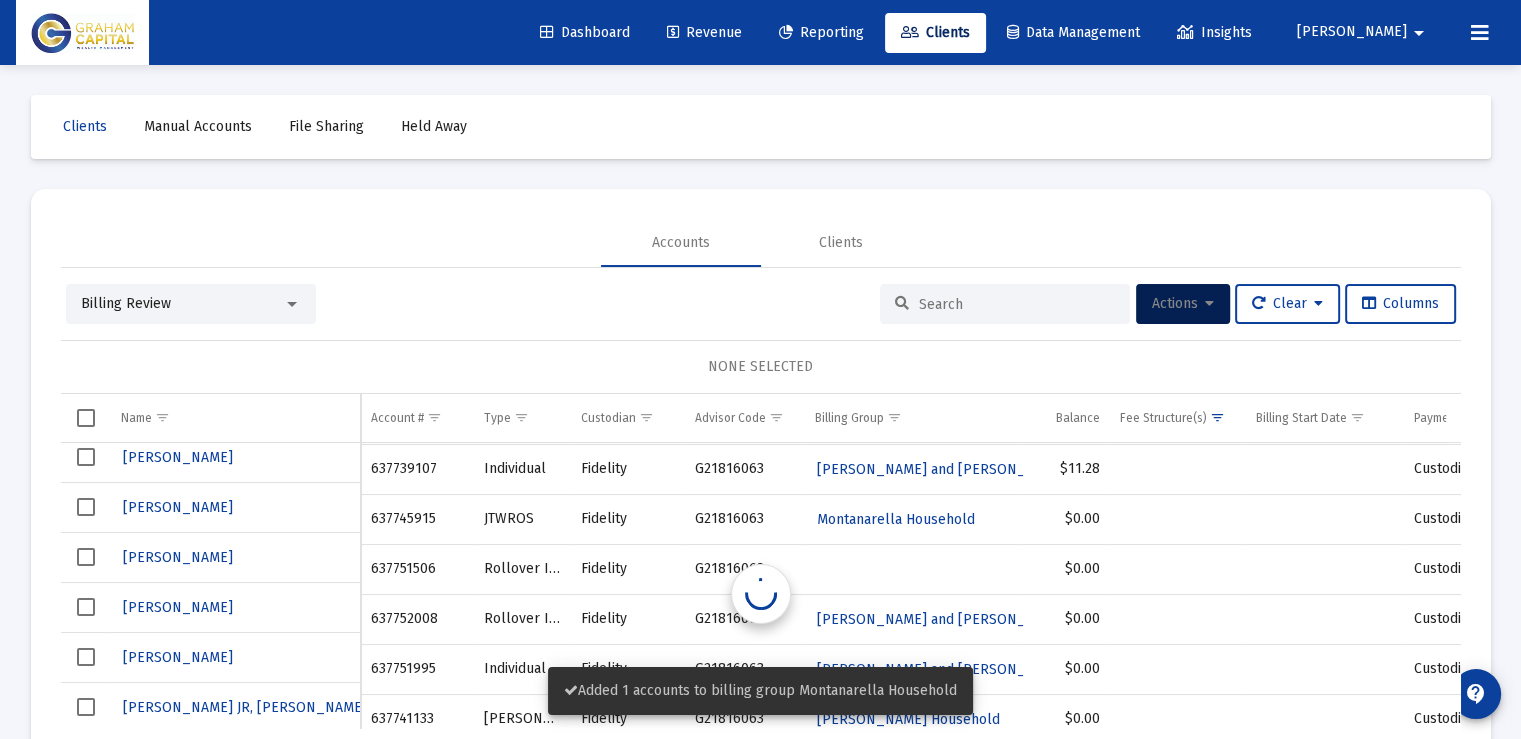 scroll, scrollTop: 94, scrollLeft: 0, axis: vertical 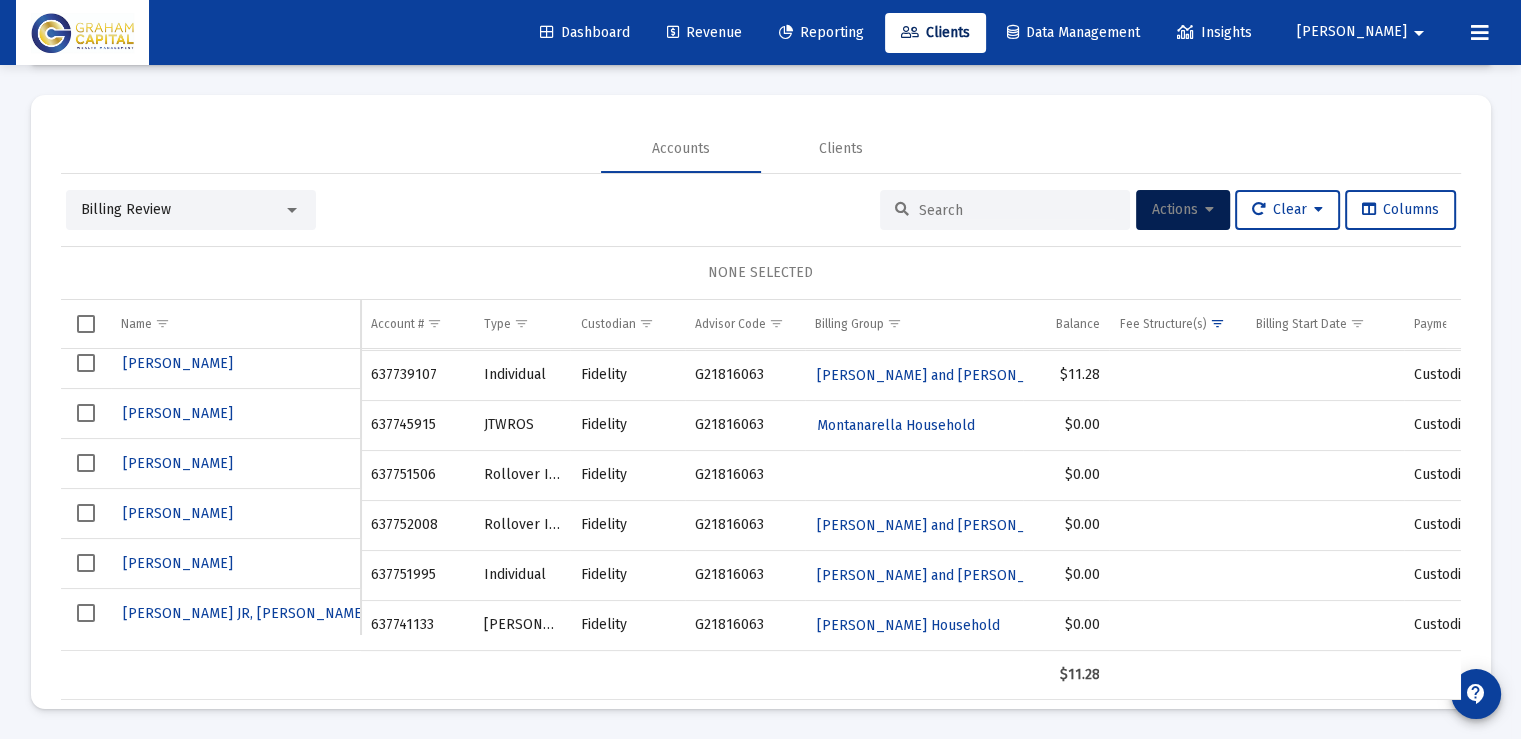 click on "Billing Review" at bounding box center (182, 210) 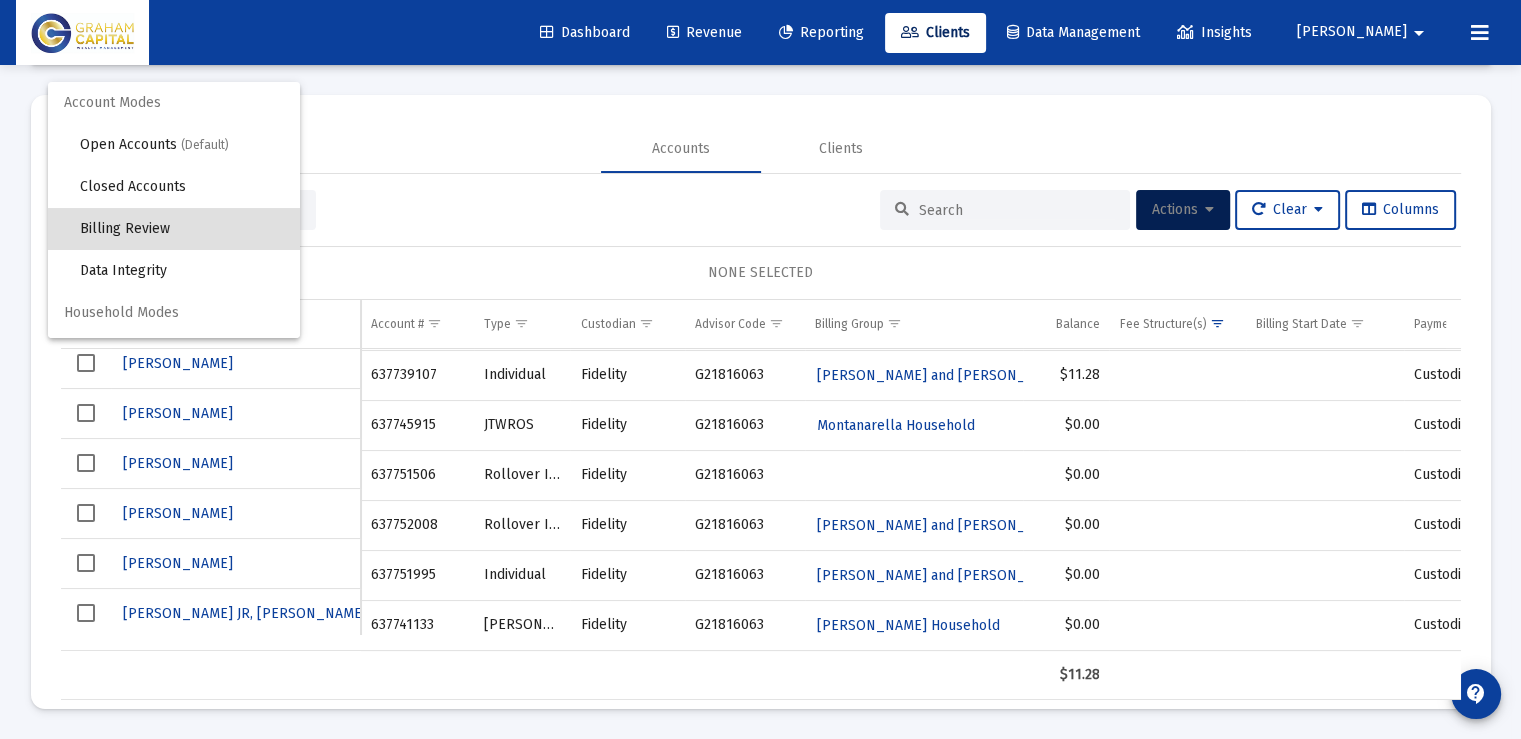 scroll, scrollTop: 19, scrollLeft: 0, axis: vertical 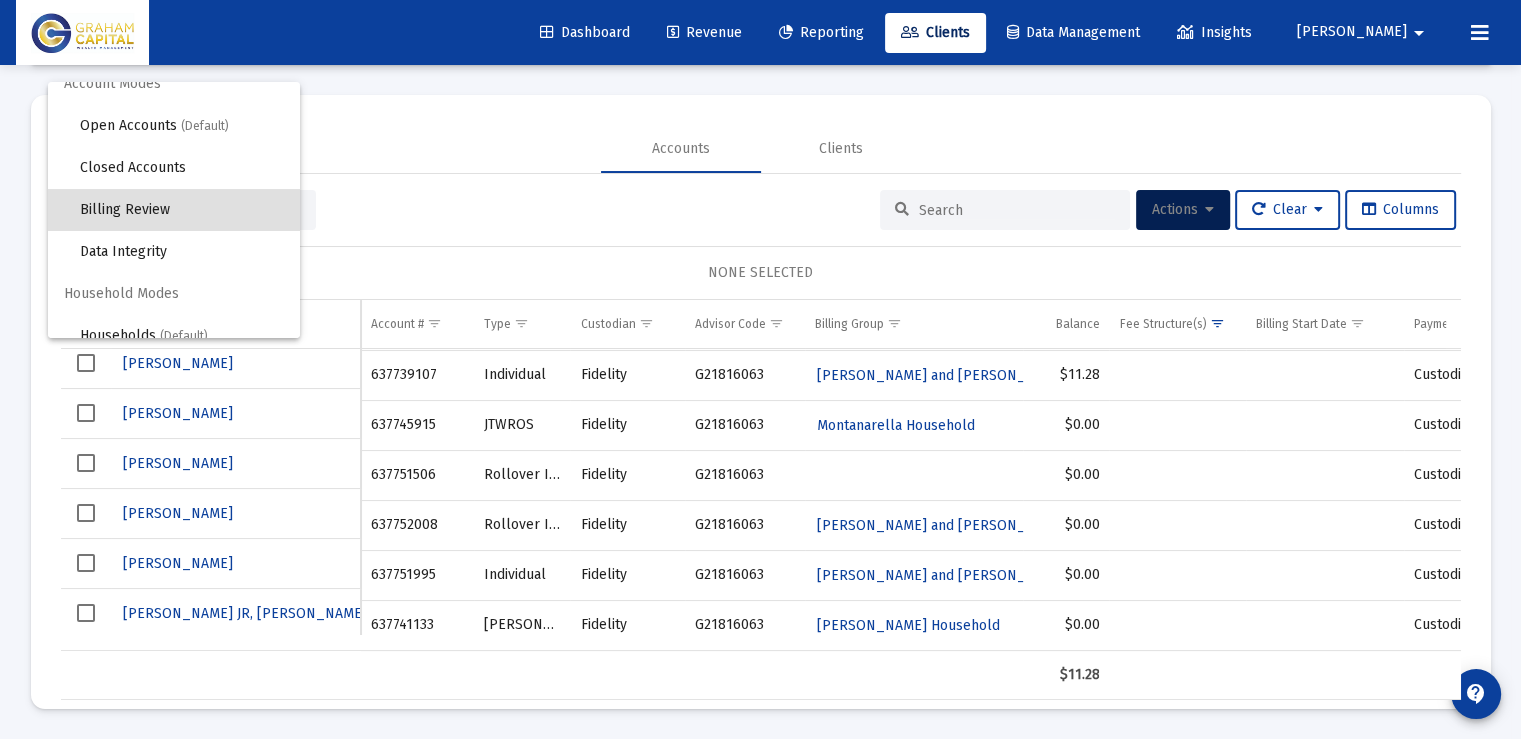 click at bounding box center (760, 369) 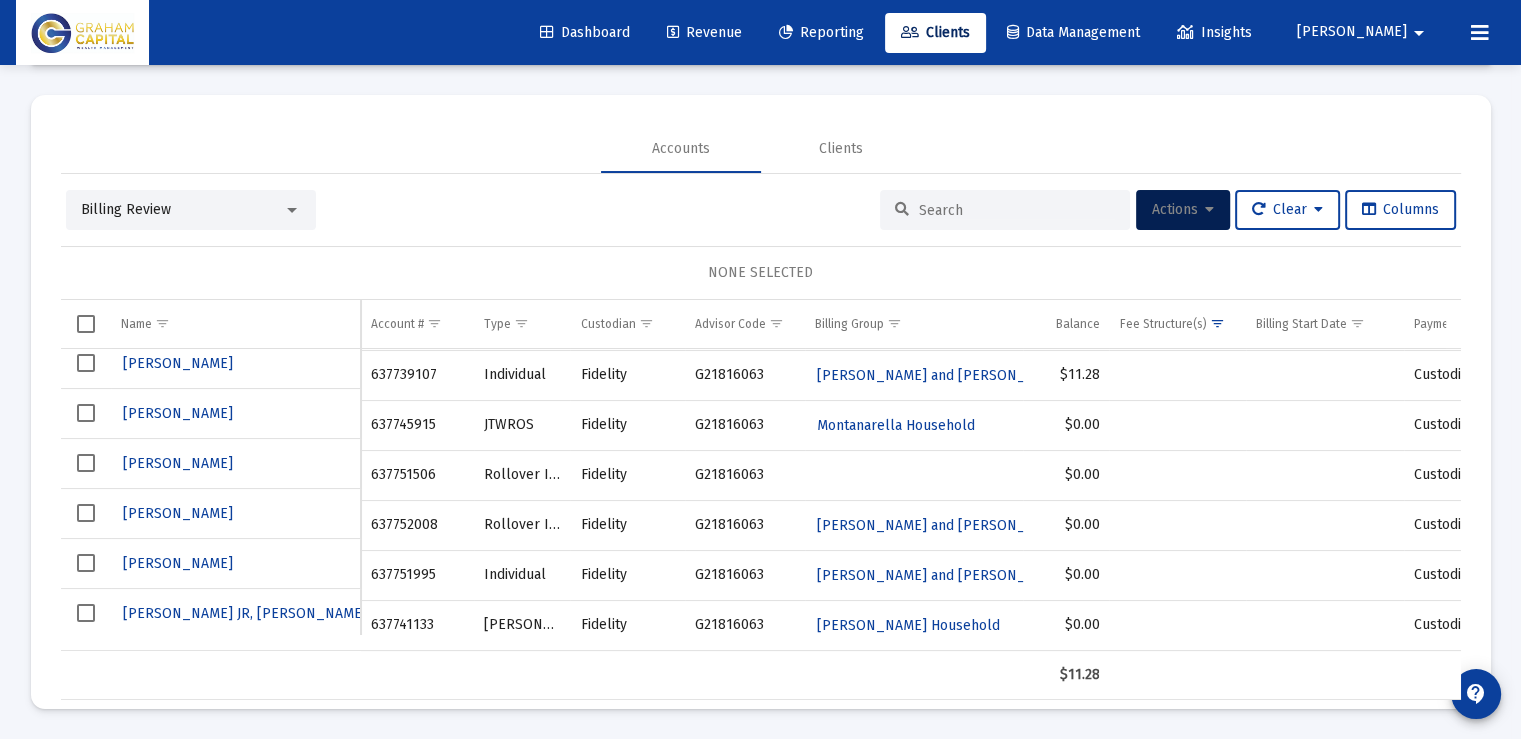 click 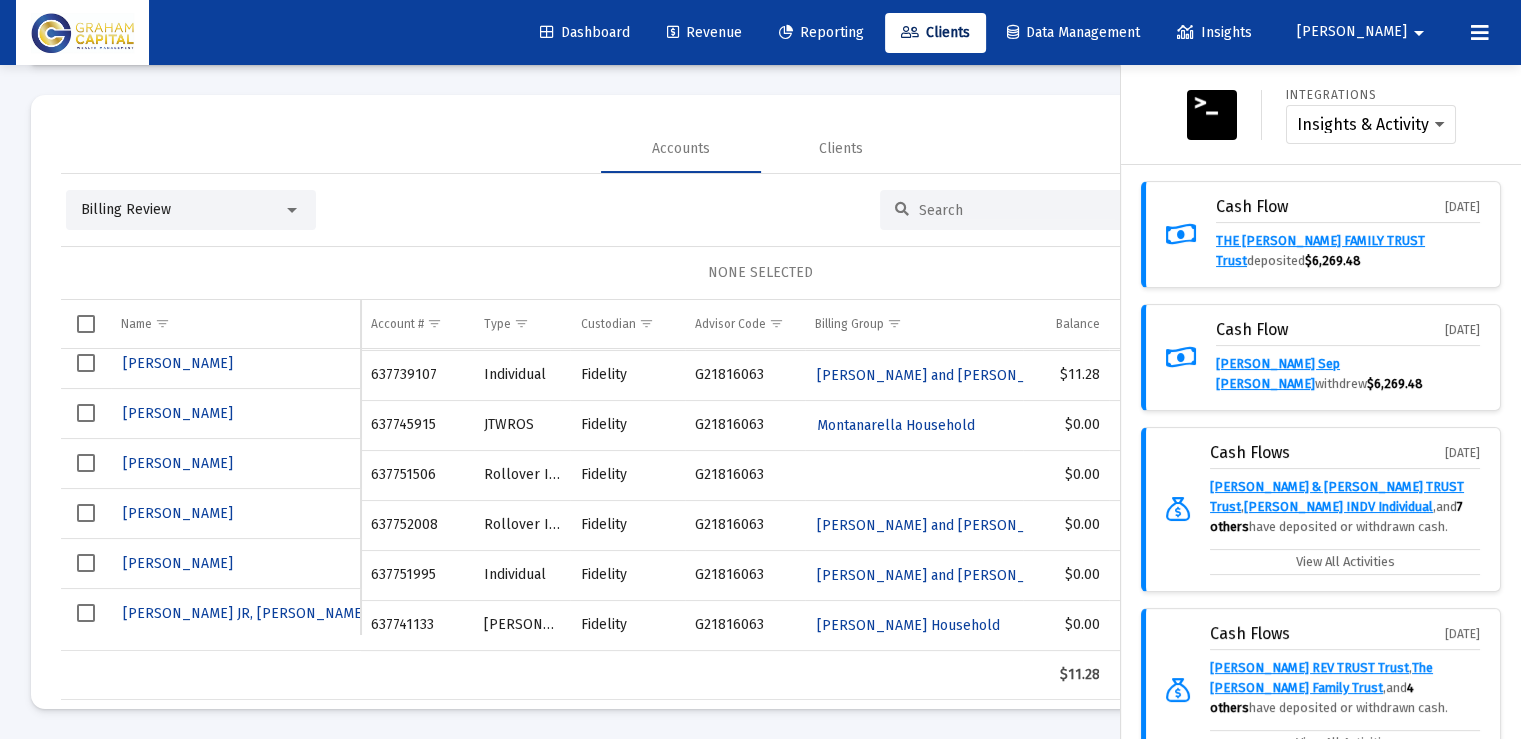click on "arrow_drop_down" 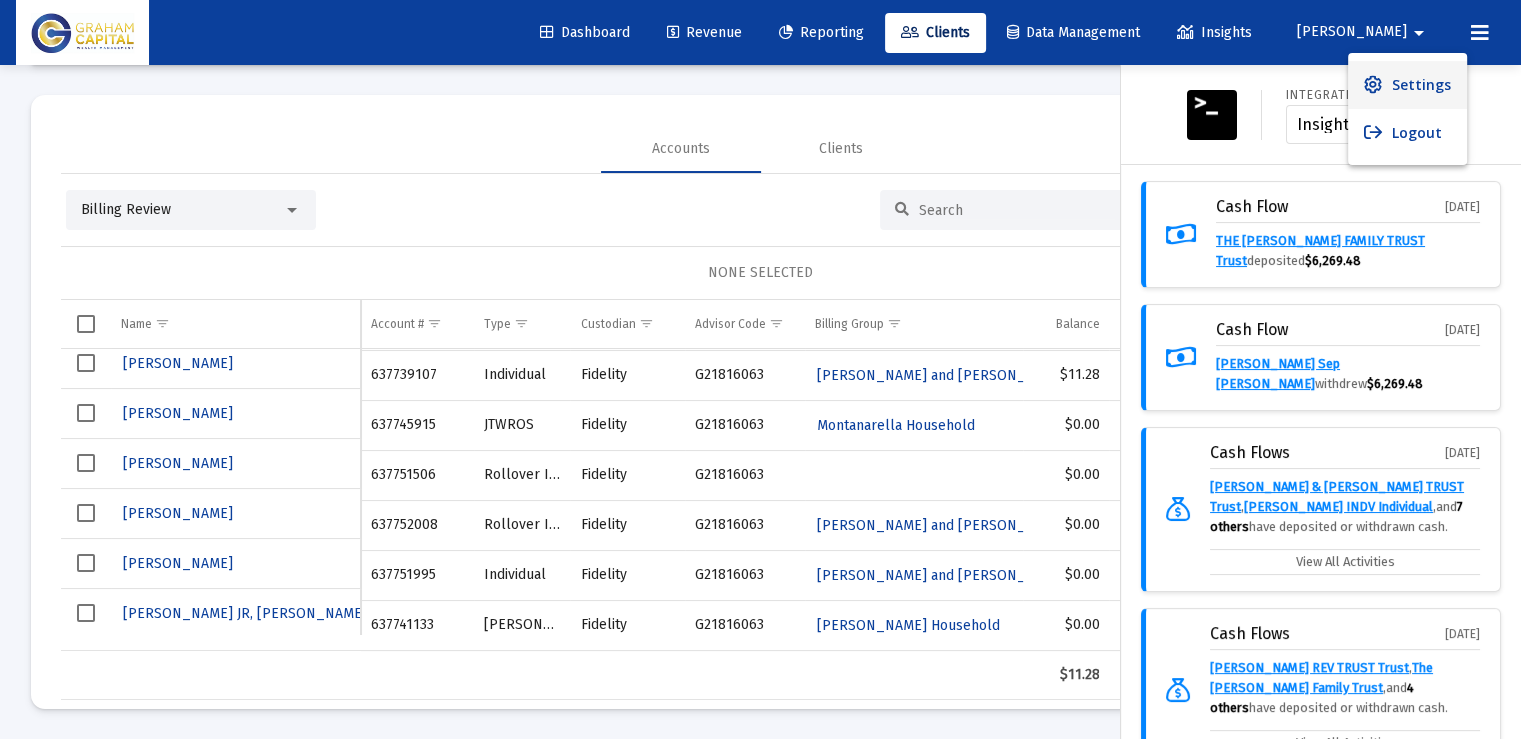 click on "Settings" at bounding box center [1421, 85] 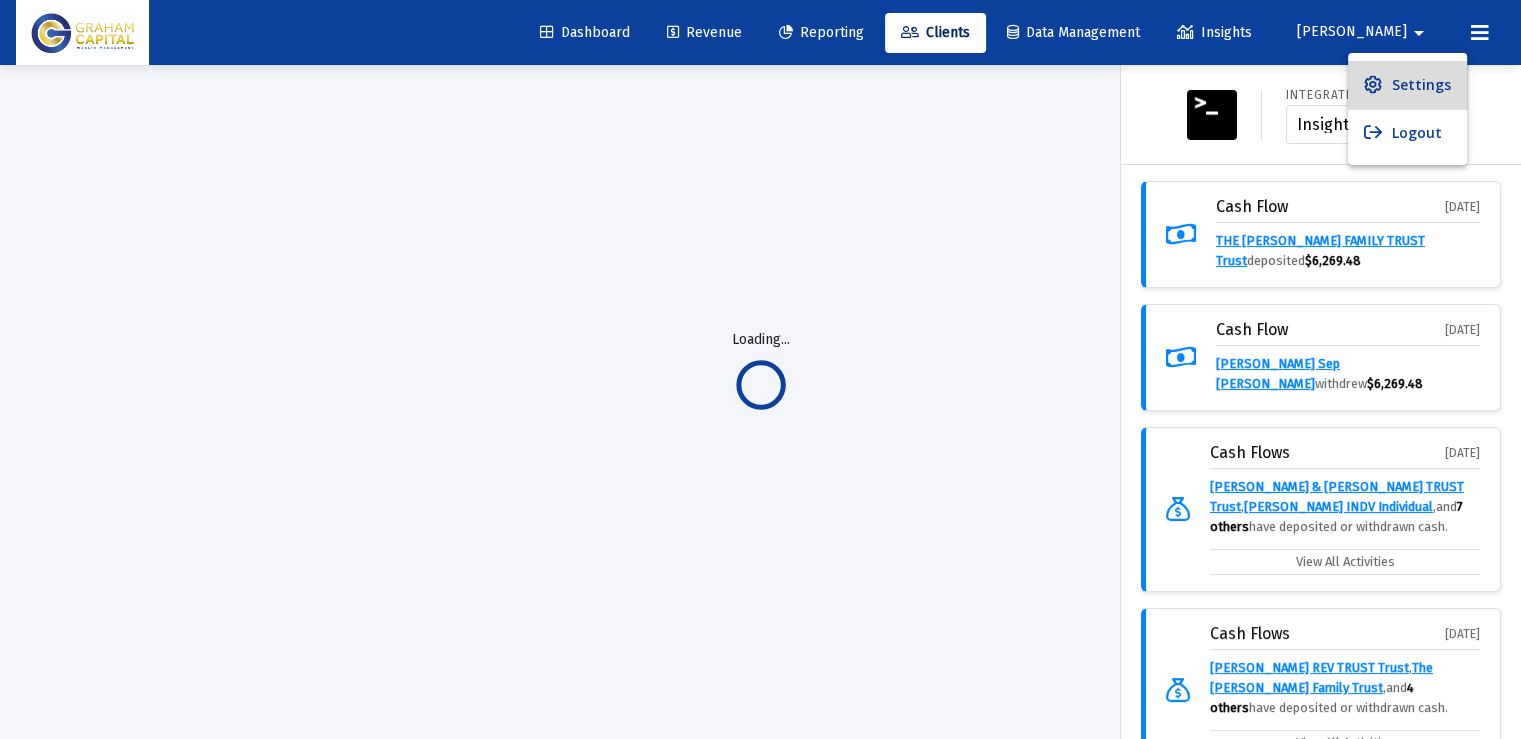 scroll, scrollTop: 64, scrollLeft: 0, axis: vertical 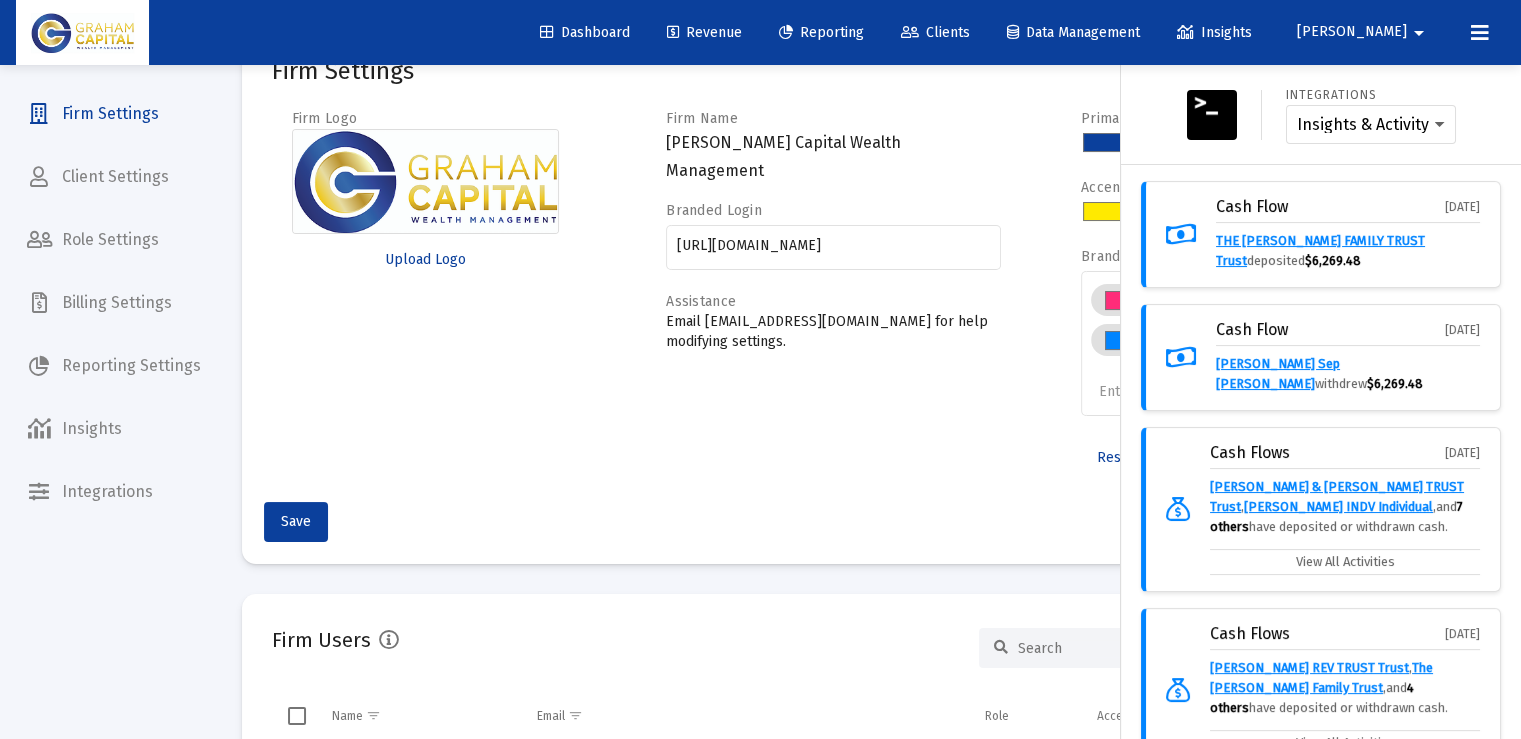 click 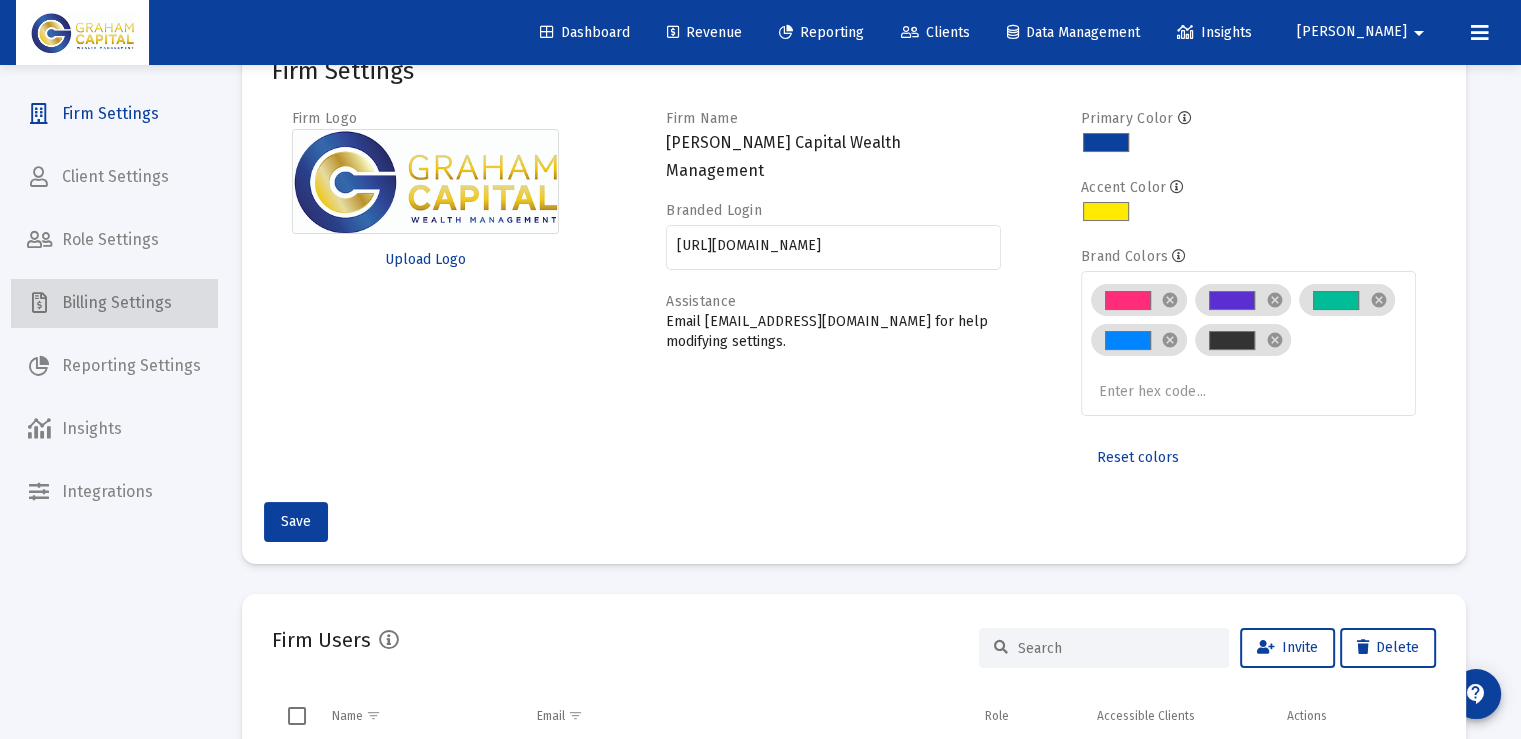 click on "Billing Settings" 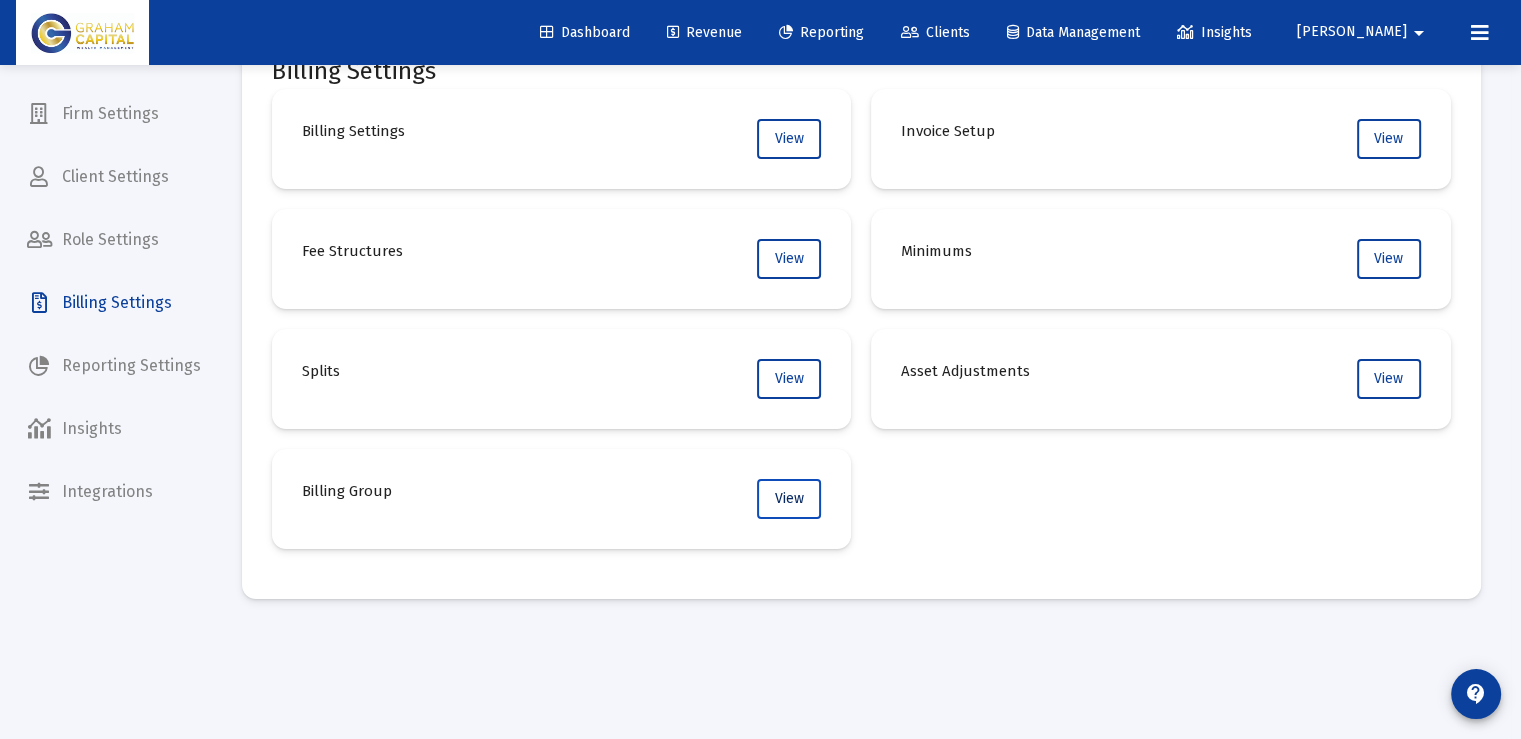 click on "View" 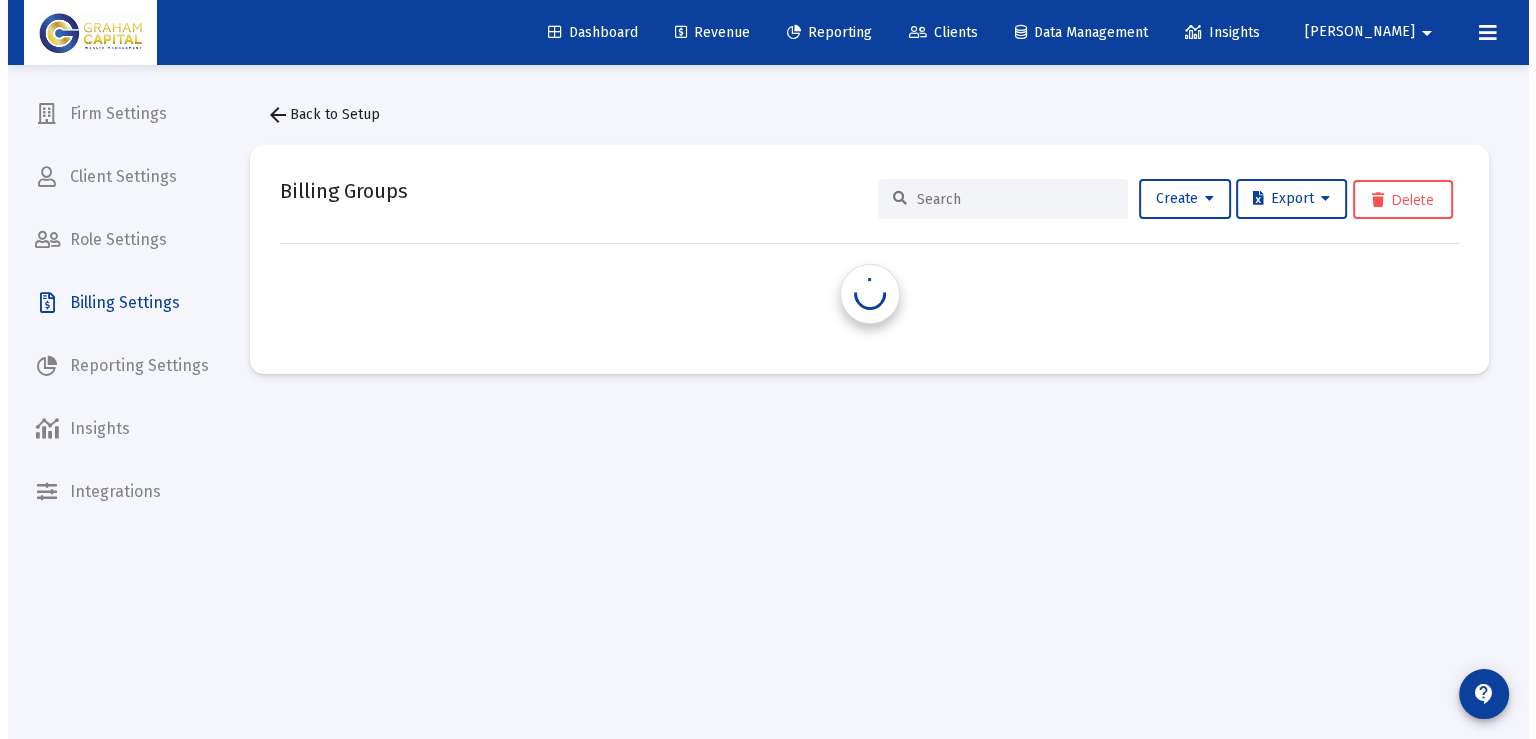 scroll, scrollTop: 0, scrollLeft: 0, axis: both 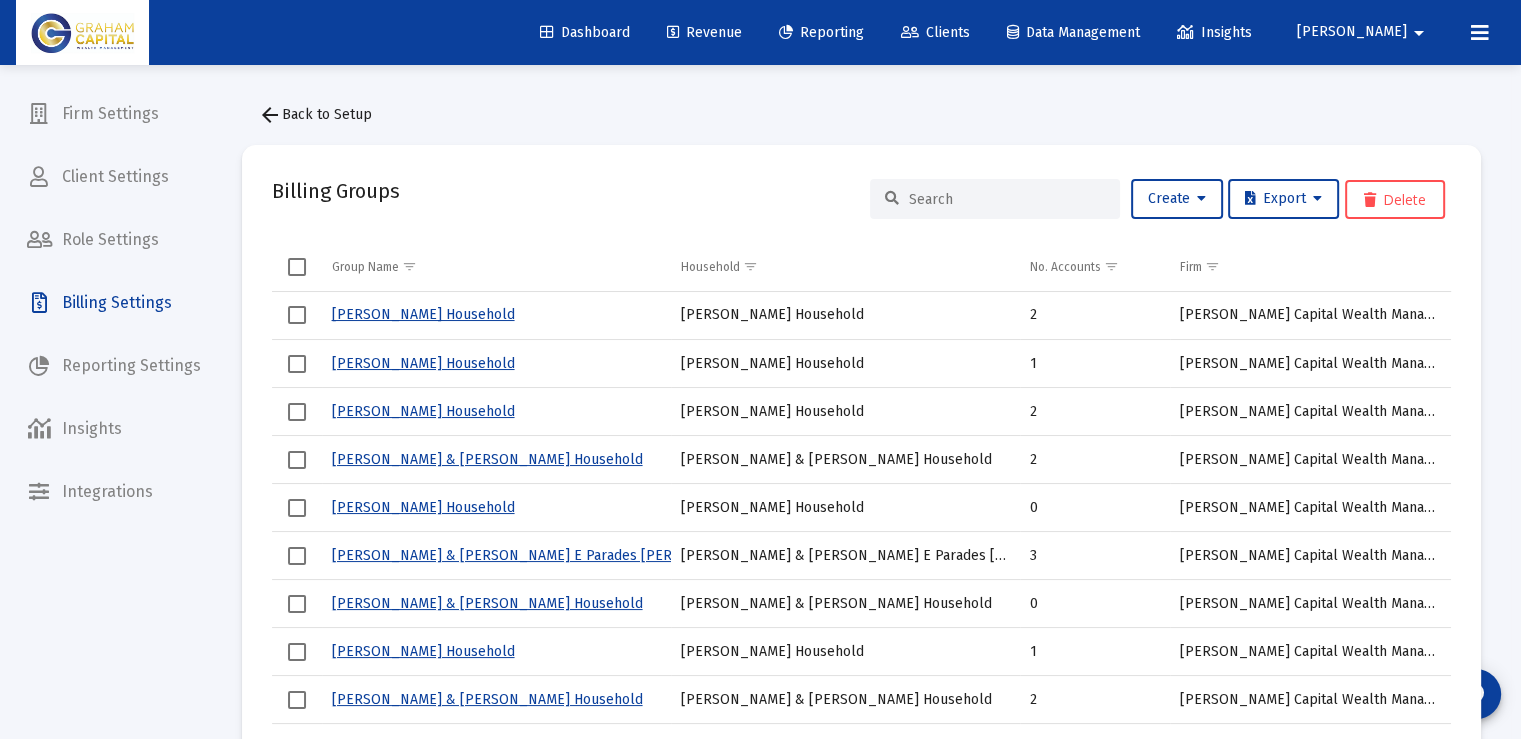 click 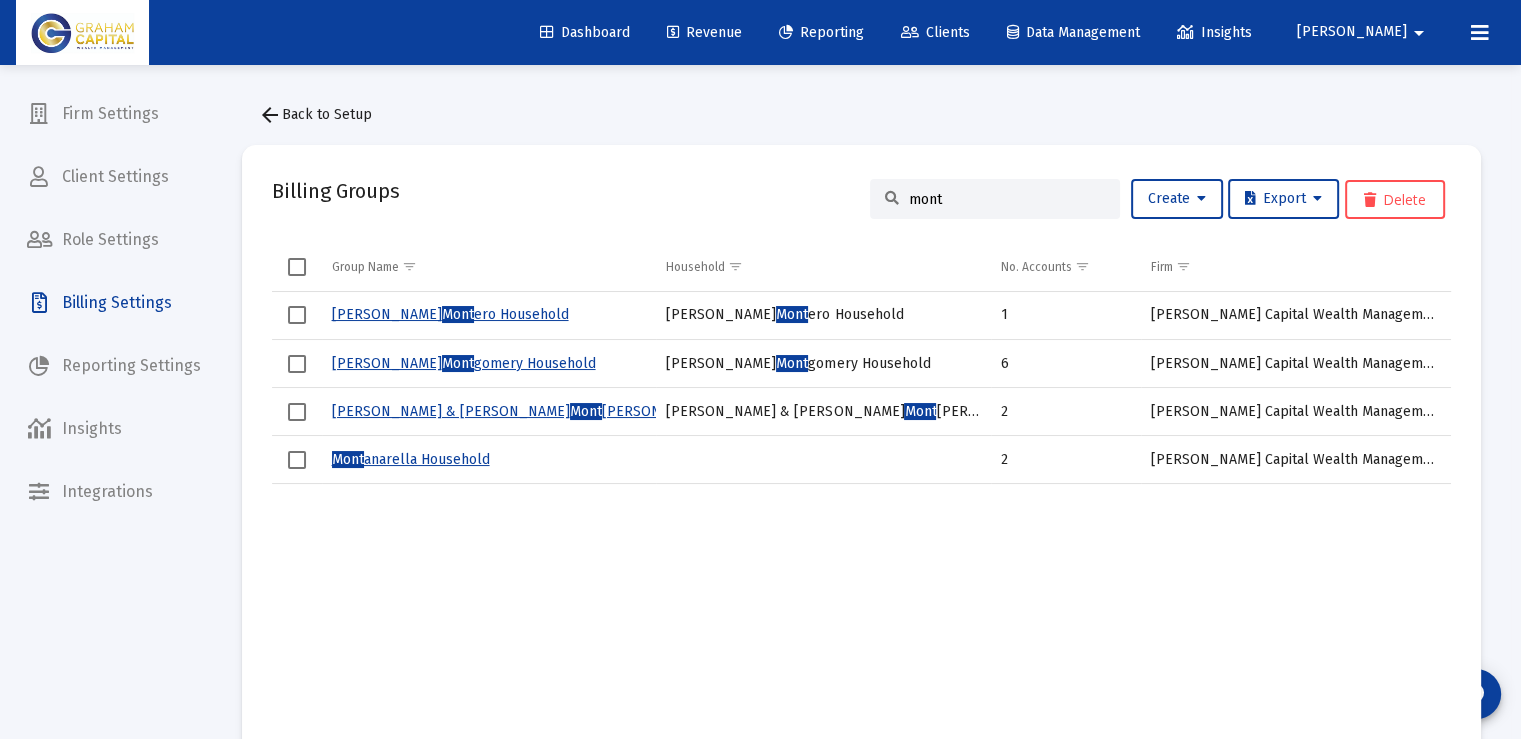 type on "mont" 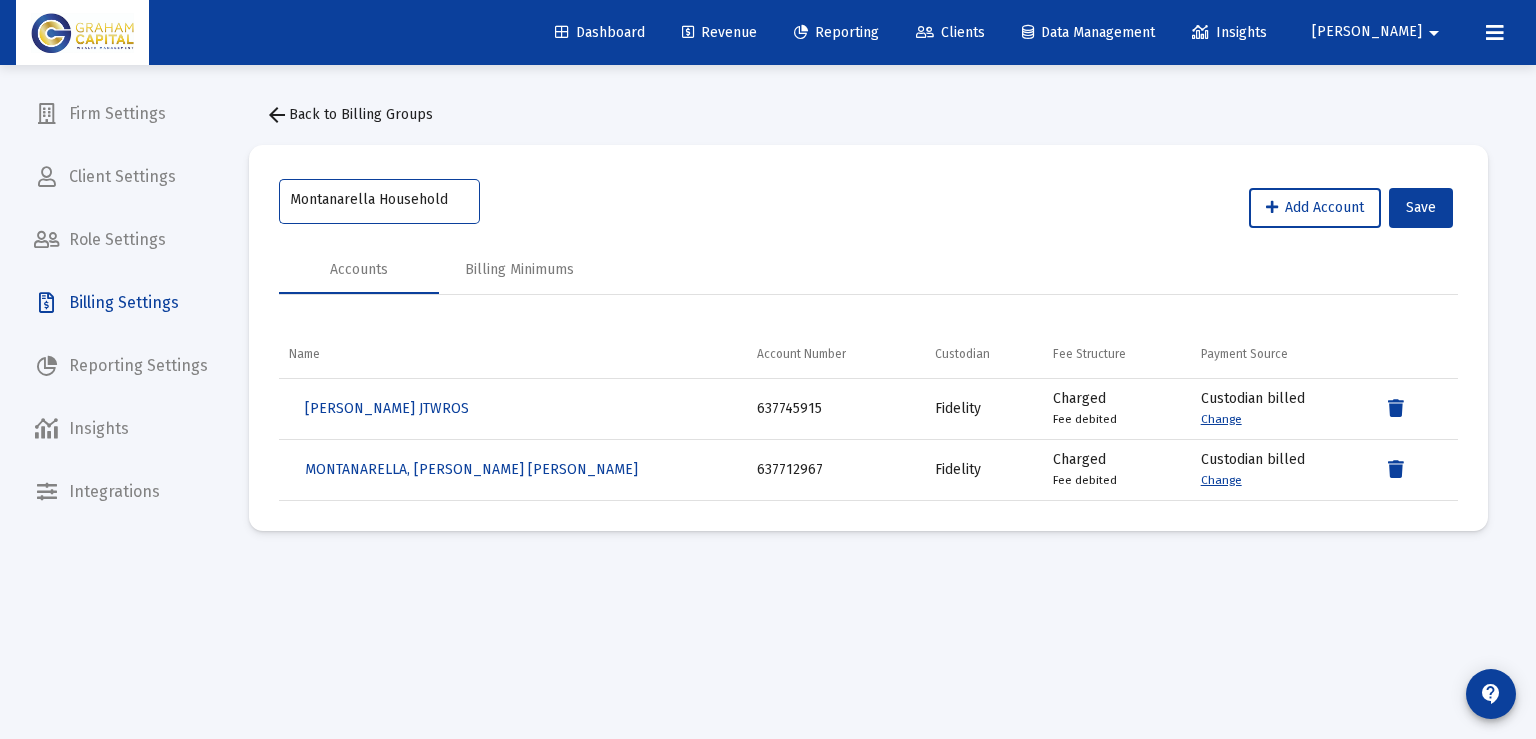 click on "Montanarella Household" at bounding box center [380, 200] 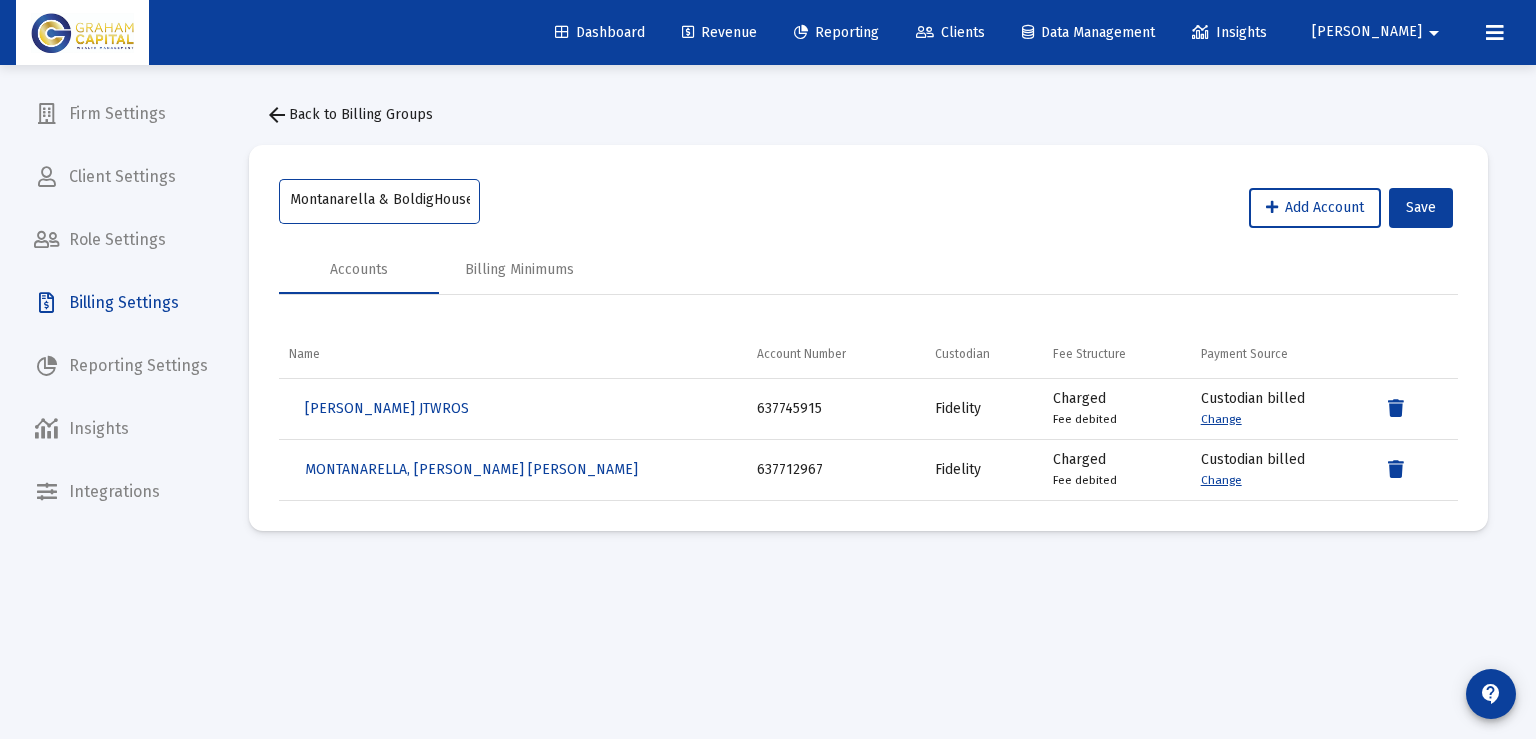 type on "Montanarella & [PERSON_NAME] Household" 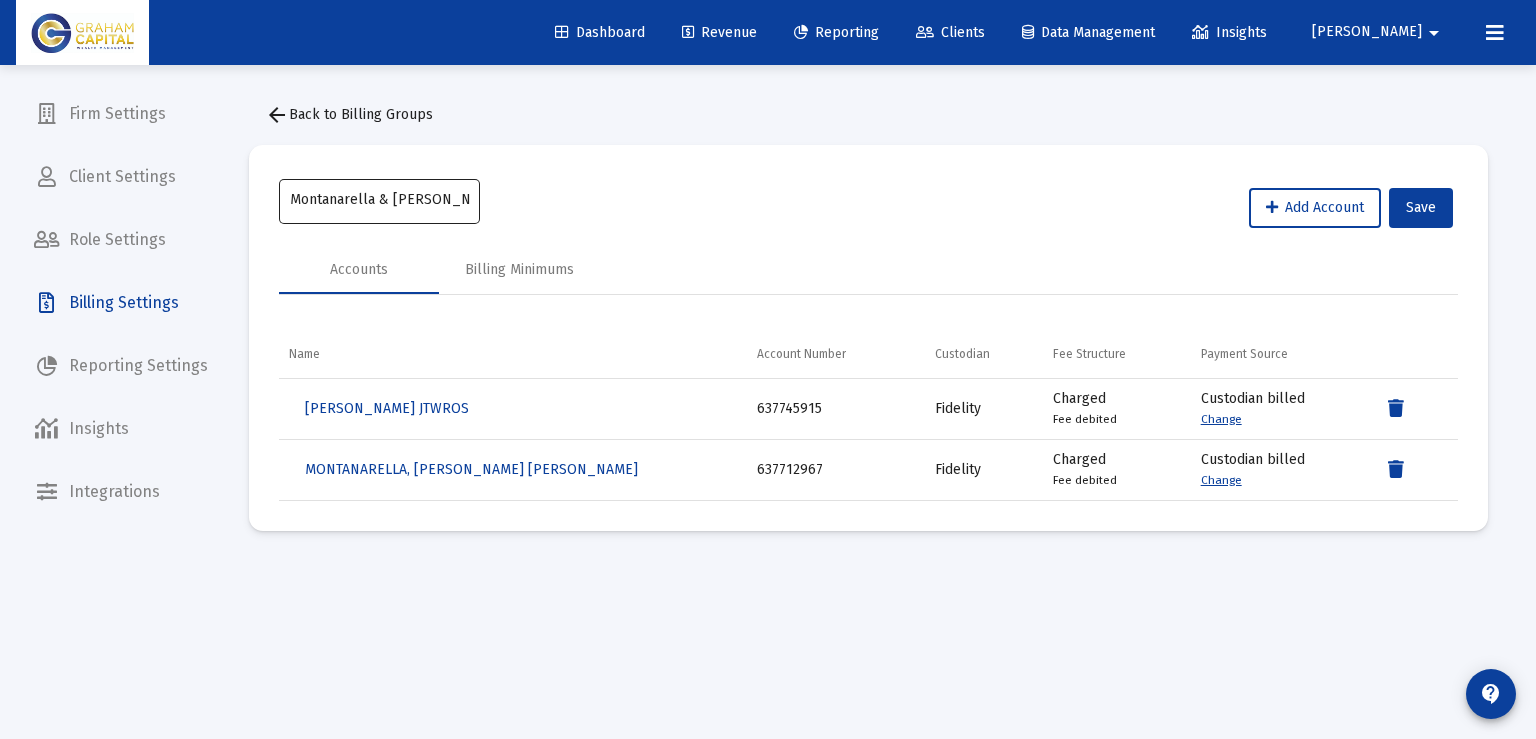 click on "Montanarella & [PERSON_NAME] Household" at bounding box center (380, 200) 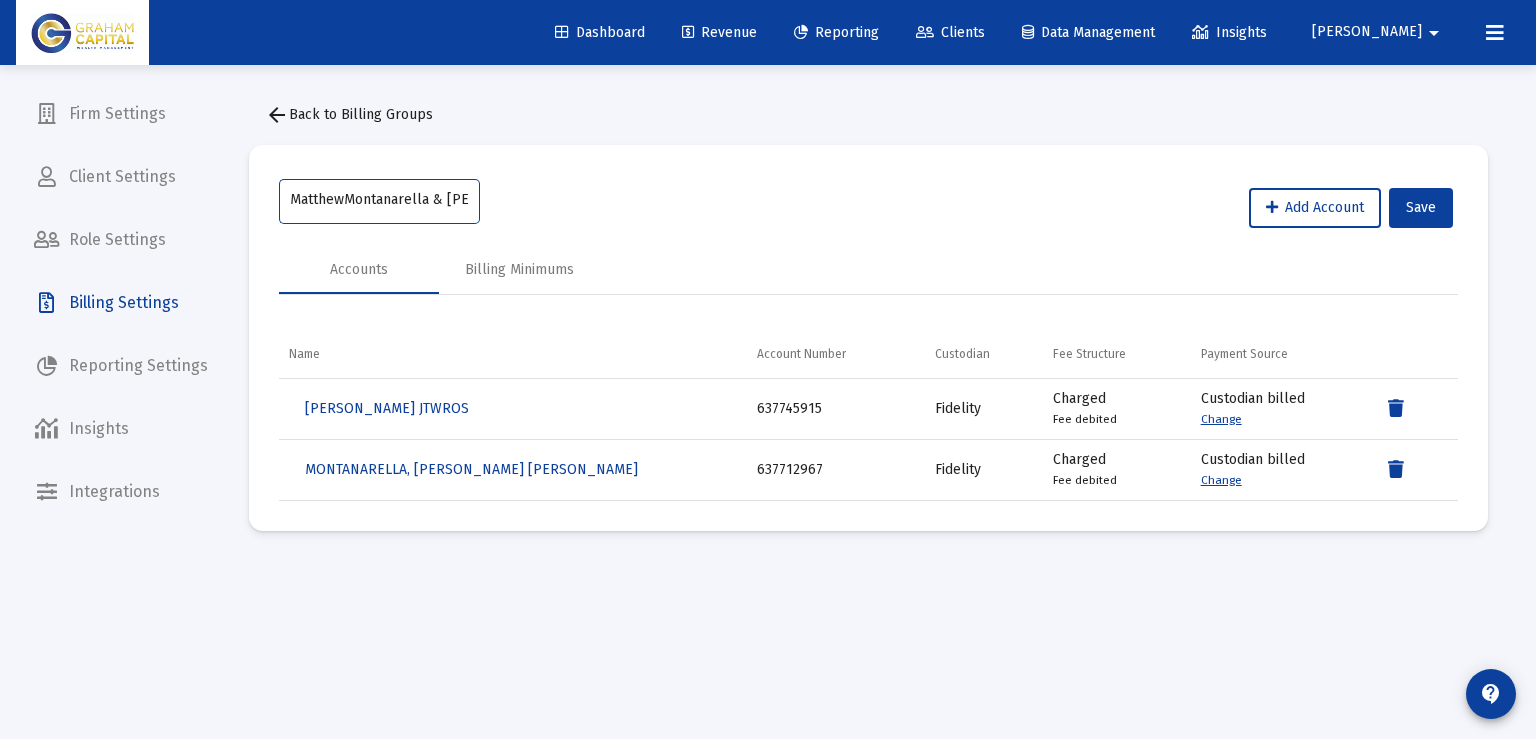type on "[PERSON_NAME] & [PERSON_NAME] Household" 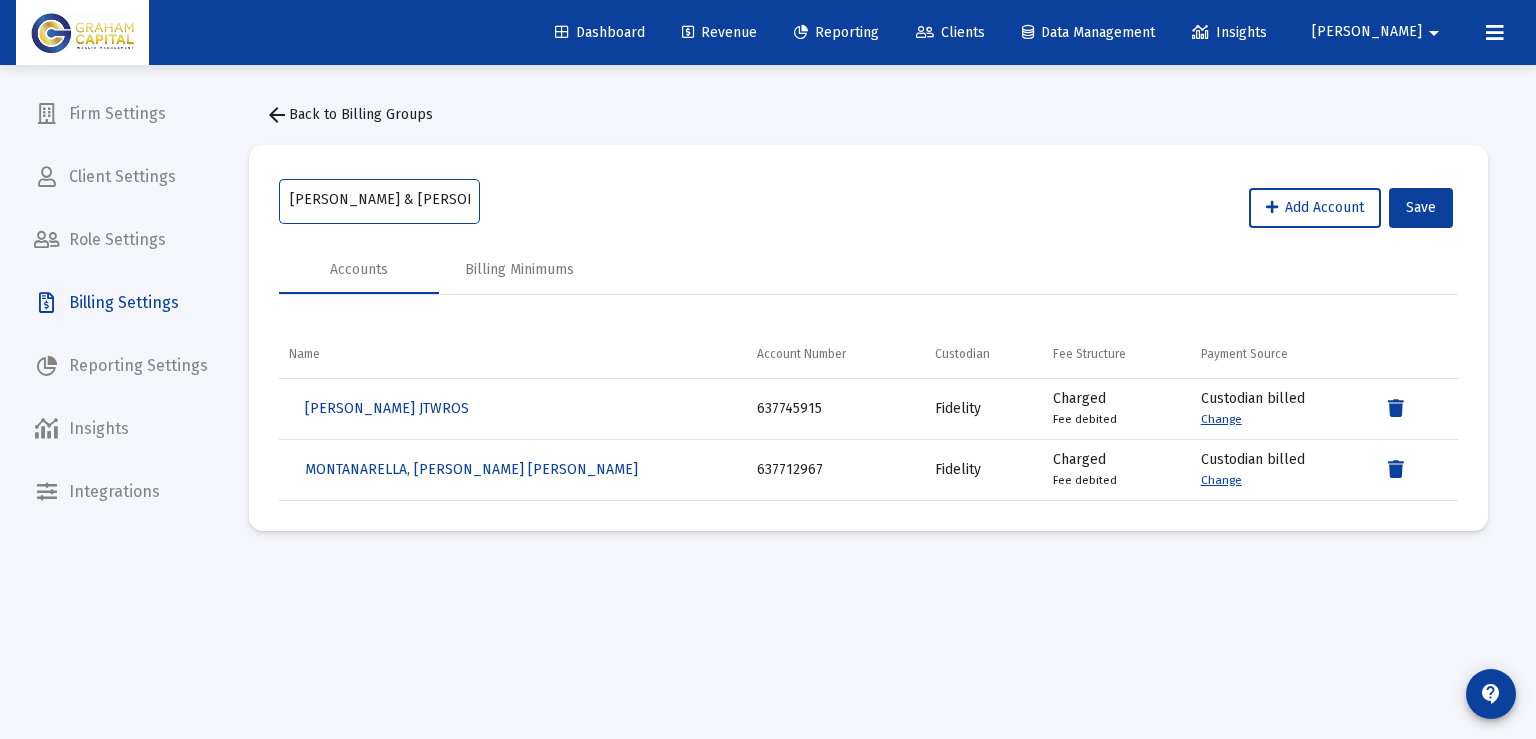 click on "[PERSON_NAME] & [PERSON_NAME] Household" at bounding box center (380, 200) 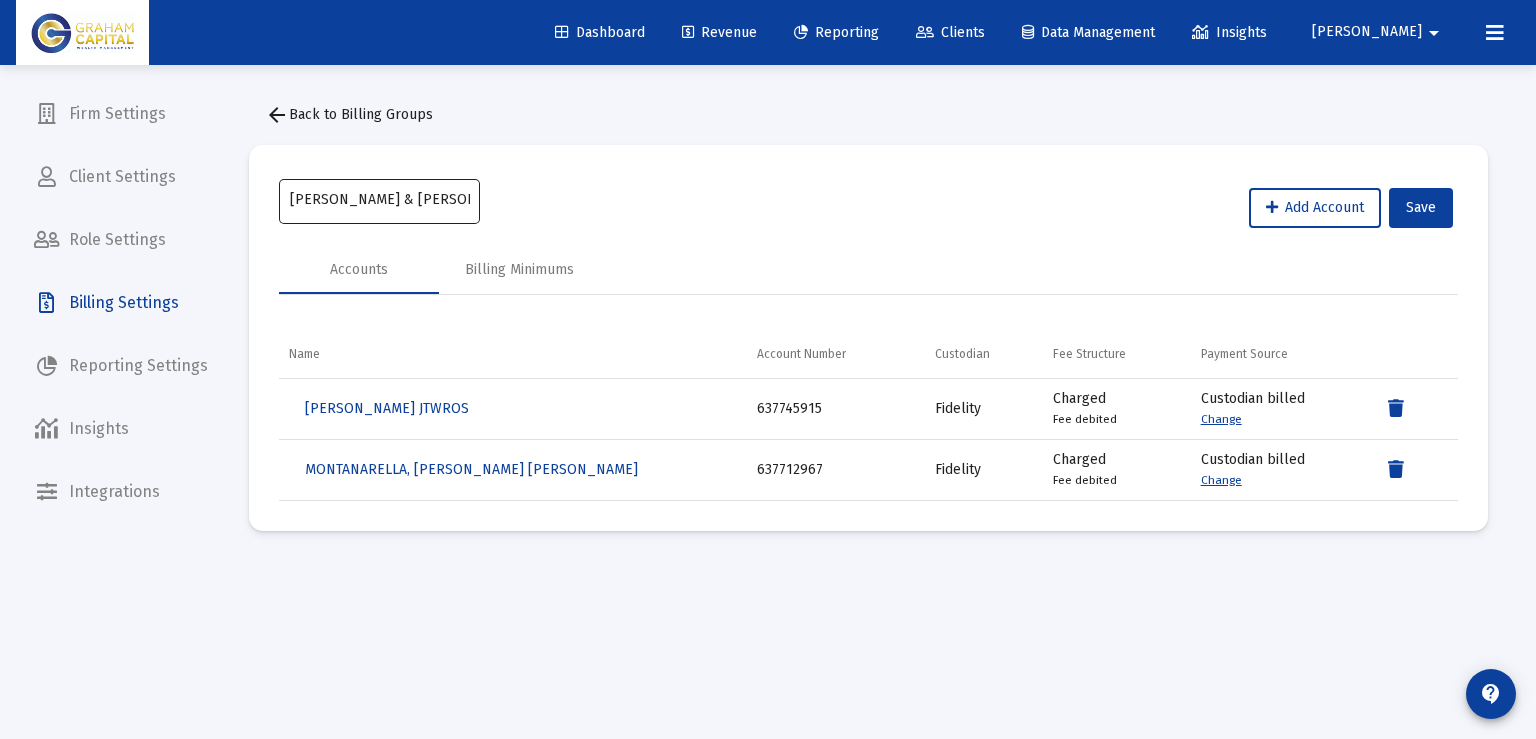 click on "[PERSON_NAME] & [PERSON_NAME] Household" 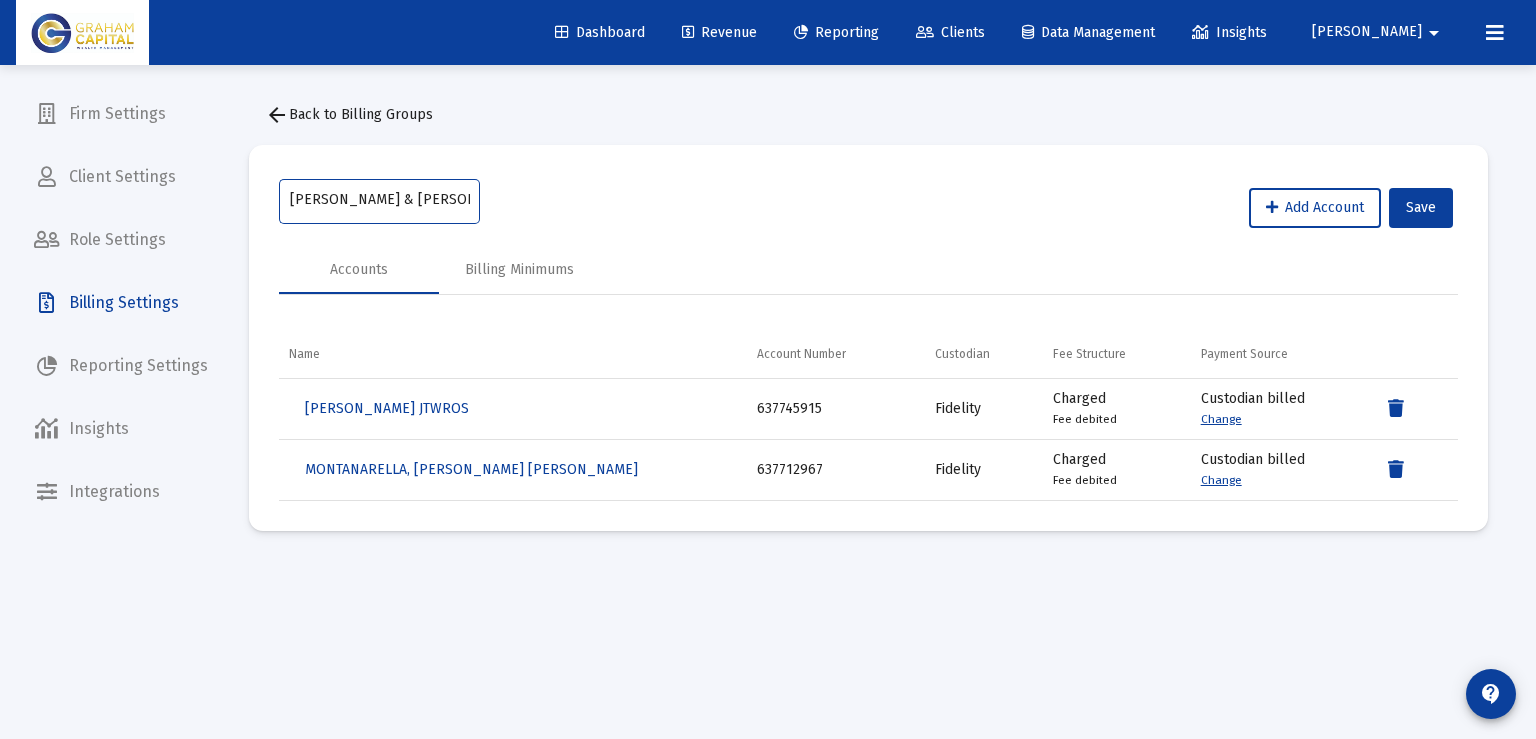 scroll, scrollTop: 0, scrollLeft: 92, axis: horizontal 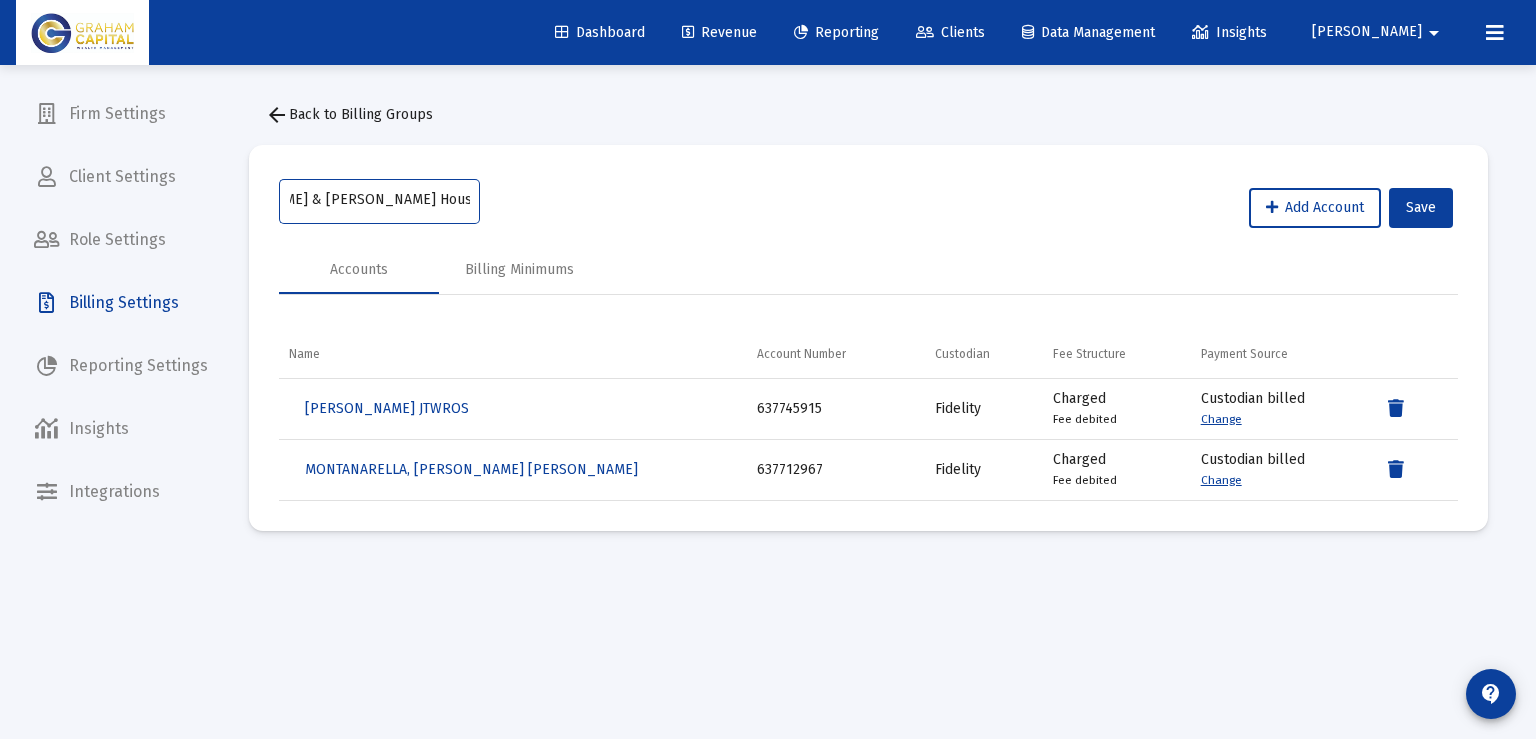 click on "[PERSON_NAME] & [PERSON_NAME] Household" at bounding box center [380, 200] 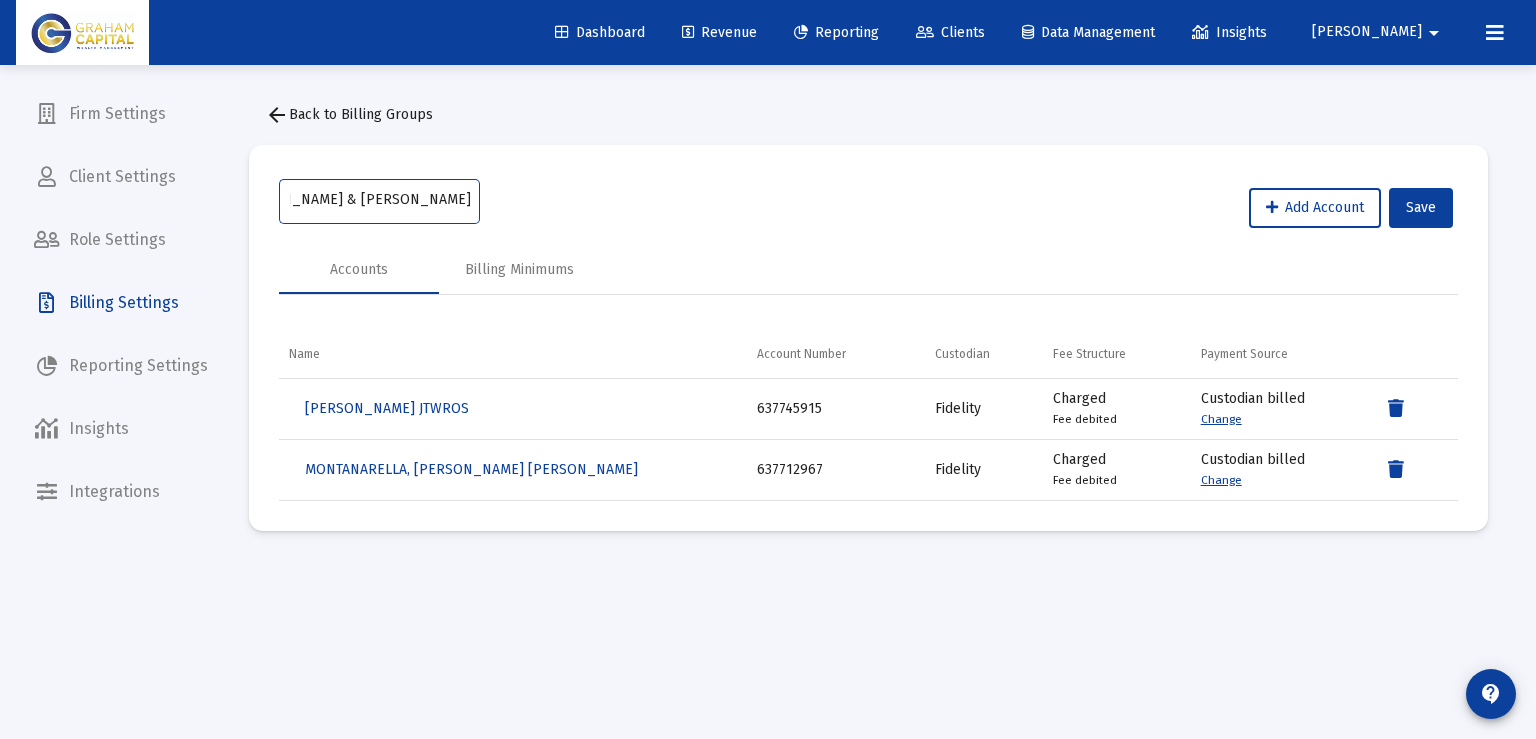 type on "[PERSON_NAME] & [PERSON_NAME] Family" 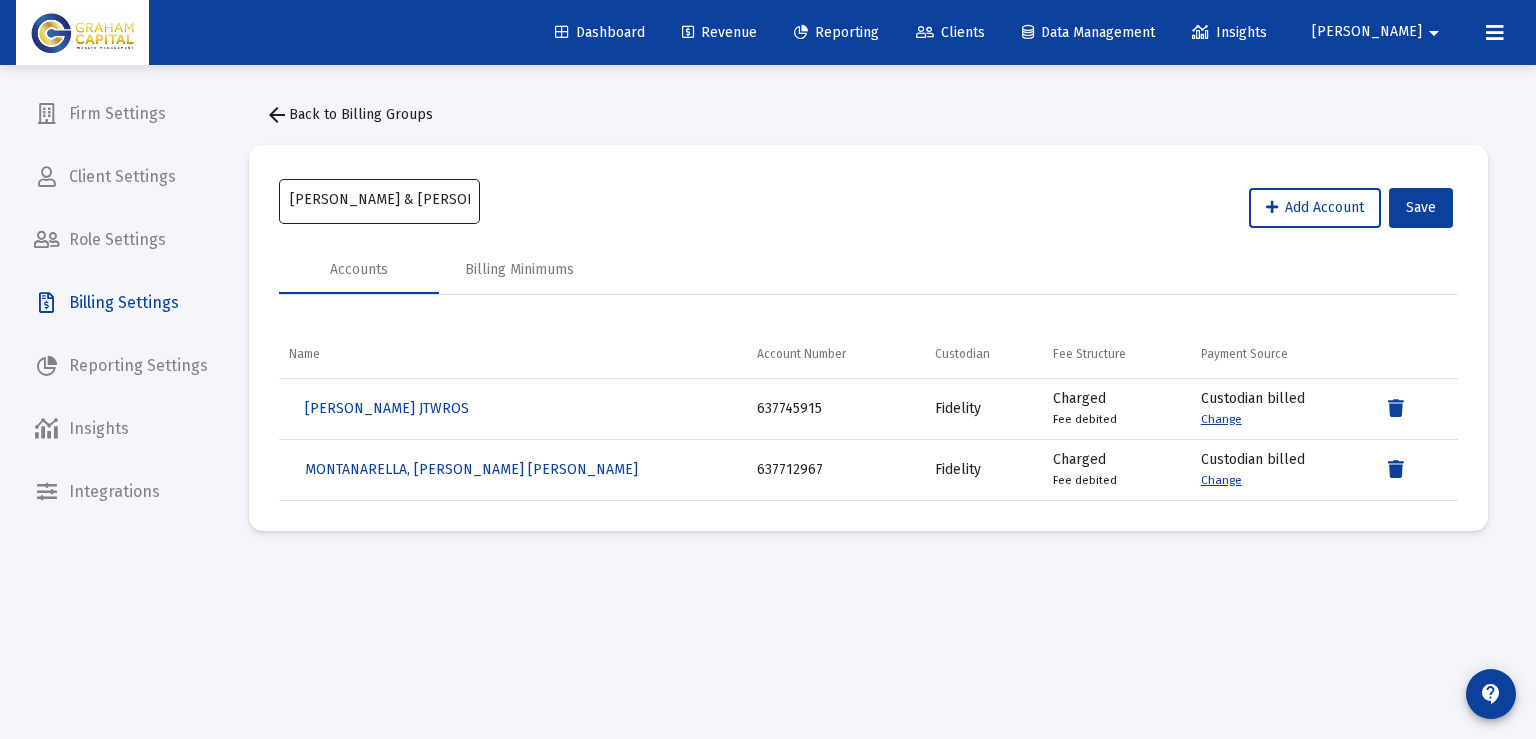 click on "[PERSON_NAME] & [PERSON_NAME] Family" at bounding box center [380, 200] 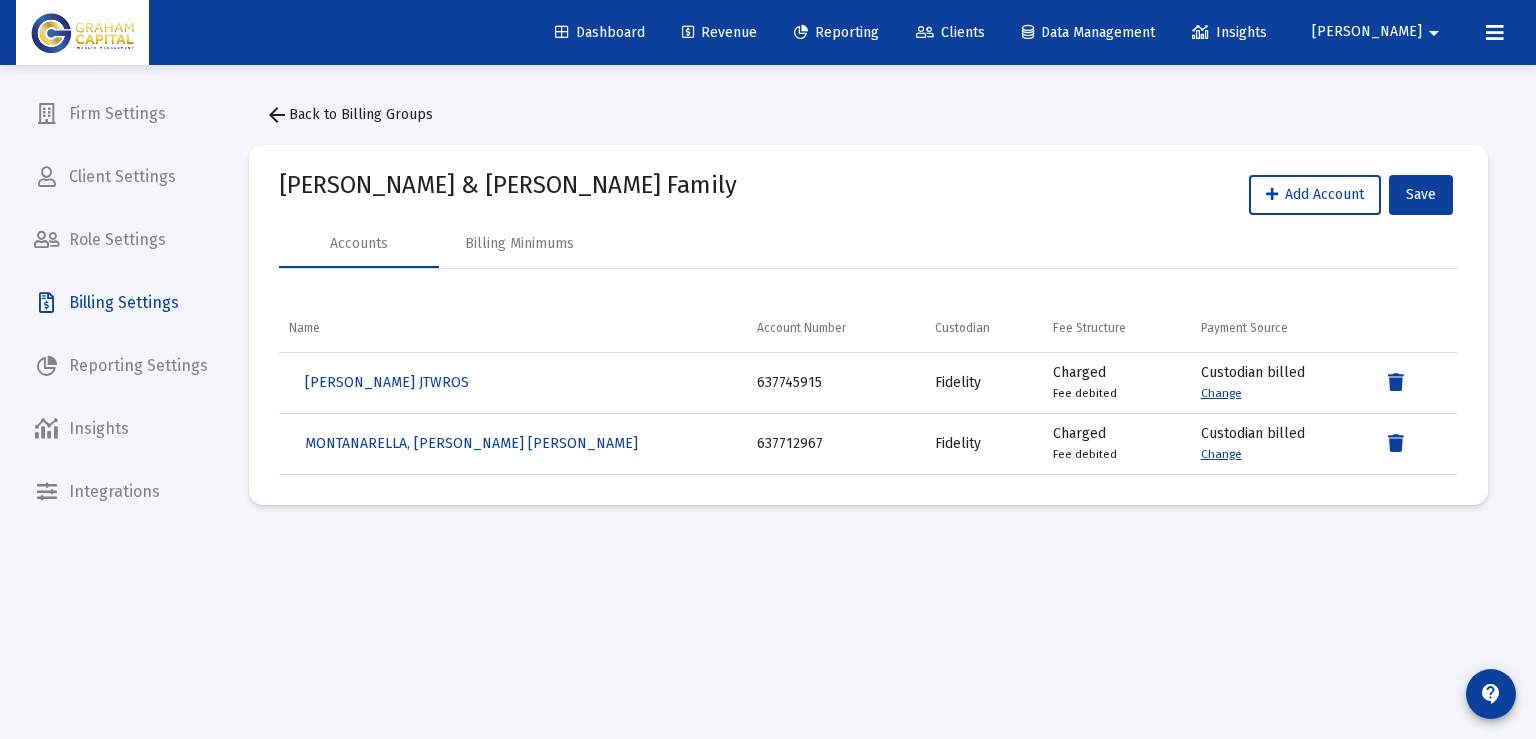 click on "[PERSON_NAME] & [PERSON_NAME] Family  Add Account   Save" 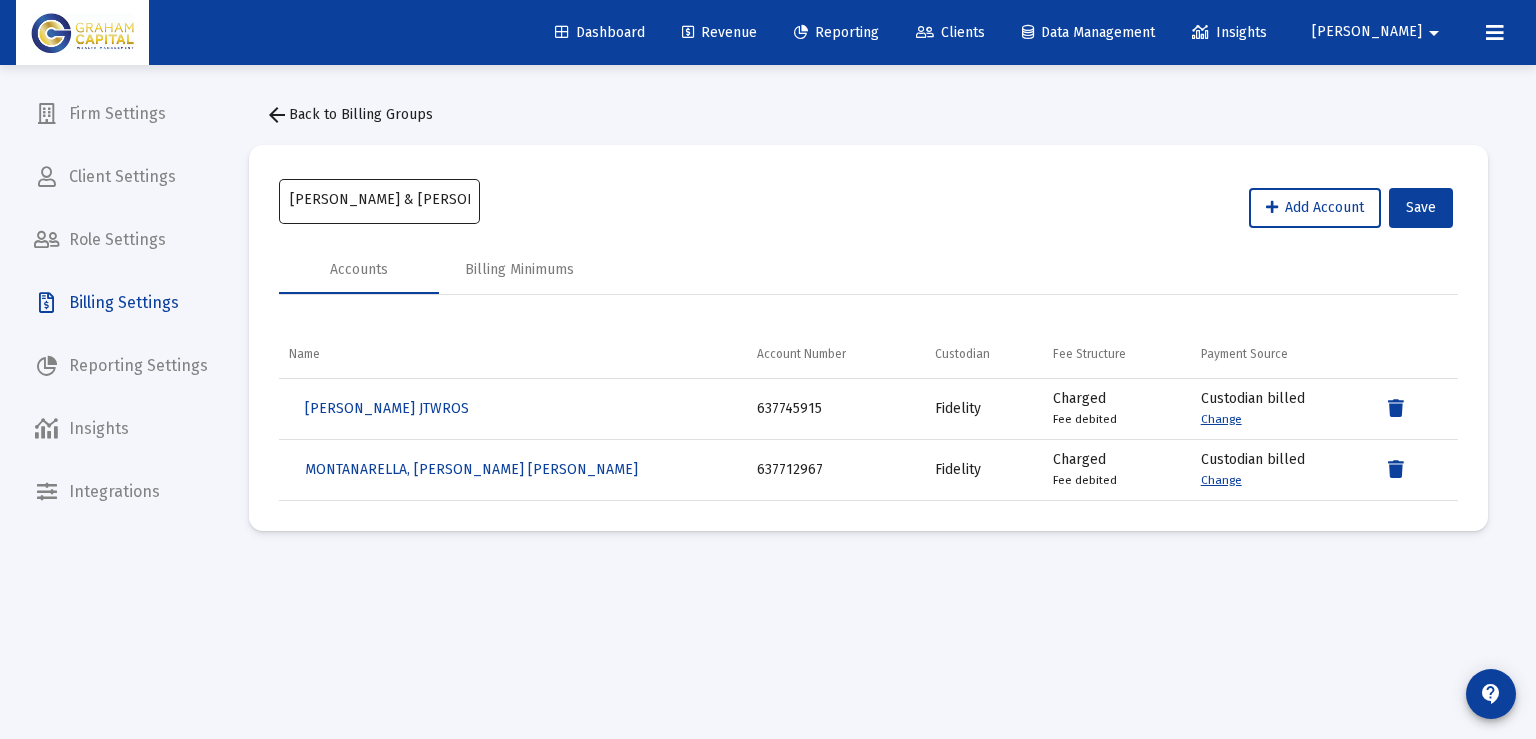 click on "[PERSON_NAME] & [PERSON_NAME] Family" at bounding box center [380, 200] 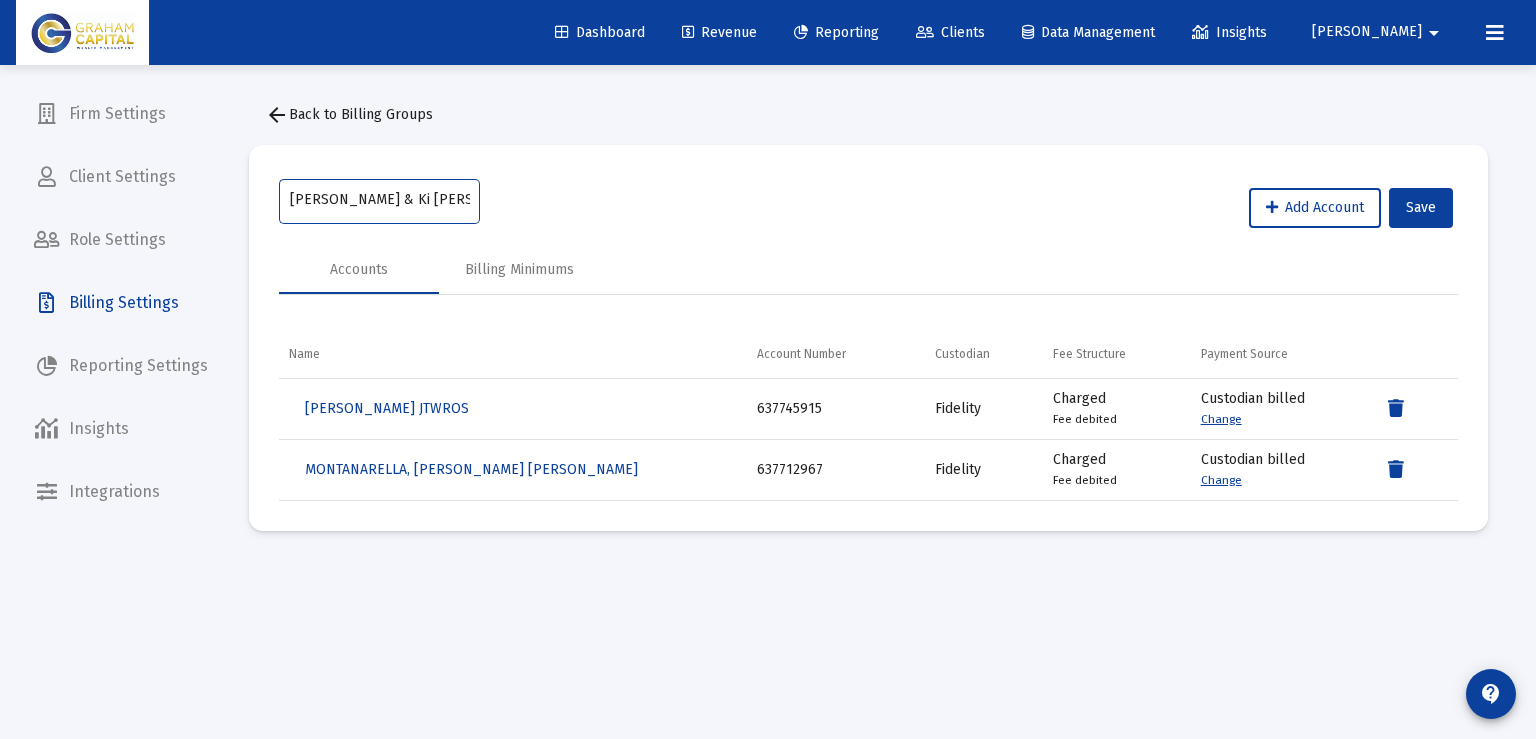 type on "[PERSON_NAME] & [PERSON_NAME] Family" 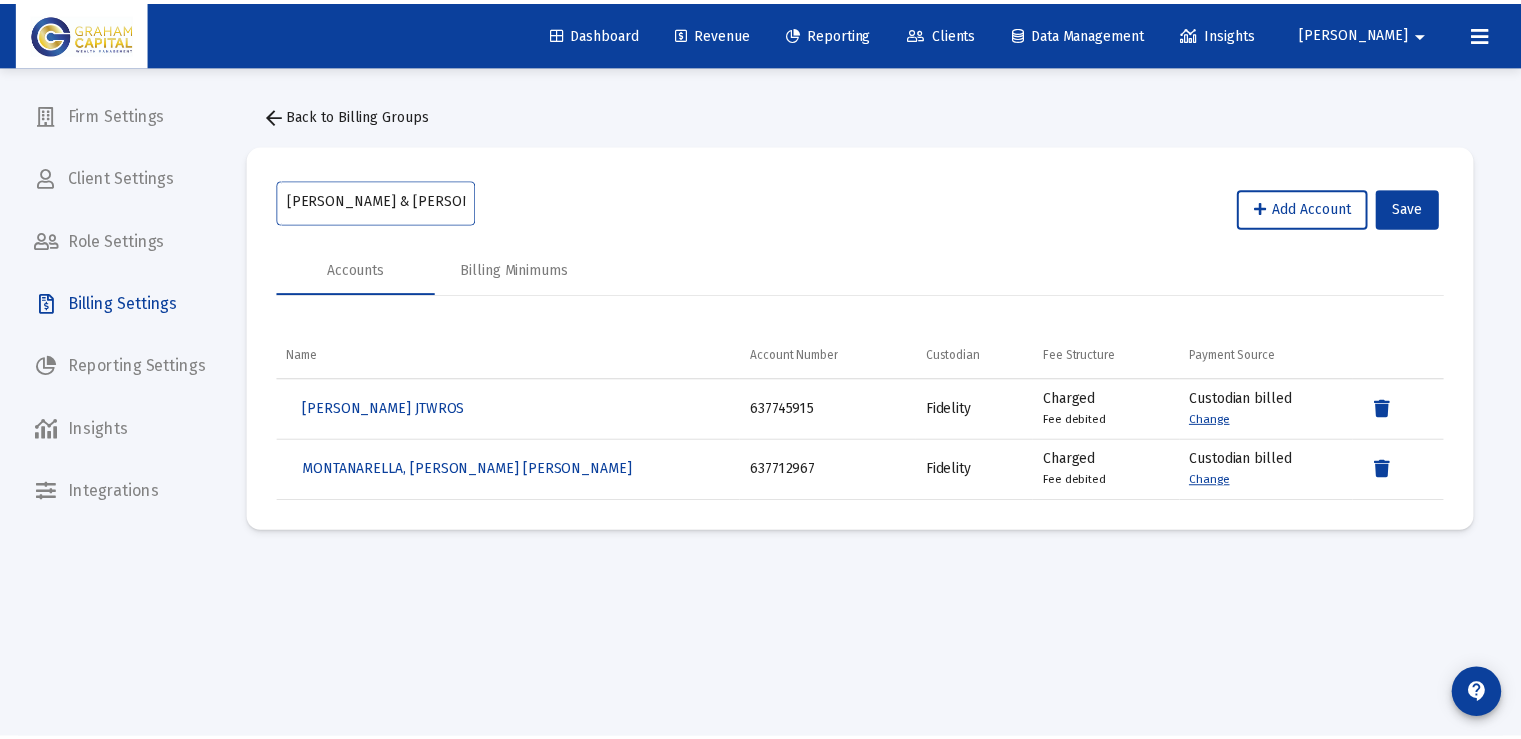 scroll, scrollTop: 0, scrollLeft: 4, axis: horizontal 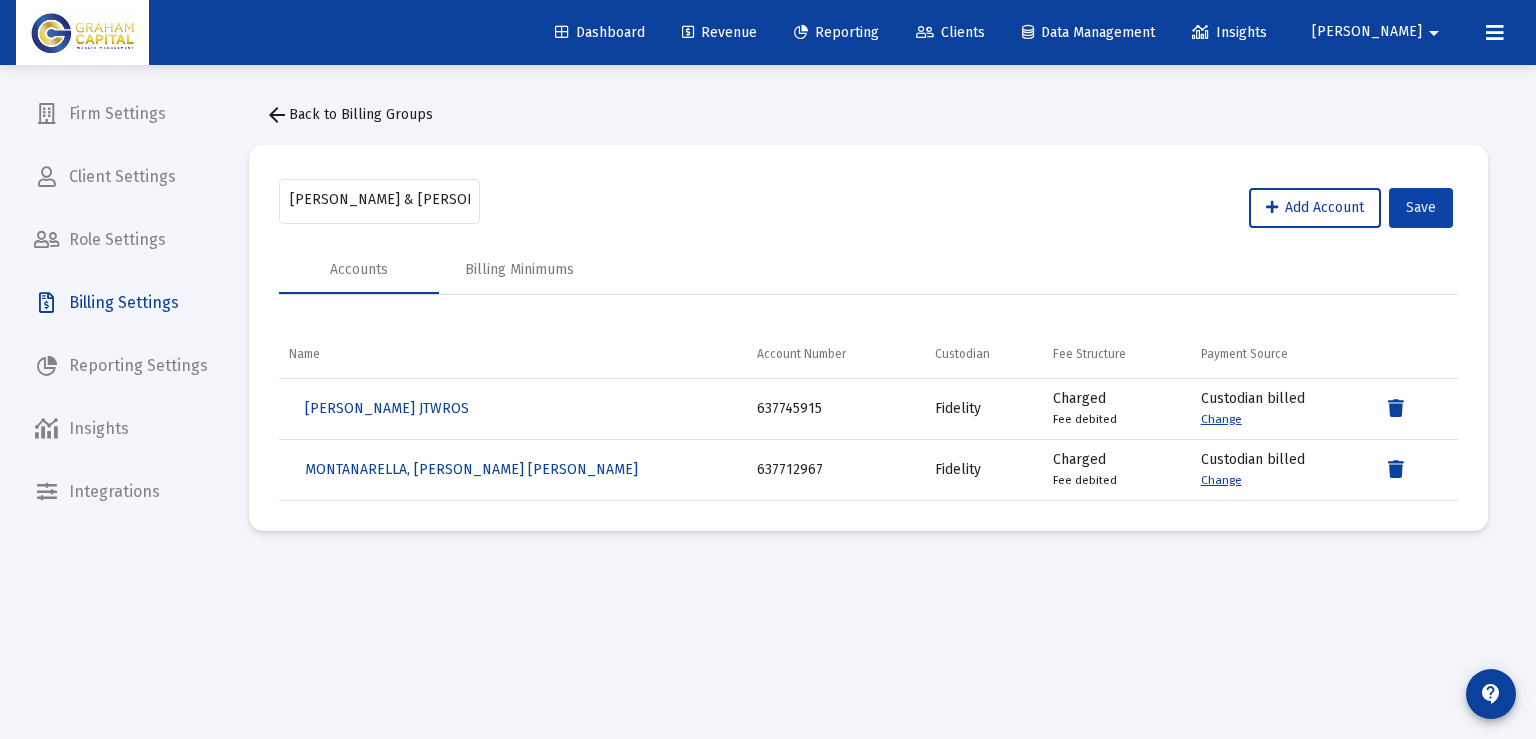 click on "Save" 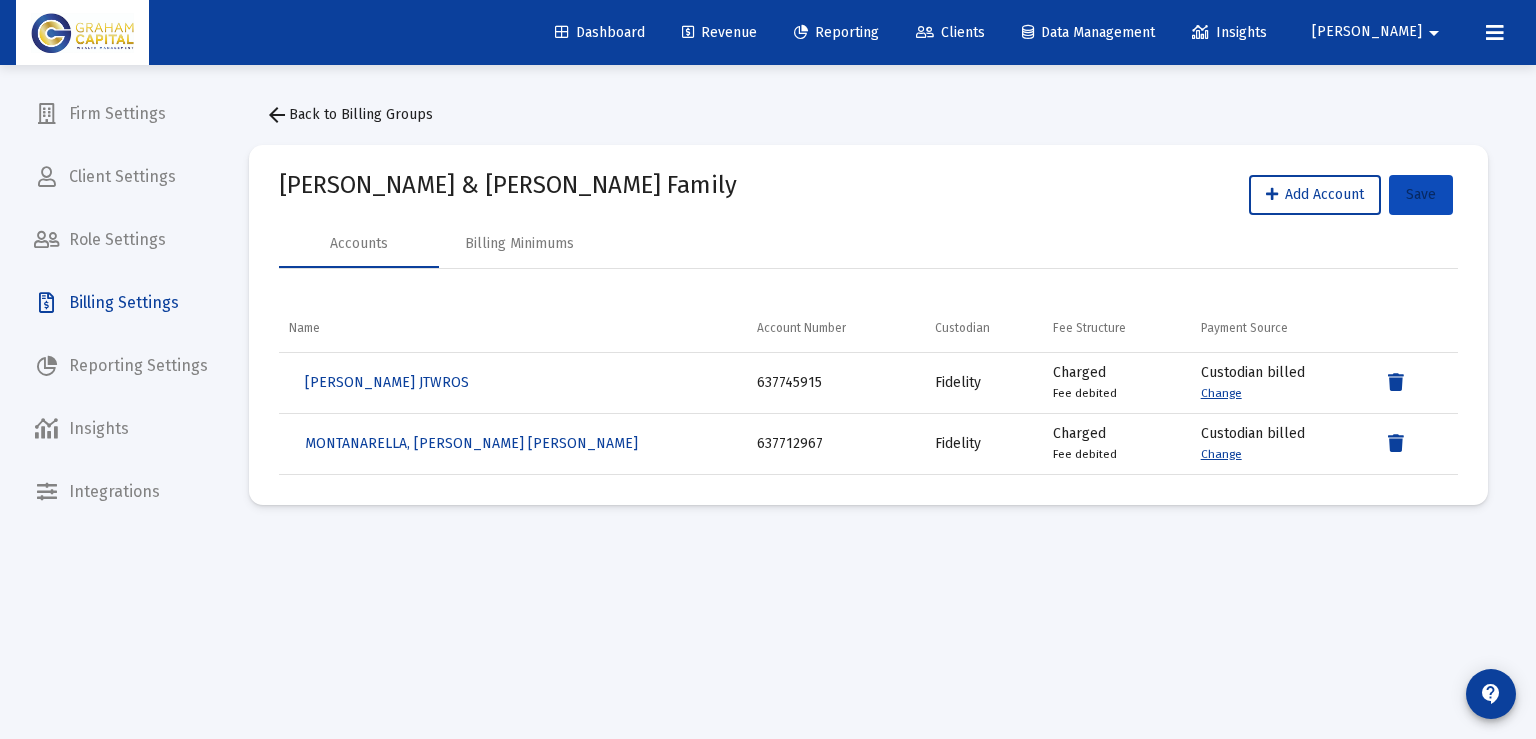 click on "Save" 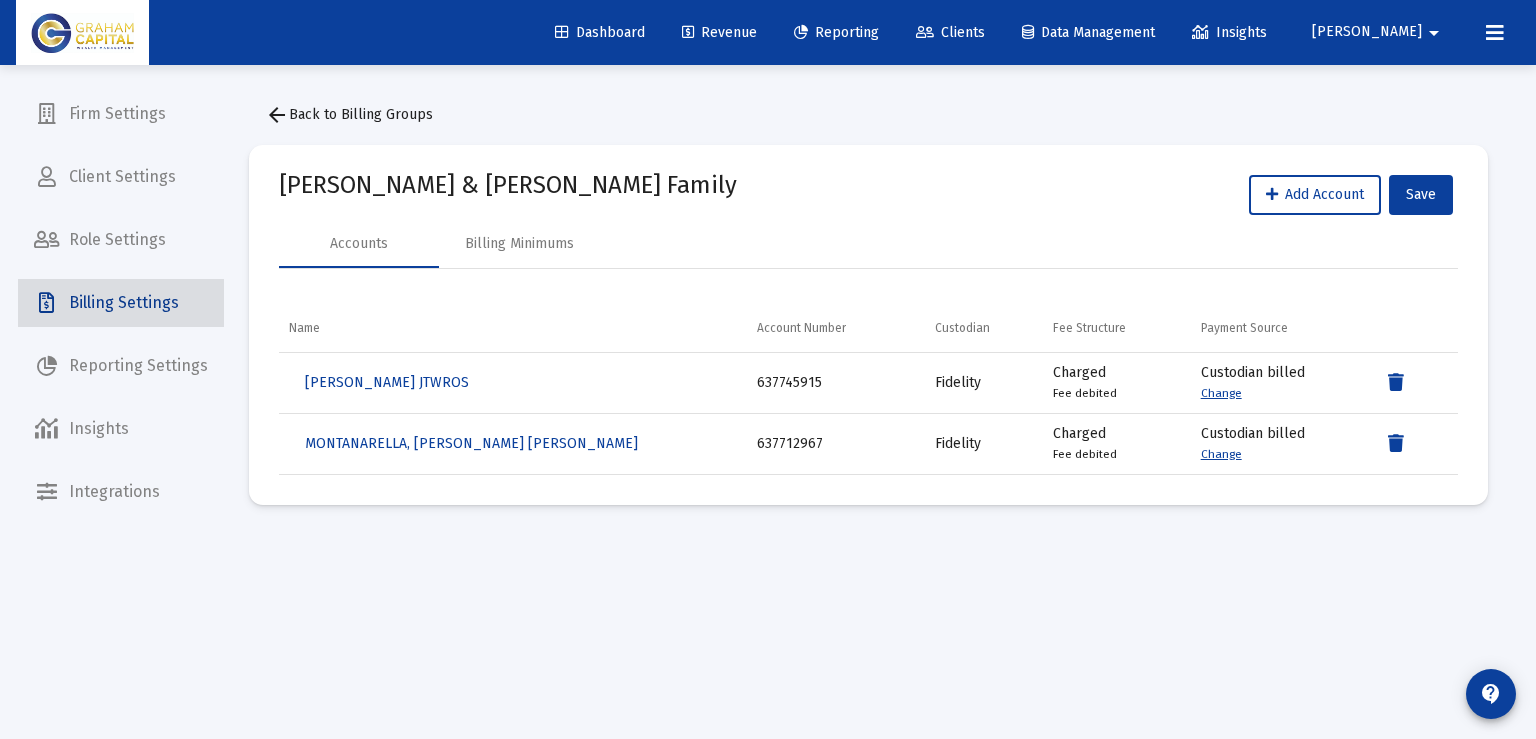 click on "Billing Settings" 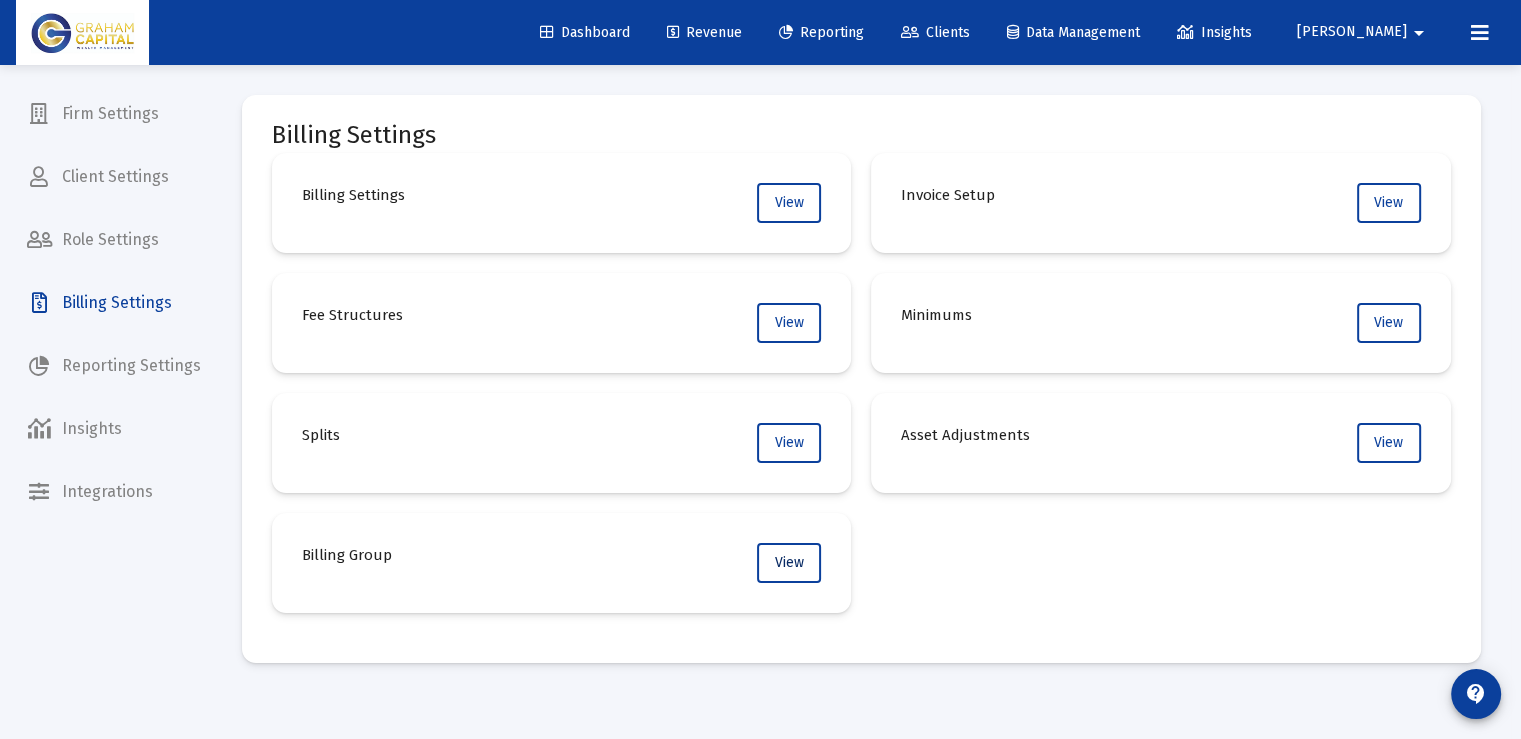 click on "View" 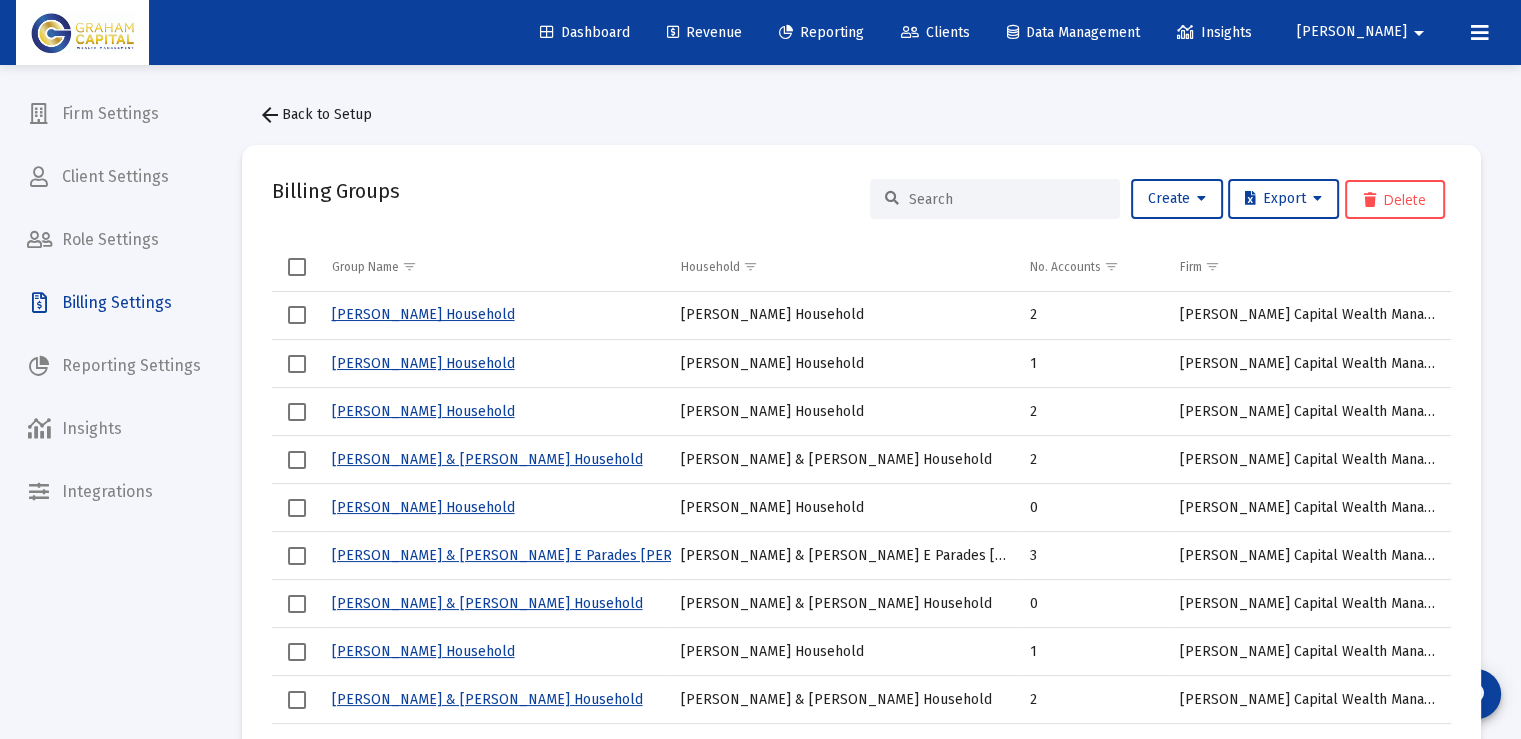 click 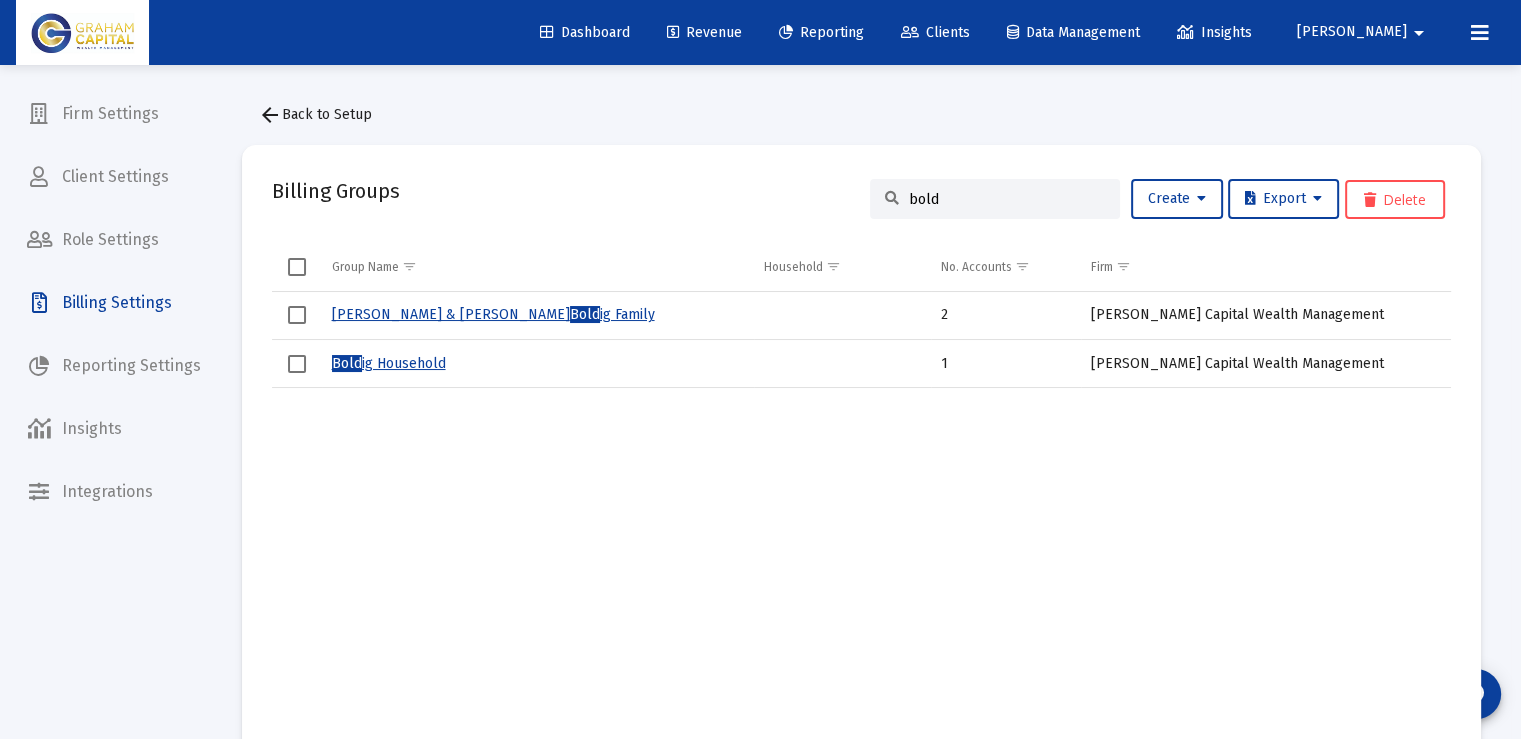type on "bold" 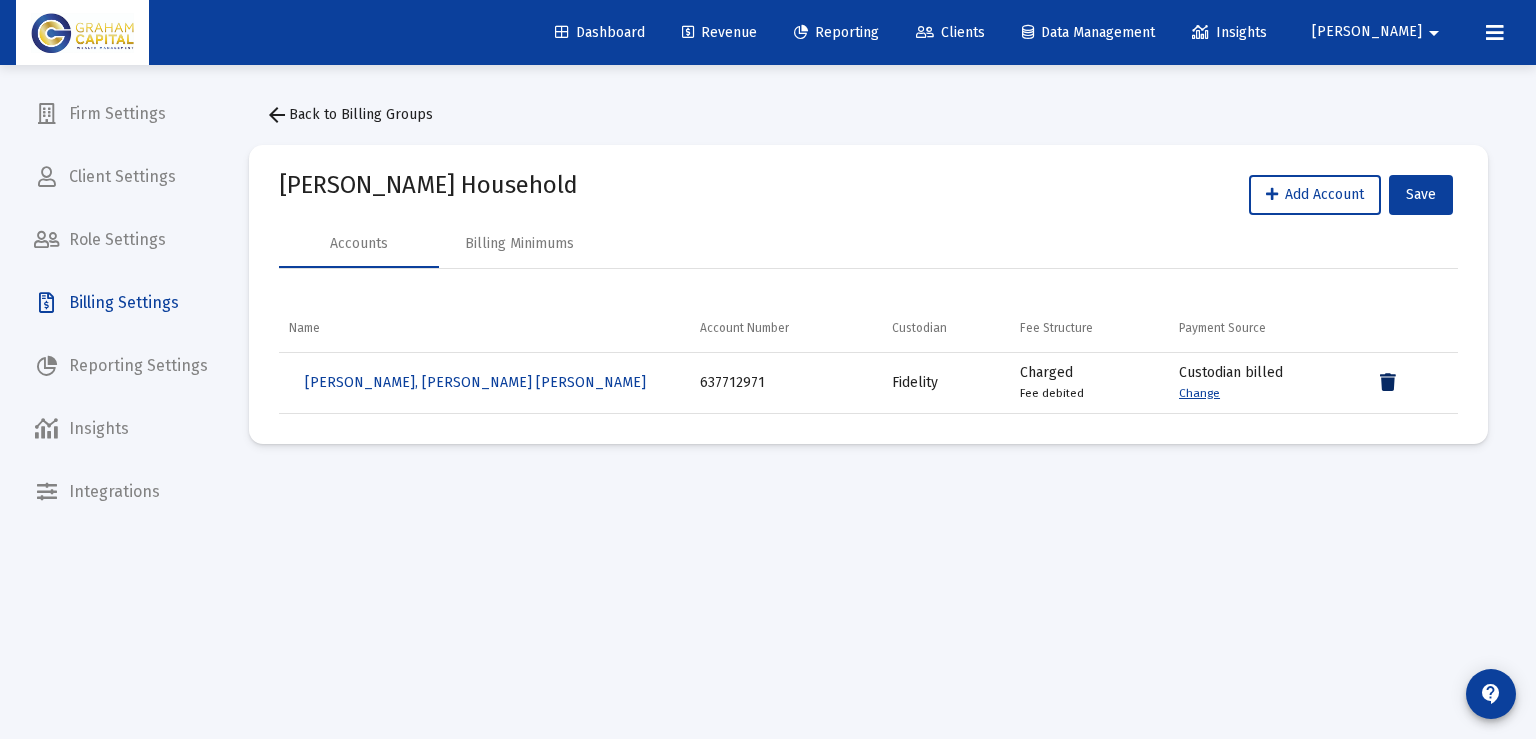 click at bounding box center [1388, 383] 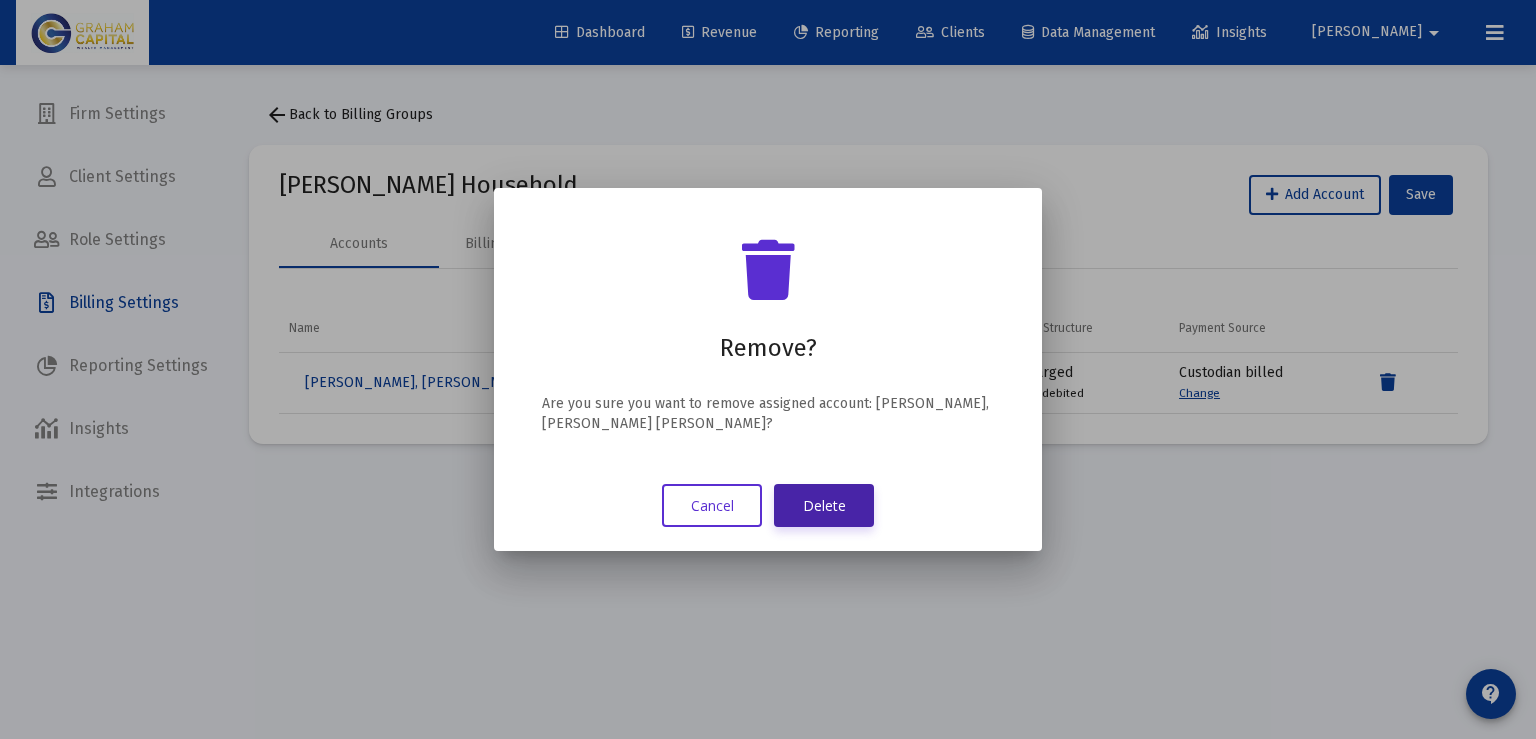 click on "Delete" at bounding box center (824, 505) 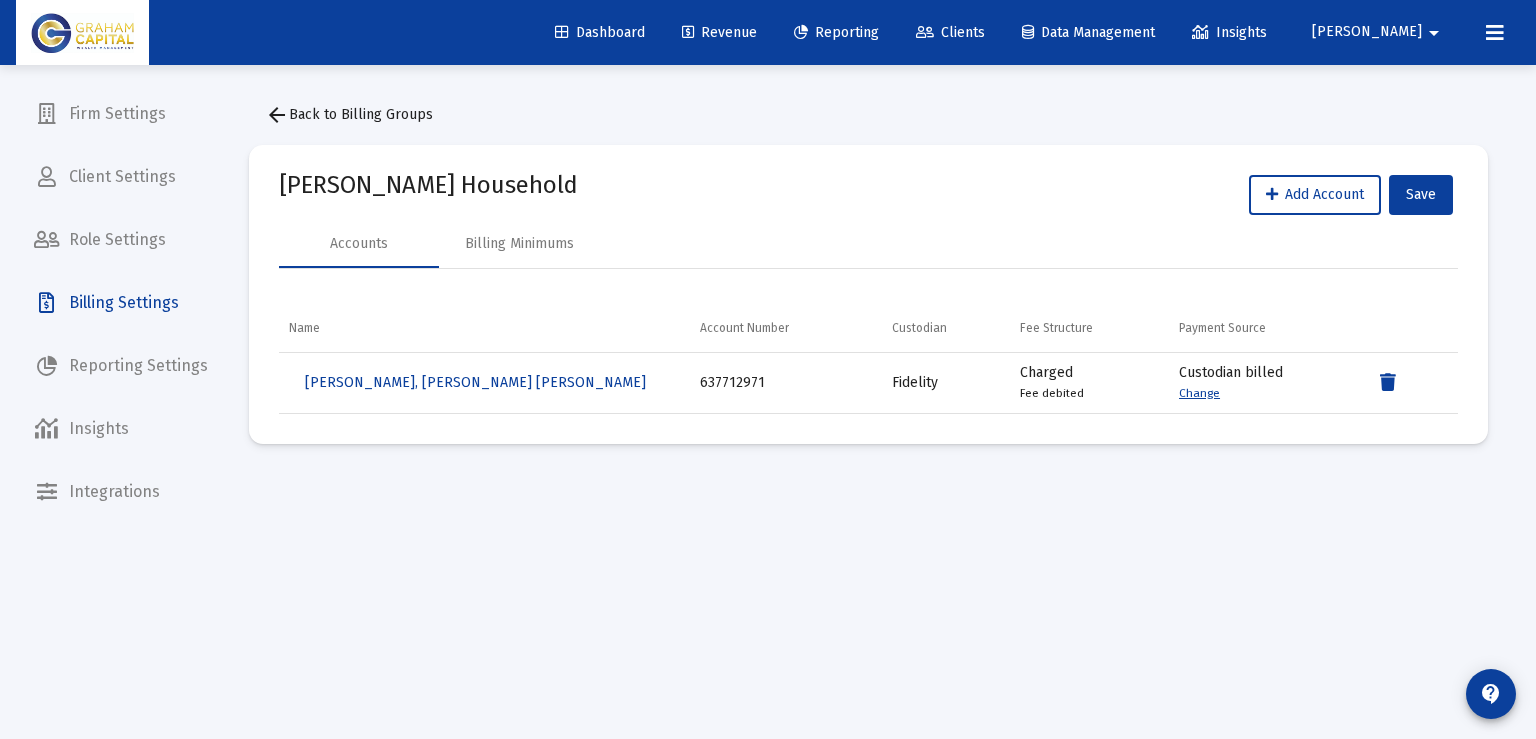 click on "Reporting" 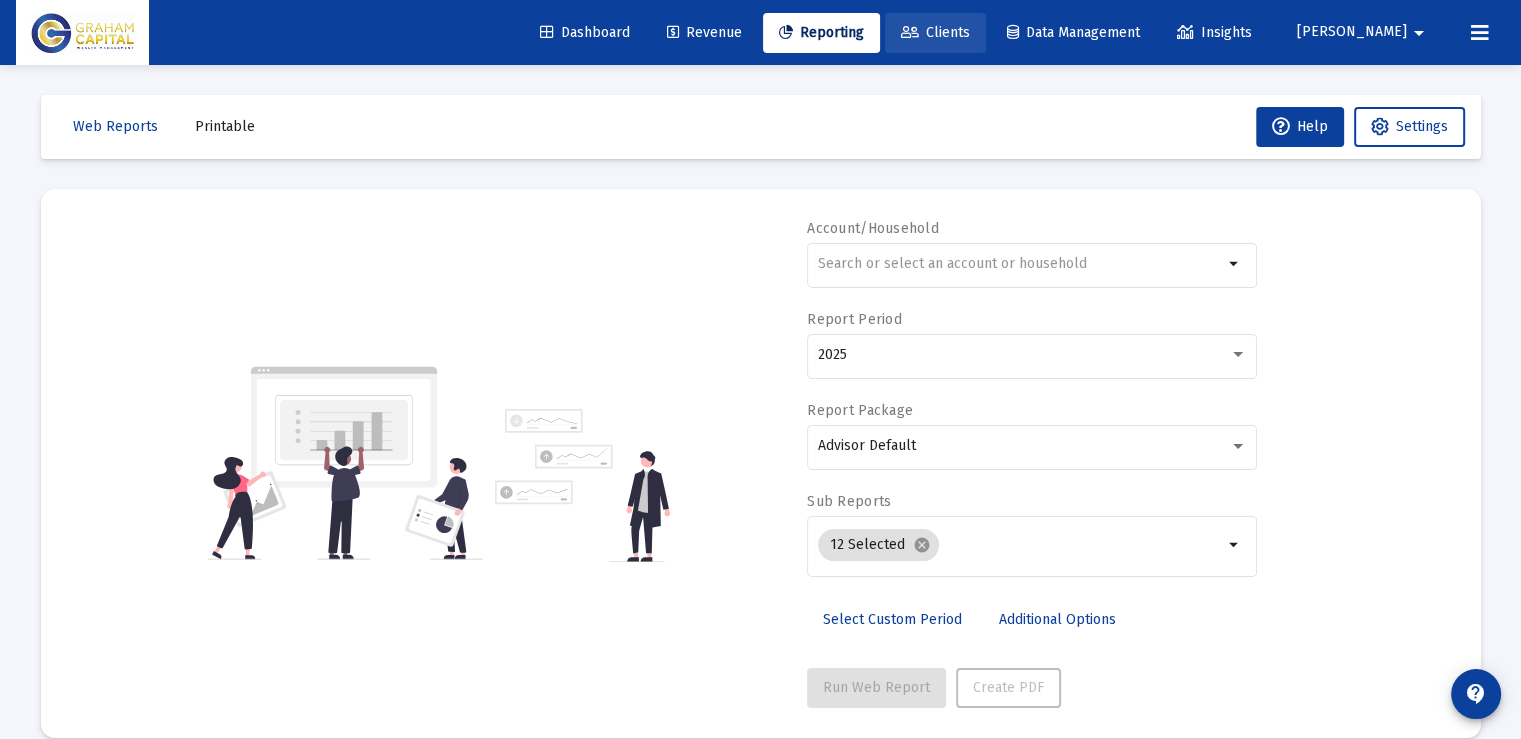 click on "Clients" 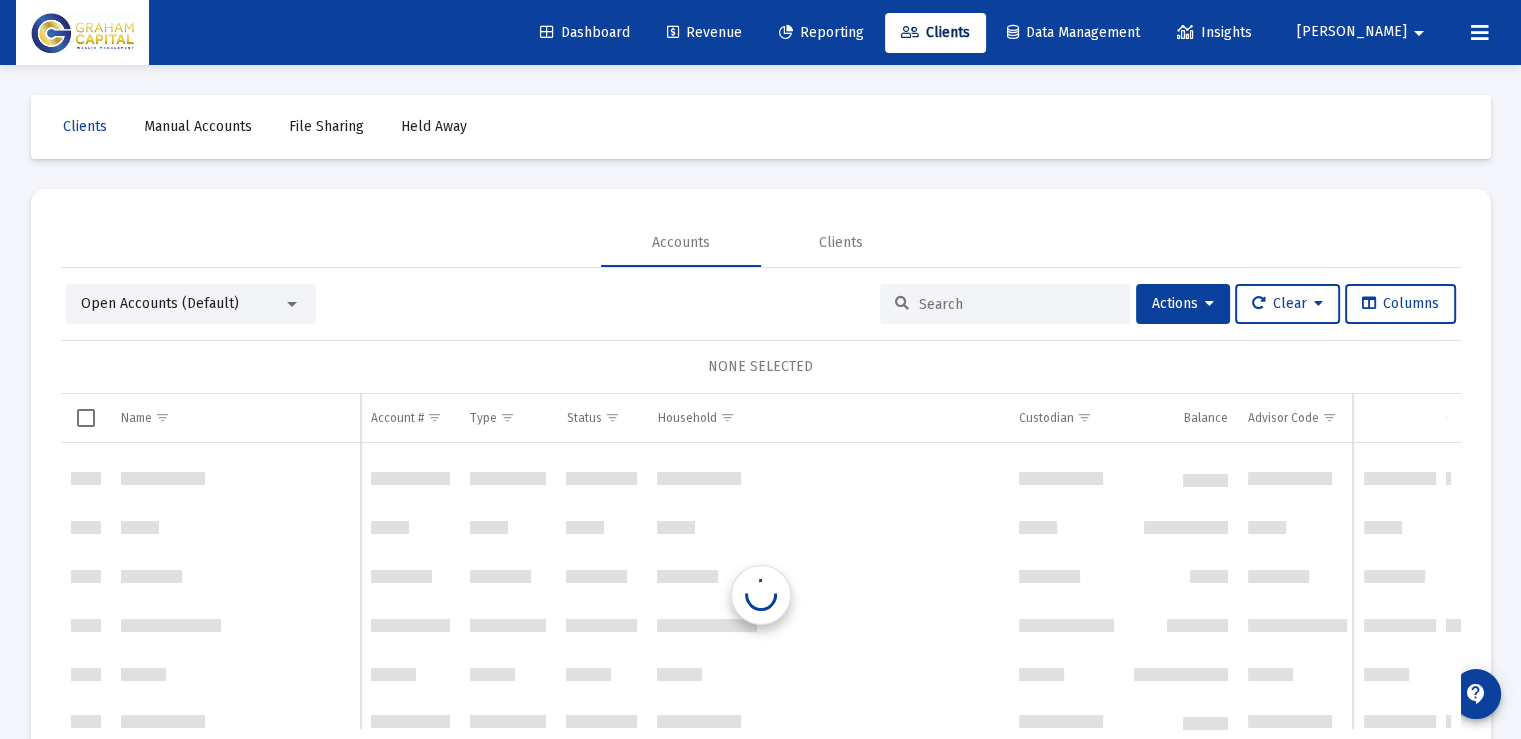 scroll, scrollTop: 66732, scrollLeft: 0, axis: vertical 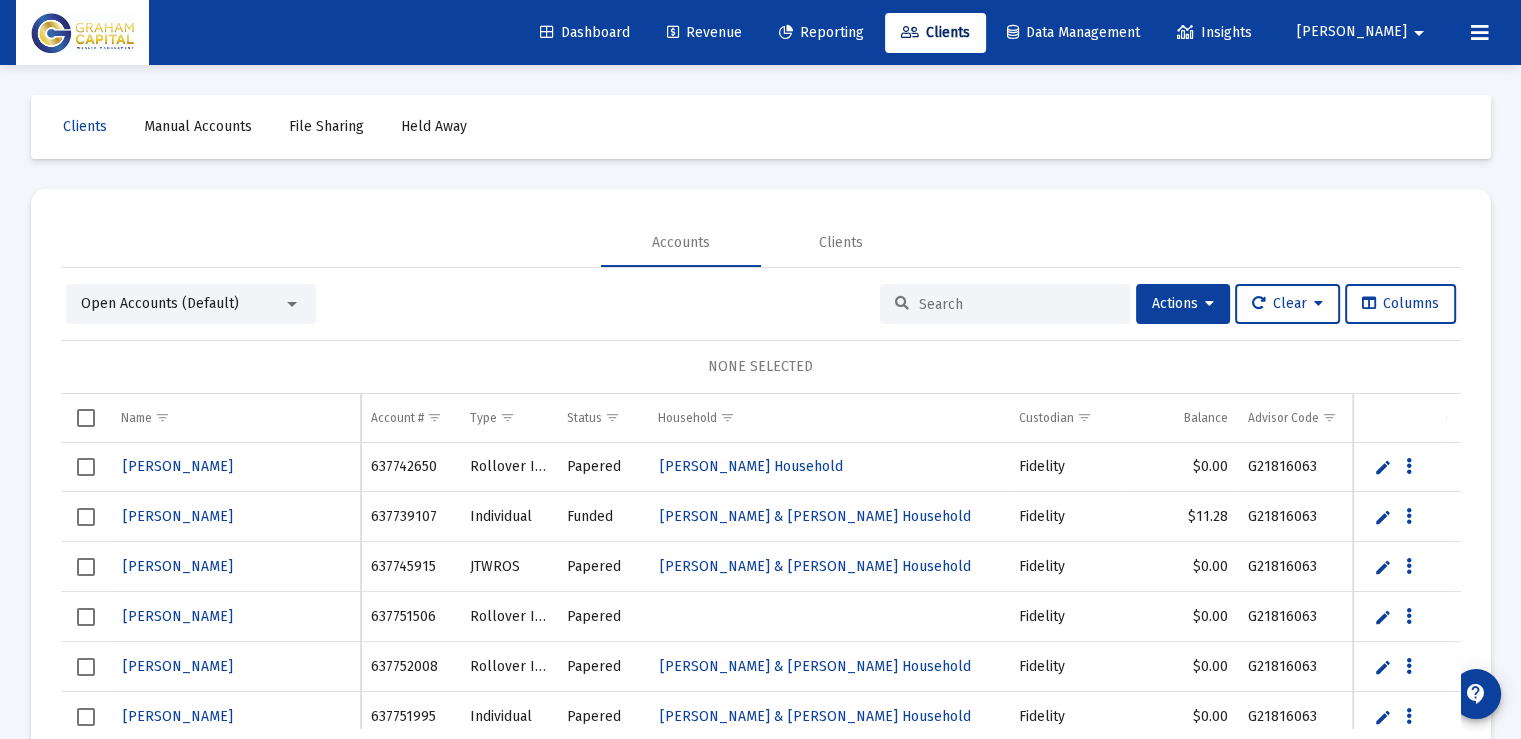 click at bounding box center (1017, 304) 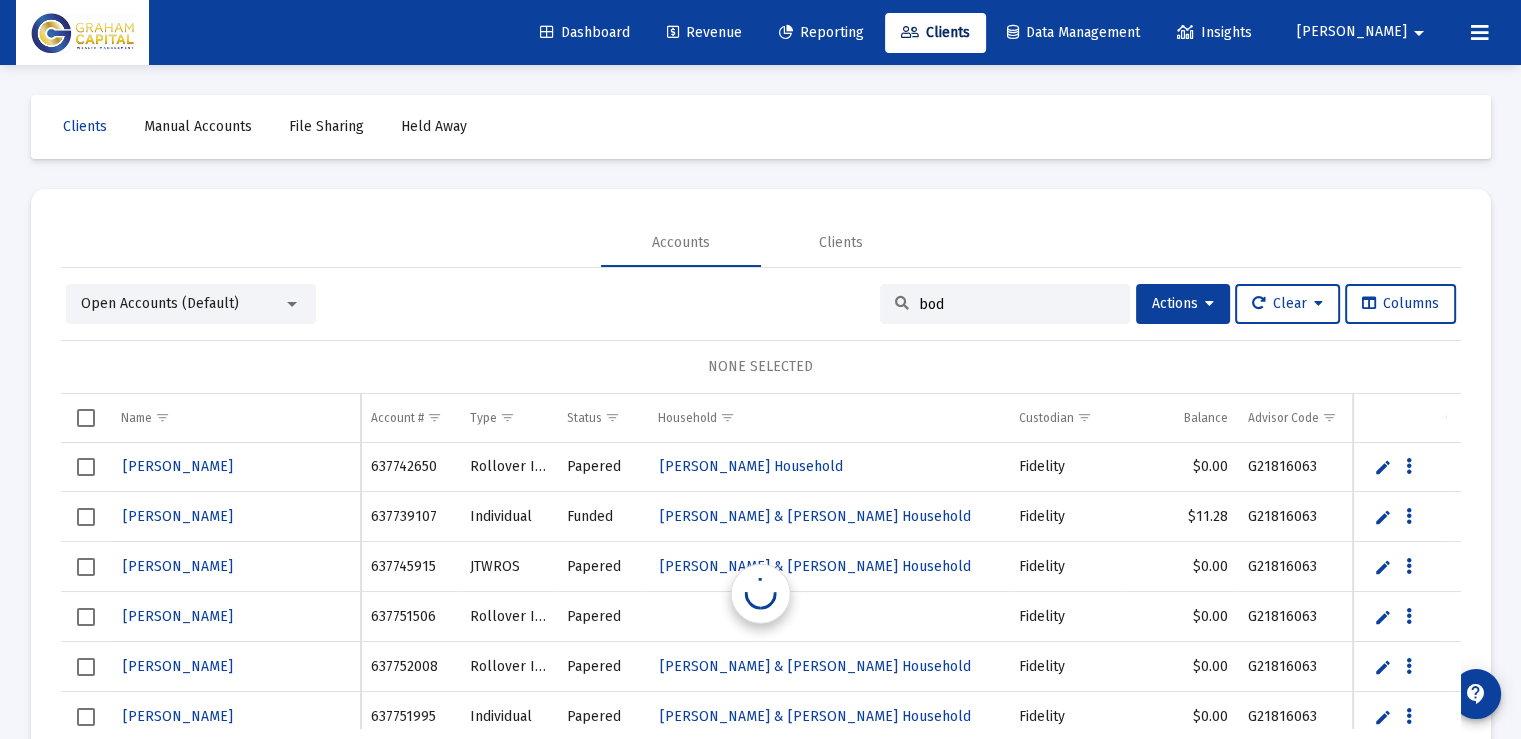 scroll, scrollTop: 0, scrollLeft: 0, axis: both 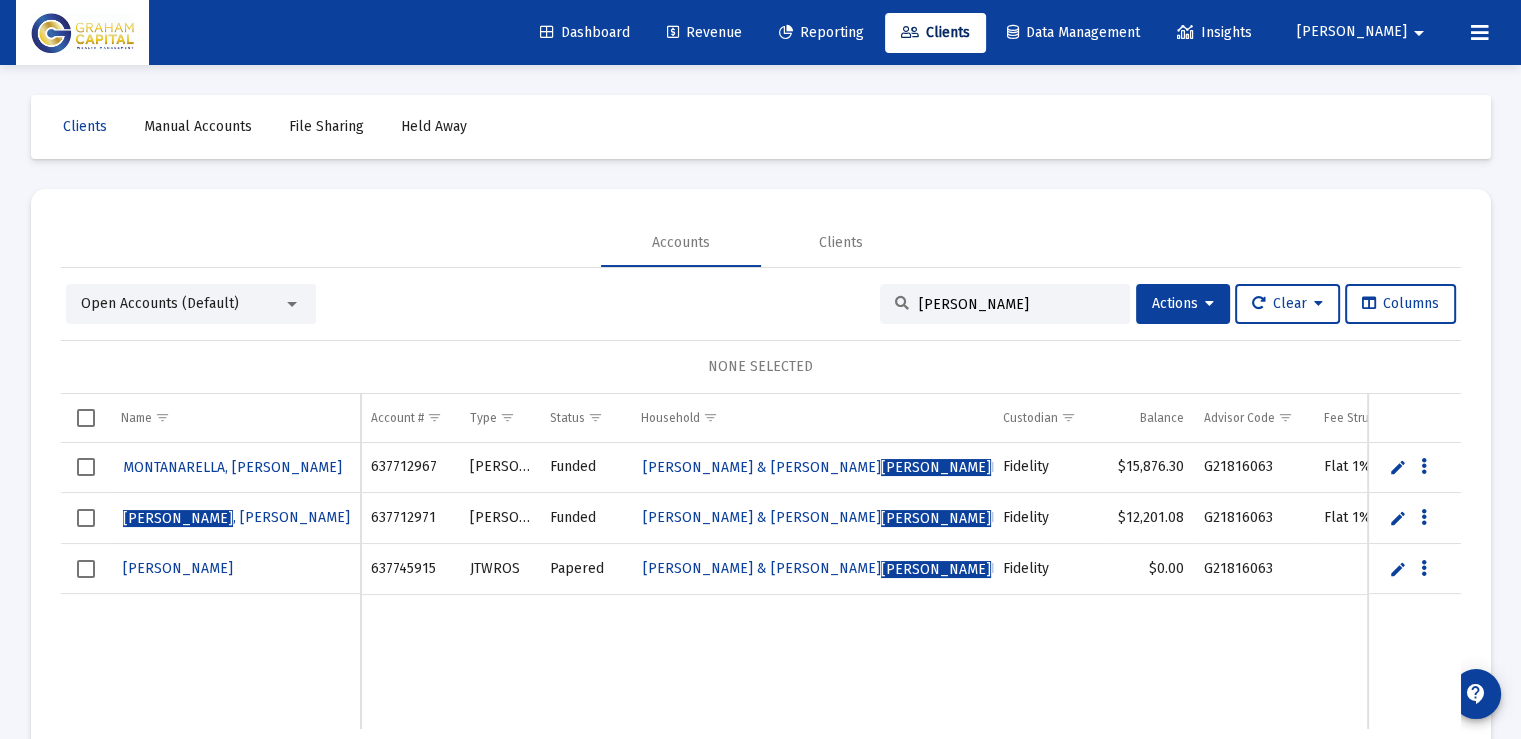 type on "[PERSON_NAME]" 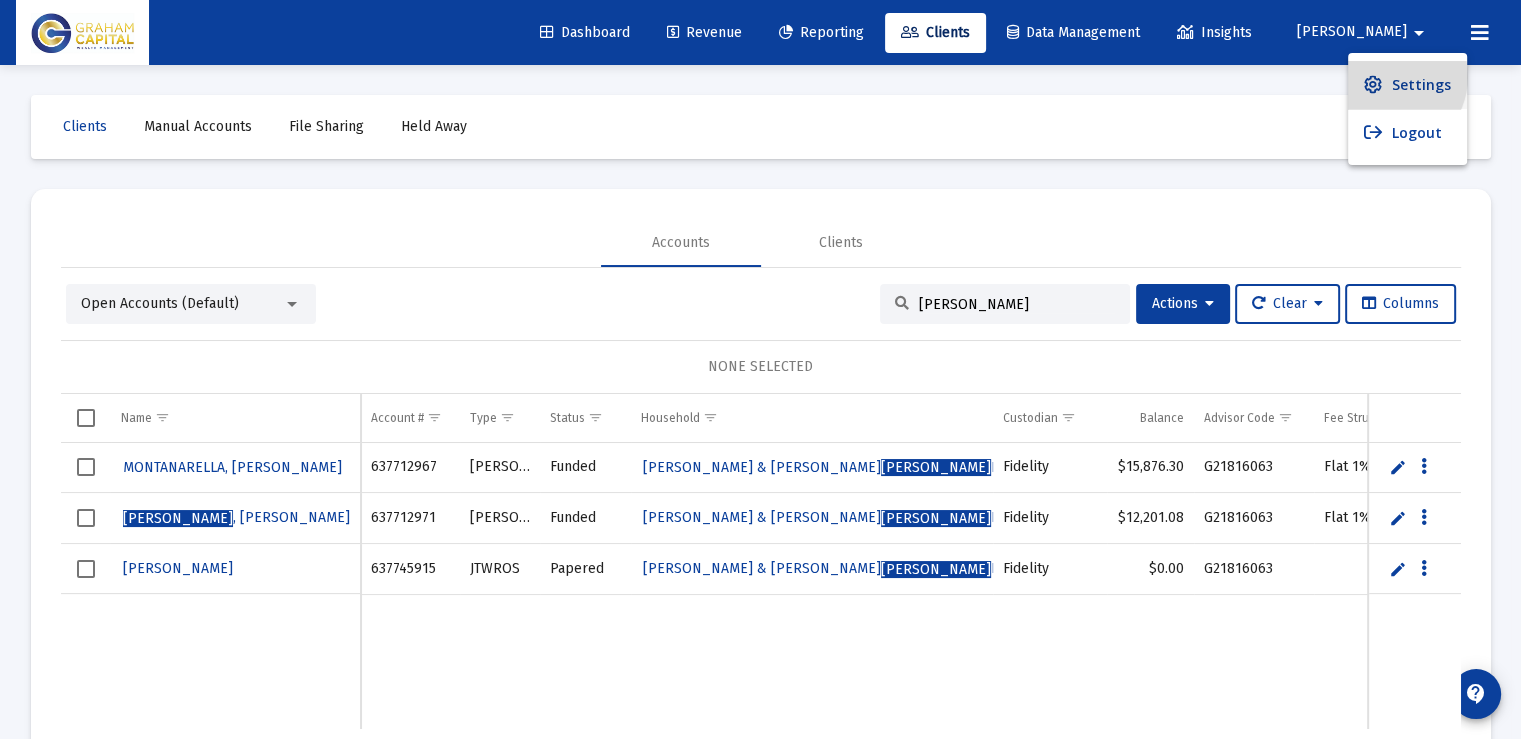 click on "Settings" at bounding box center [1407, 85] 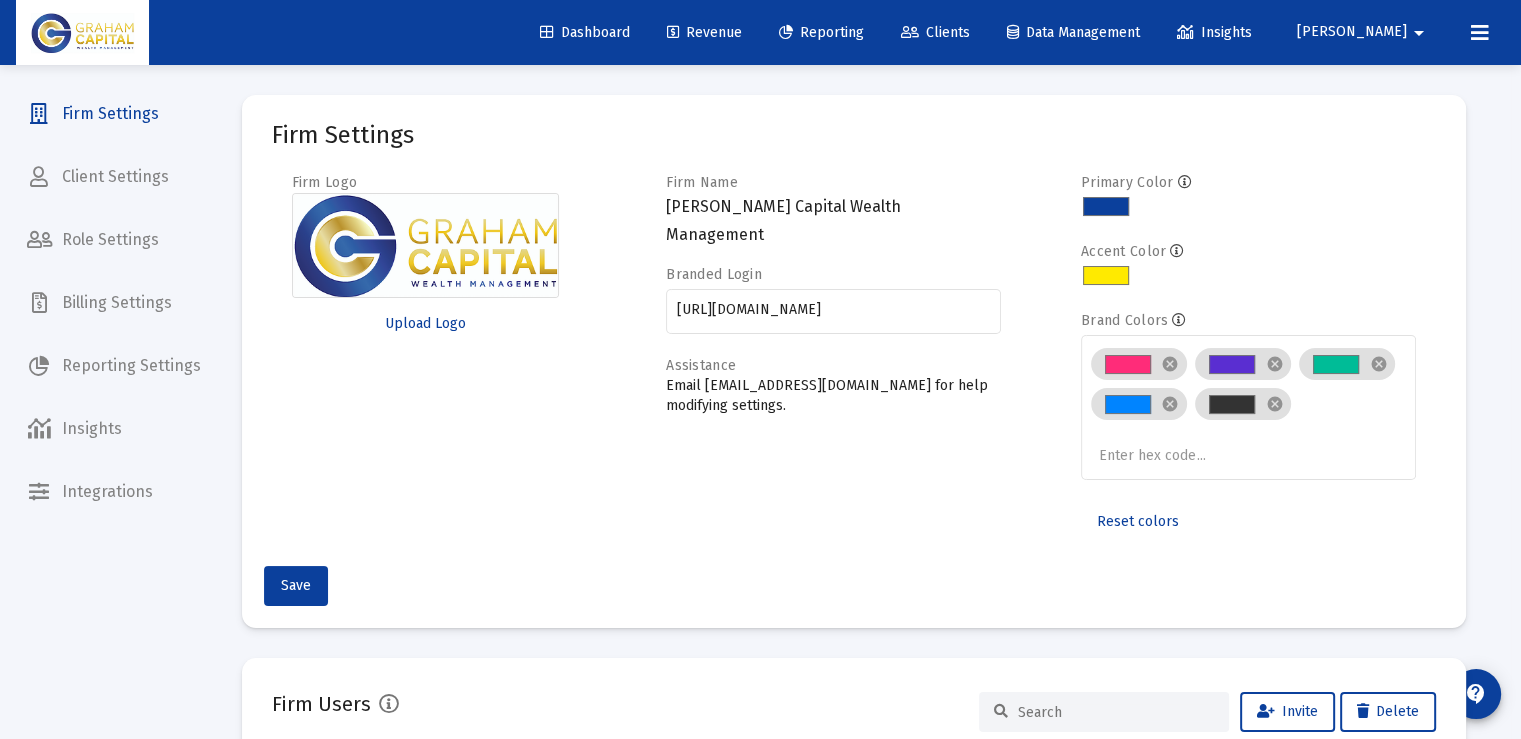 scroll, scrollTop: 0, scrollLeft: 0, axis: both 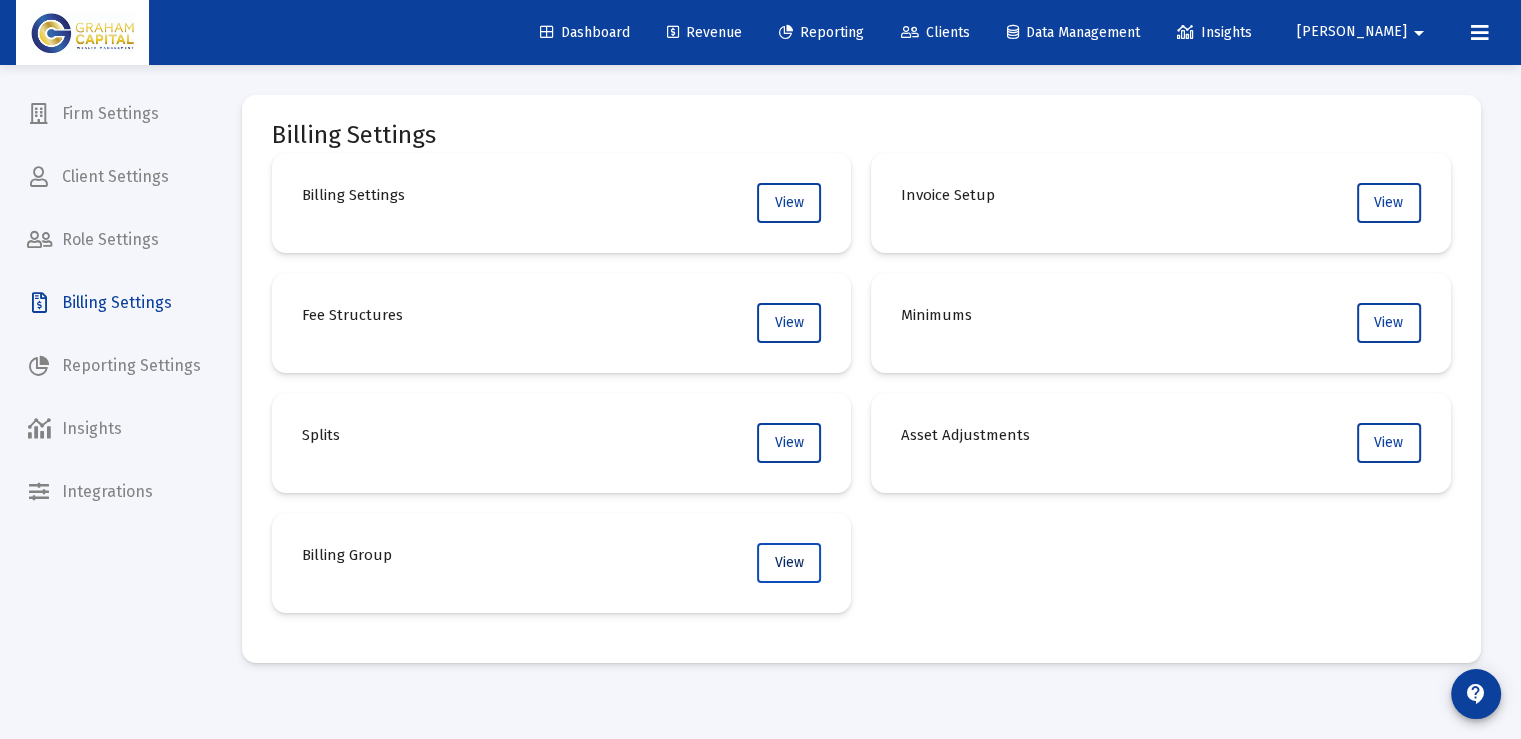 click on "View" 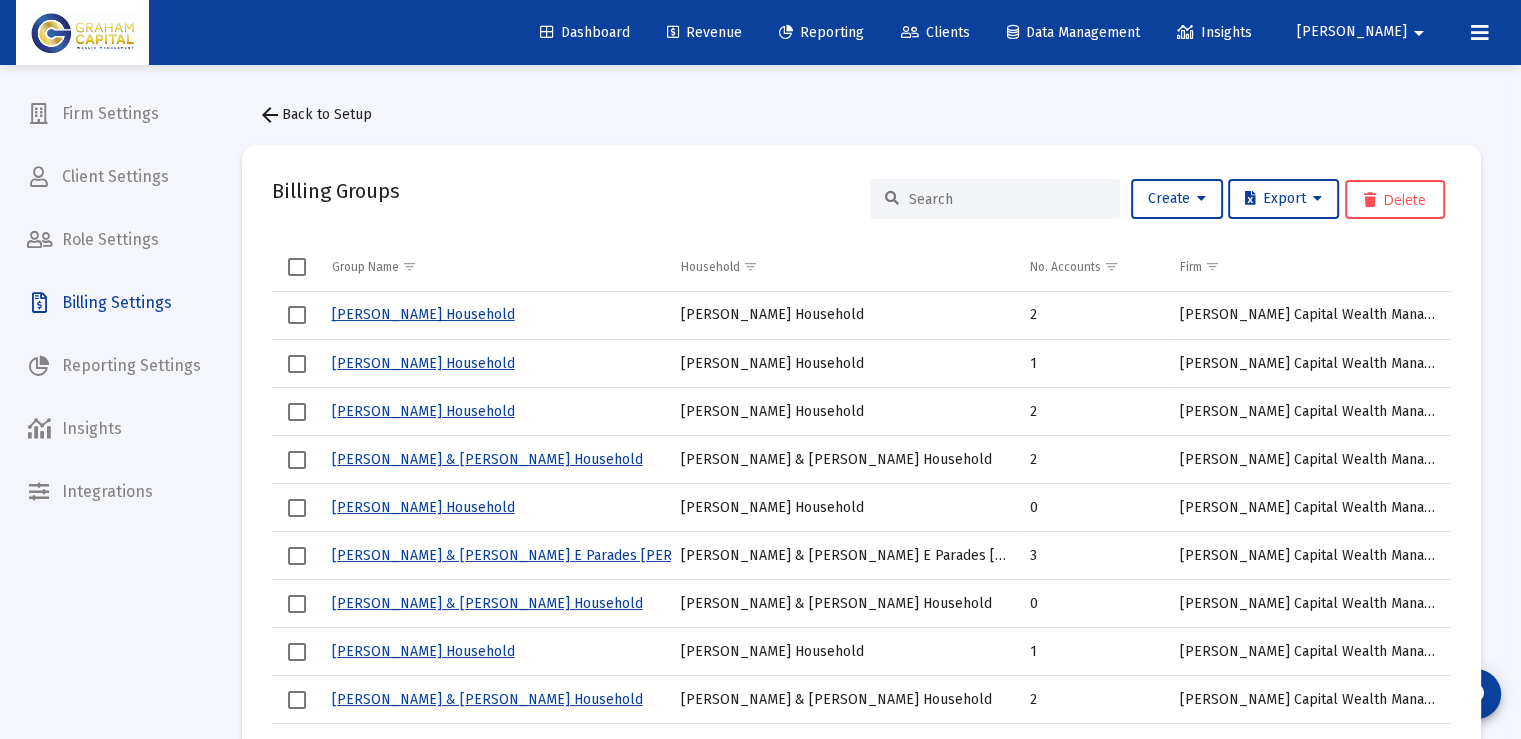 click 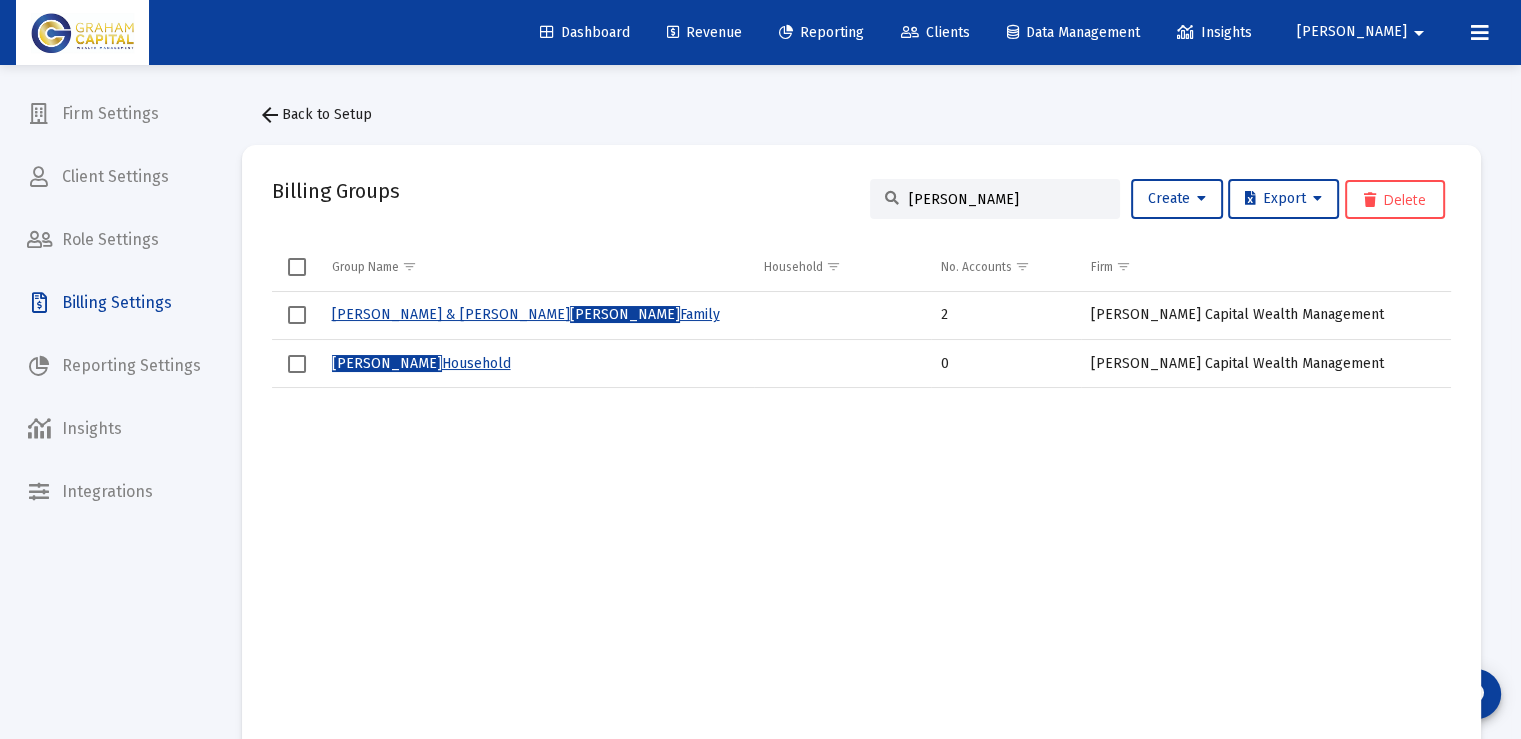 type on "[PERSON_NAME]" 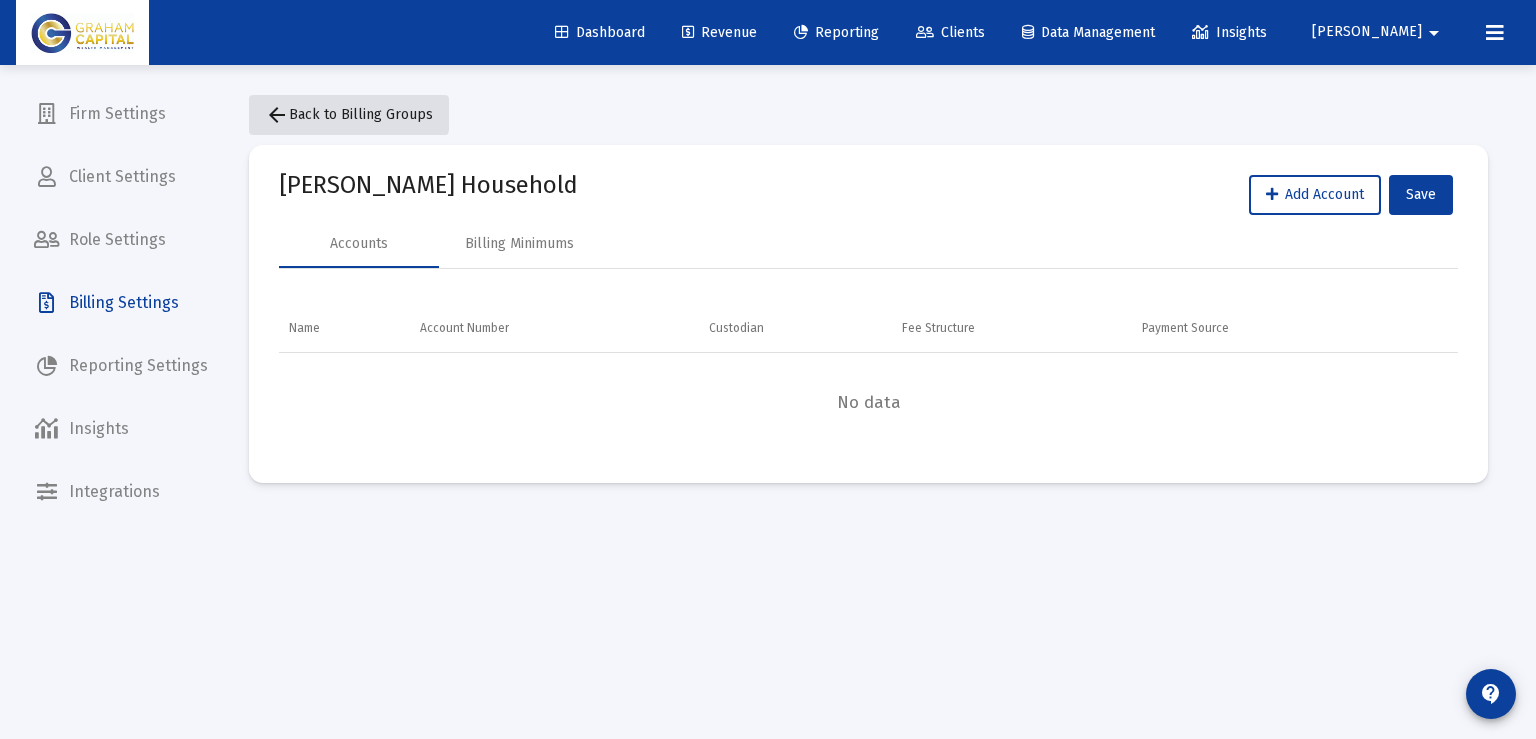 click on "arrow_back" 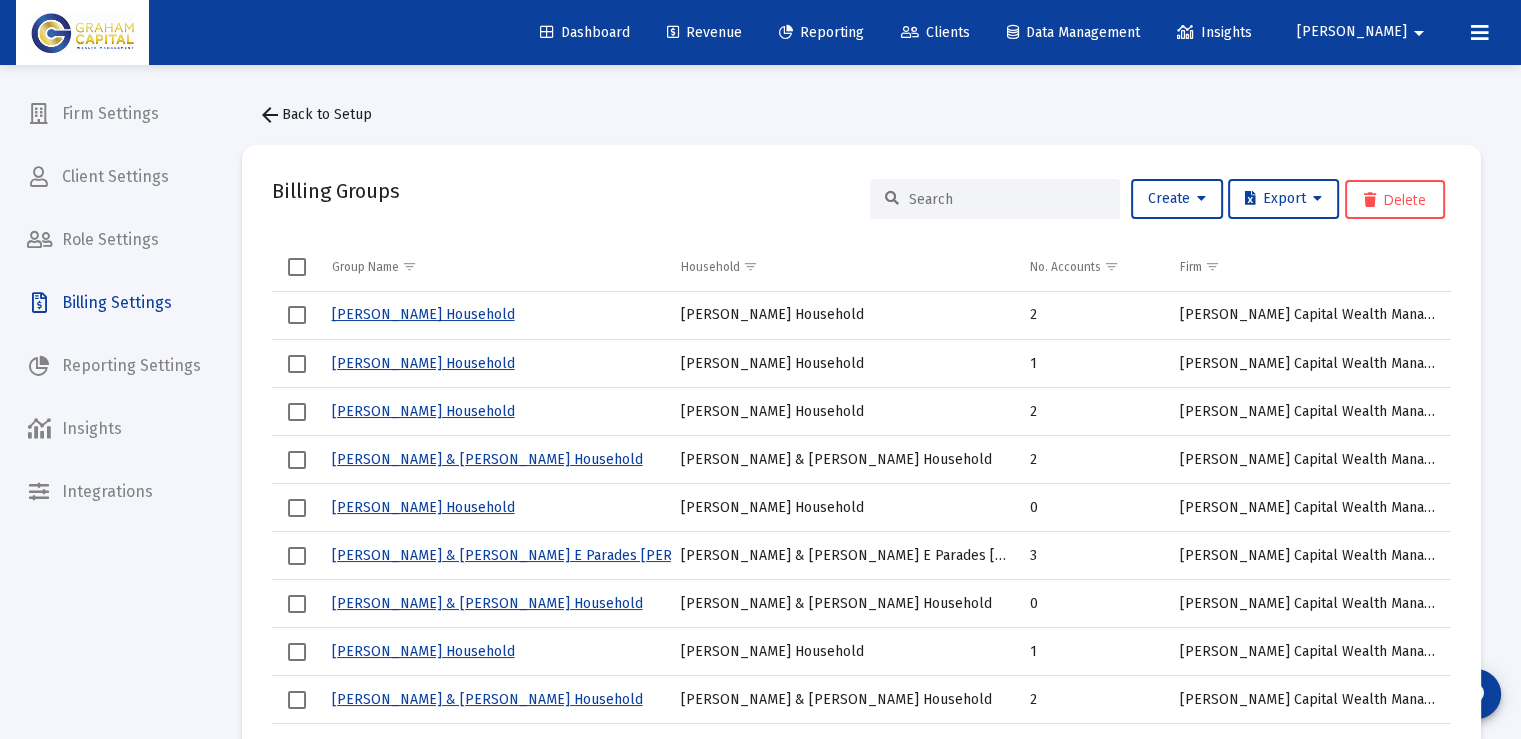 click 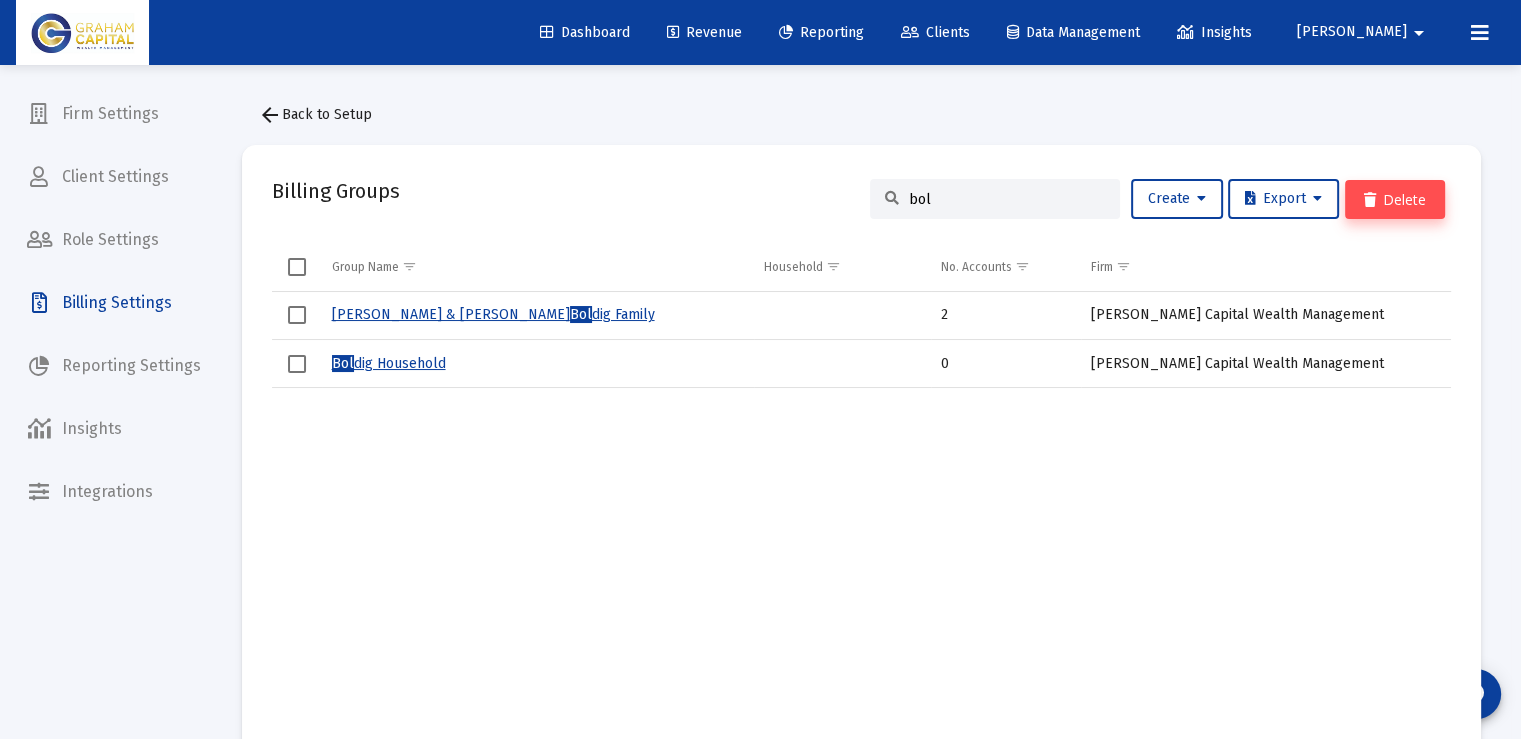 type on "bol" 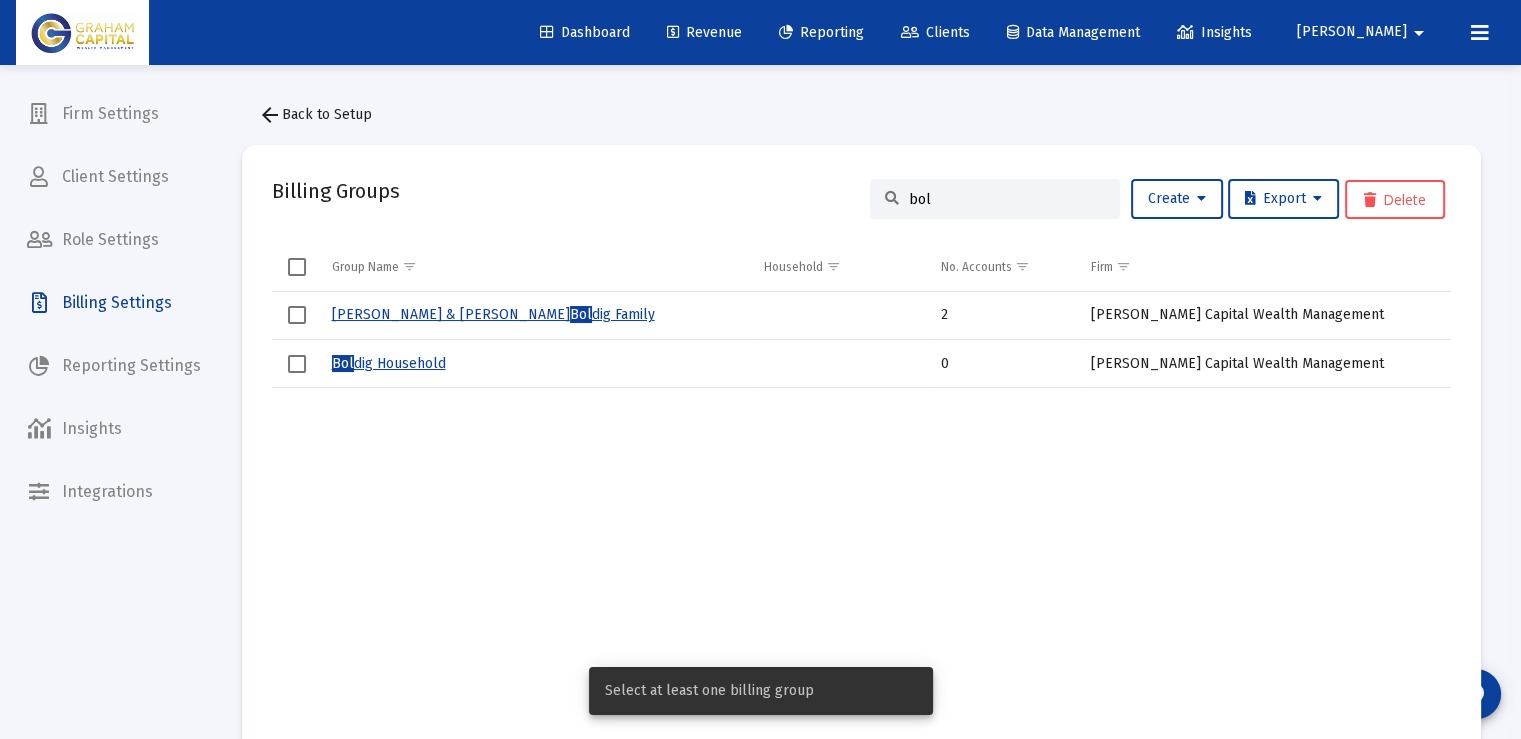 click at bounding box center (297, 364) 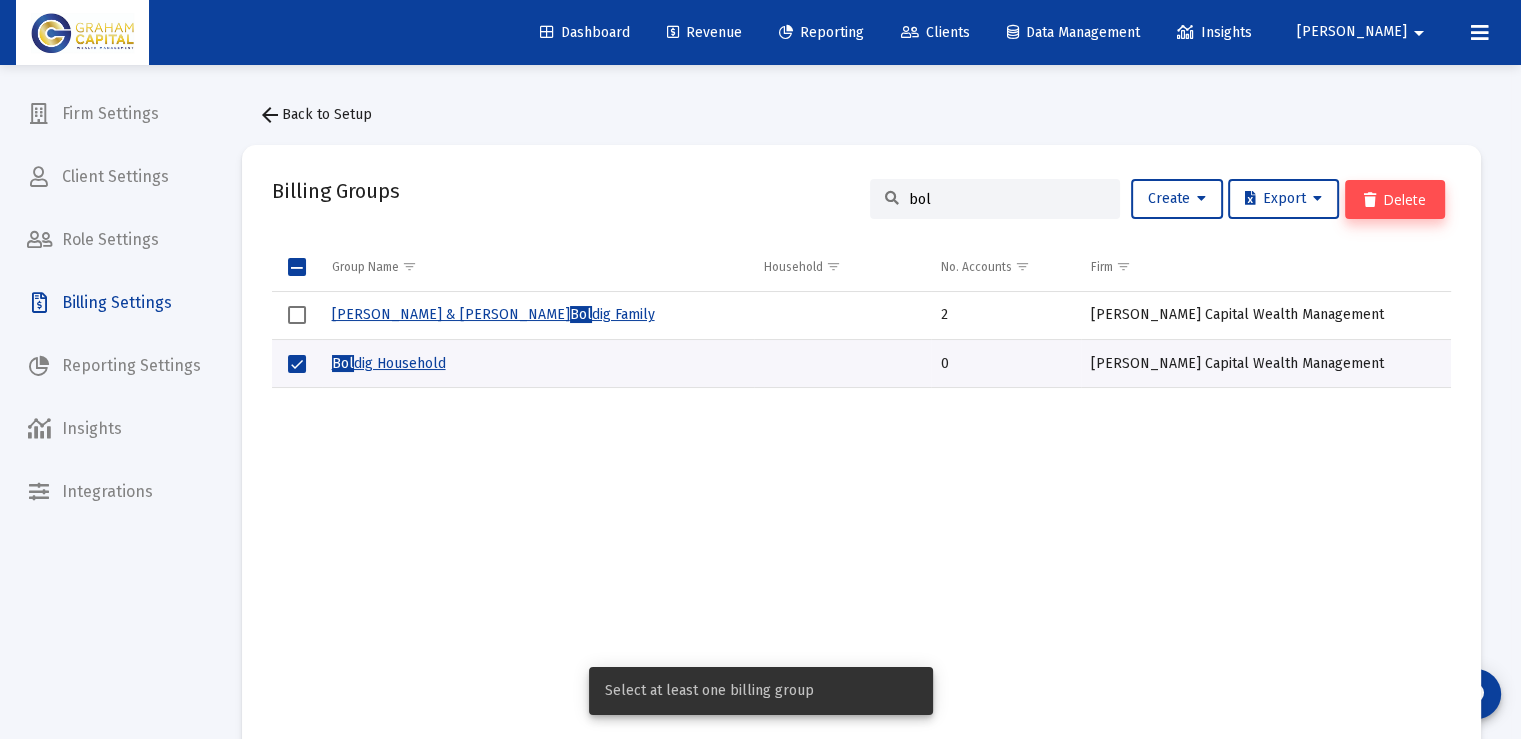 click on "Delete" 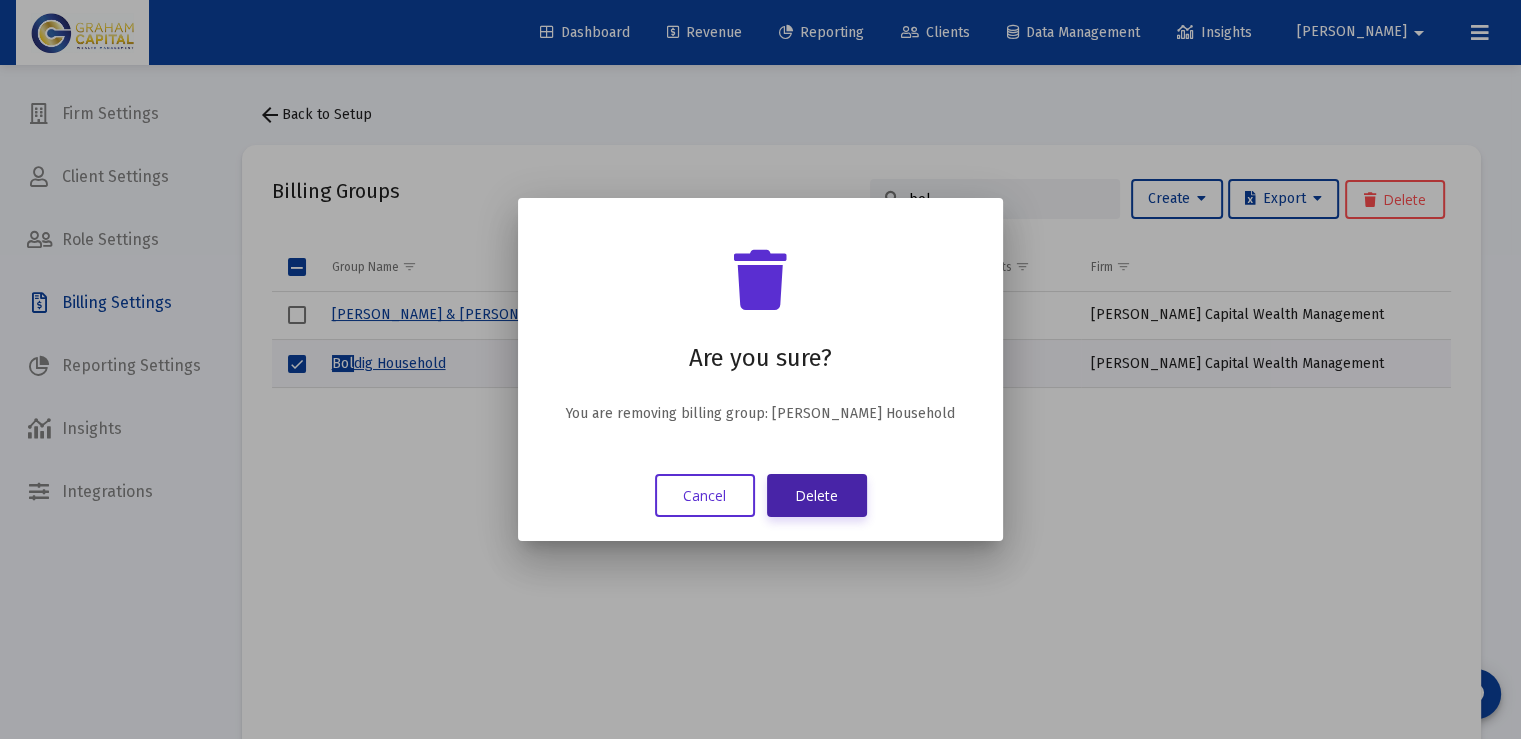 click on "Delete" at bounding box center [817, 495] 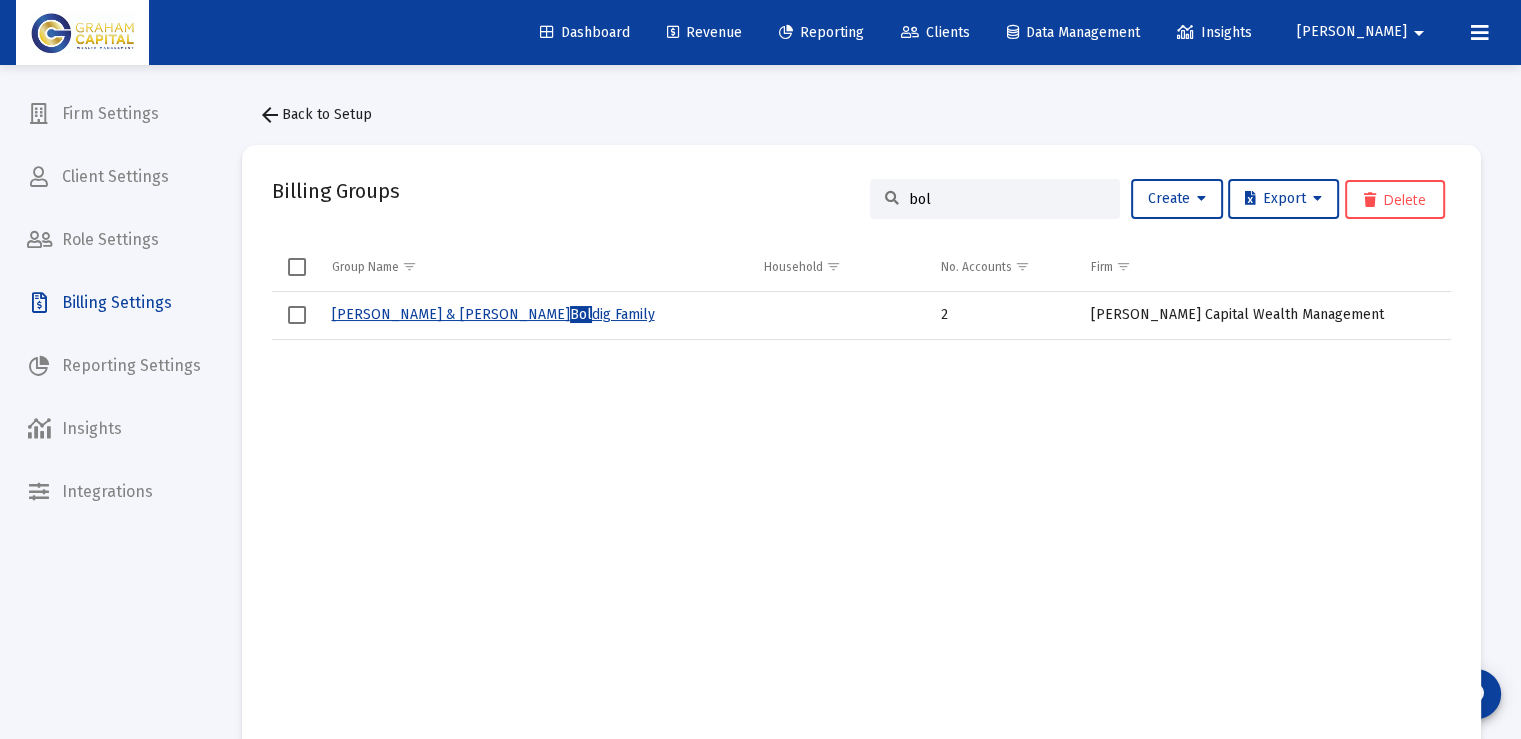 click on "Revenue" 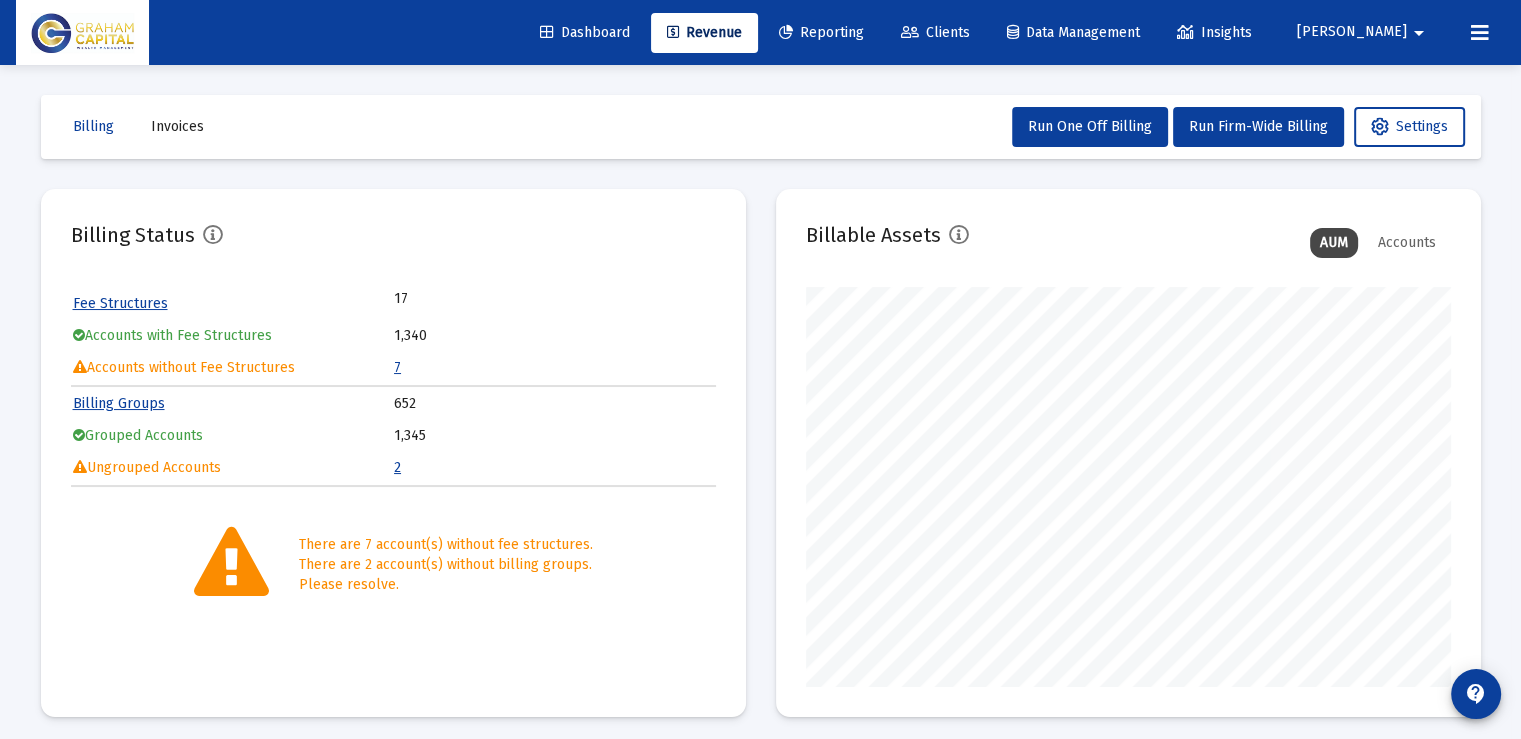 scroll, scrollTop: 999600, scrollLeft: 999355, axis: both 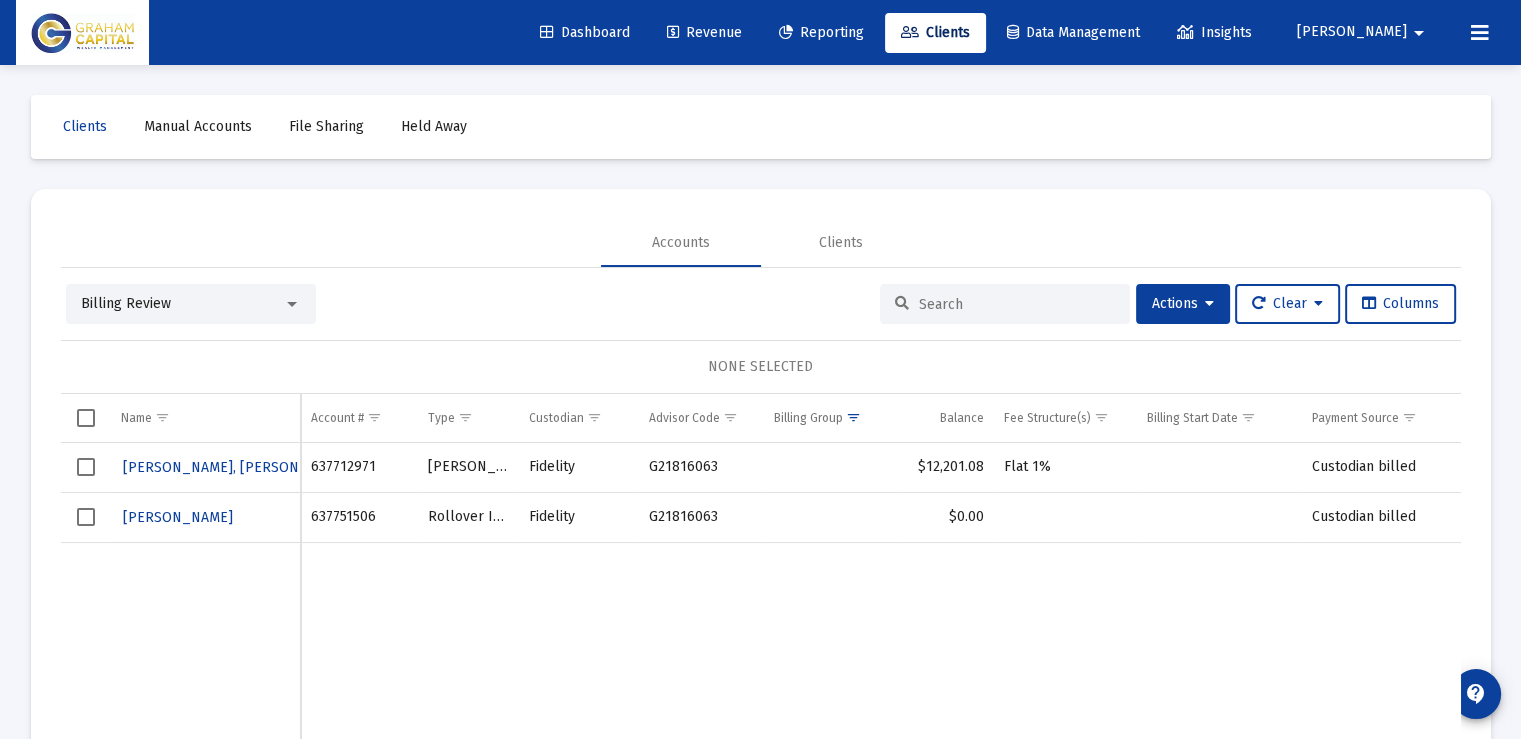 click at bounding box center (86, 467) 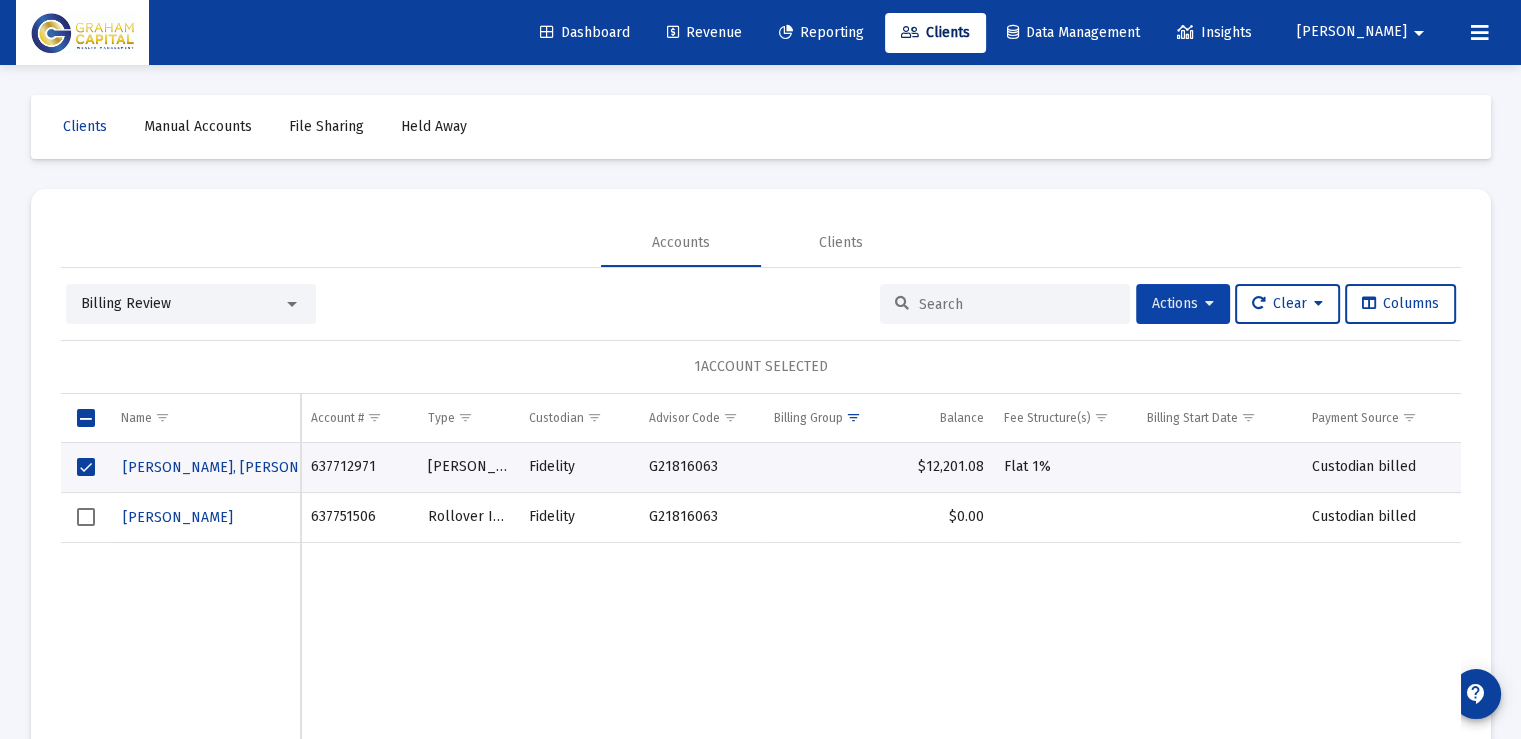 click on "Actions" at bounding box center [1183, 303] 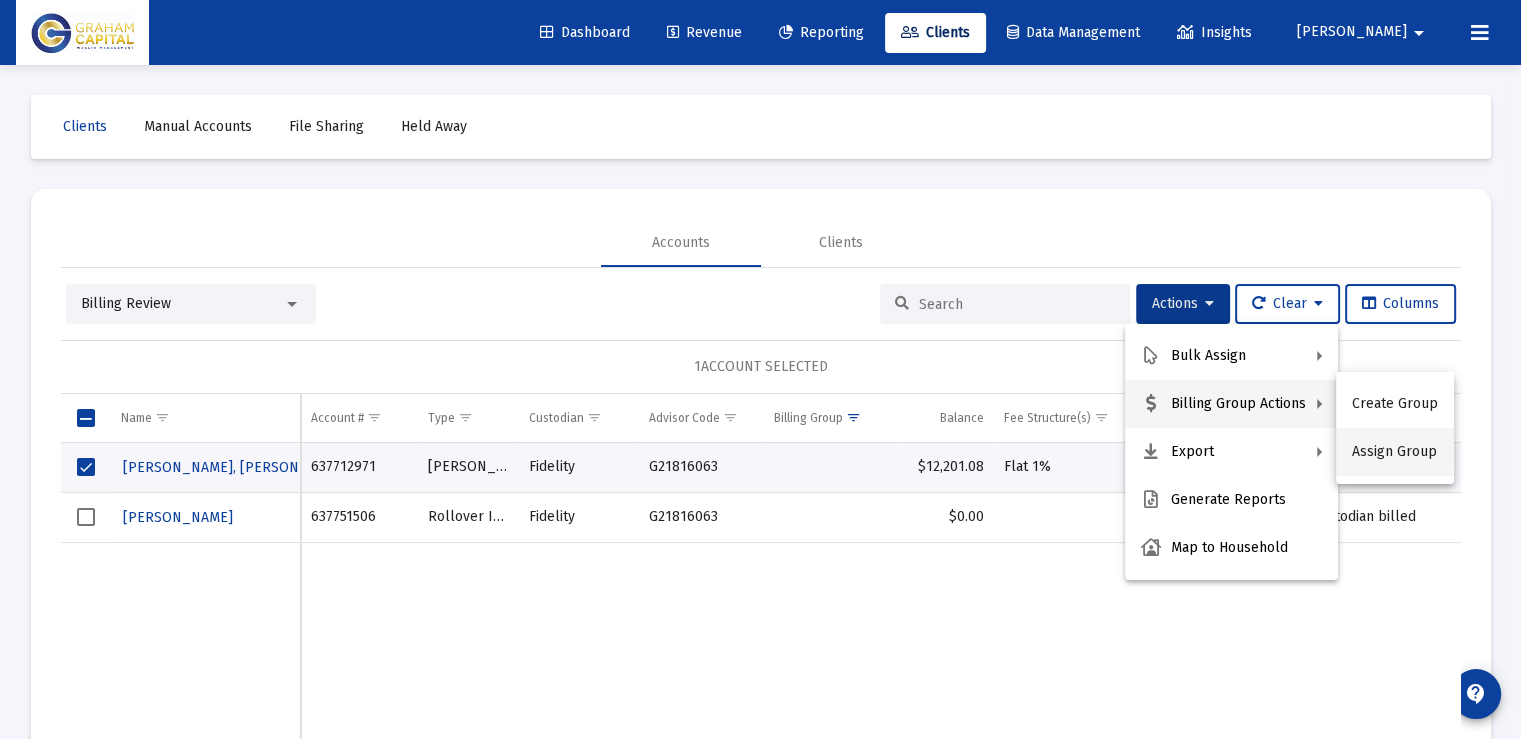 click on "Assign Group" at bounding box center [1395, 452] 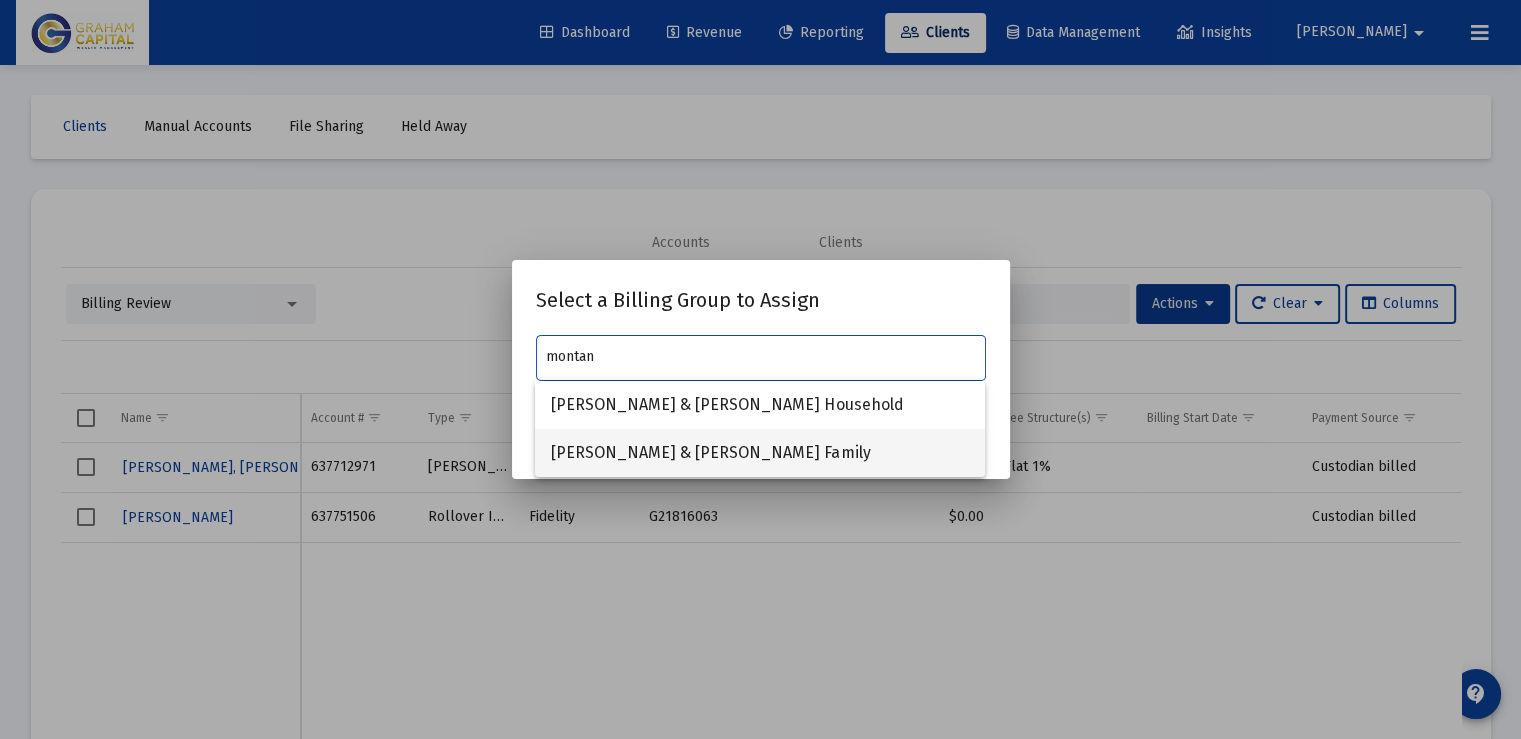 click on "[PERSON_NAME] & [PERSON_NAME] Family" at bounding box center [760, 453] 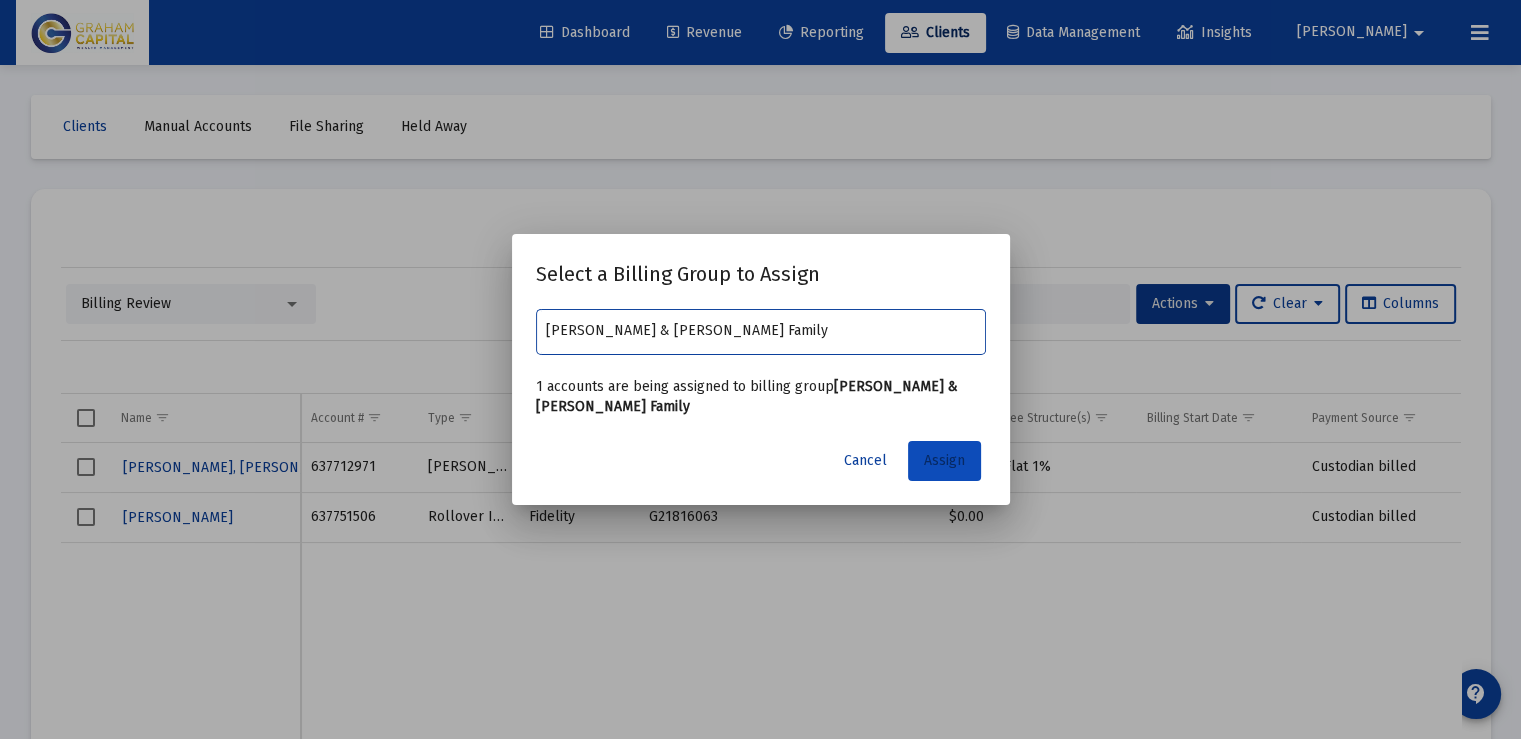 click on "Assign" at bounding box center (944, 461) 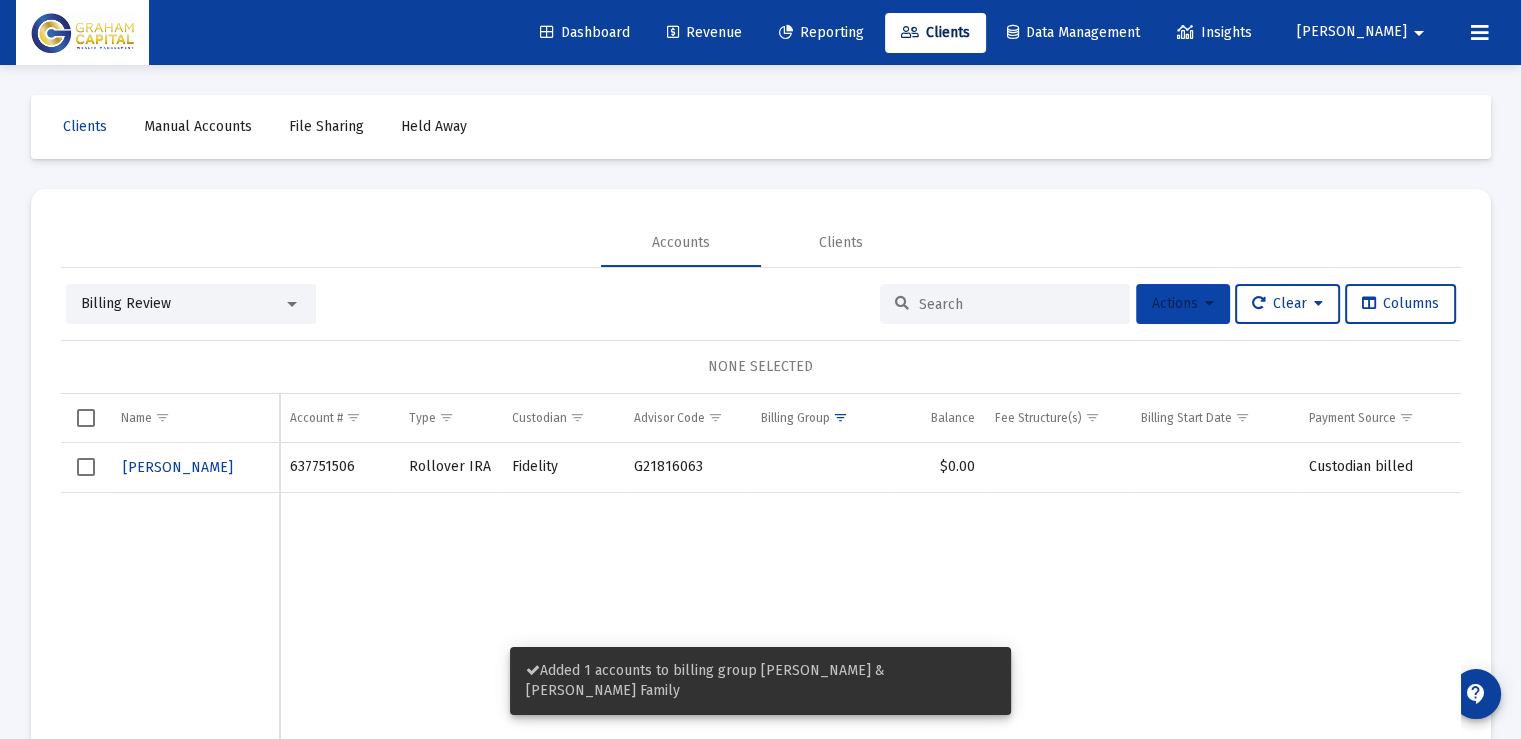 click on "Actions" at bounding box center (1183, 303) 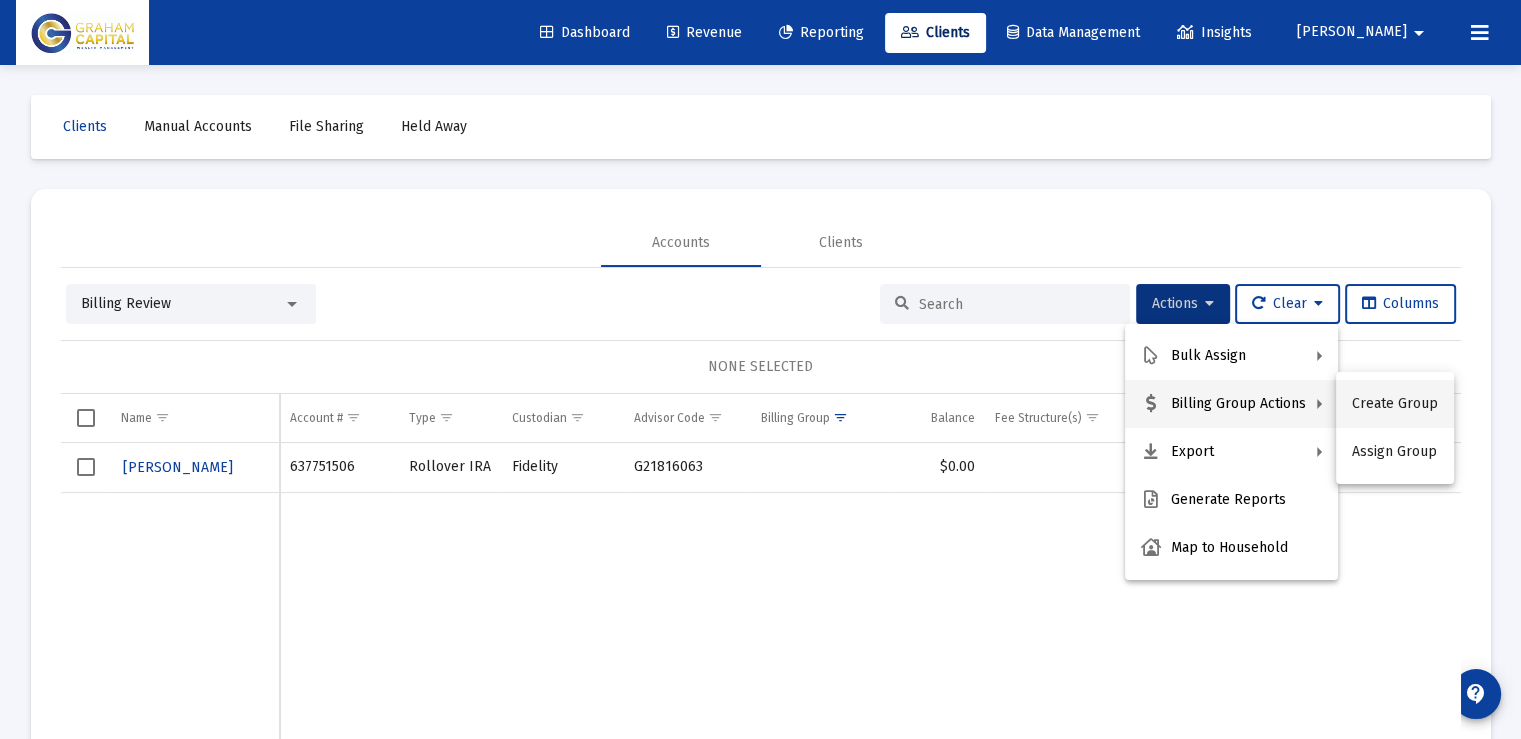 click on "Create Group" at bounding box center [1395, 404] 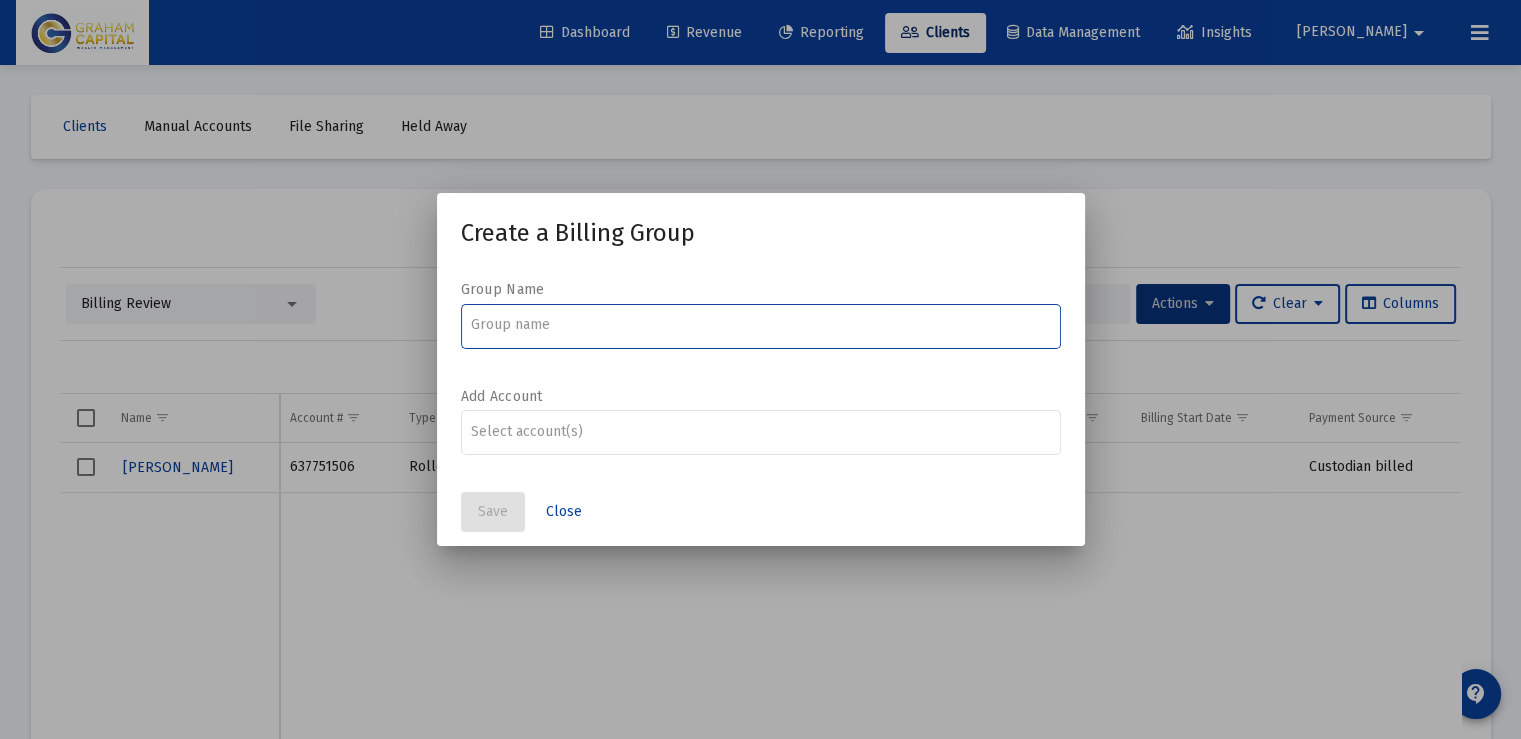 click at bounding box center [760, 324] 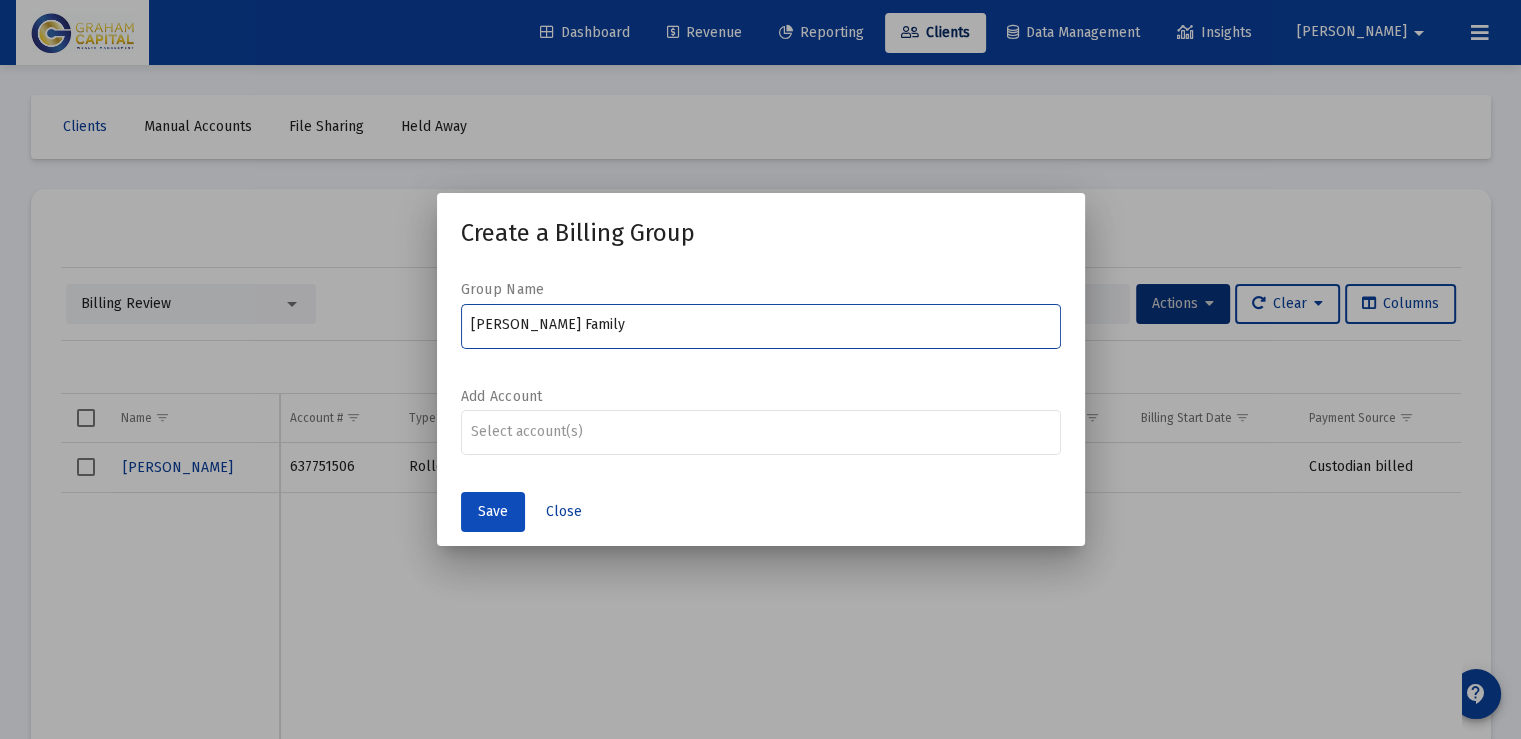 type on "[PERSON_NAME] Family" 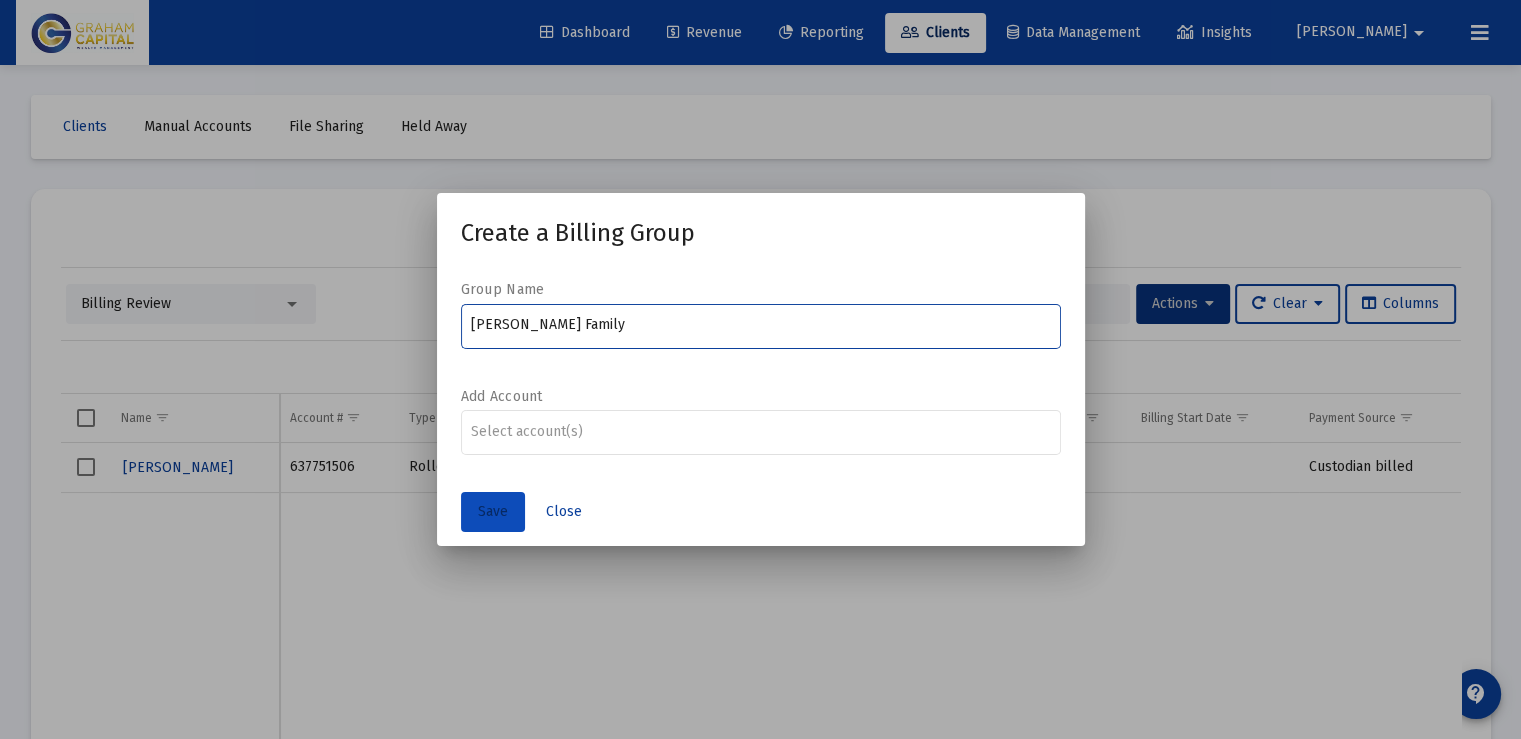 click on "Save" at bounding box center [493, 511] 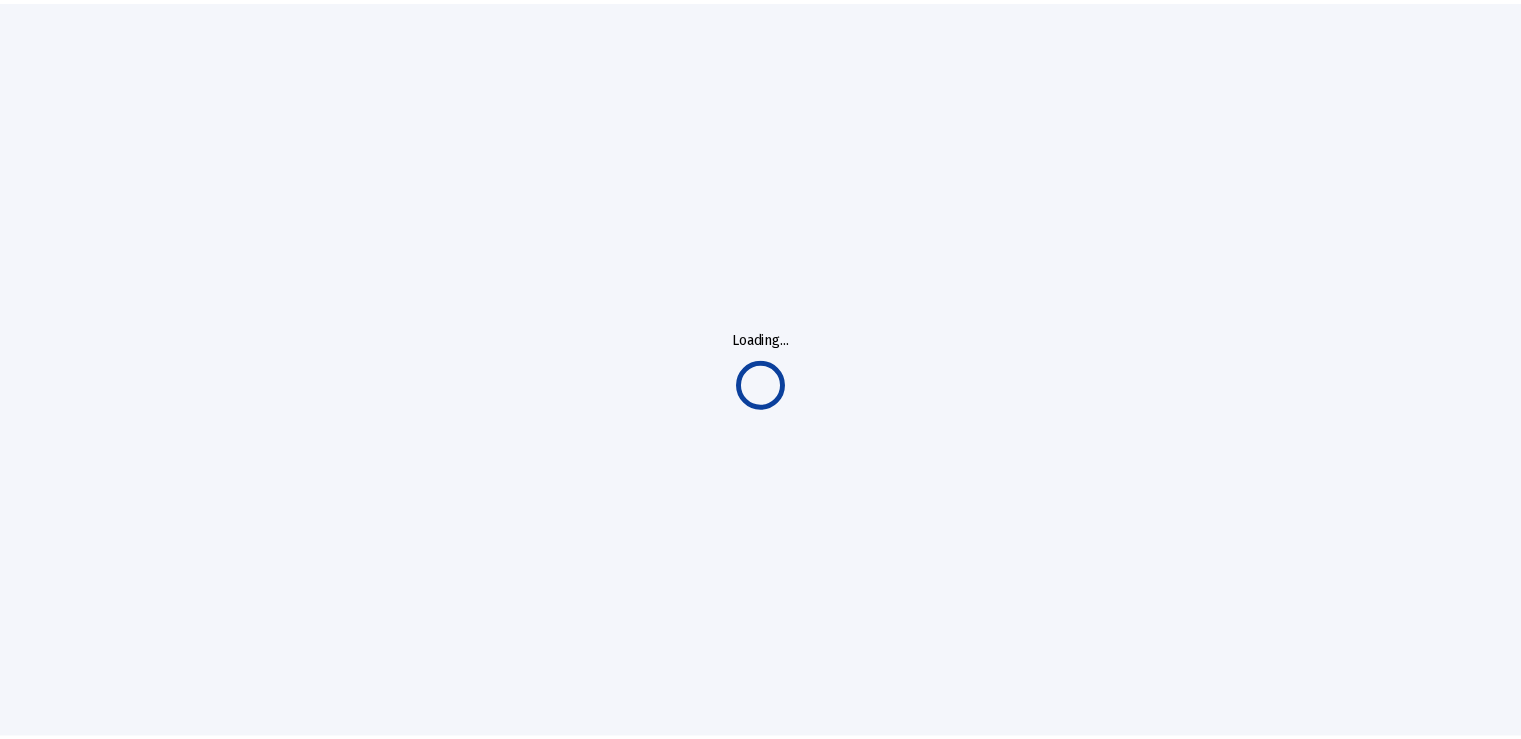 scroll, scrollTop: 0, scrollLeft: 0, axis: both 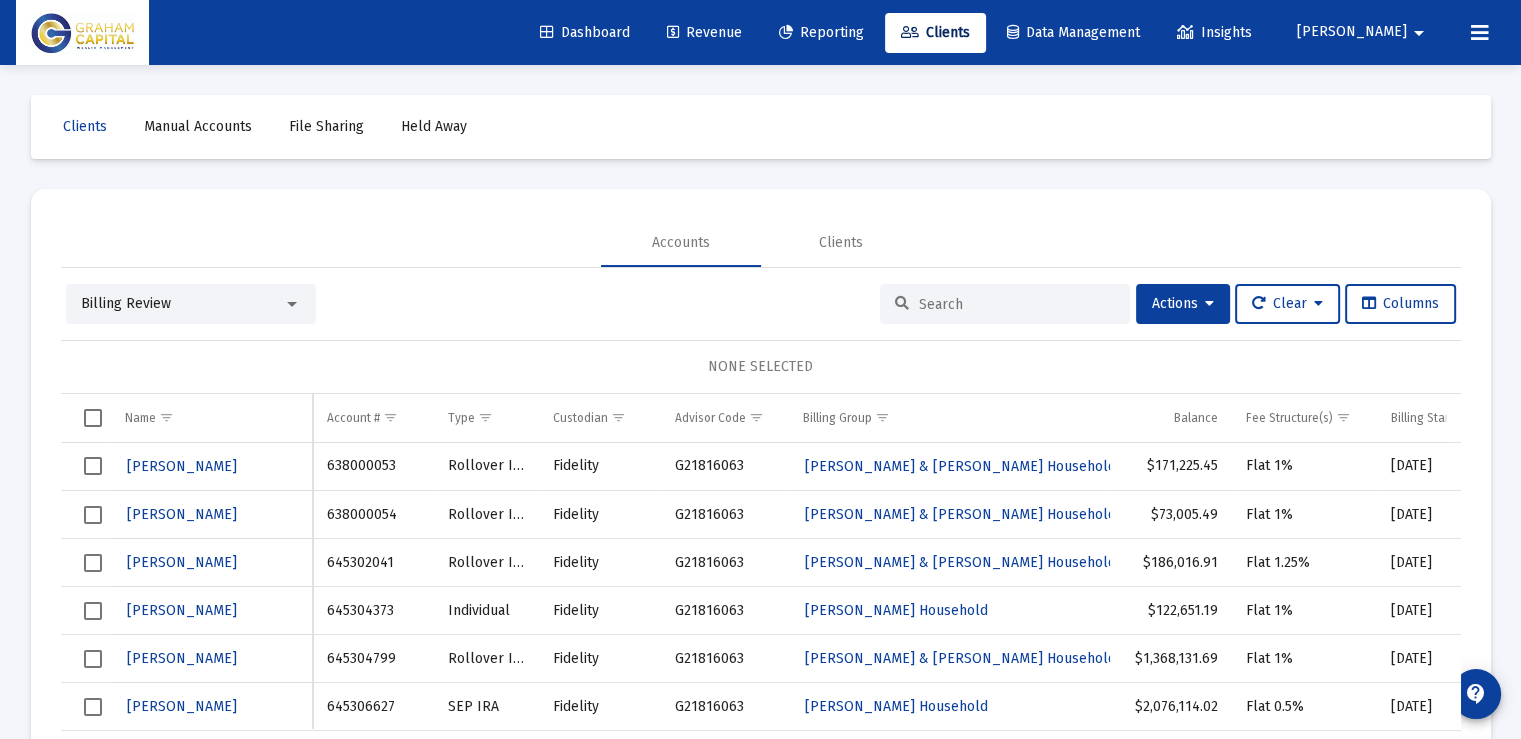 click on "Revenue" 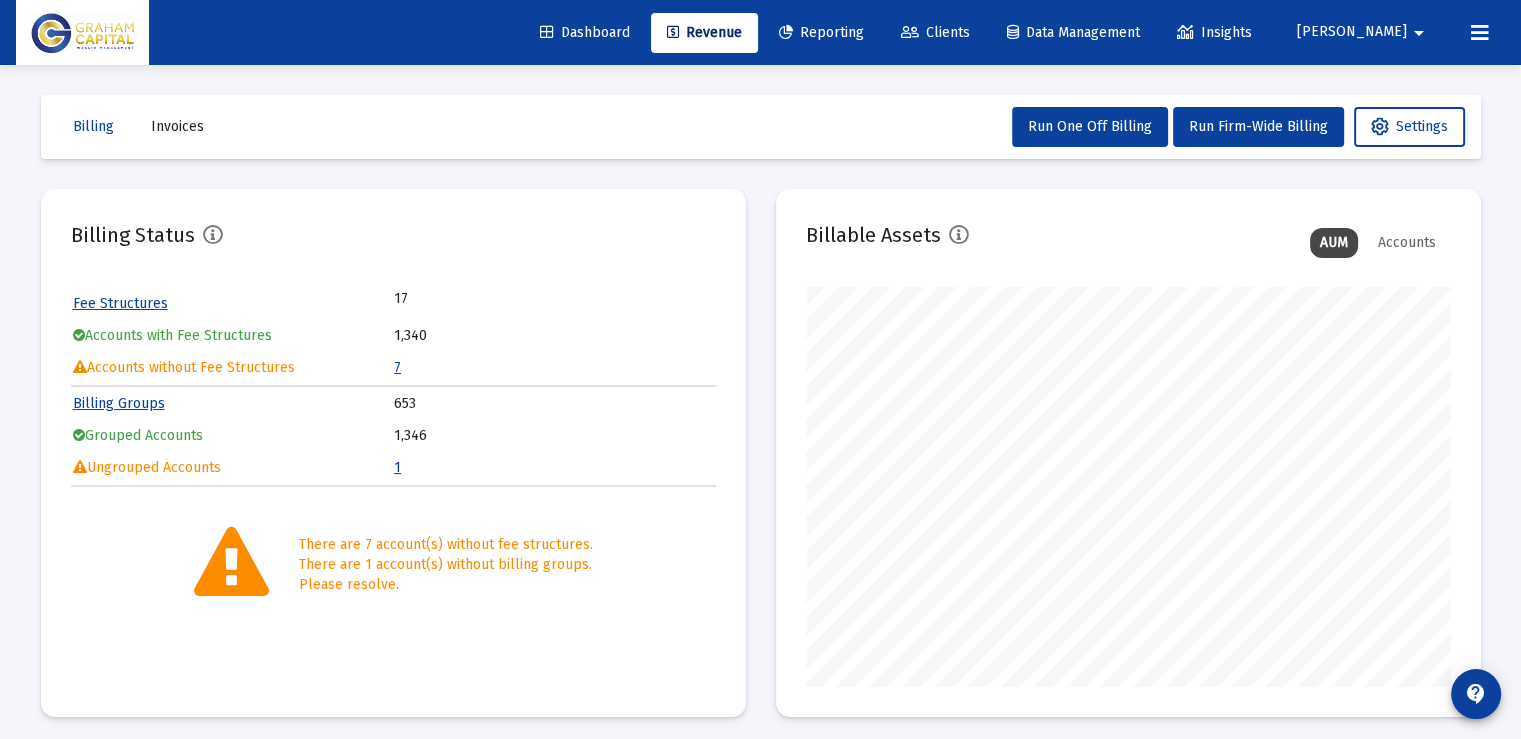 scroll, scrollTop: 999600, scrollLeft: 999355, axis: both 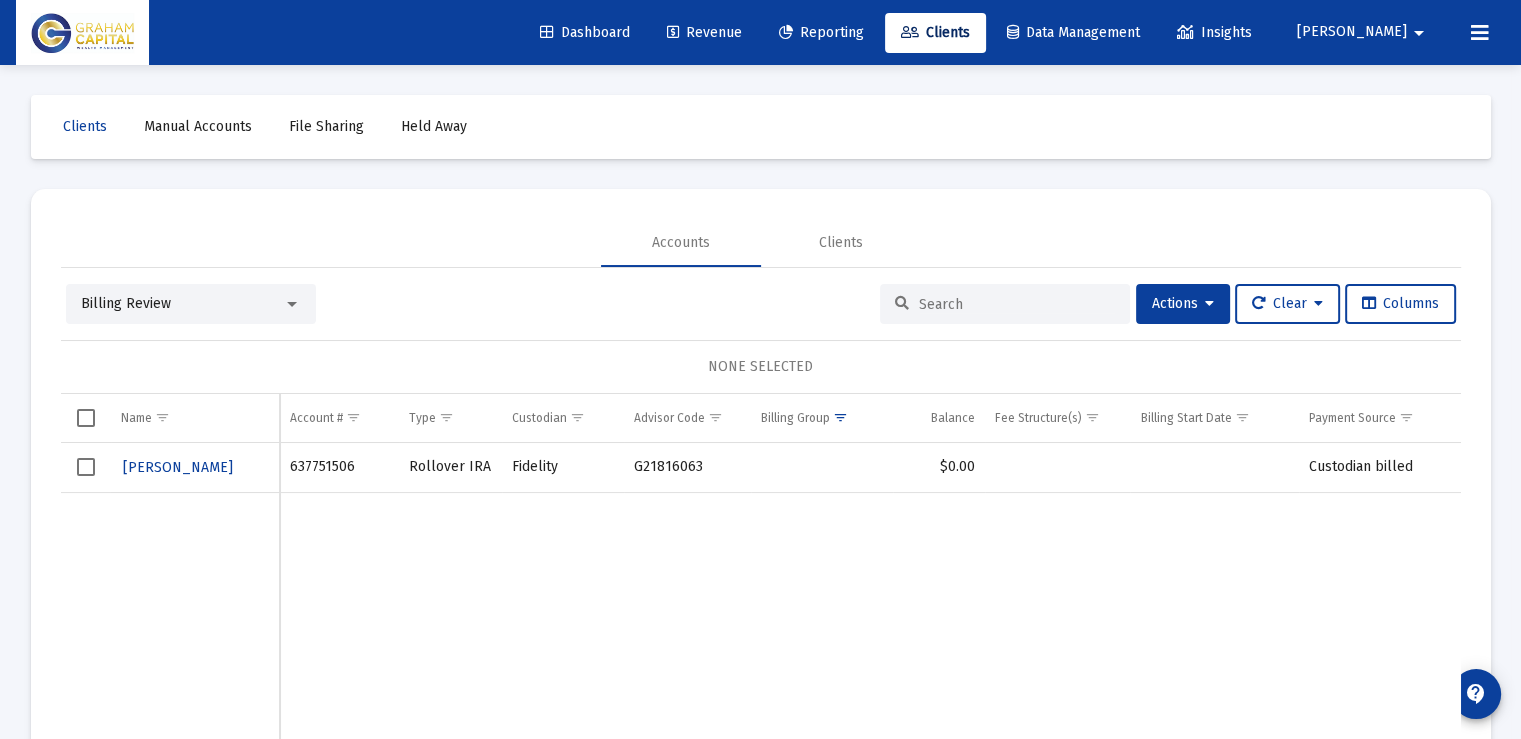click at bounding box center [86, 467] 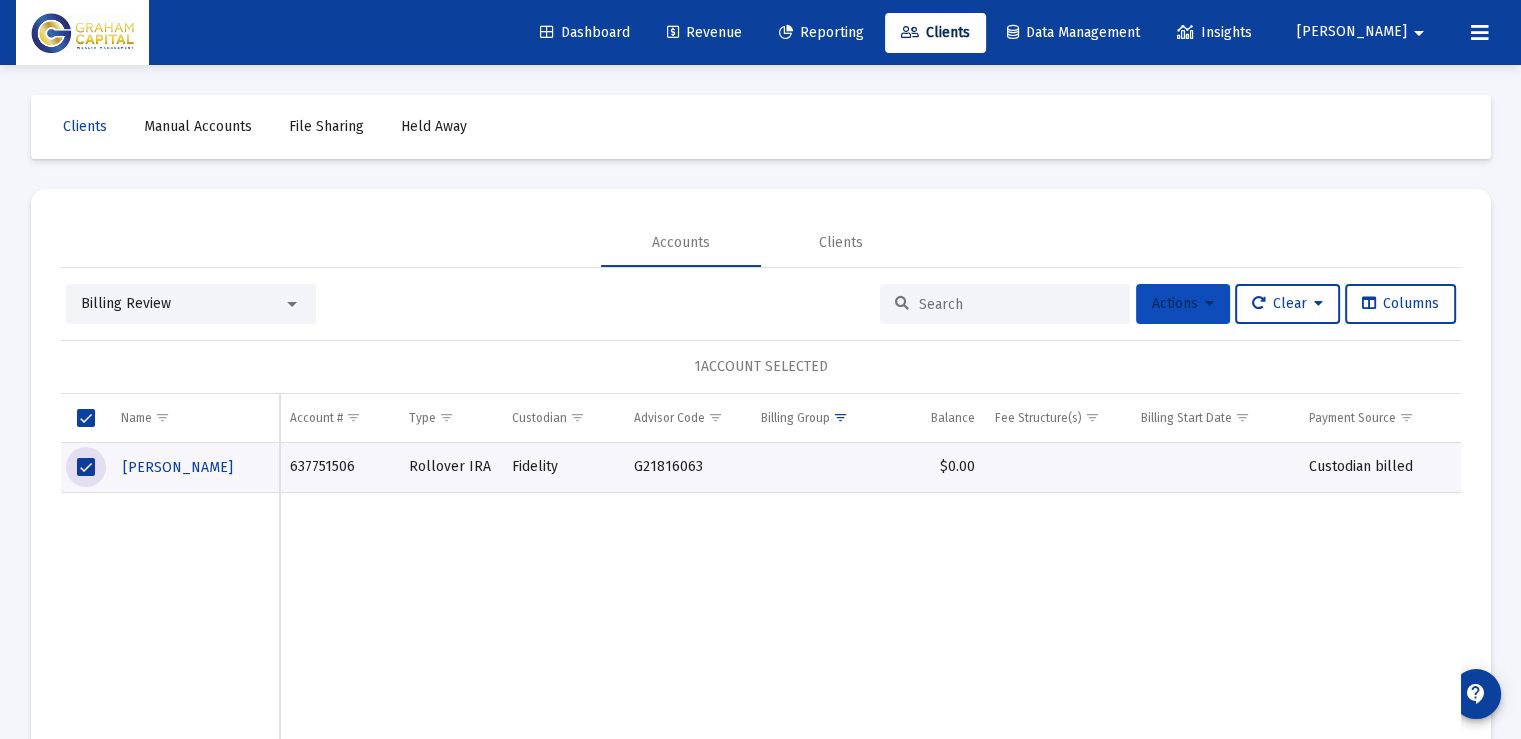 click on "Actions" at bounding box center [1183, 303] 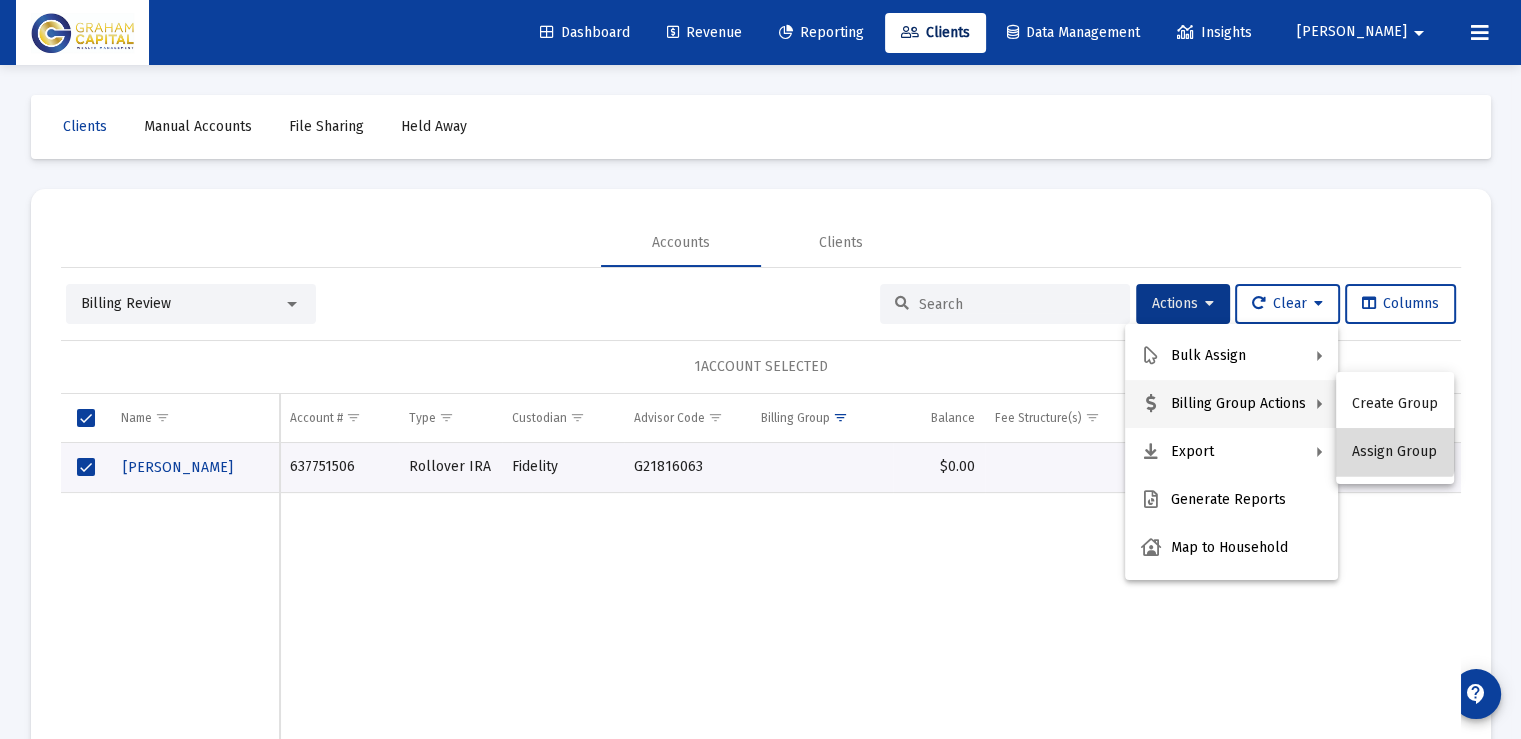 click on "Assign Group" at bounding box center (1395, 452) 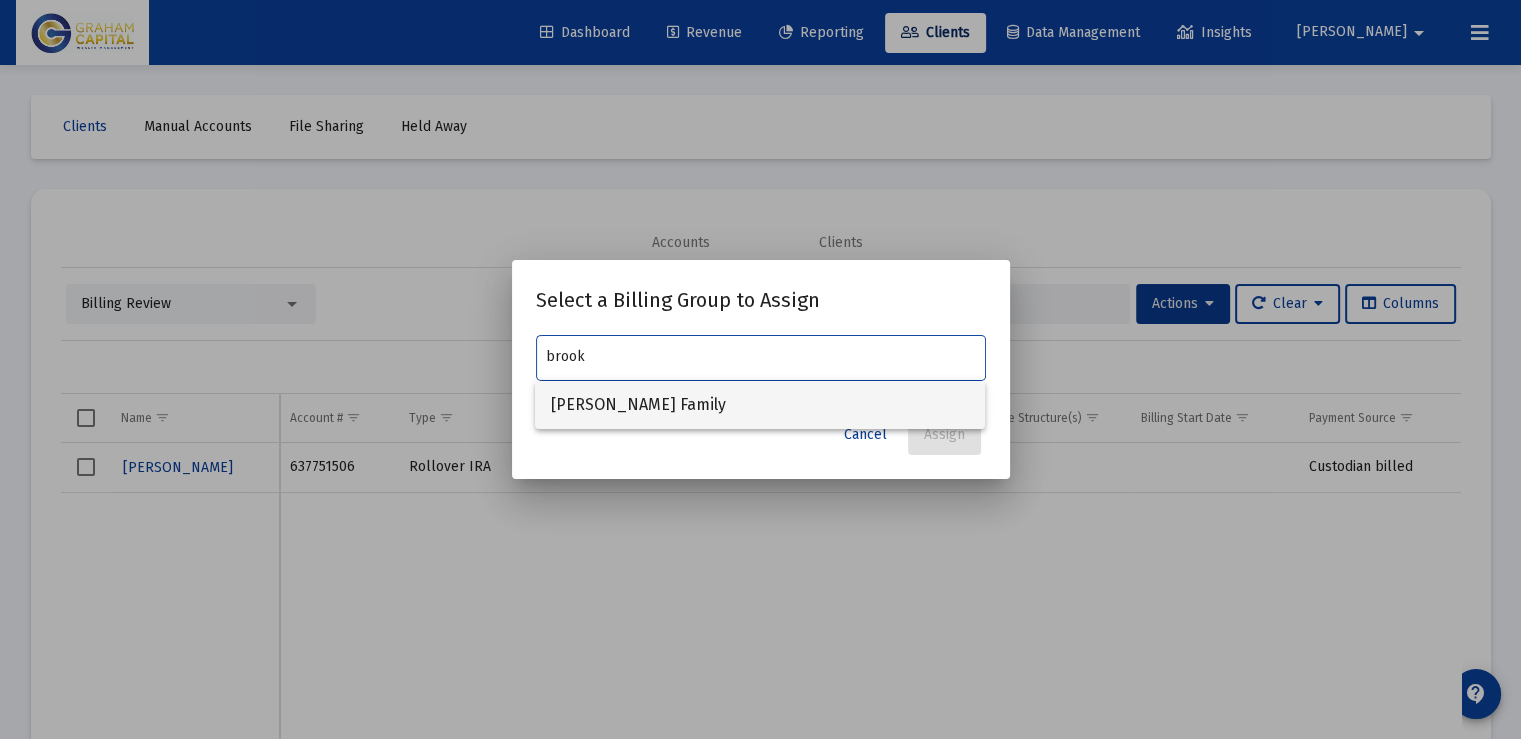 click on "[PERSON_NAME] Family" at bounding box center (760, 405) 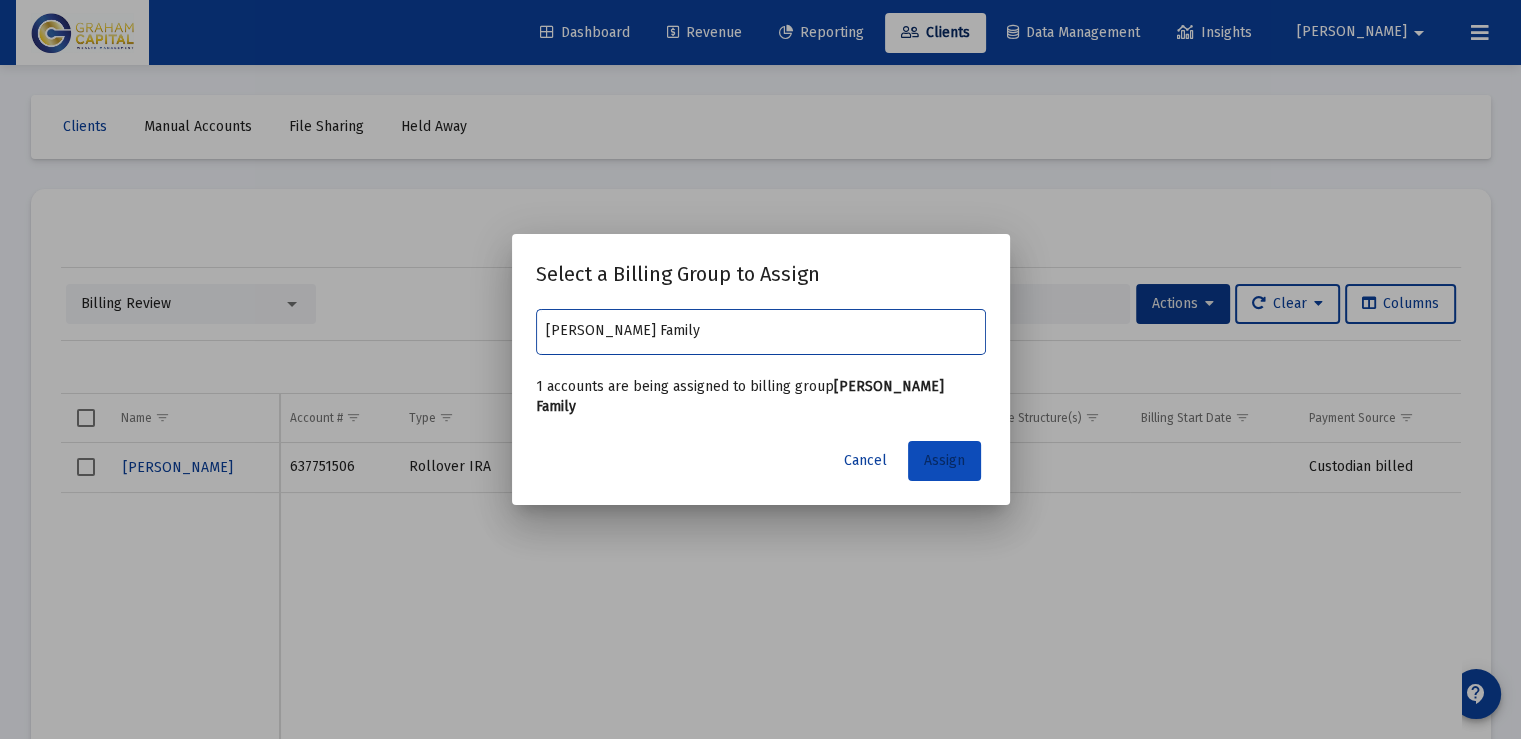 click on "Assign" at bounding box center [944, 460] 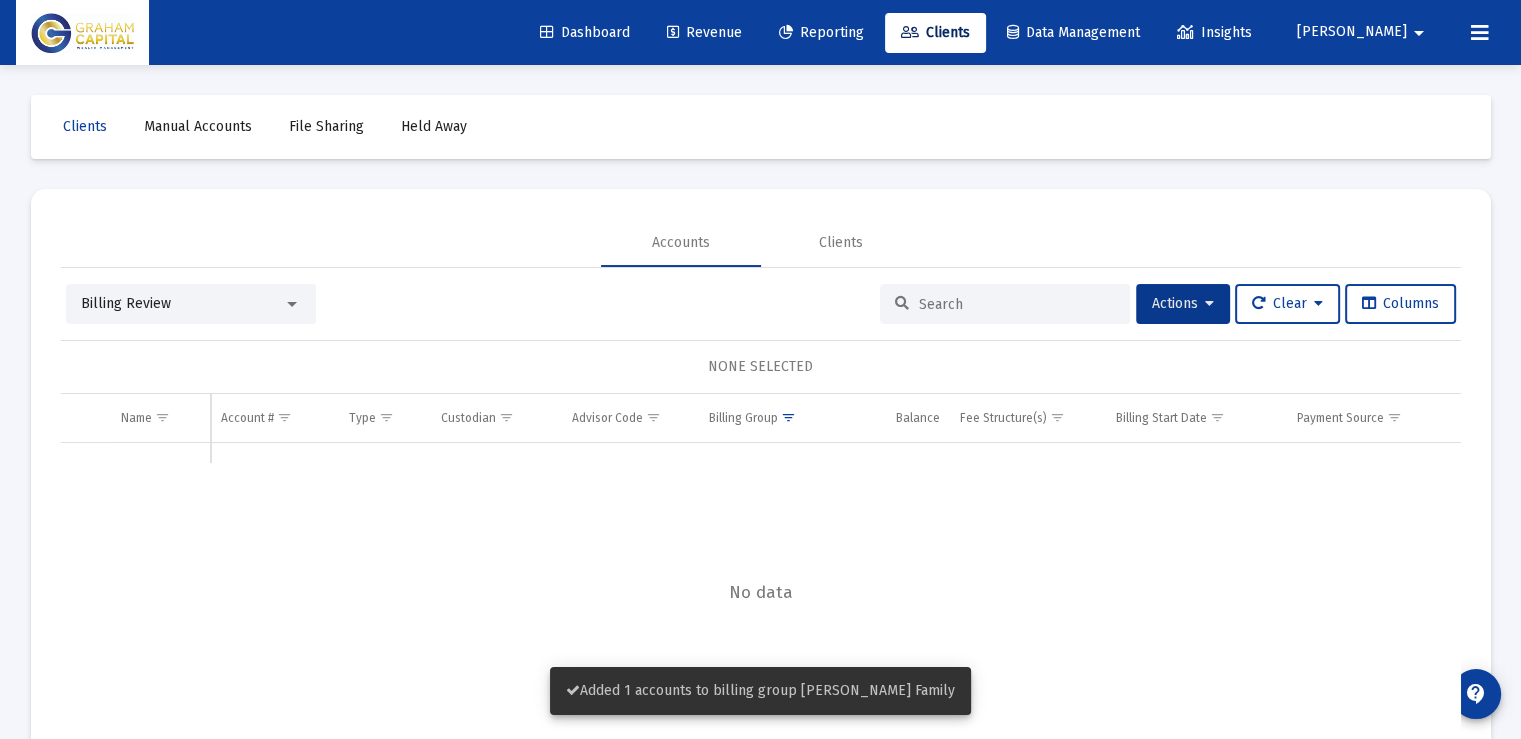 click on "Billing Review" at bounding box center [182, 304] 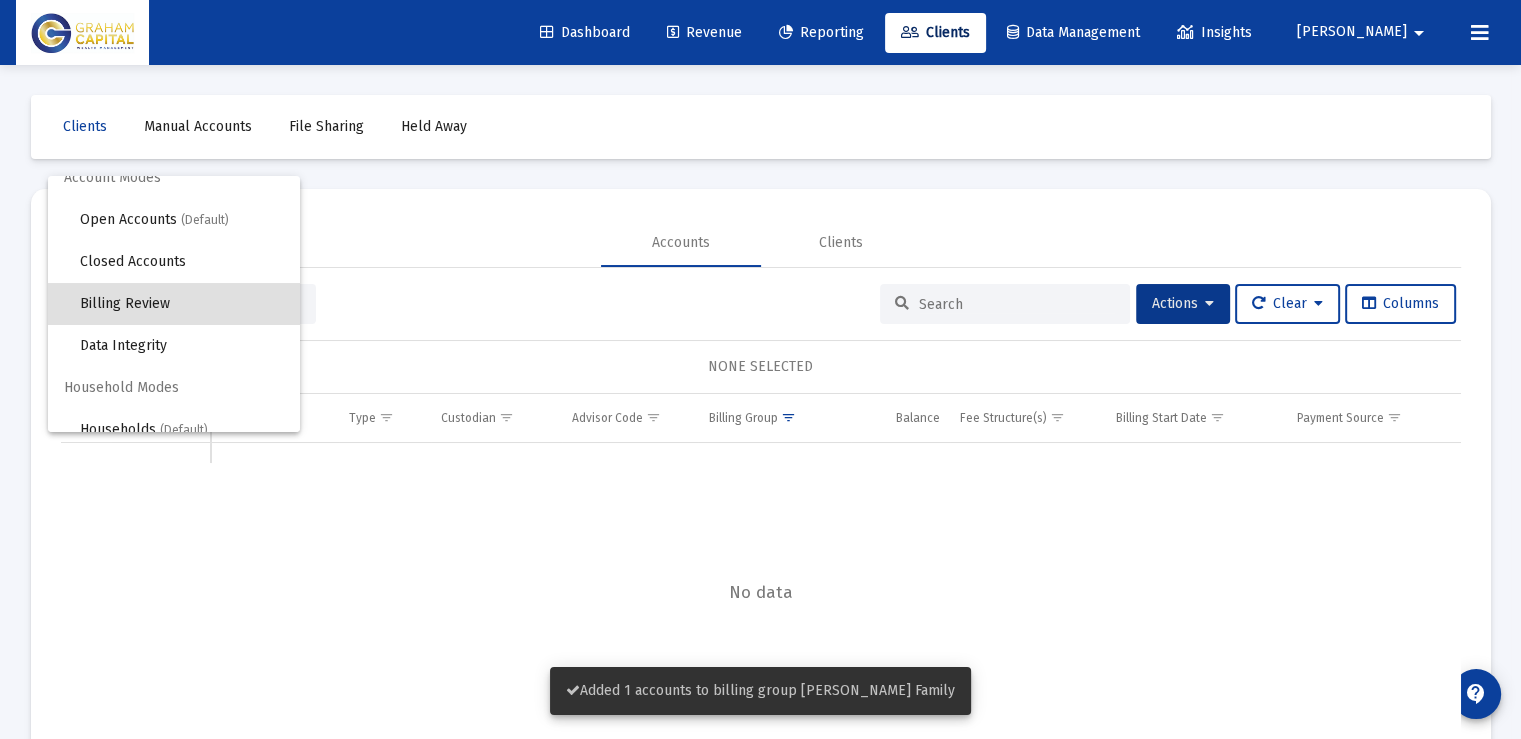 scroll, scrollTop: 37, scrollLeft: 0, axis: vertical 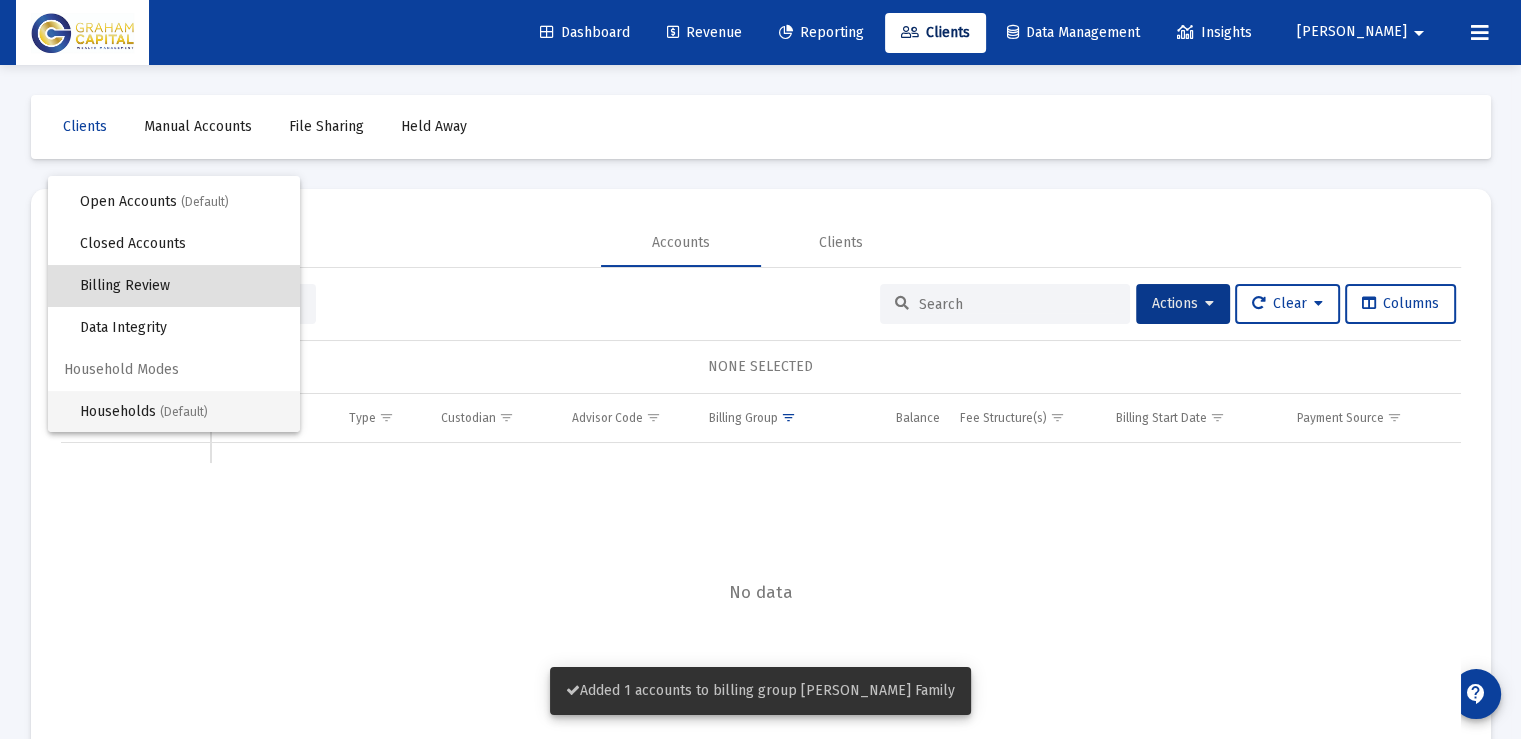 click on "(Default)" at bounding box center (184, 412) 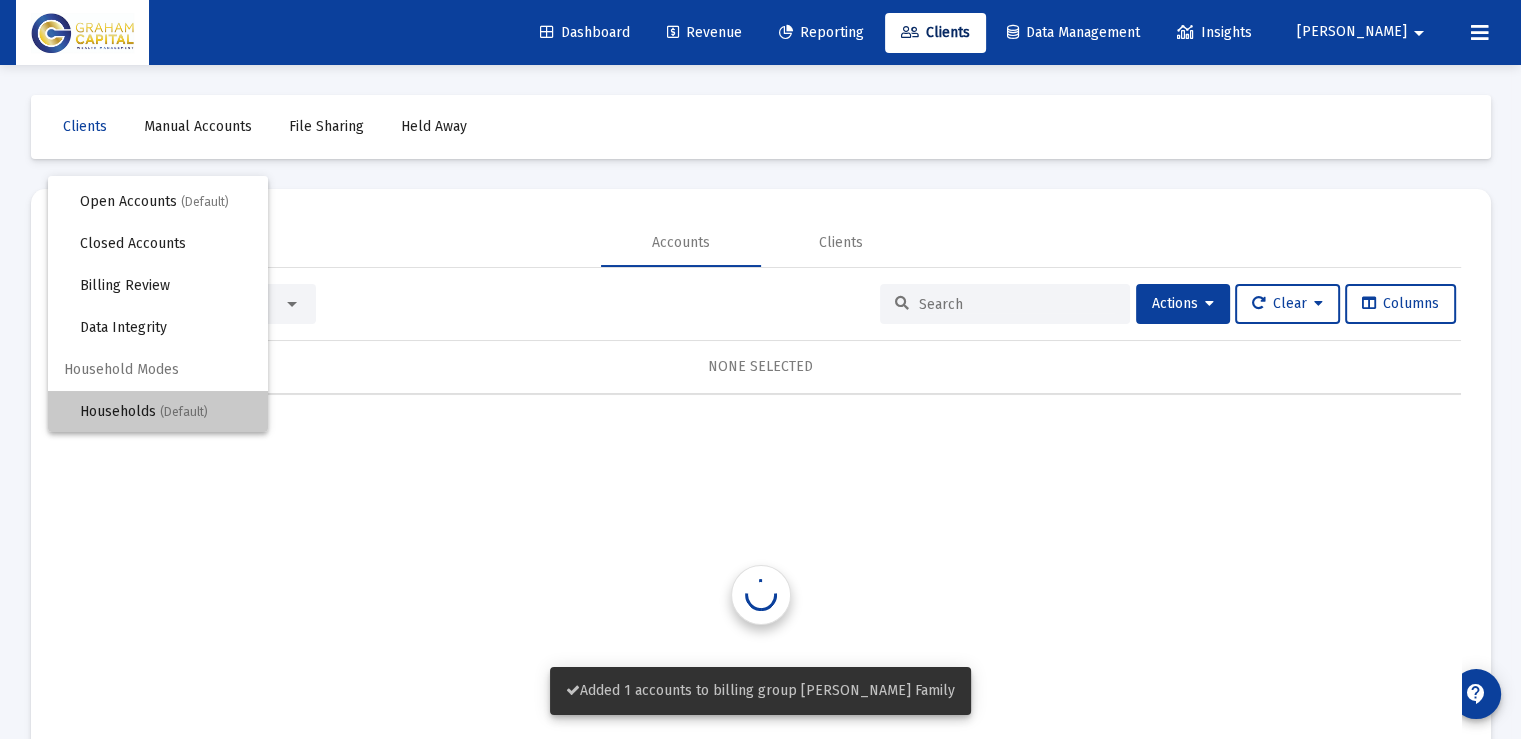 scroll, scrollTop: 0, scrollLeft: 0, axis: both 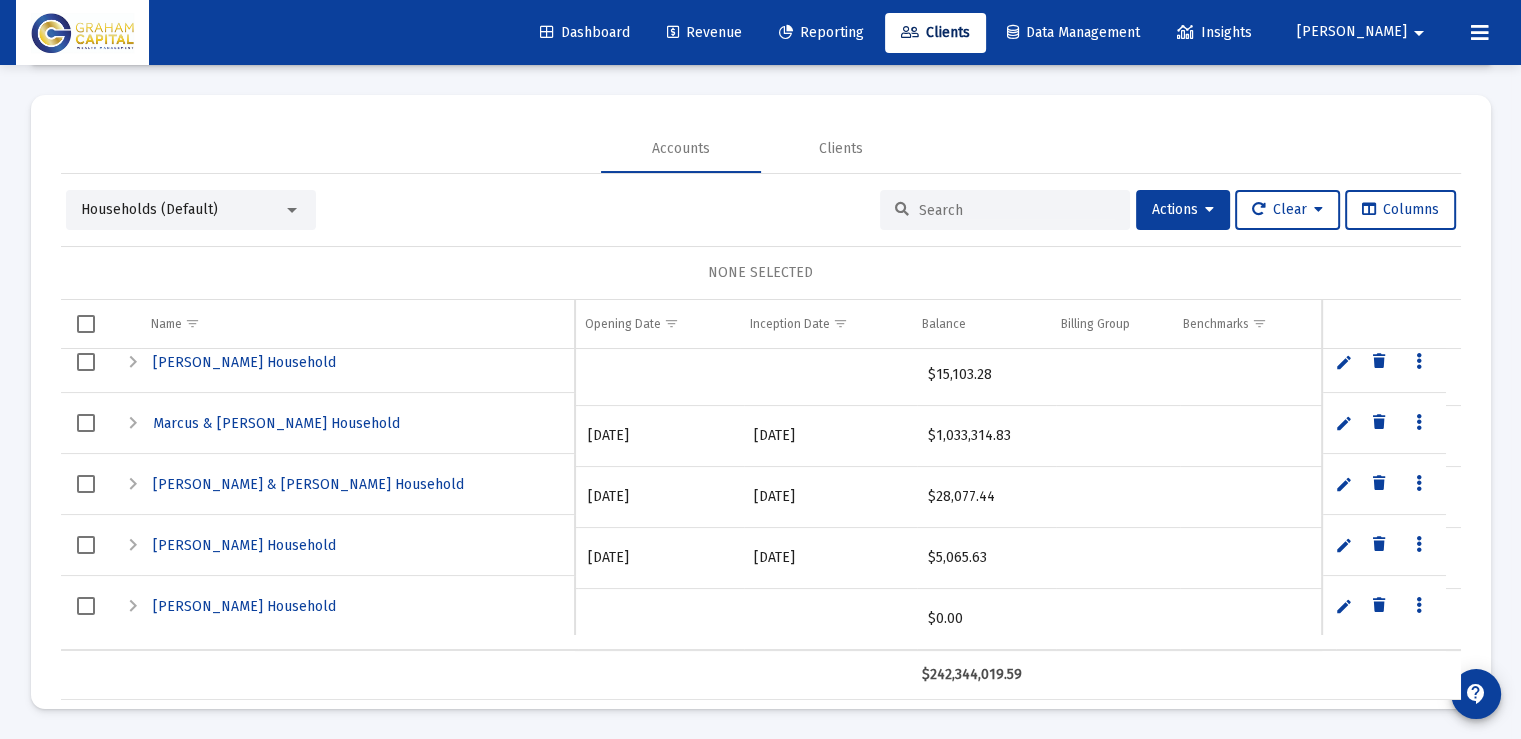 click on "Revenue" 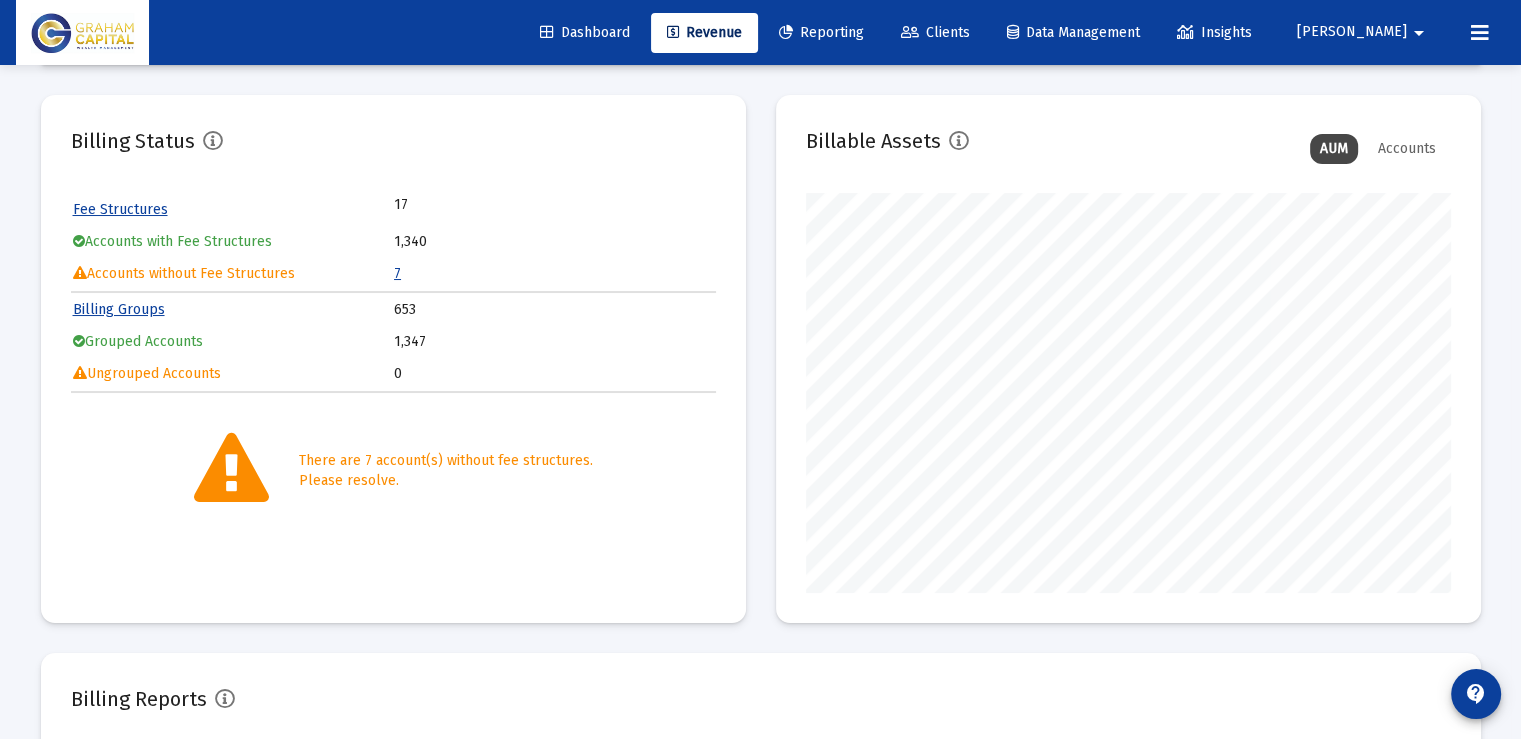 scroll, scrollTop: 999600, scrollLeft: 999355, axis: both 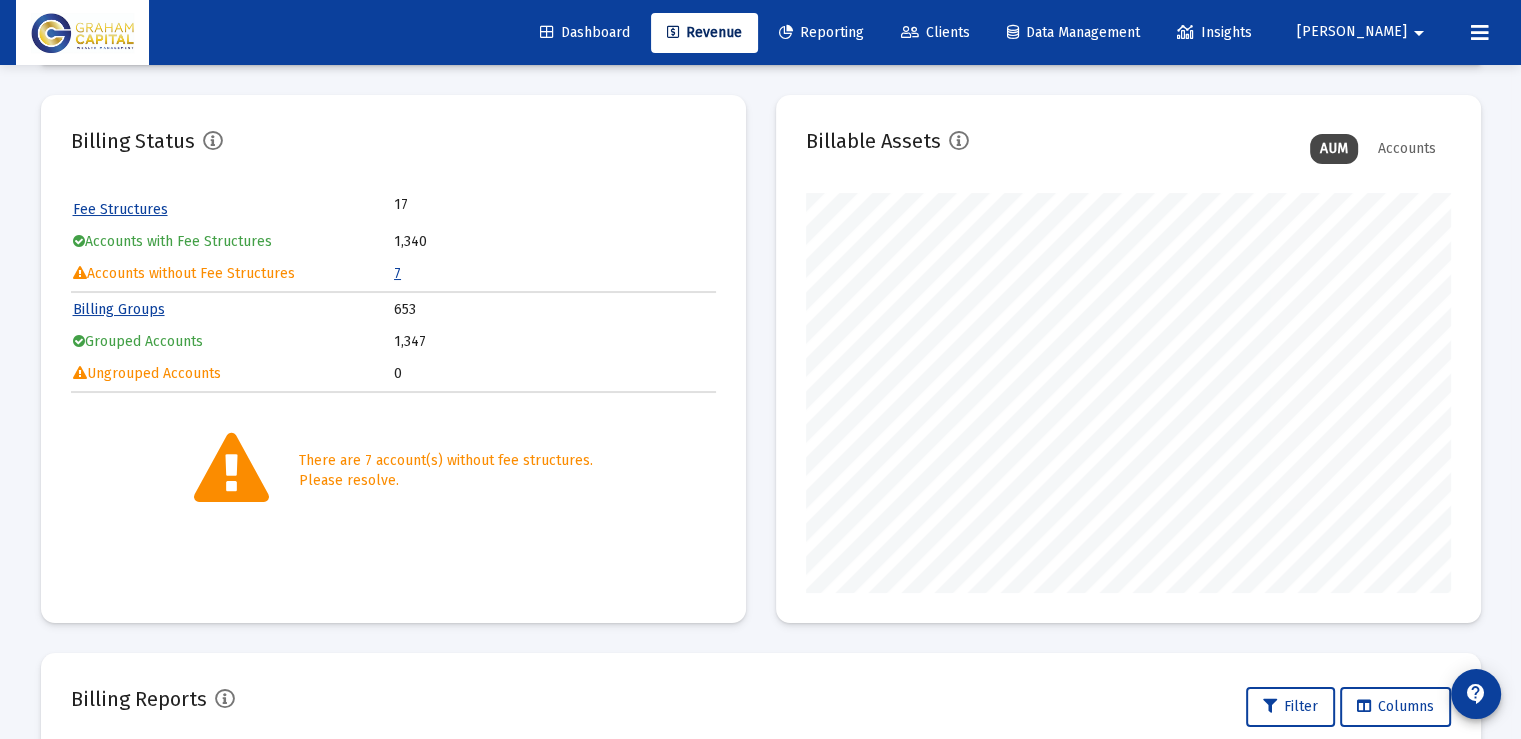 click on "7" 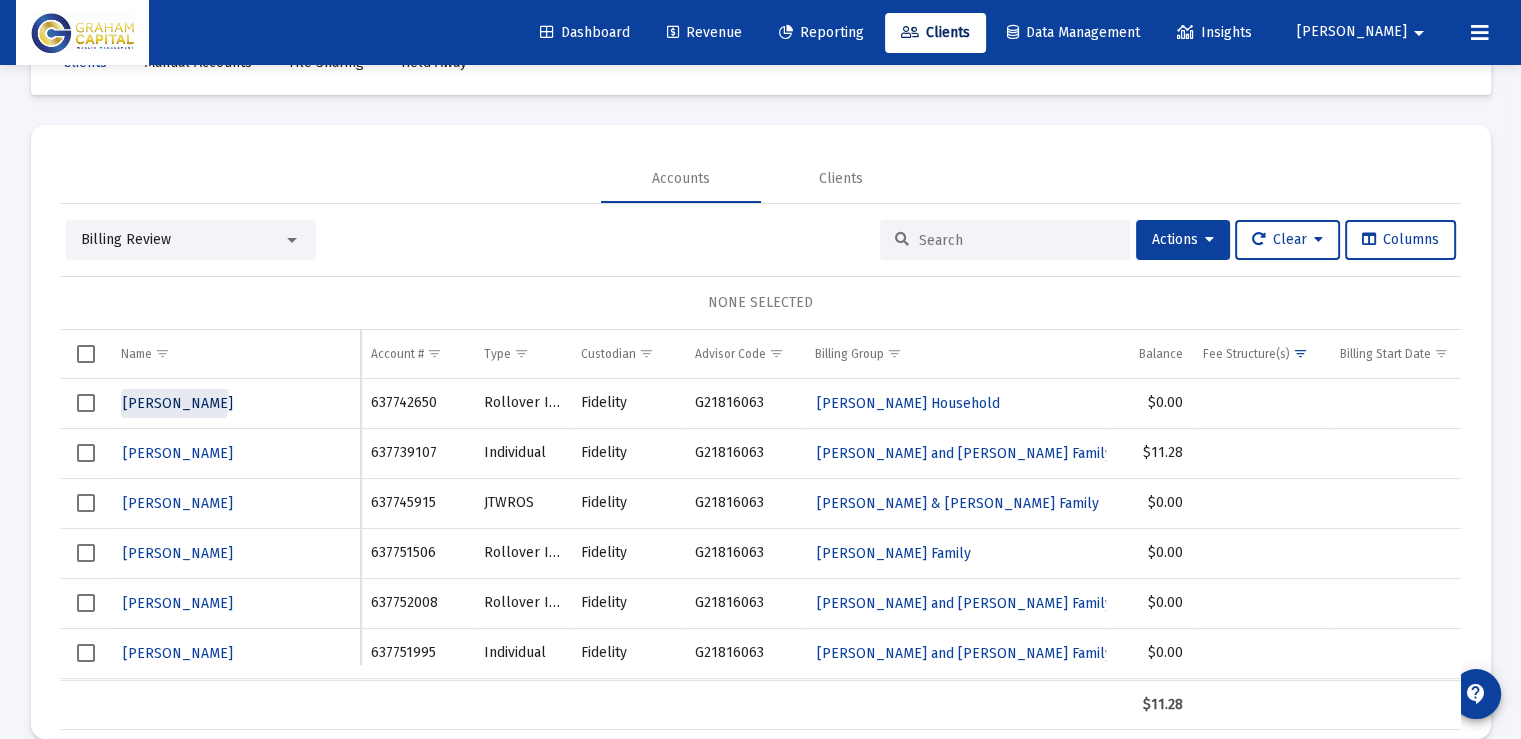 click on "[PERSON_NAME]" at bounding box center (178, 403) 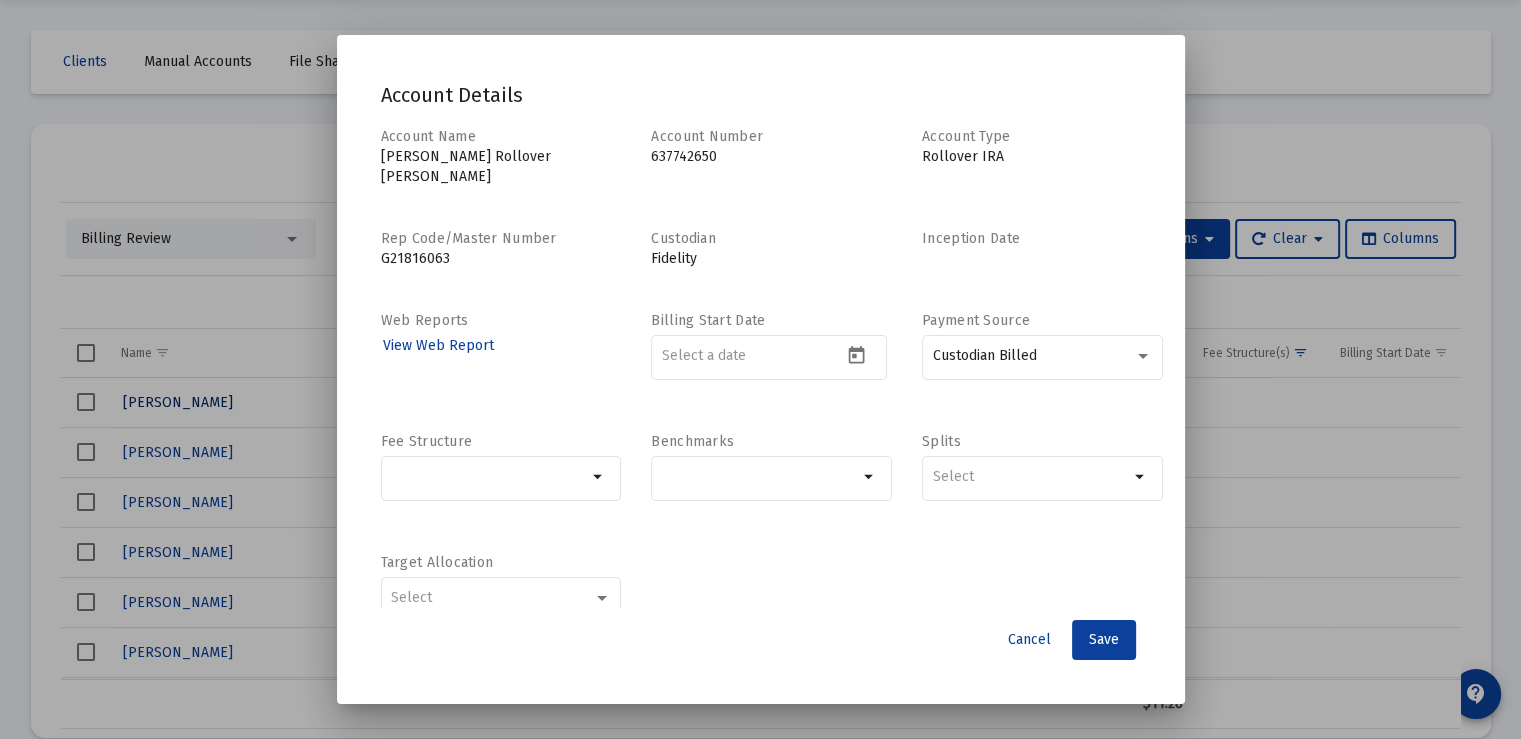 scroll, scrollTop: 0, scrollLeft: 0, axis: both 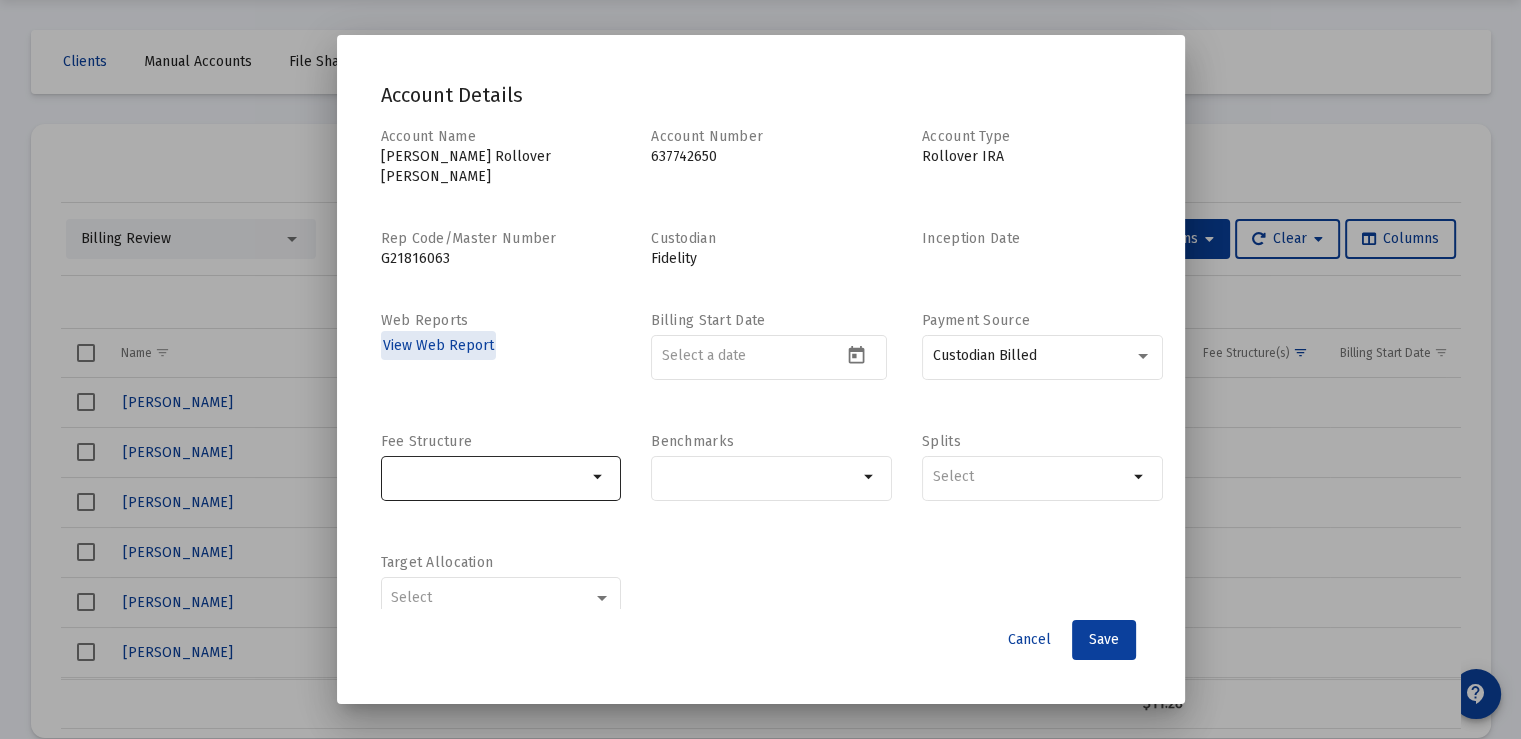 click on "arrow_drop_down" at bounding box center [599, 477] 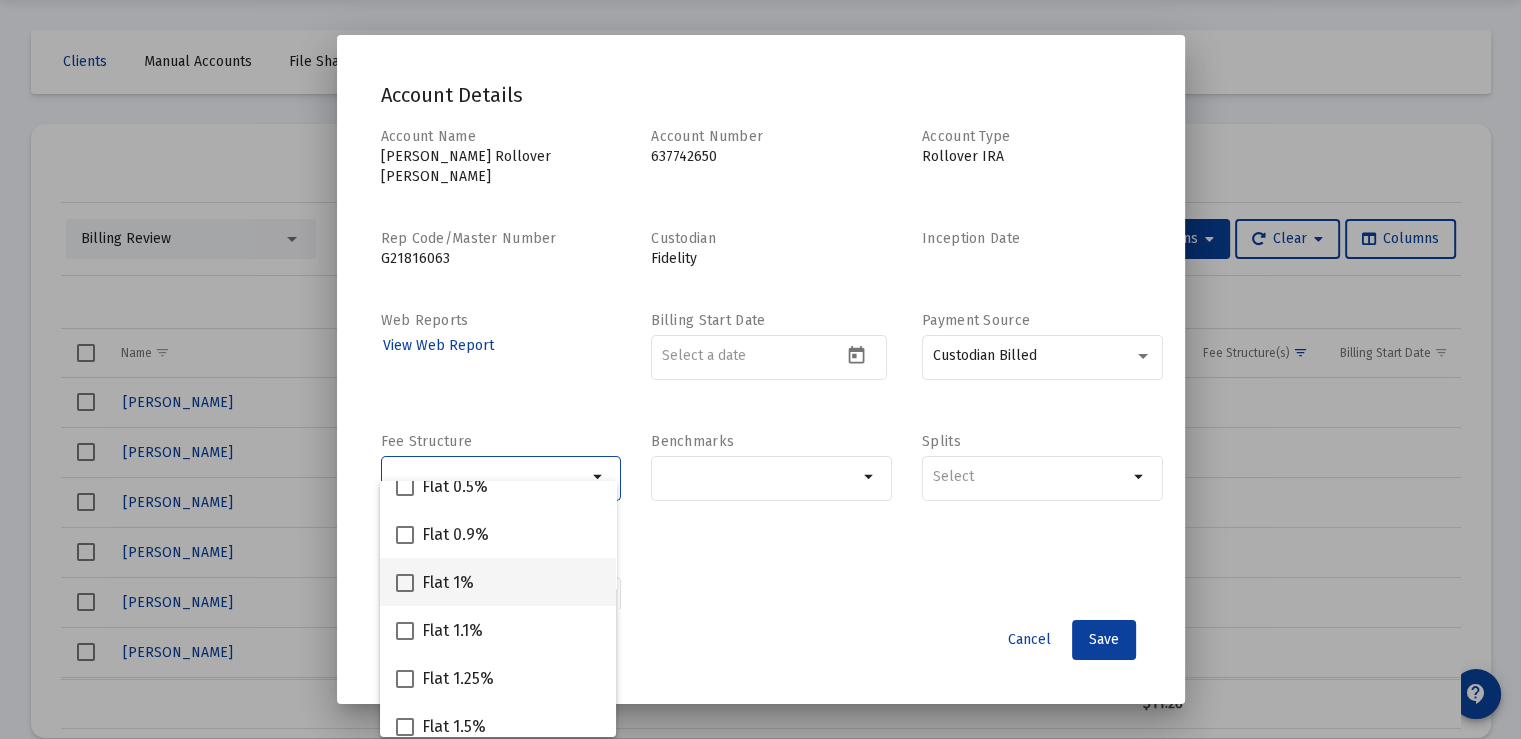 scroll, scrollTop: 500, scrollLeft: 0, axis: vertical 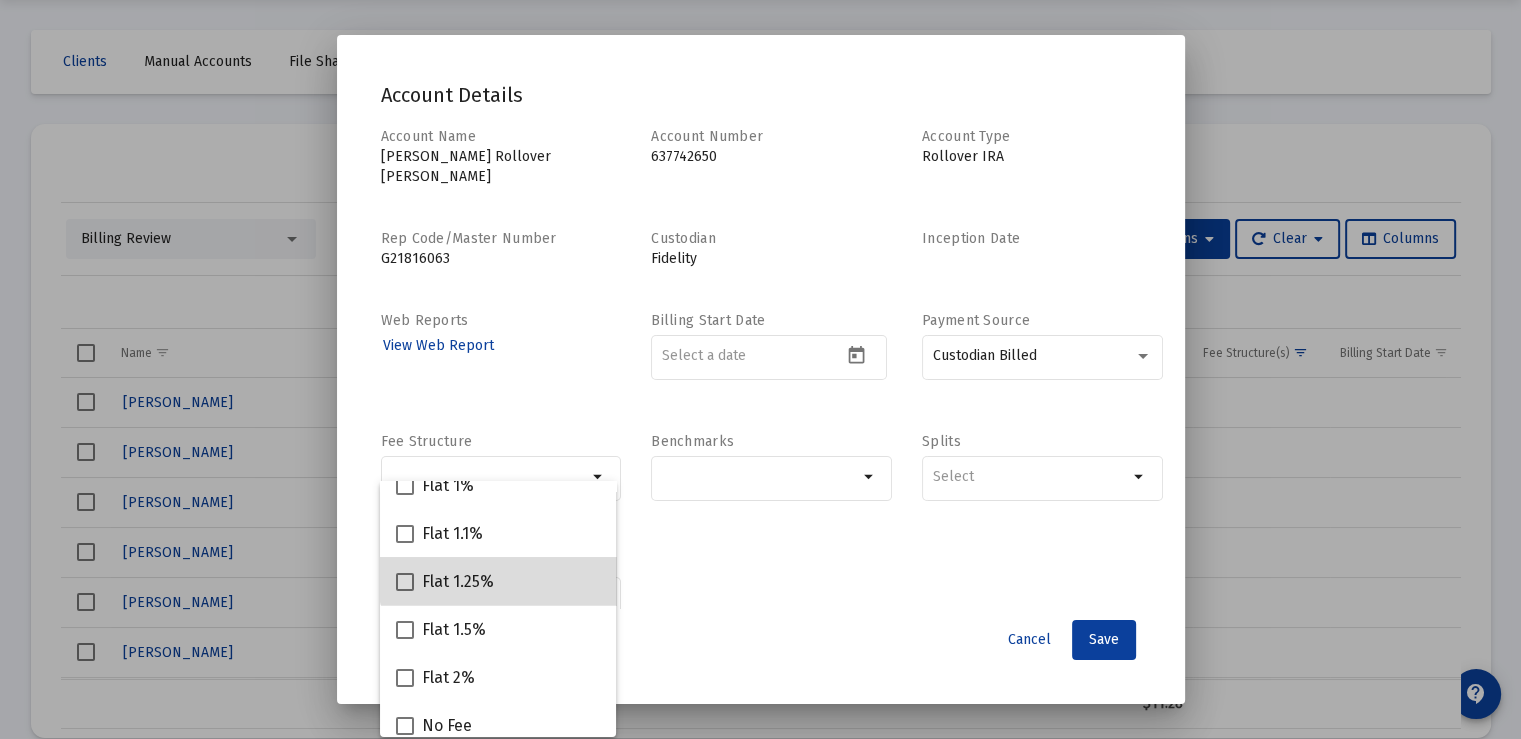 click on "Flat 1.25%" at bounding box center [498, 581] 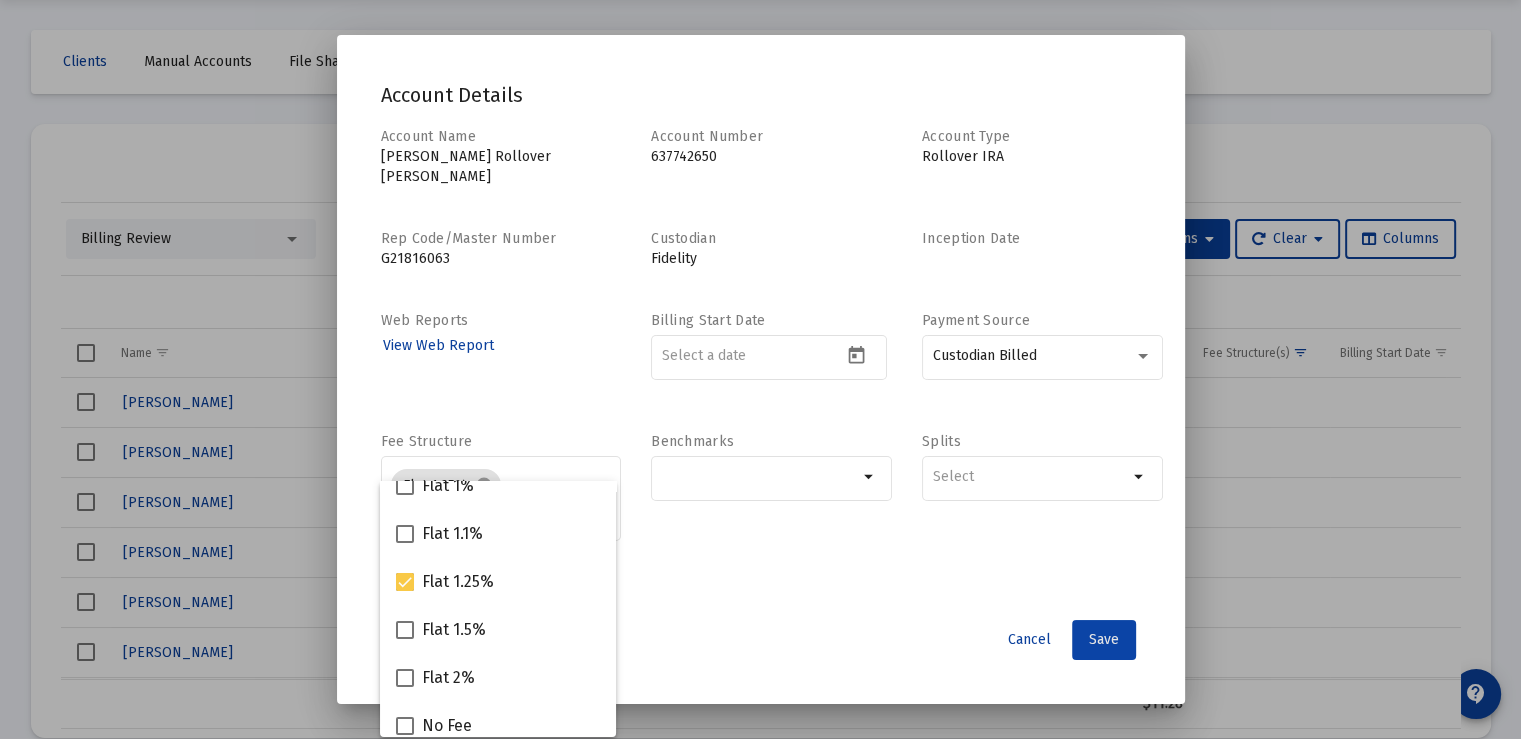 click on "Save" at bounding box center (1104, 639) 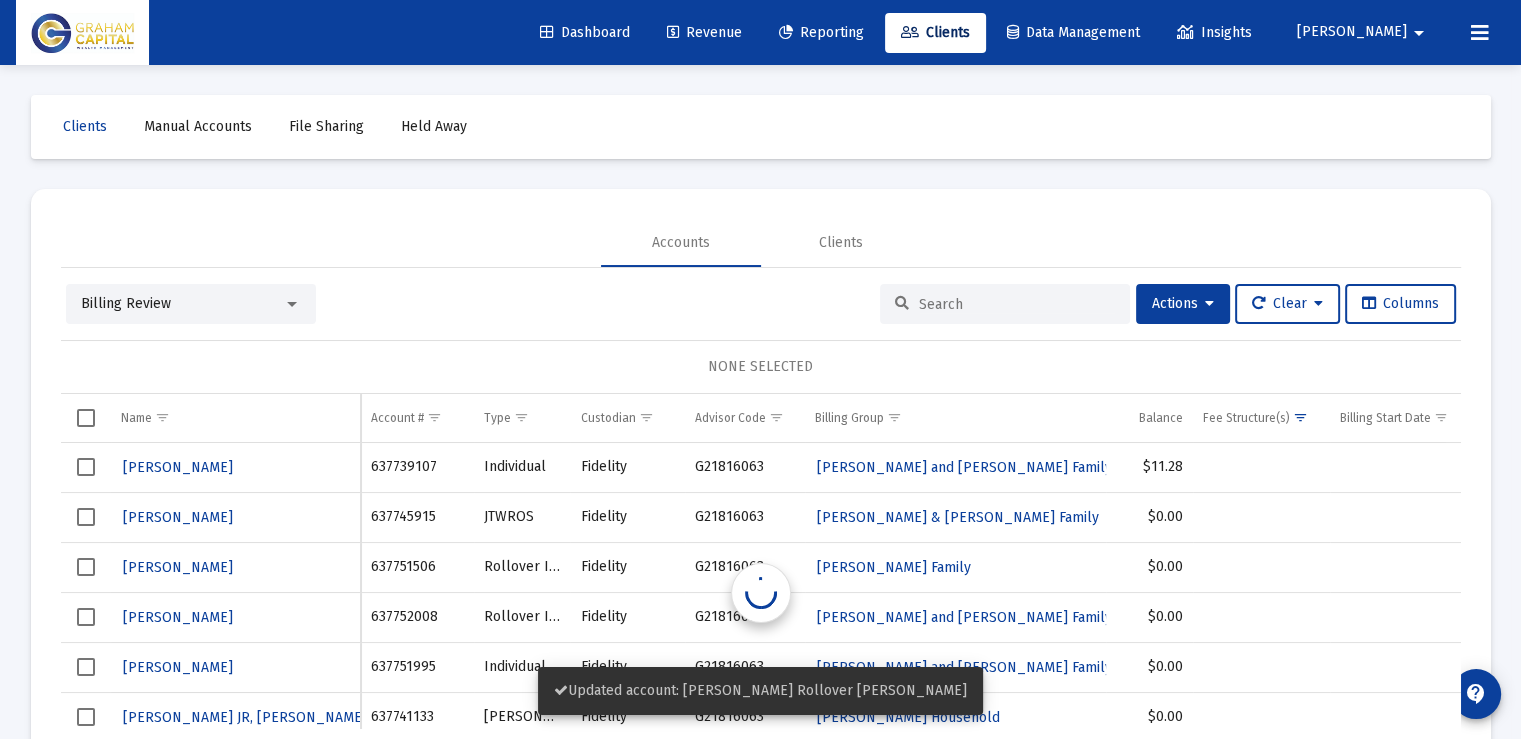 scroll, scrollTop: 64, scrollLeft: 0, axis: vertical 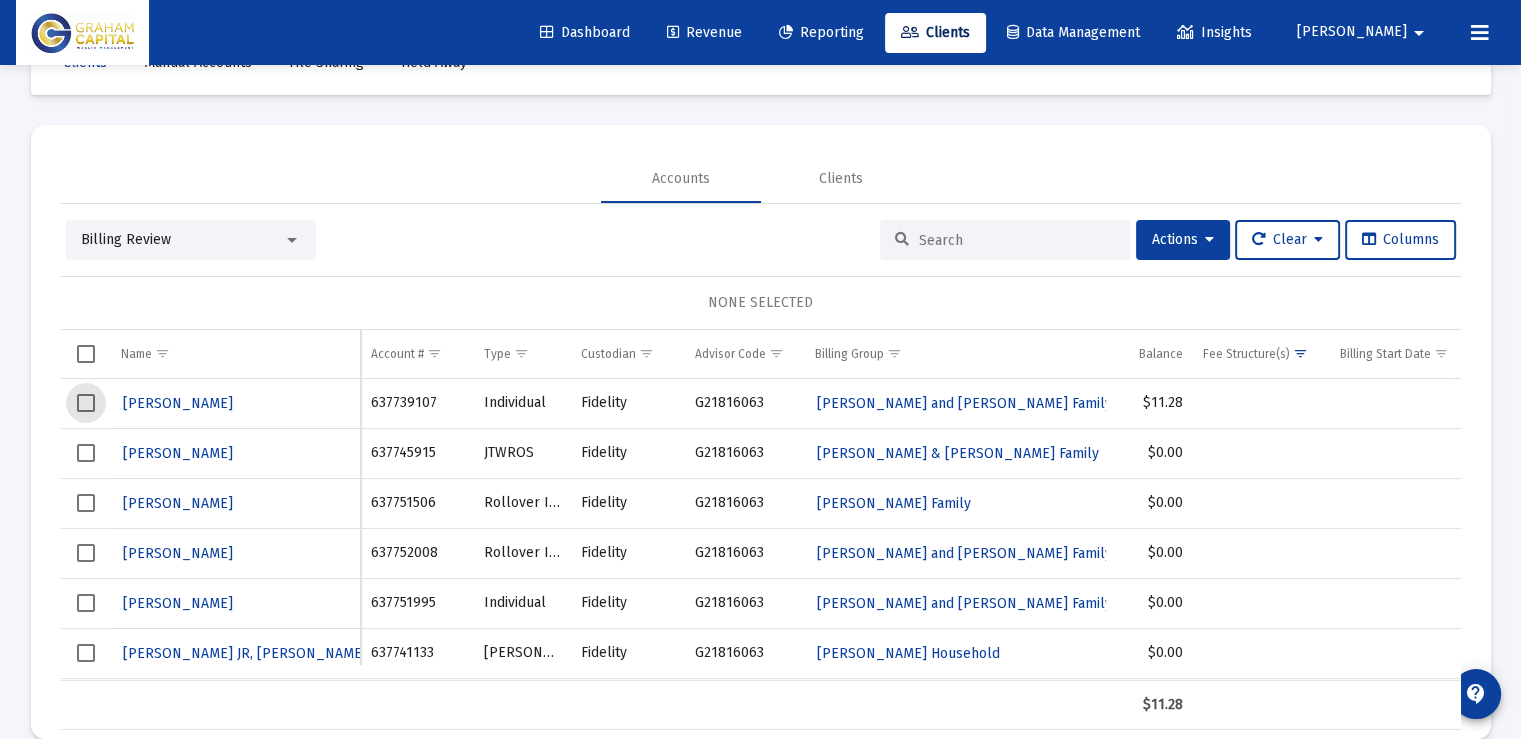 click at bounding box center (86, 403) 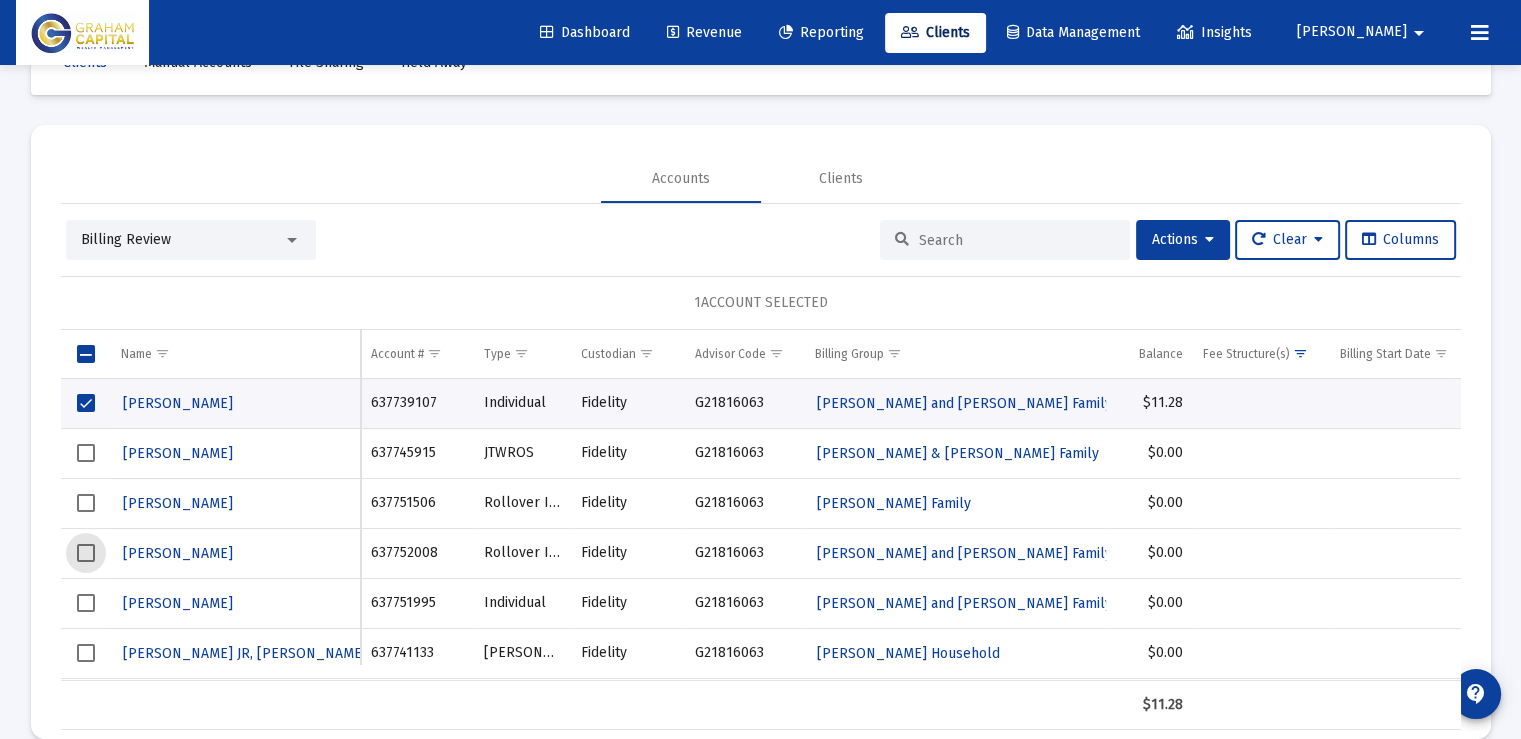 click at bounding box center (86, 553) 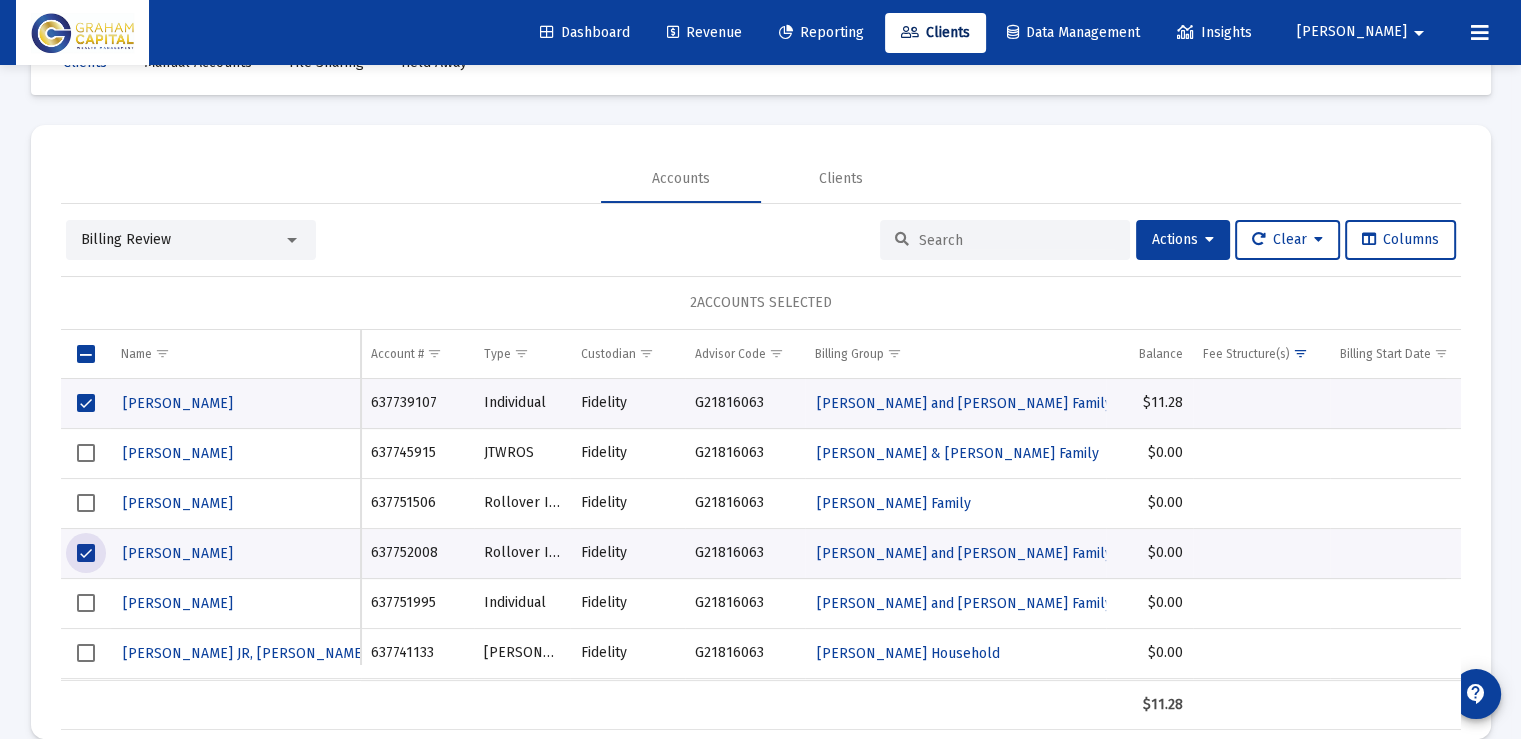 click at bounding box center [86, 603] 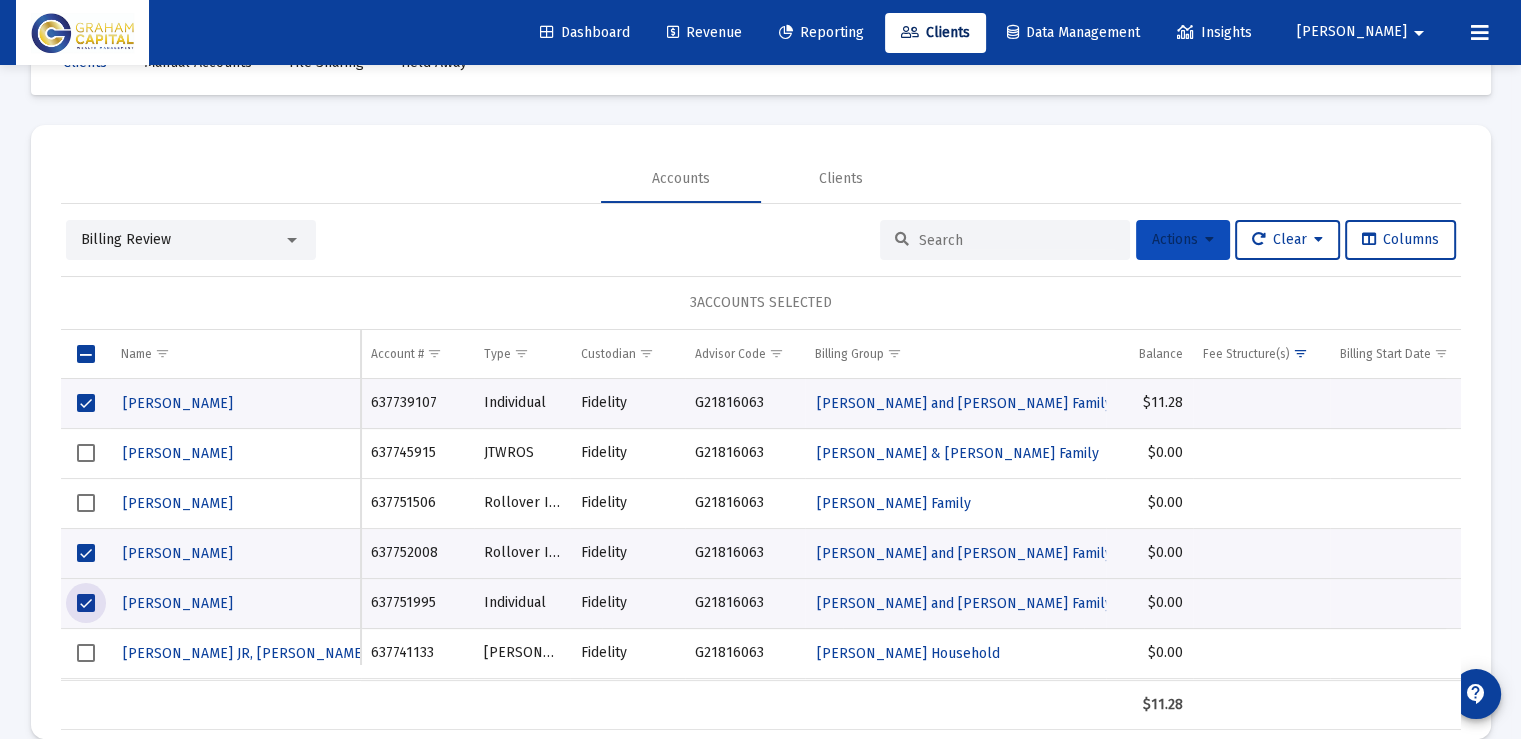 click at bounding box center (1209, 240) 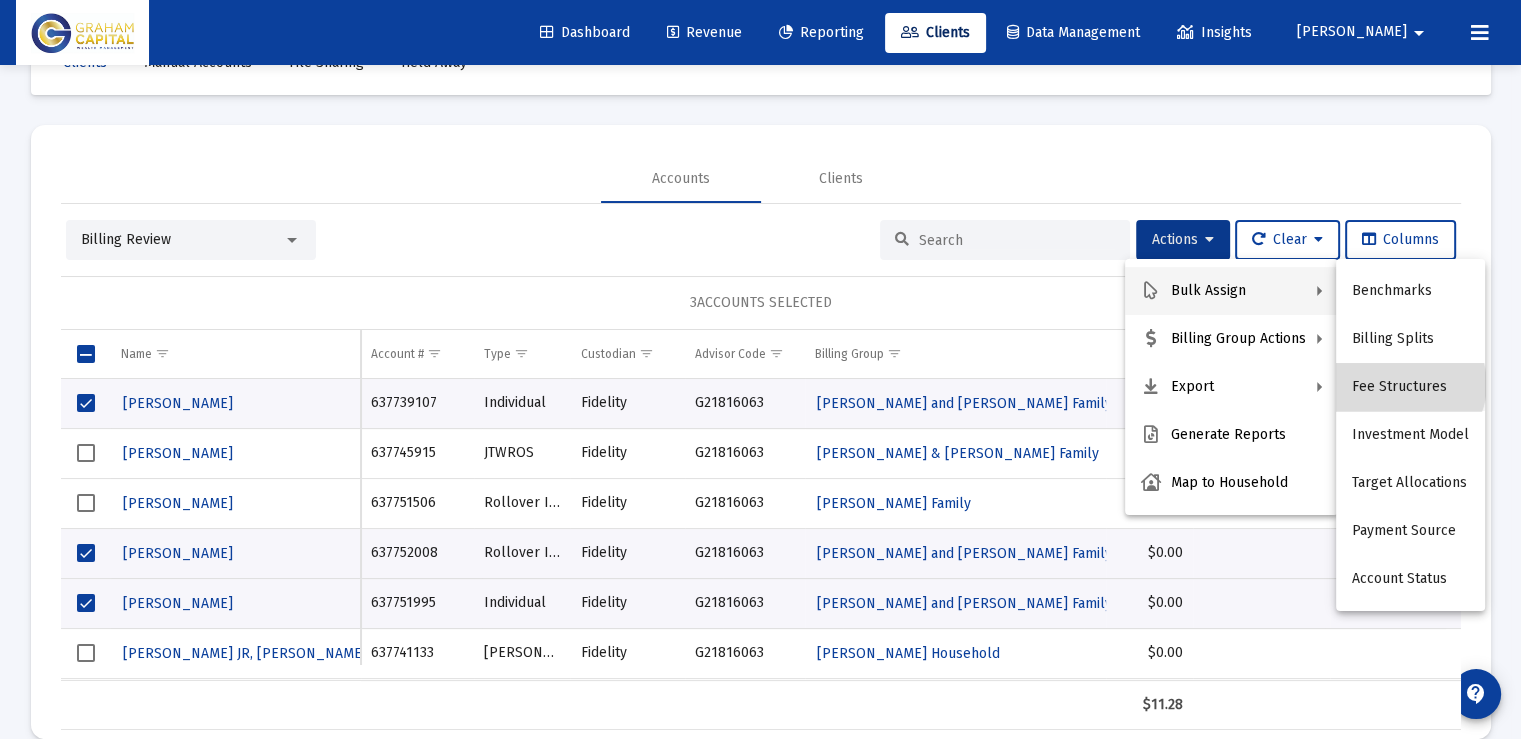 click on "Fee Structures" at bounding box center (1410, 387) 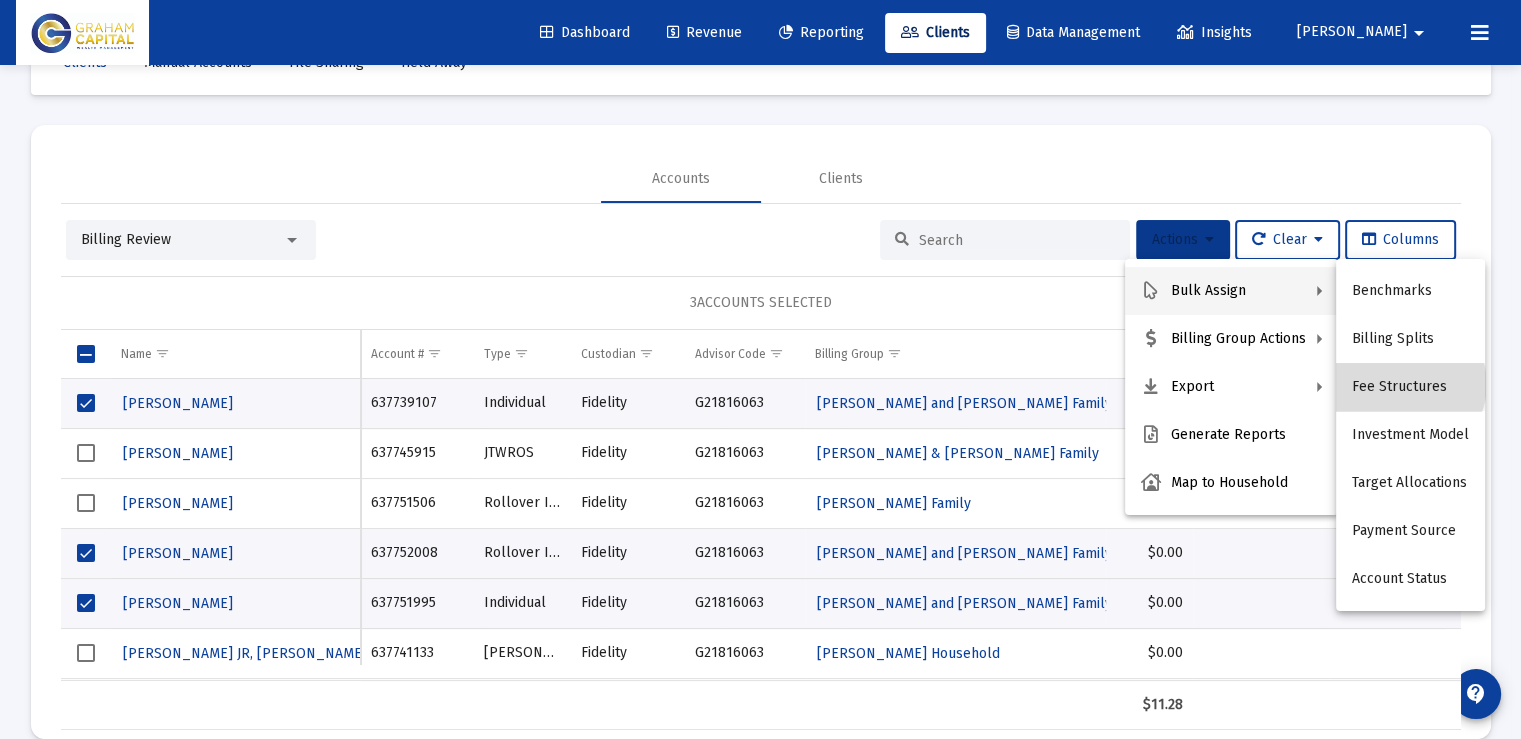 scroll, scrollTop: 0, scrollLeft: 0, axis: both 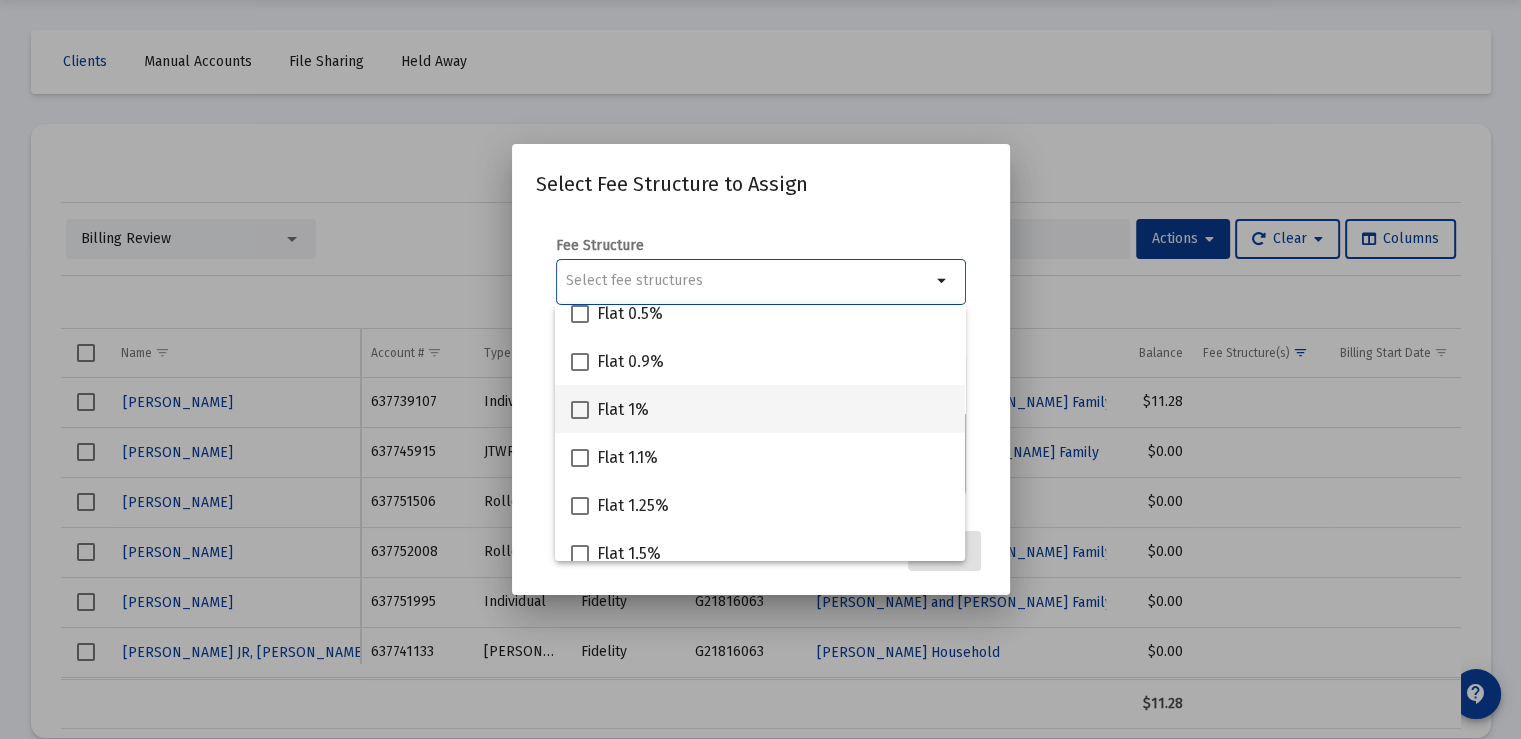 click on "Flat 1%" at bounding box center (760, 409) 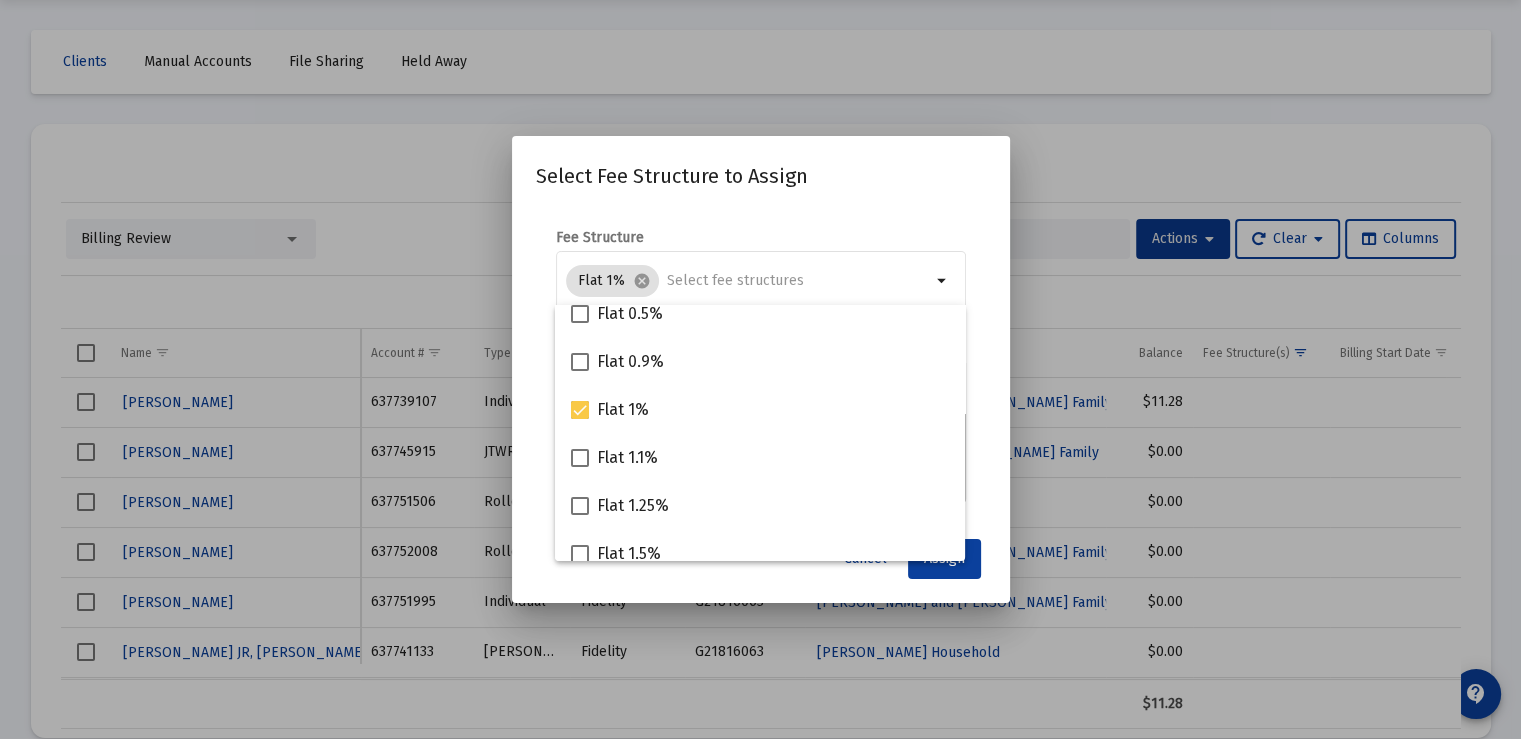 click on "Select Fee Structure to Assign Fee Structure  Flat 1%  cancel arrow_drop_down Notes  You are assigning  3 accounts  to the selected fee structure.   Existing assignments within this set of accounts will be overwritten.  Cancel Assign" at bounding box center [761, 369] 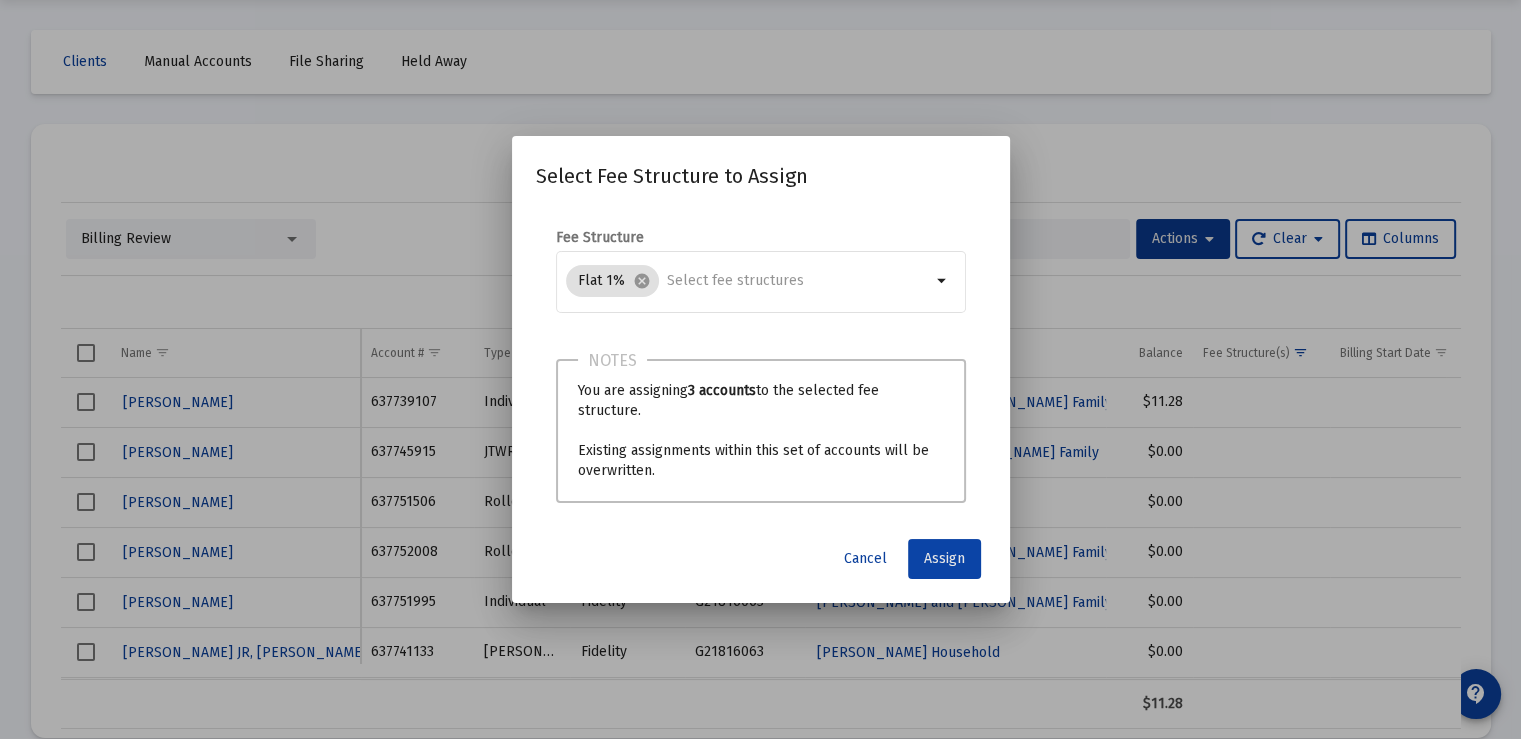 click on "Assign" at bounding box center (944, 558) 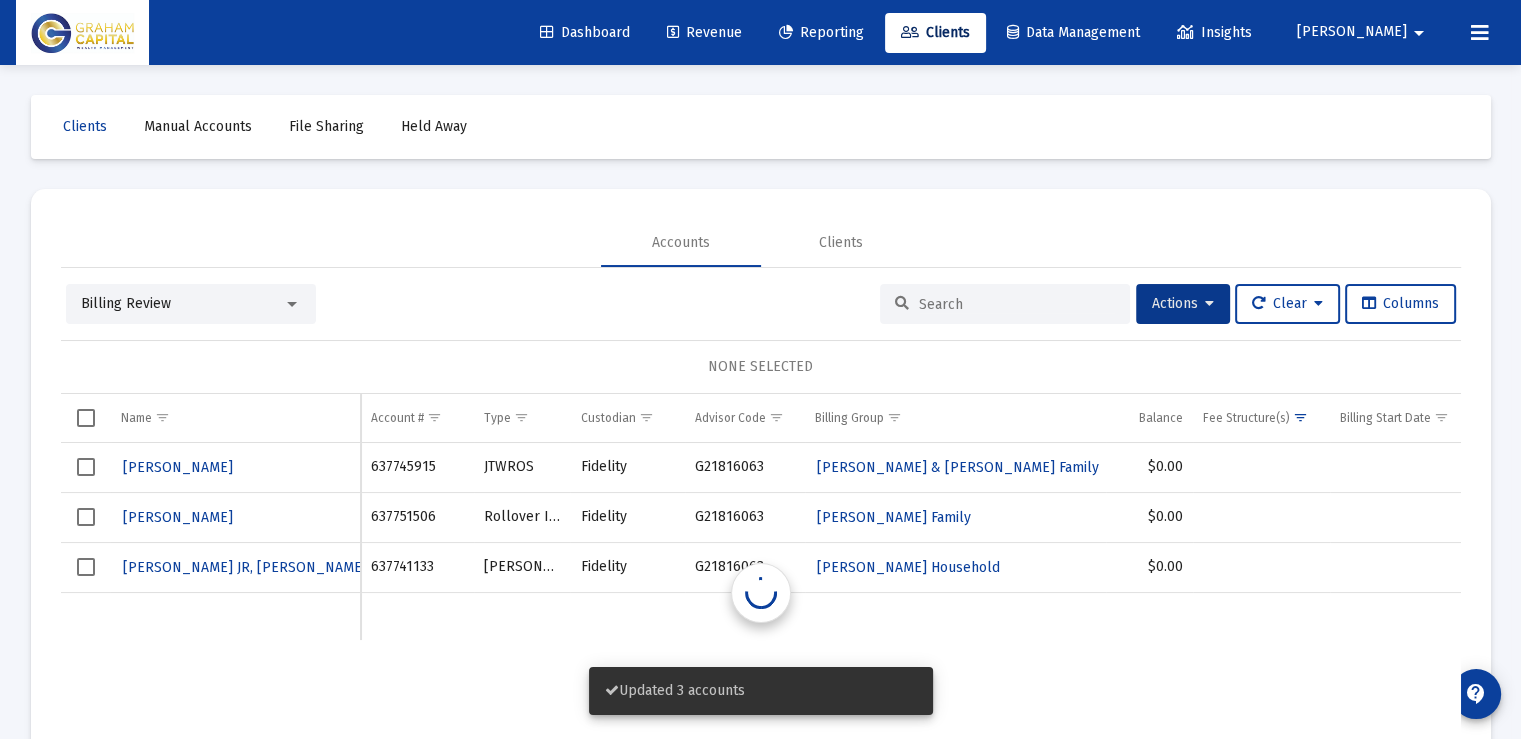 scroll, scrollTop: 64, scrollLeft: 0, axis: vertical 